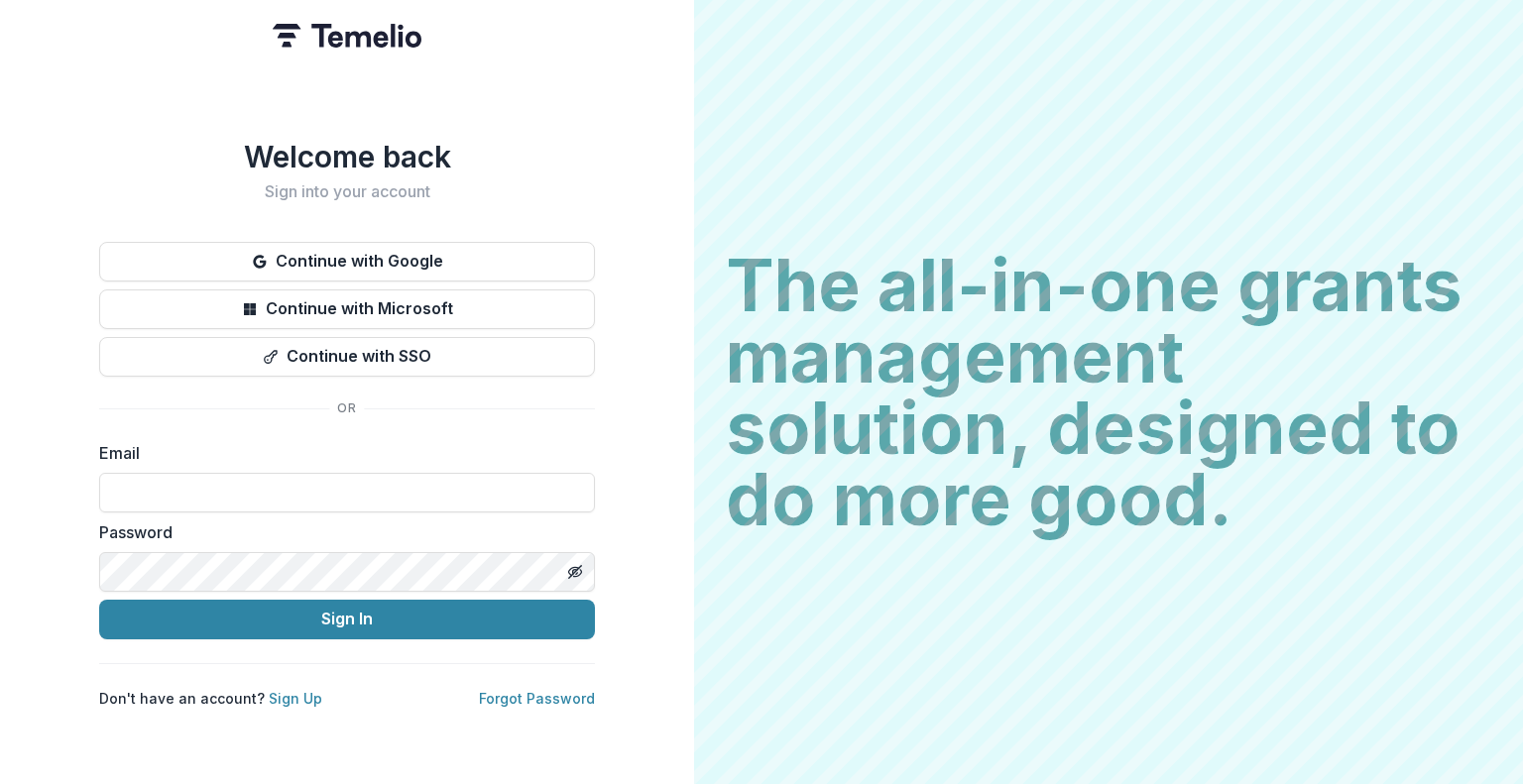 scroll, scrollTop: 0, scrollLeft: 0, axis: both 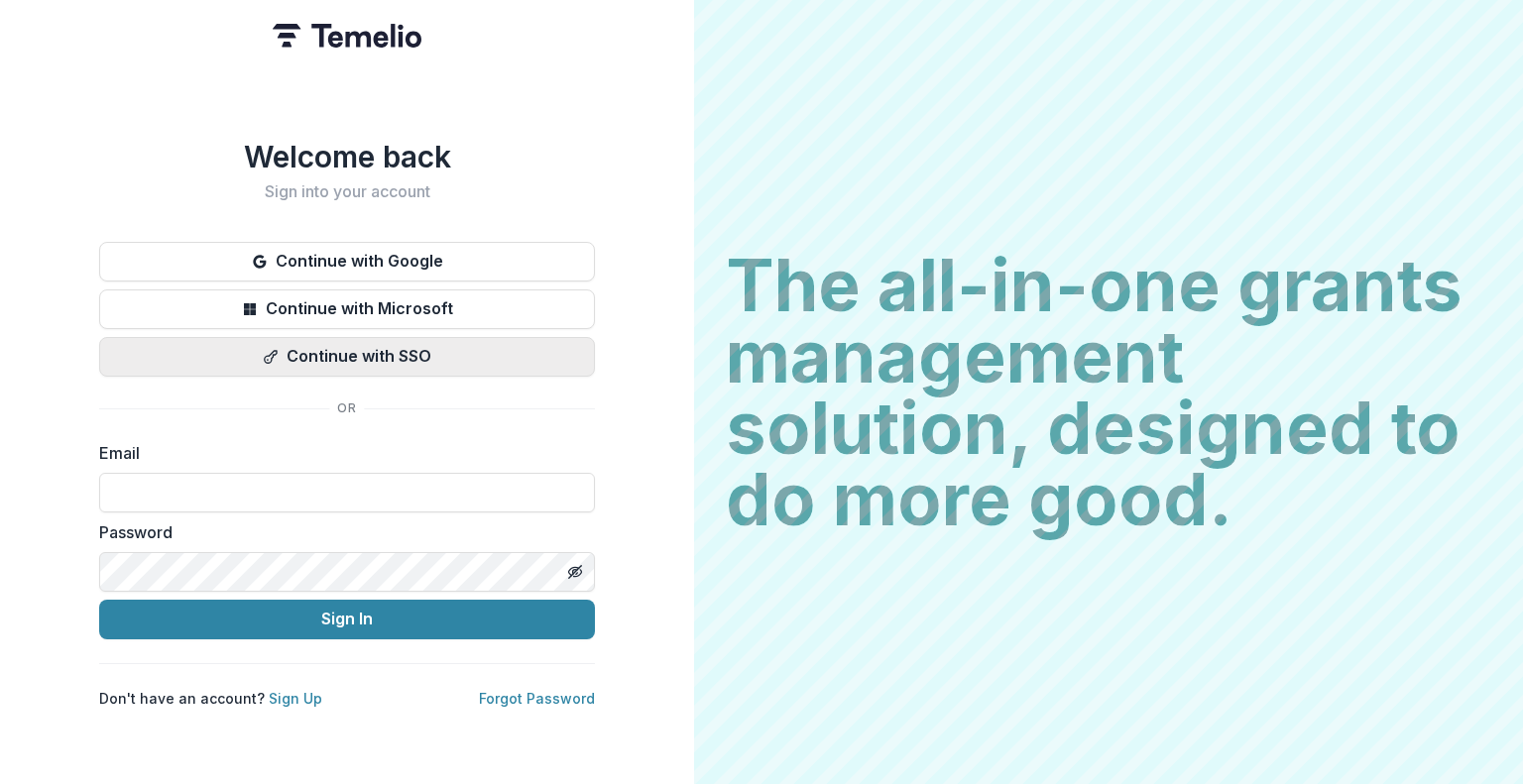 click on "Continue with SSO" at bounding box center (347, 357) 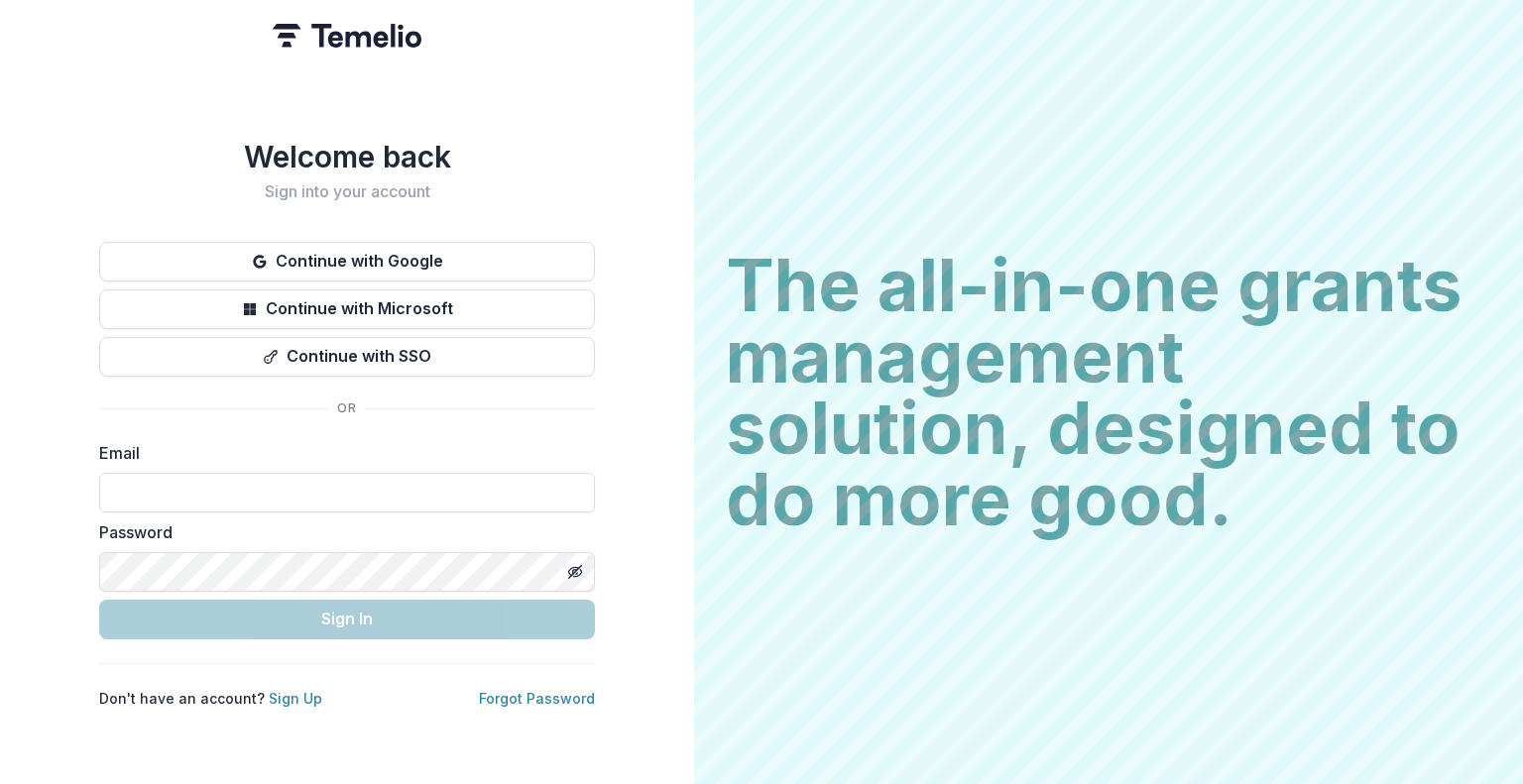 scroll, scrollTop: 0, scrollLeft: 0, axis: both 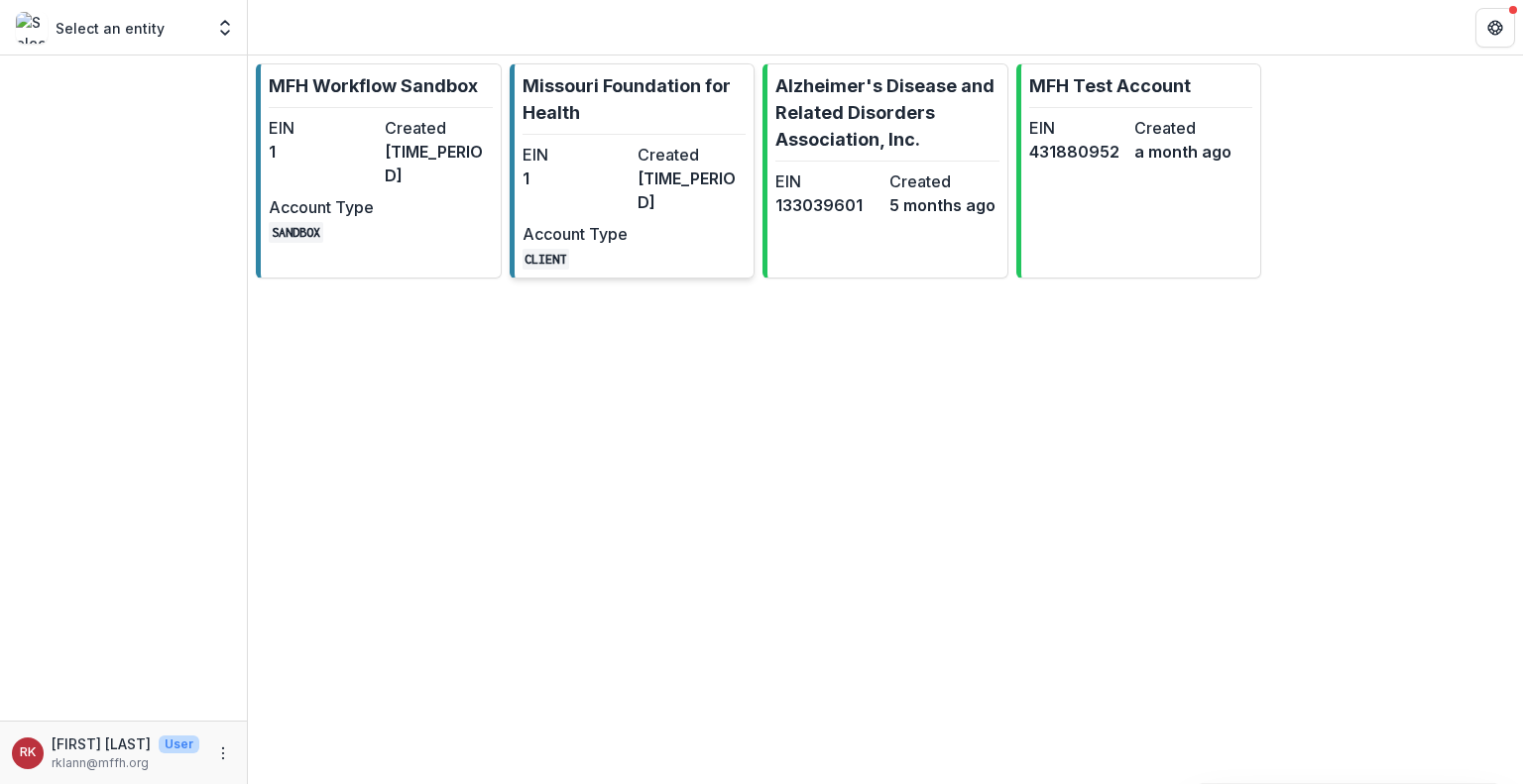 click on "Created" at bounding box center (691, 155) 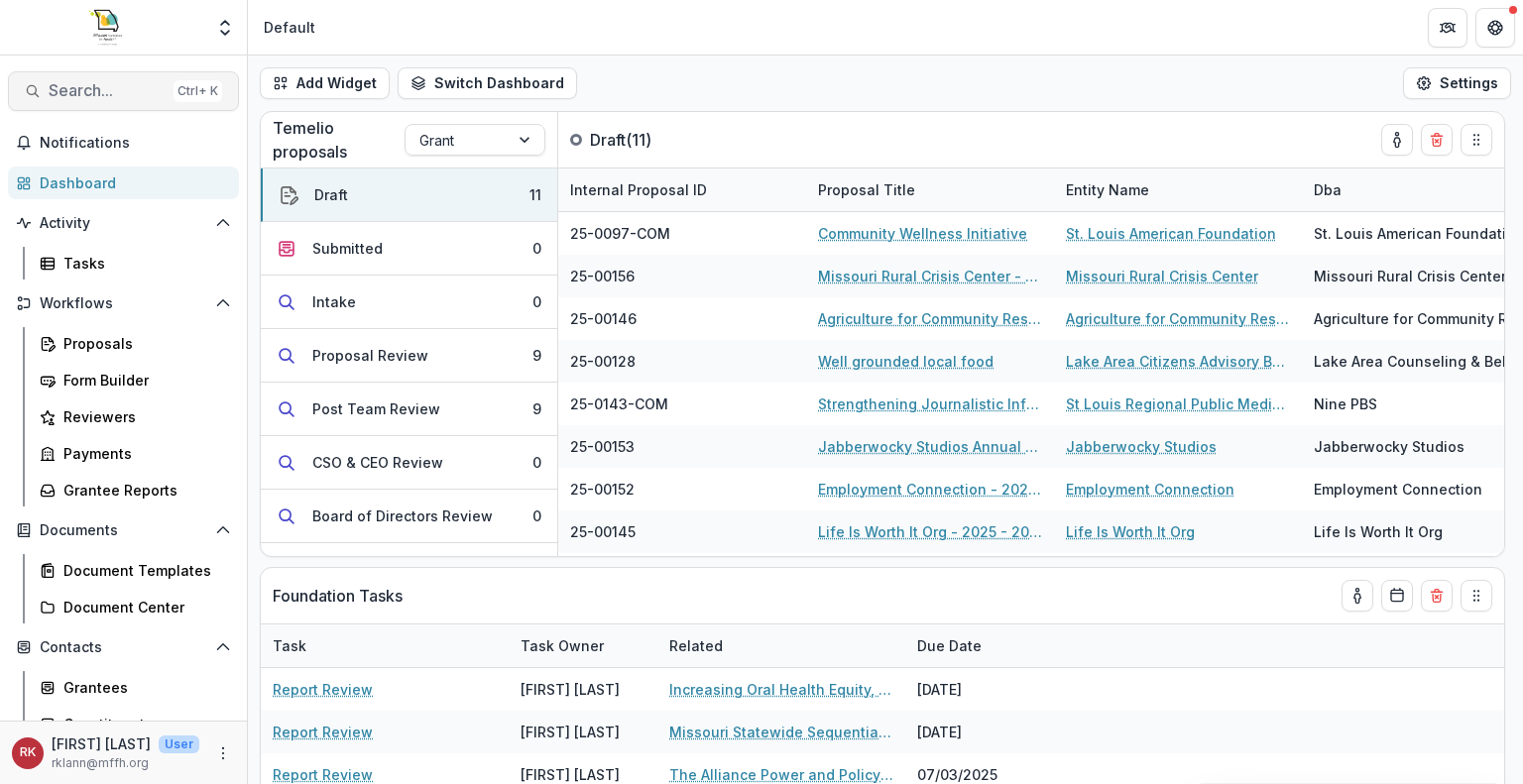 click on "Search..." at bounding box center (107, 90) 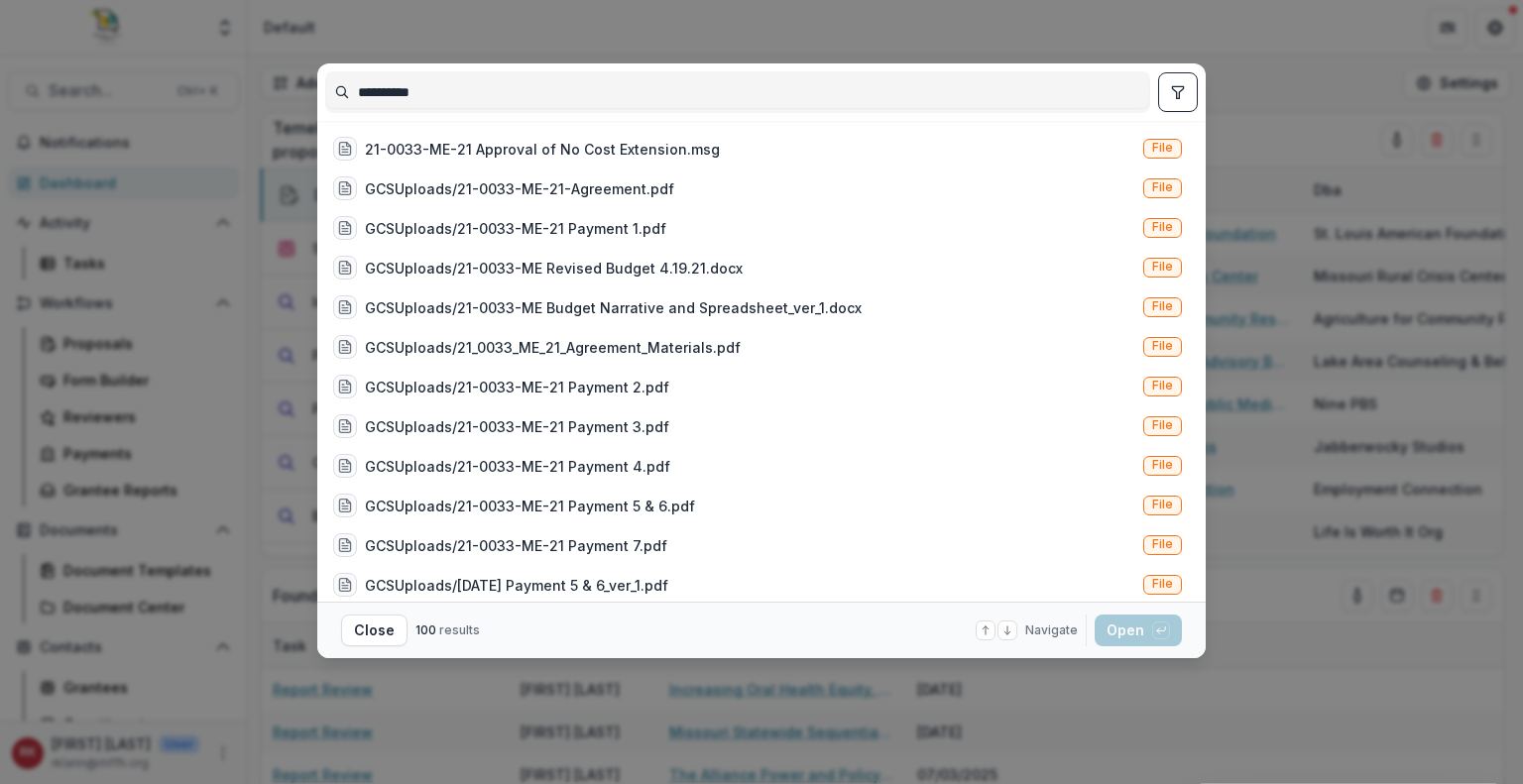 type on "**********" 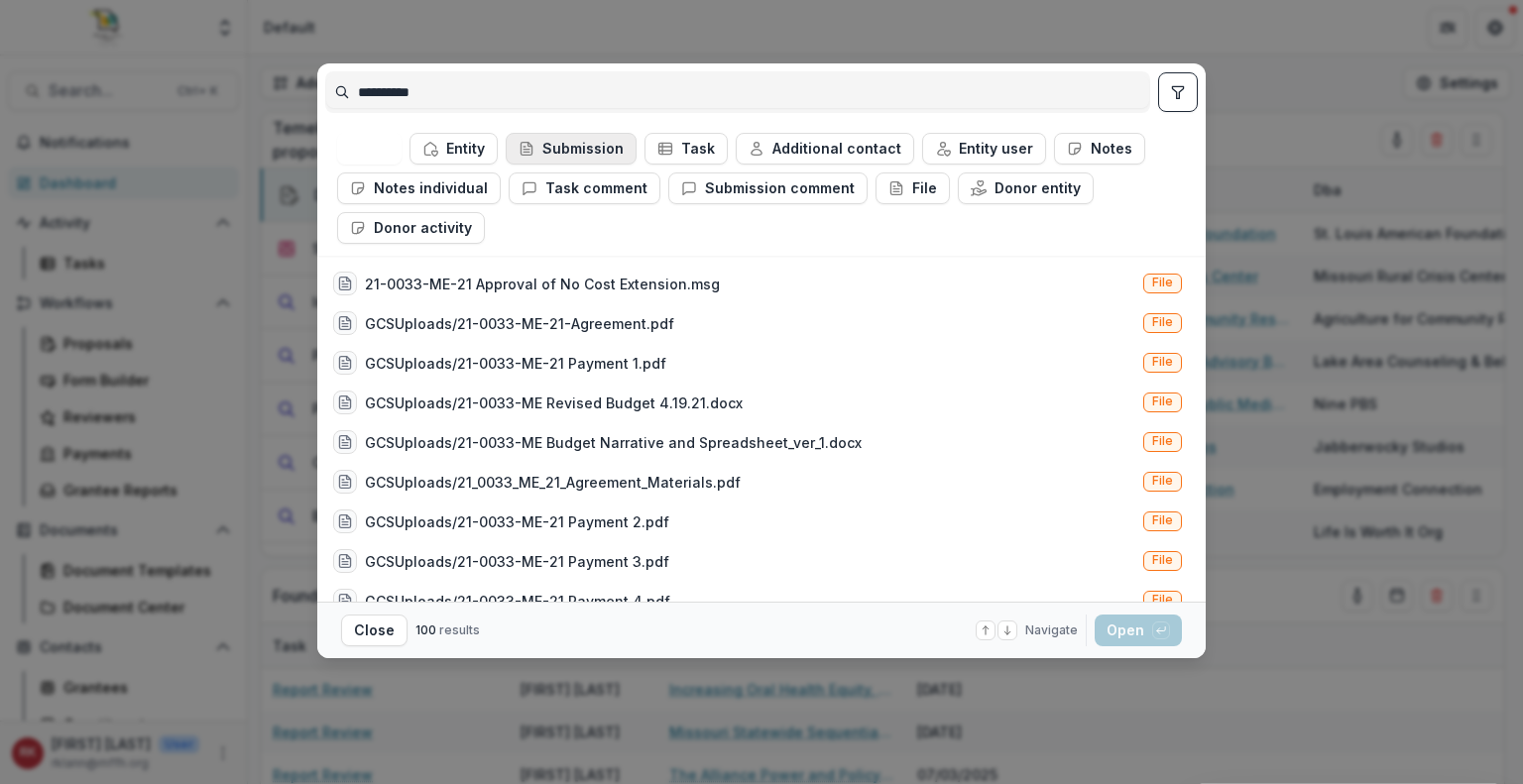 click on "Submission" at bounding box center [571, 149] 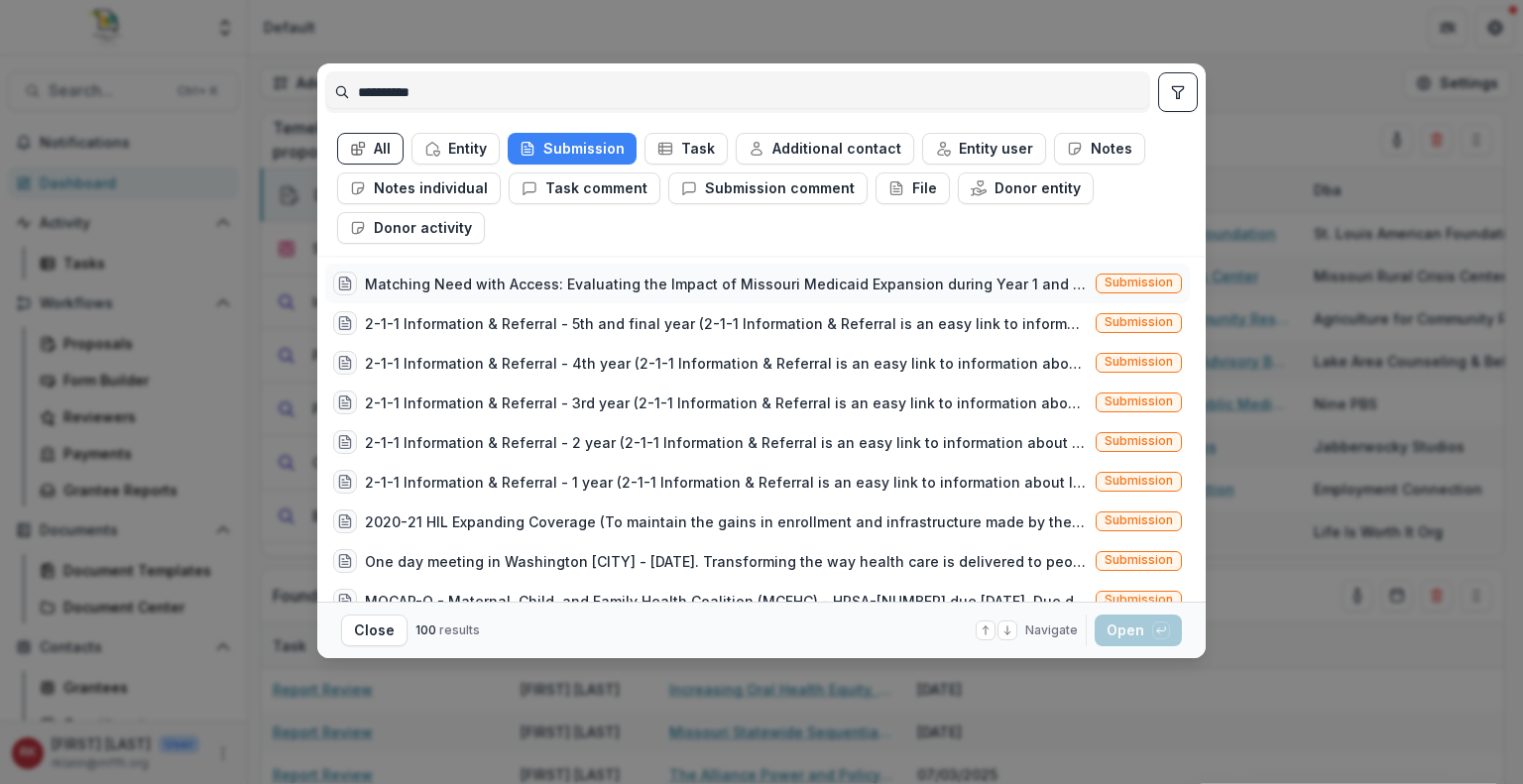 click on "Matching Need with Access: Evaluating the Impact of Missouri Medicaid Expansion during Year 1 and Year 2 (The project focuses on characterizing Missouri's new Medicaid enrollees, the healthcare sector's readiness for and response to Medicaid Expansion and the overlap between newly-enrolled individuals and access to healthcare, including estimating whether and how Medicaid expansion improves health equity for Missourians via access to the extant healthcare provider landscape.) Submission" at bounding box center [758, 283] 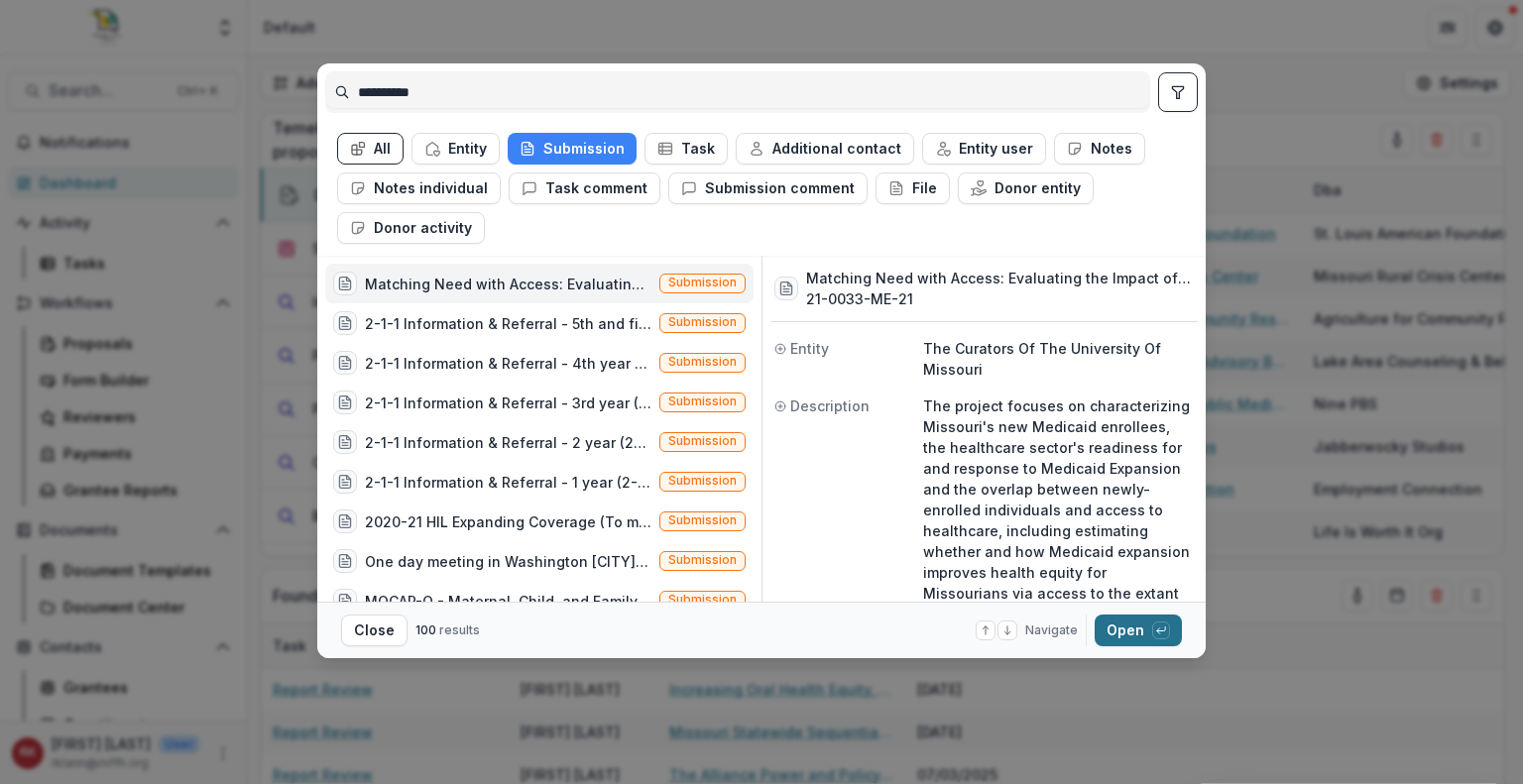 click on "Open with enter key" at bounding box center [1138, 630] 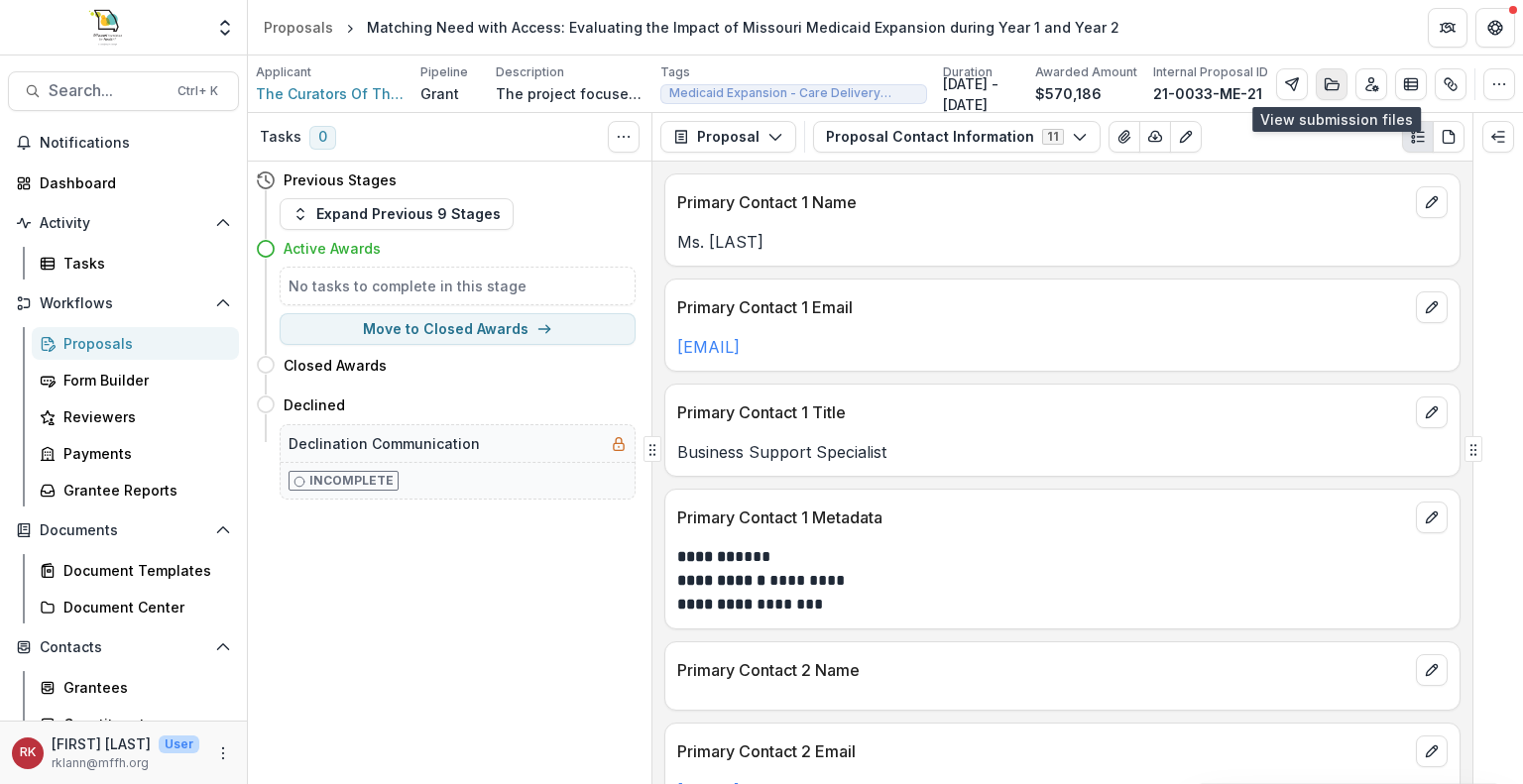 click 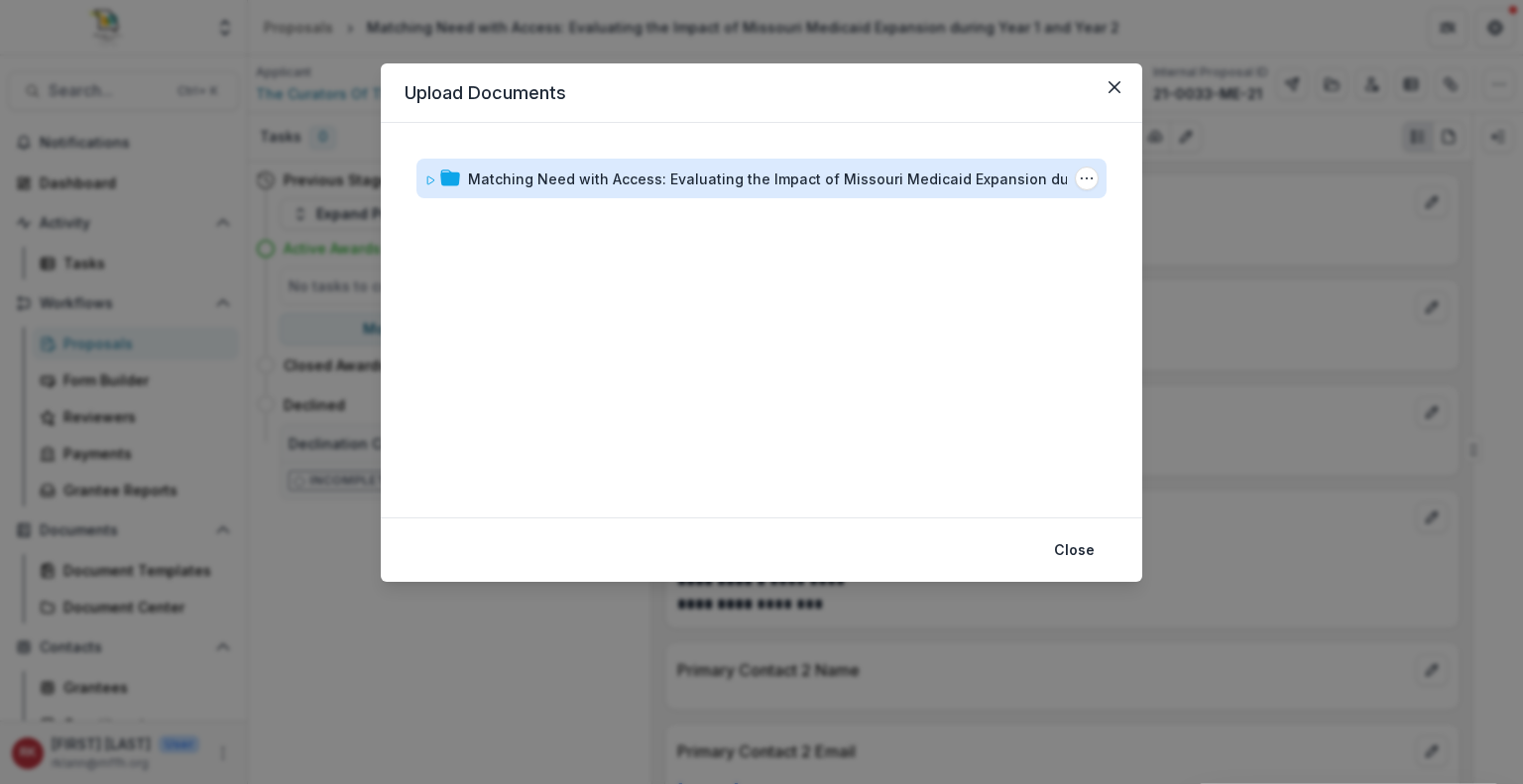 click on "Matching Need with Access: Evaluating the Impact of Missouri Medicaid Expansion during Year 1 and Year 2" at bounding box center (795, 178) 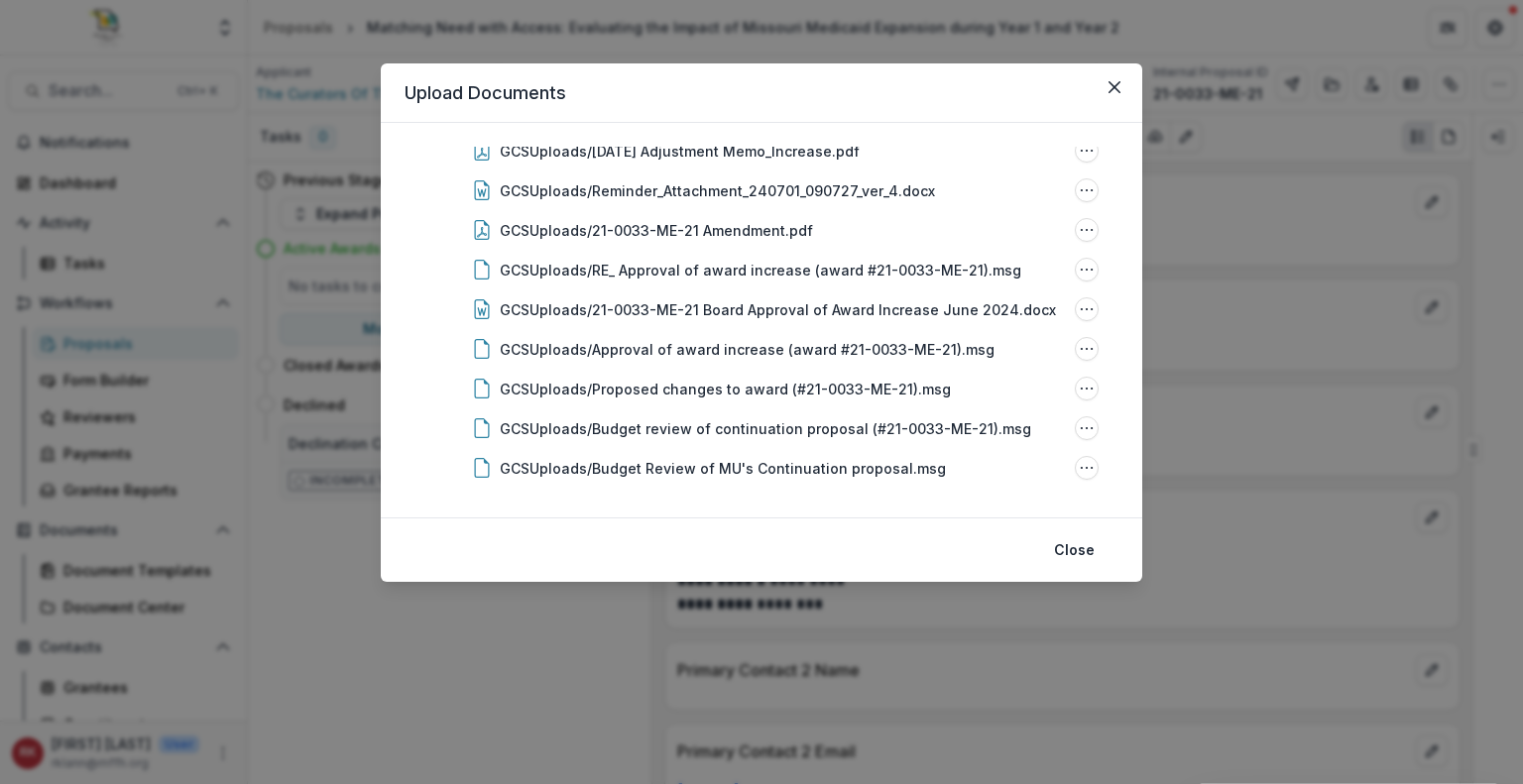 scroll, scrollTop: 0, scrollLeft: 0, axis: both 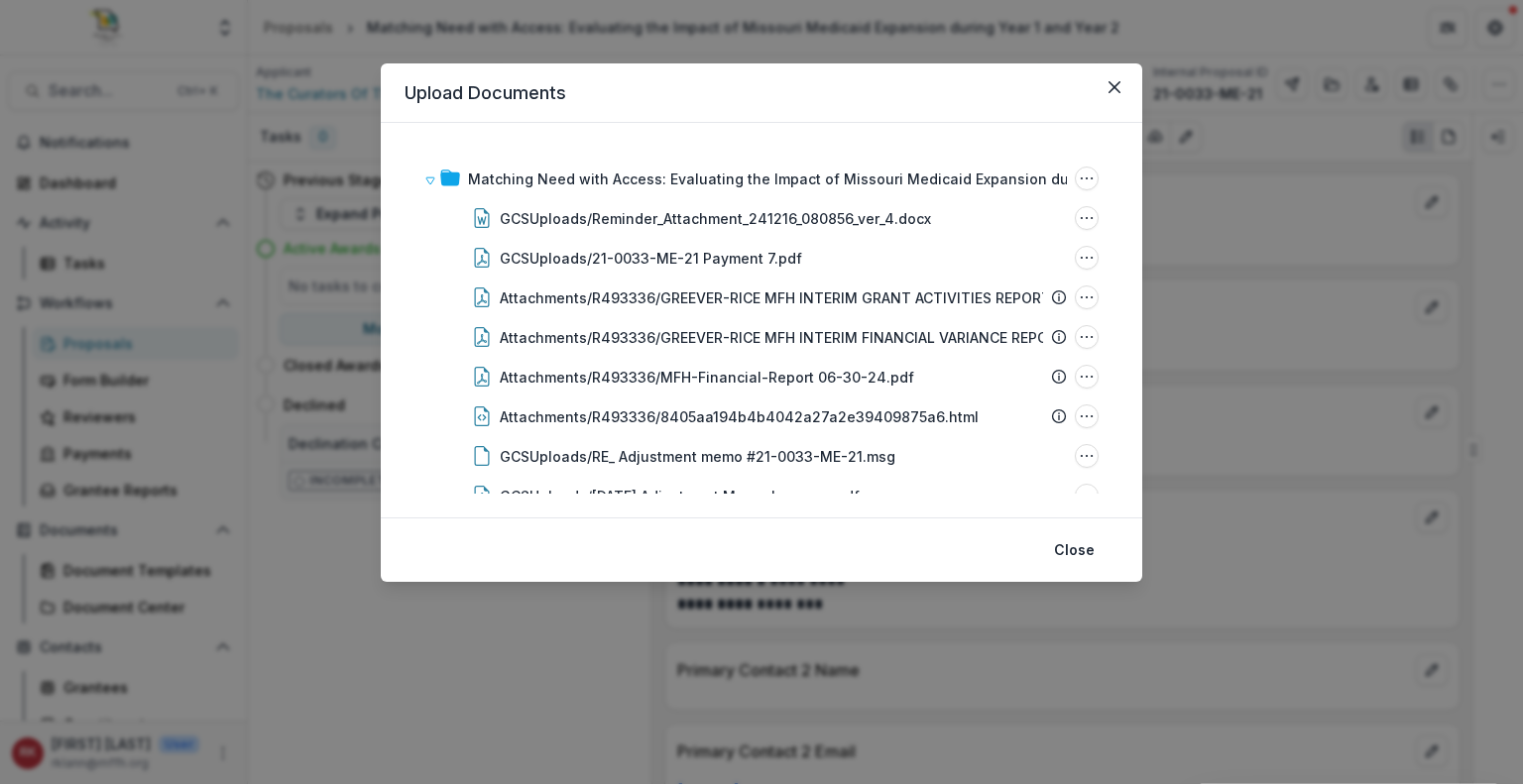 click on "Upload Documents" at bounding box center [762, 93] 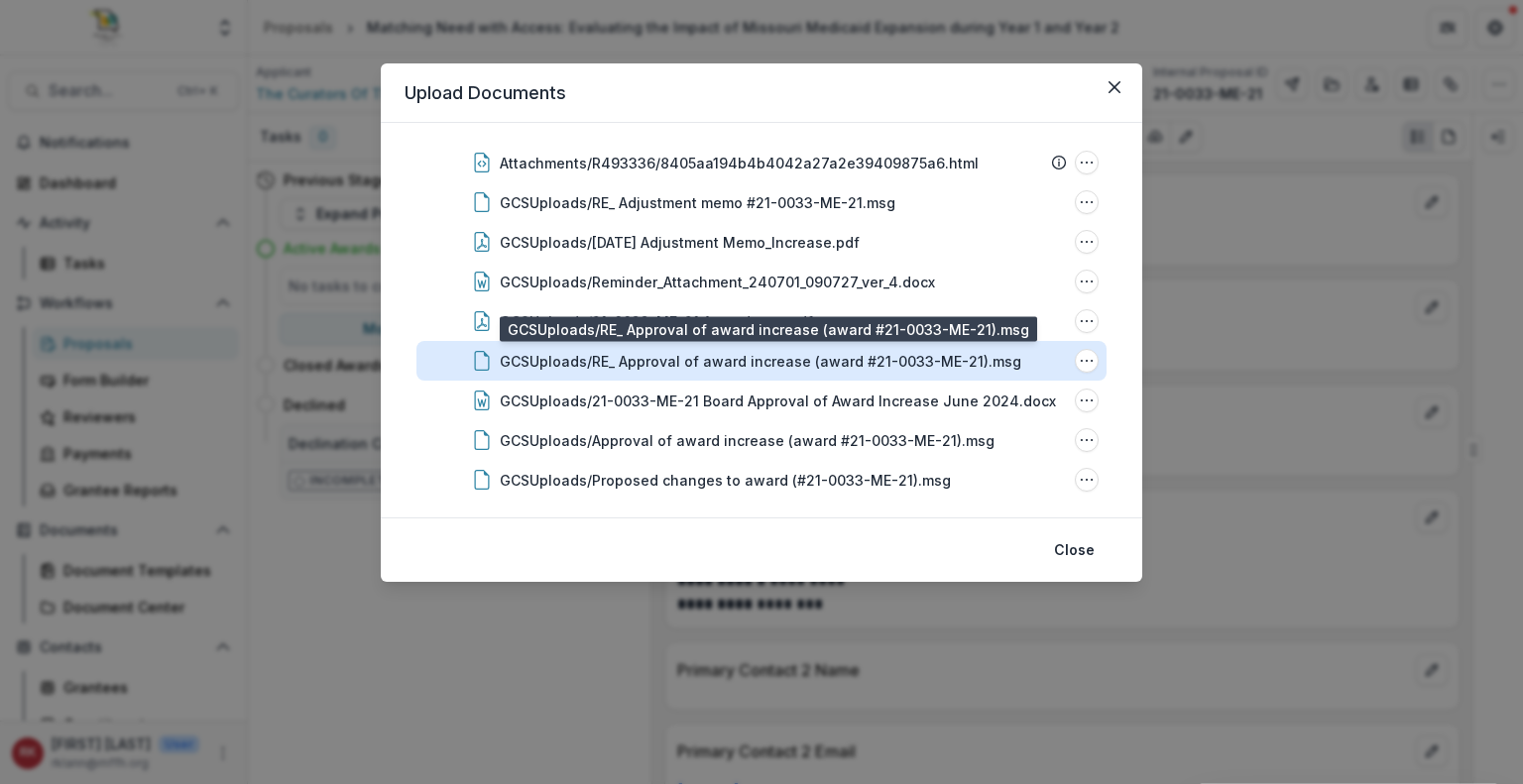 scroll, scrollTop: 0, scrollLeft: 0, axis: both 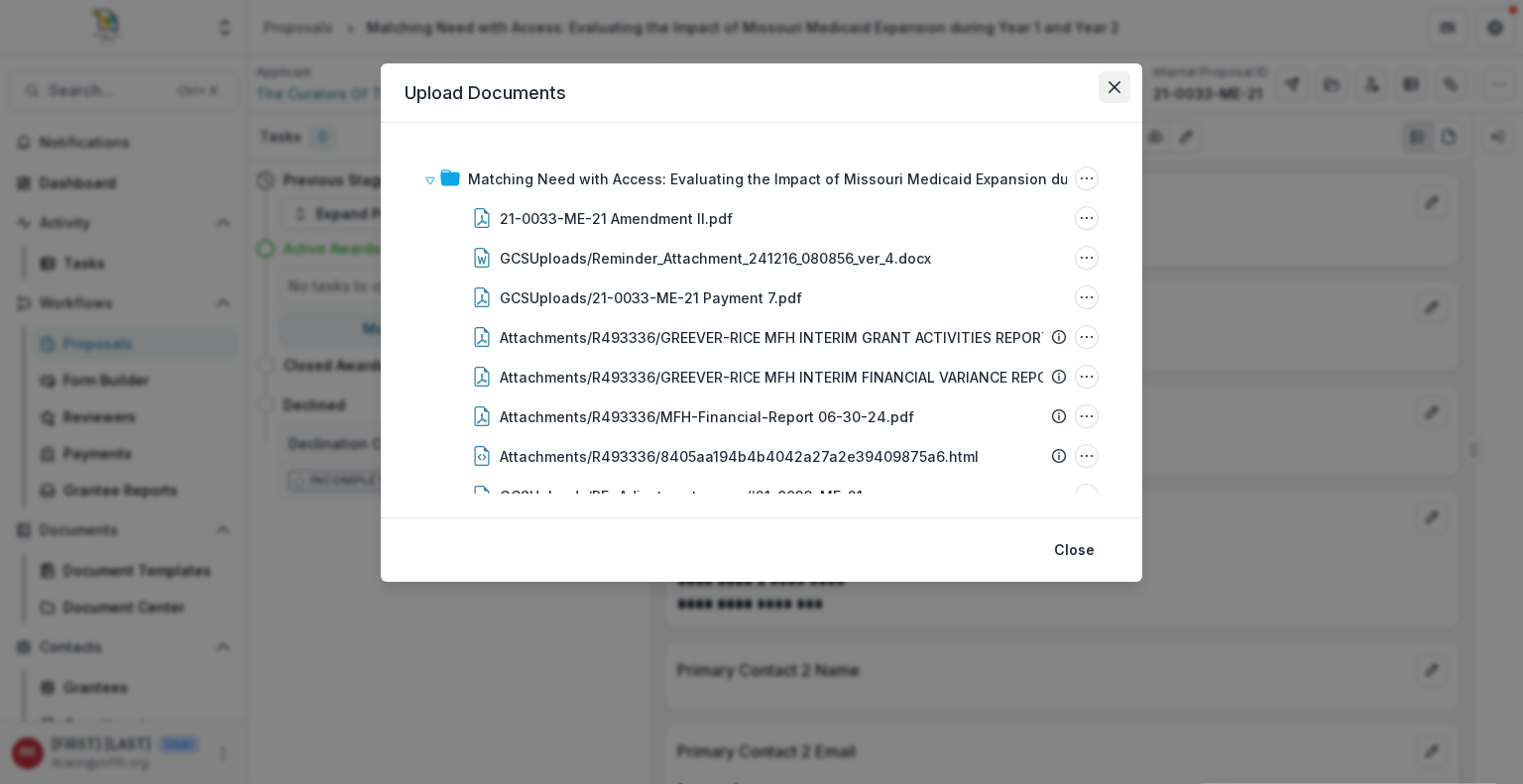 click at bounding box center (1114, 87) 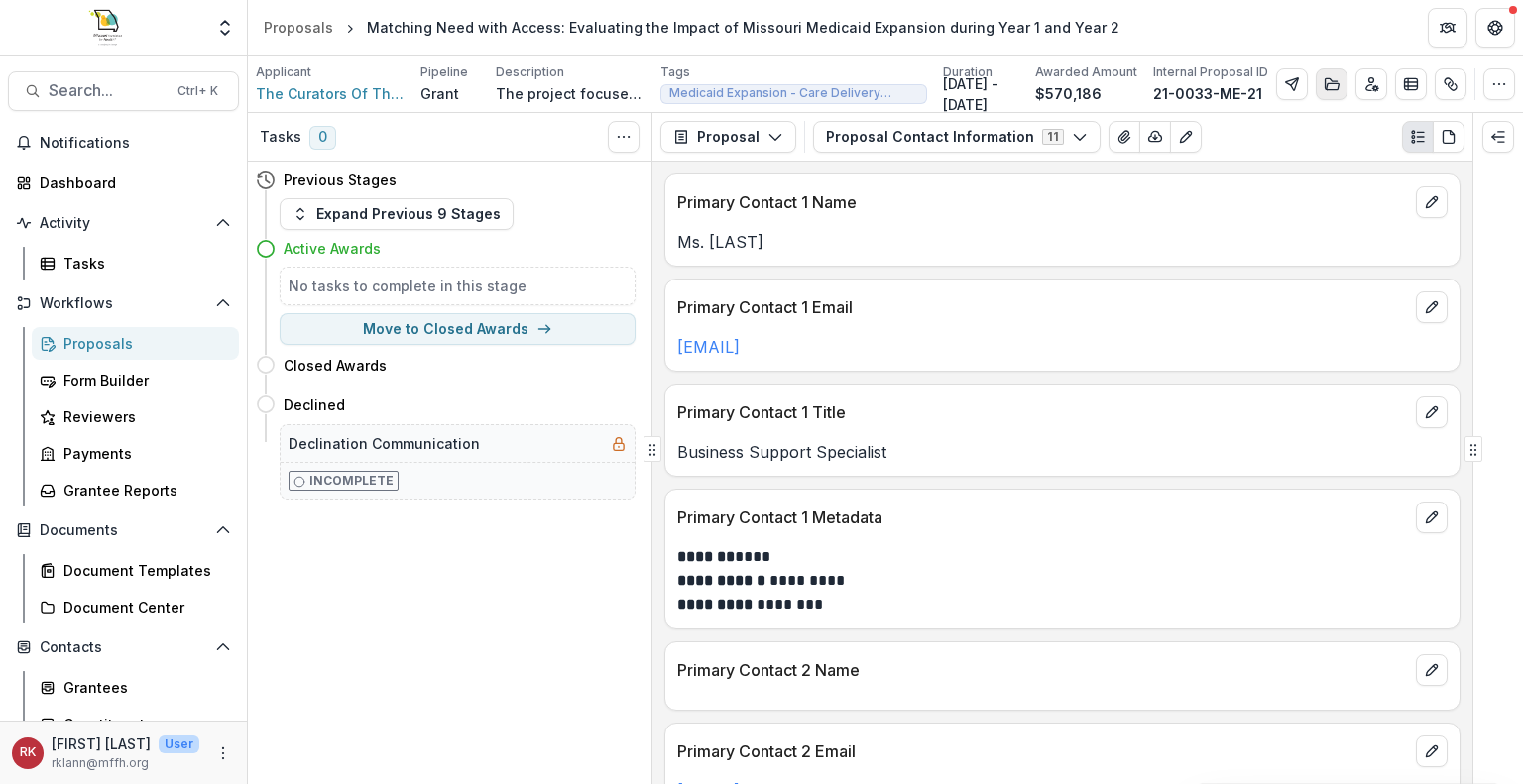 click 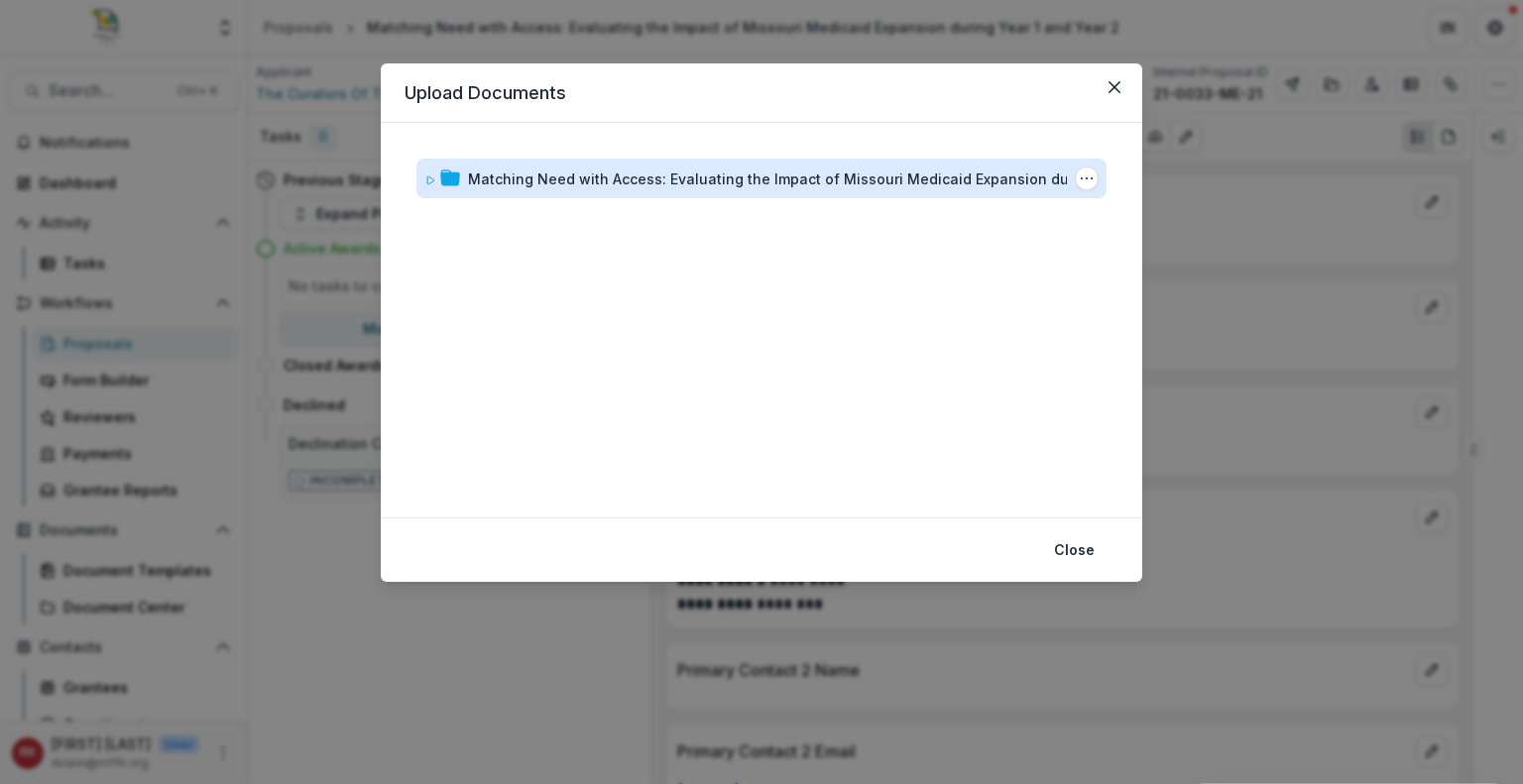click on "Matching Need with Access: Evaluating the Impact of Missouri Medicaid Expansion during Year 1 and Year 2" at bounding box center [795, 178] 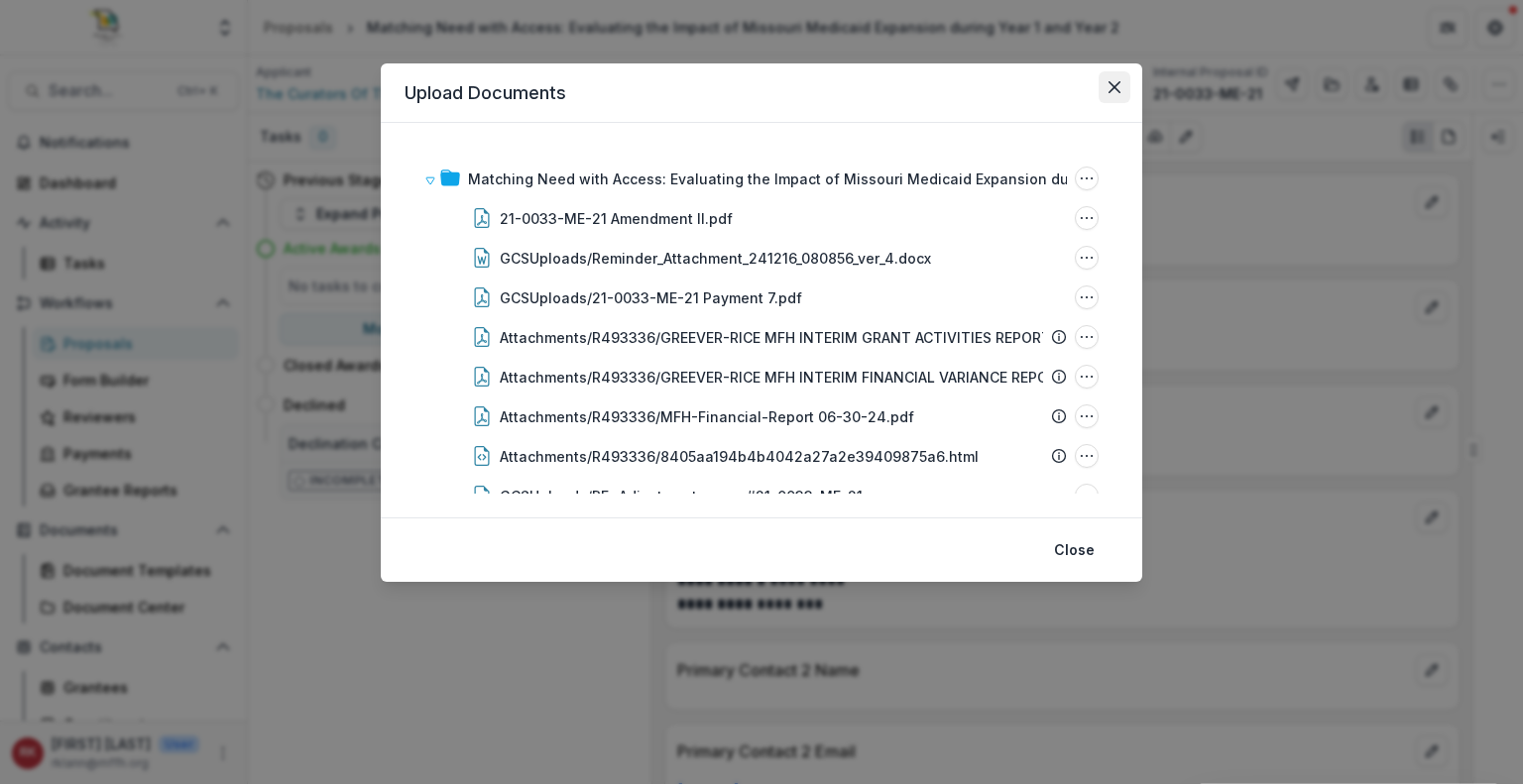 click 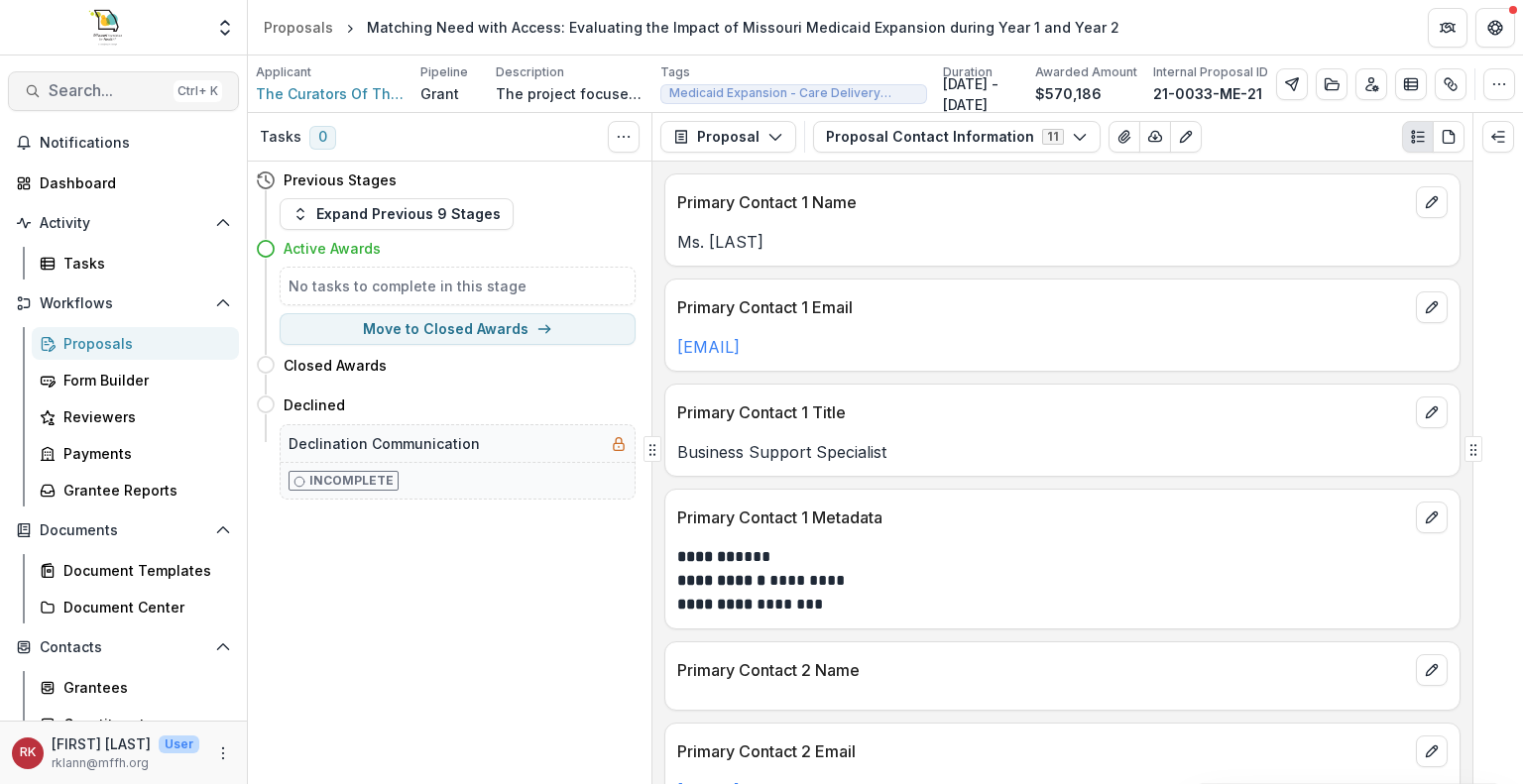 click on "Search..." at bounding box center [107, 90] 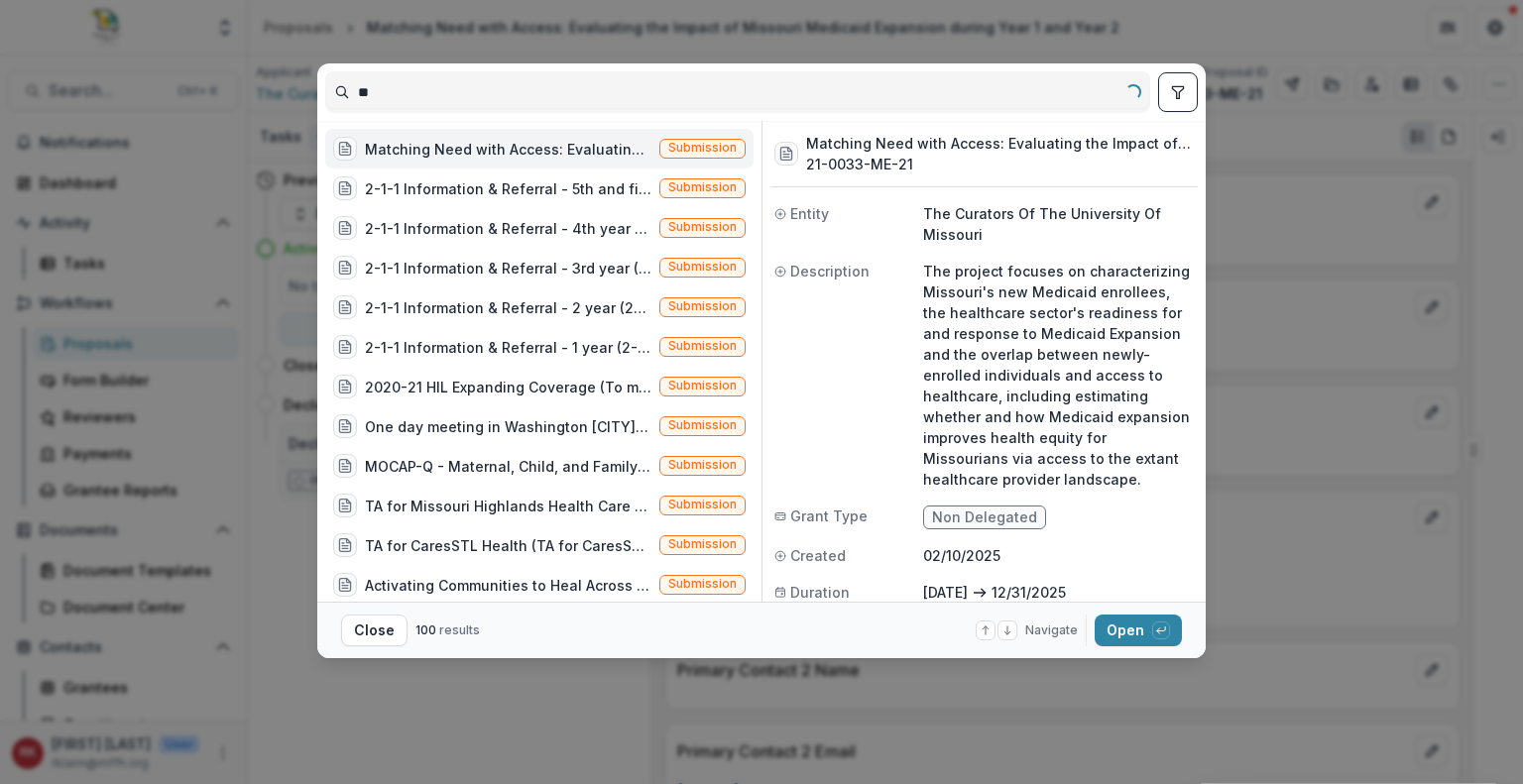 type on "*" 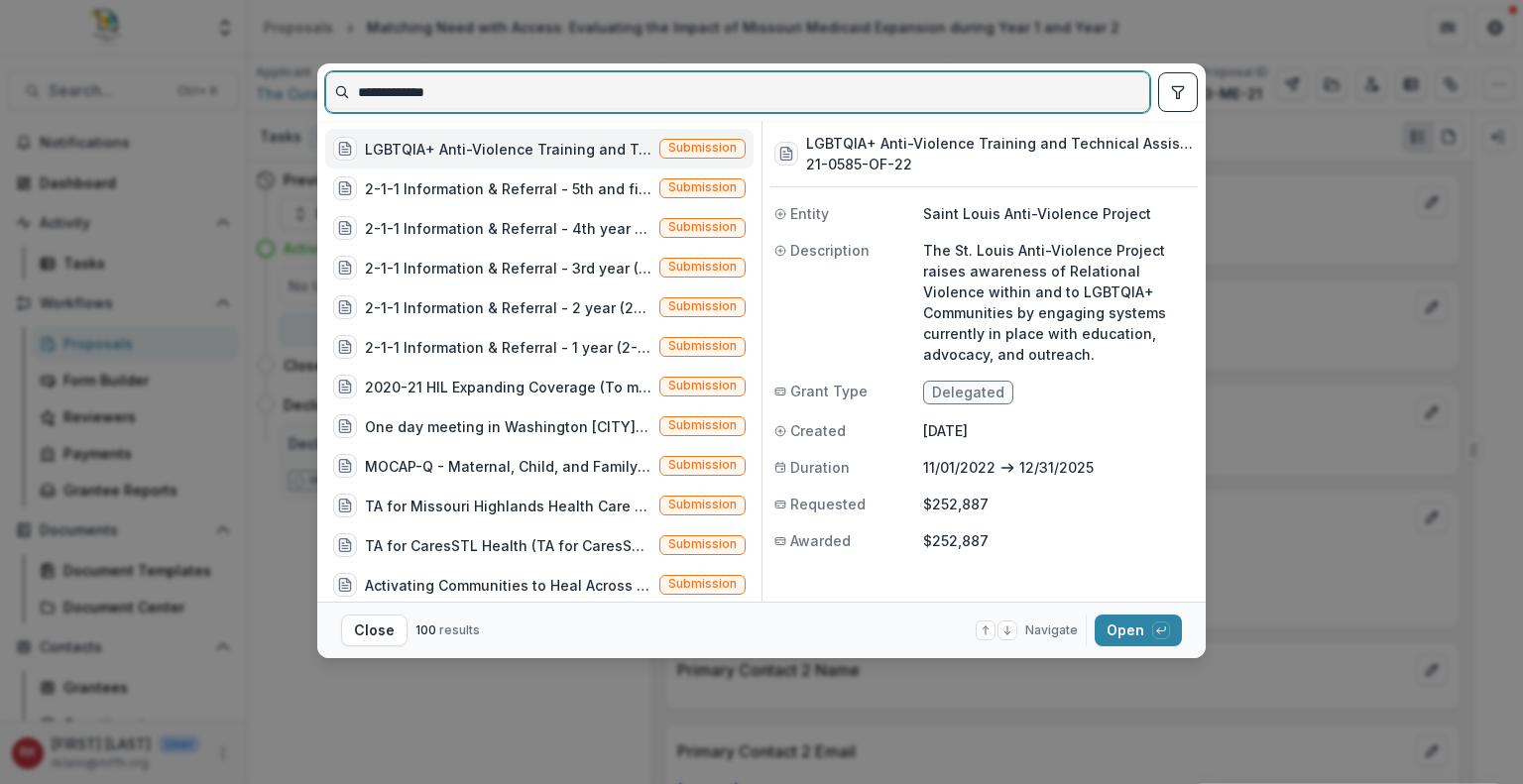 type on "**********" 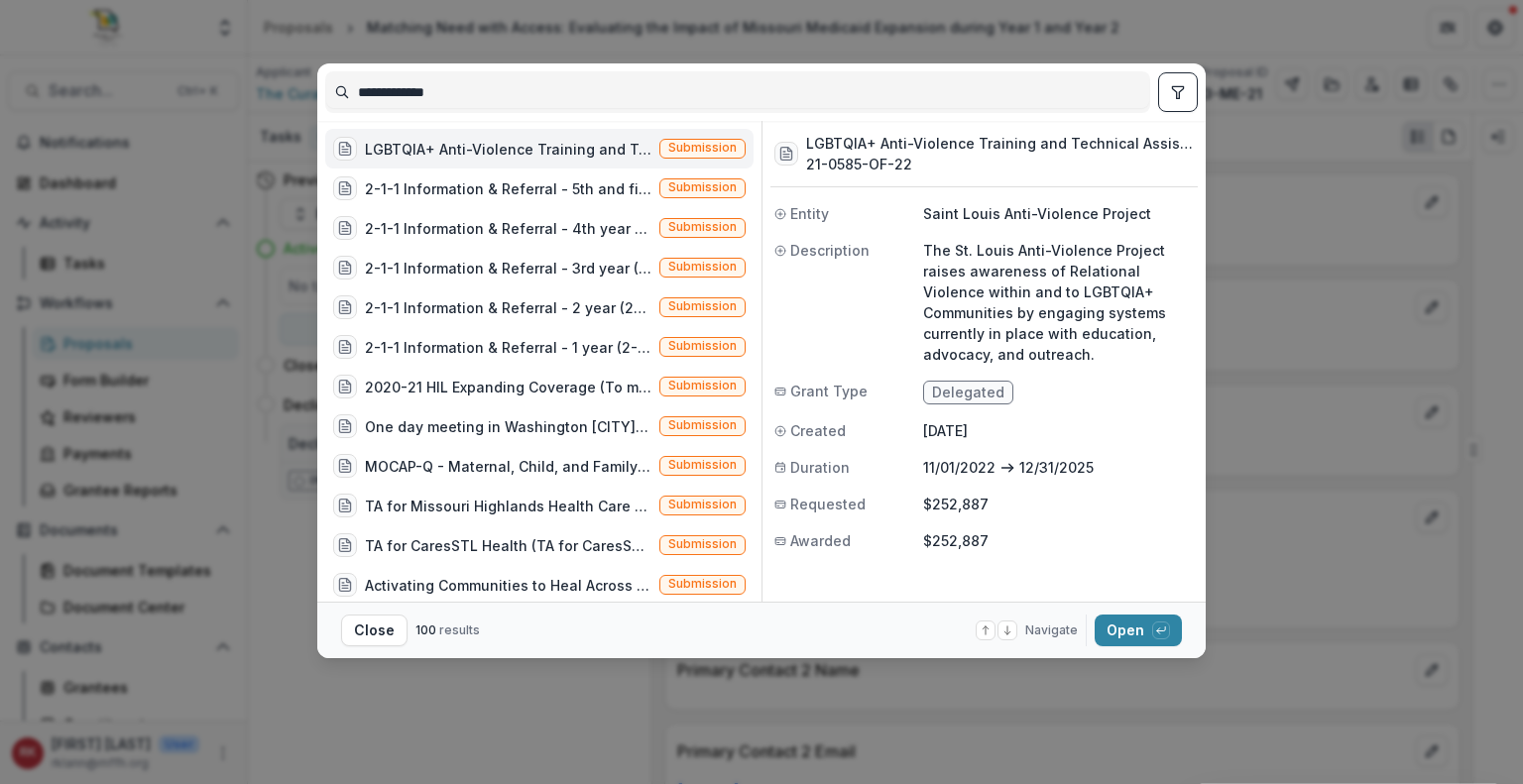 click on "LGBTQIA+ Anti-Violence Training and Technical Assistance (LATTA) (The St. Louis Anti-Violence Project raises awareness of Relational Violence within and to LGBTQIA+ Communities by engaging systems currently in place with education, advocacy, and outreach.)" at bounding box center (508, 149) 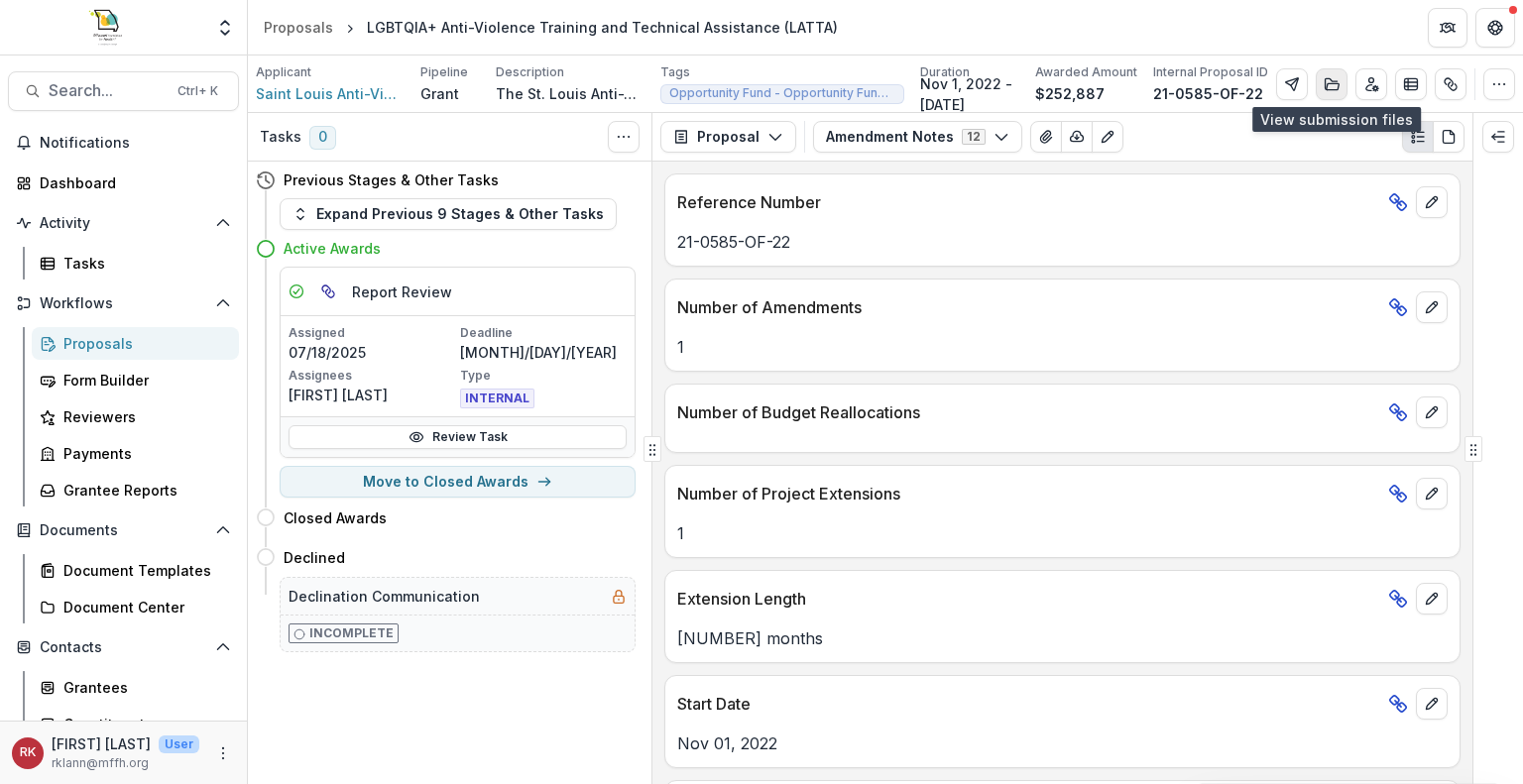 click 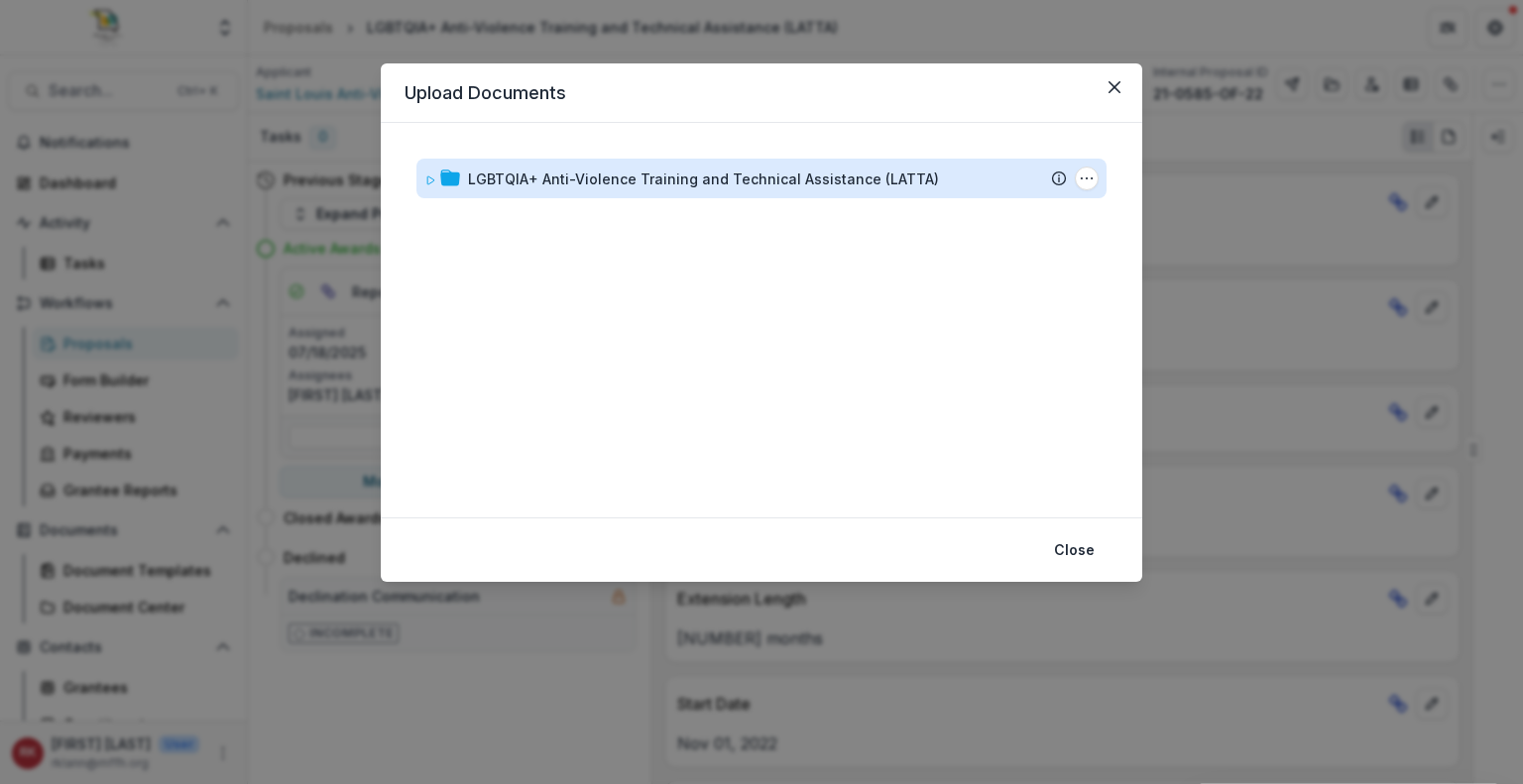 click on "LGBTQIA+ Anti-Violence Training and Technical Assistance (LATTA)" at bounding box center (703, 178) 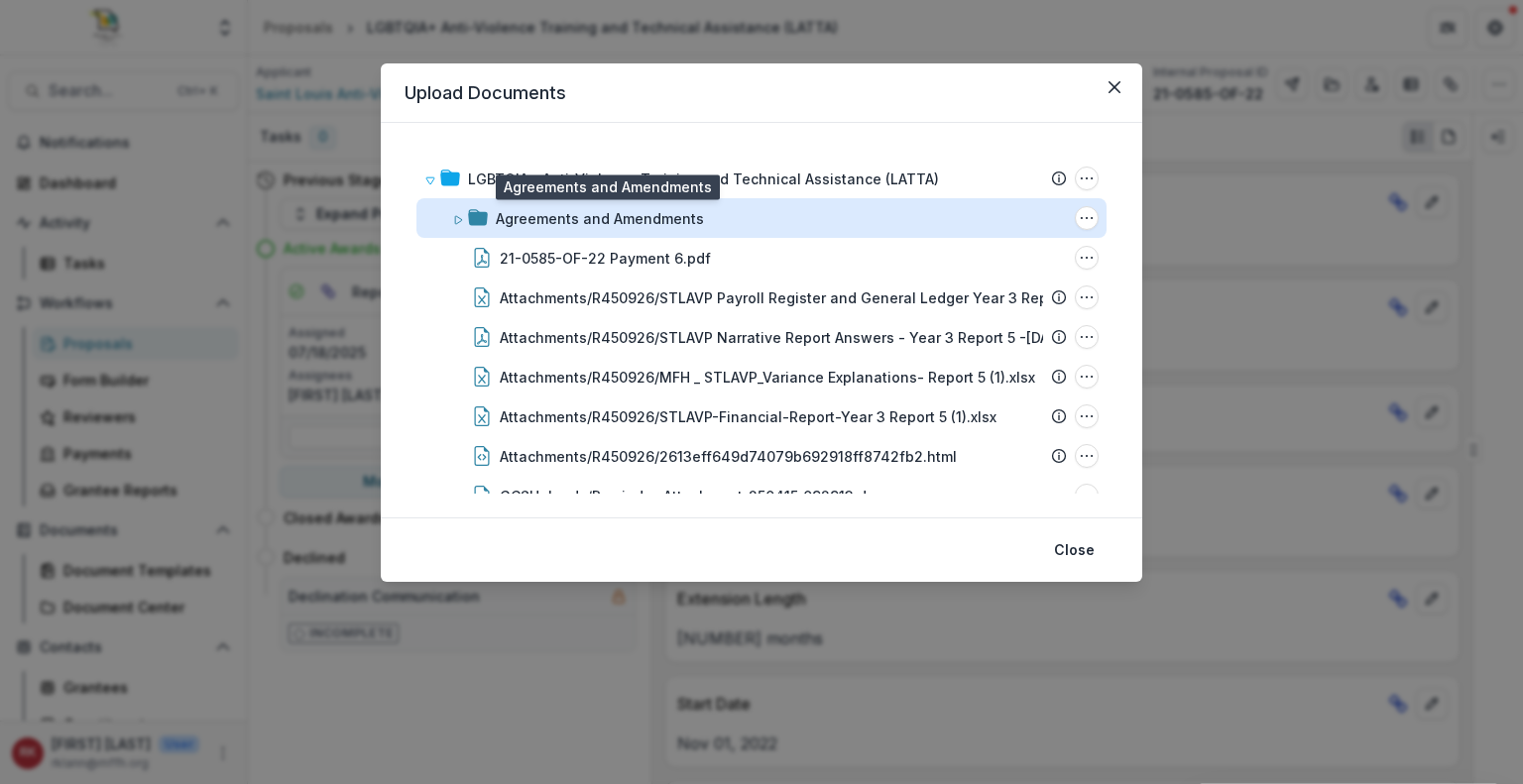 click on "Agreements and Amendments" at bounding box center [600, 218] 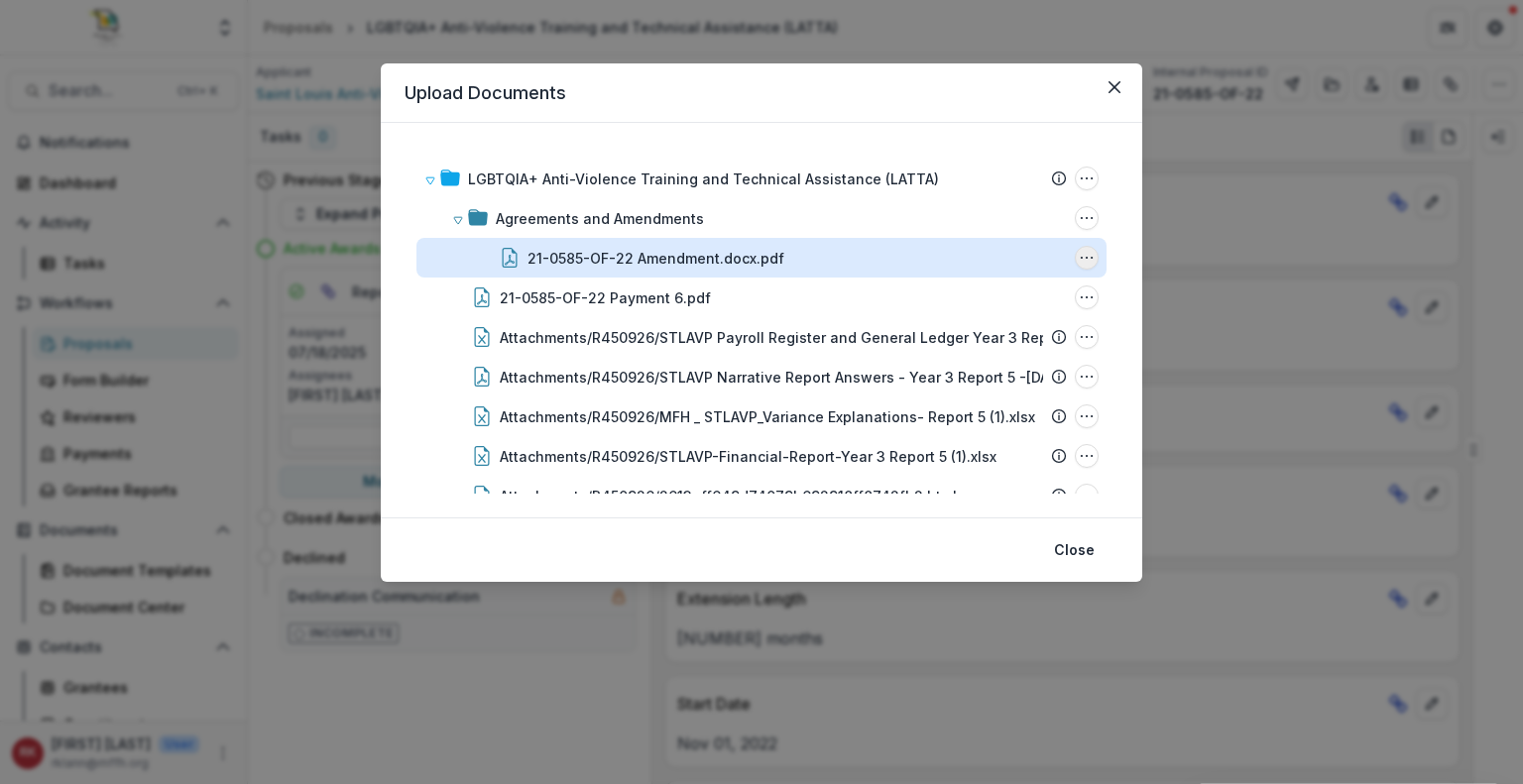 click 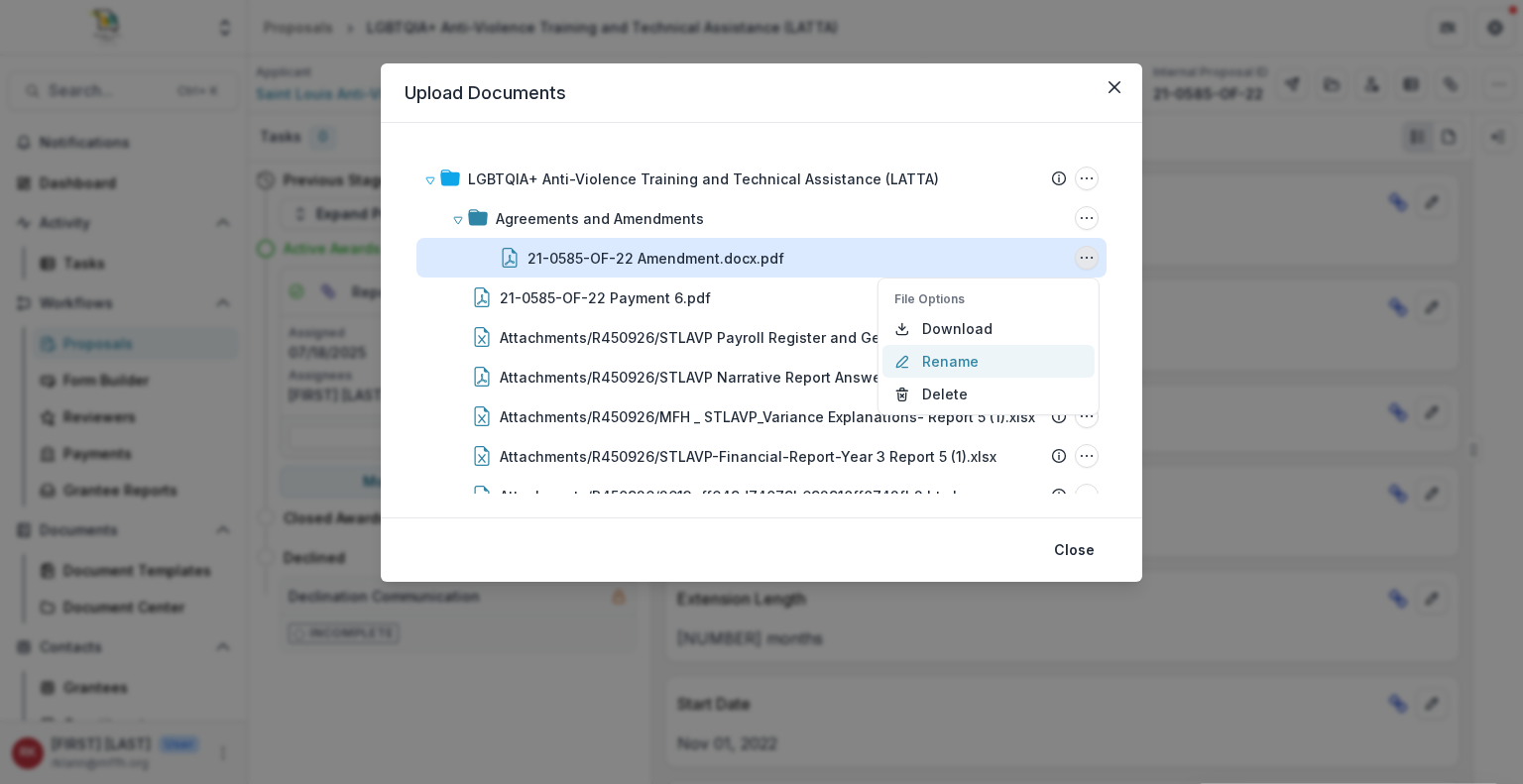 click on "Rename" at bounding box center (989, 361) 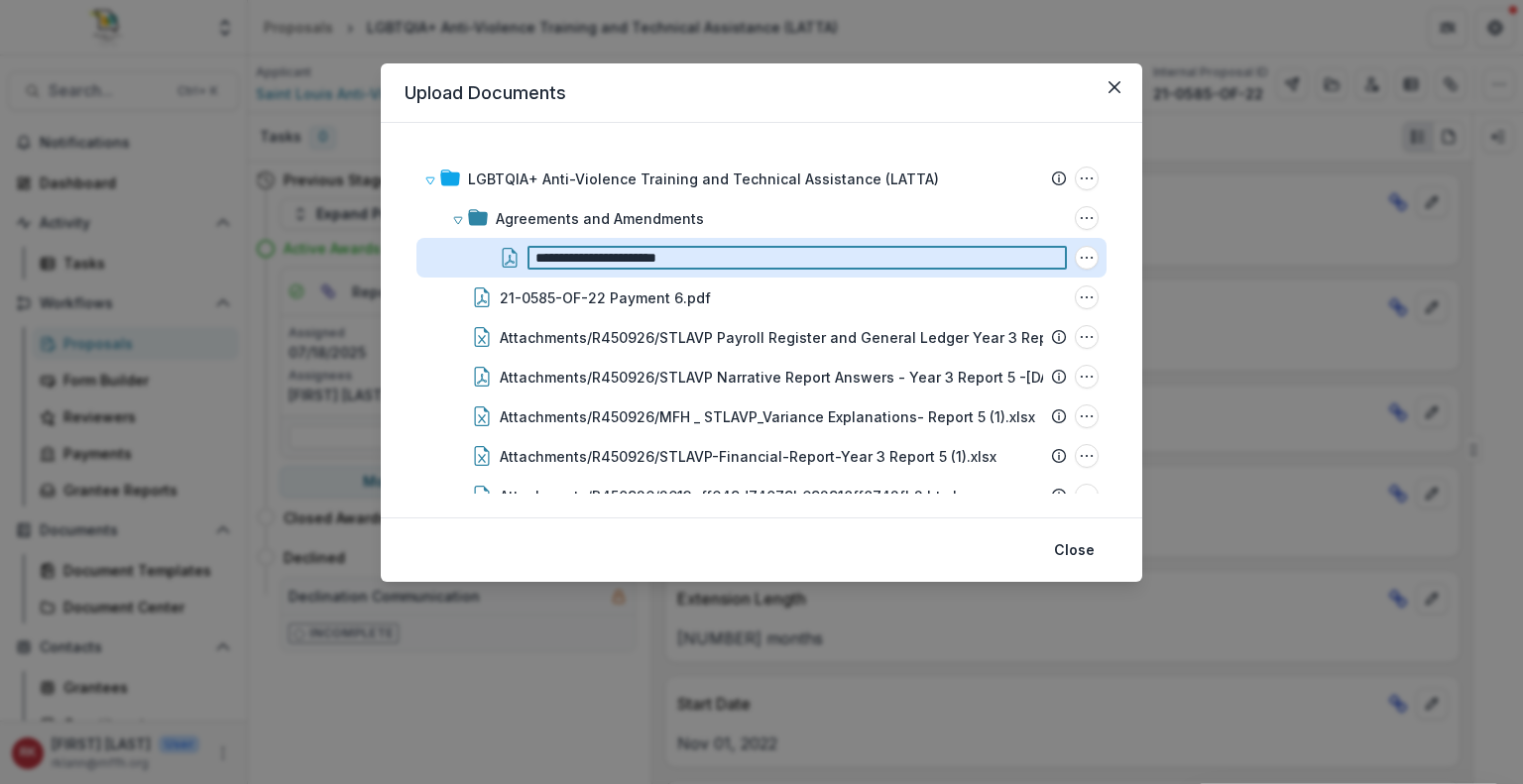 type on "**********" 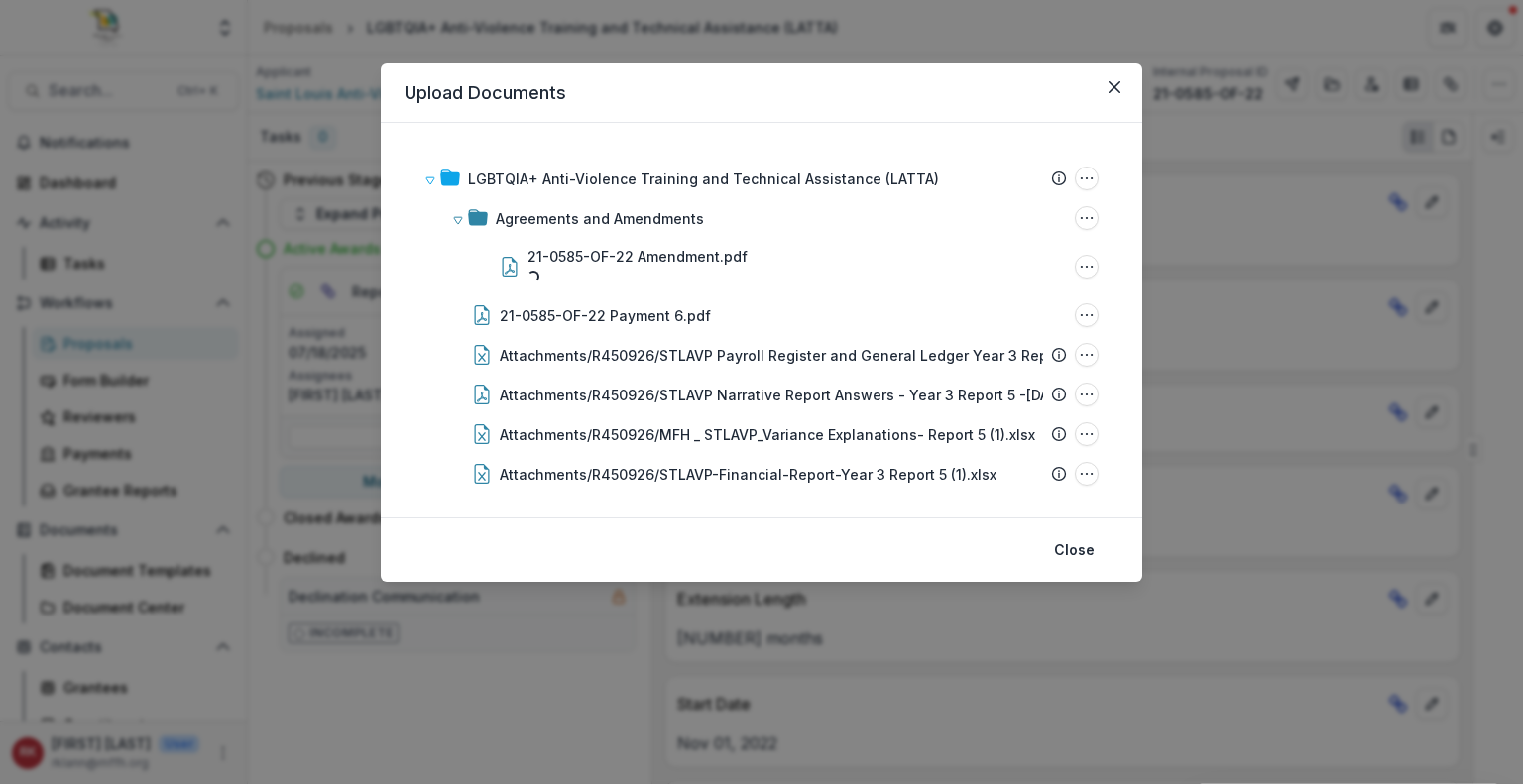 click on "Upload Documents" at bounding box center [762, 93] 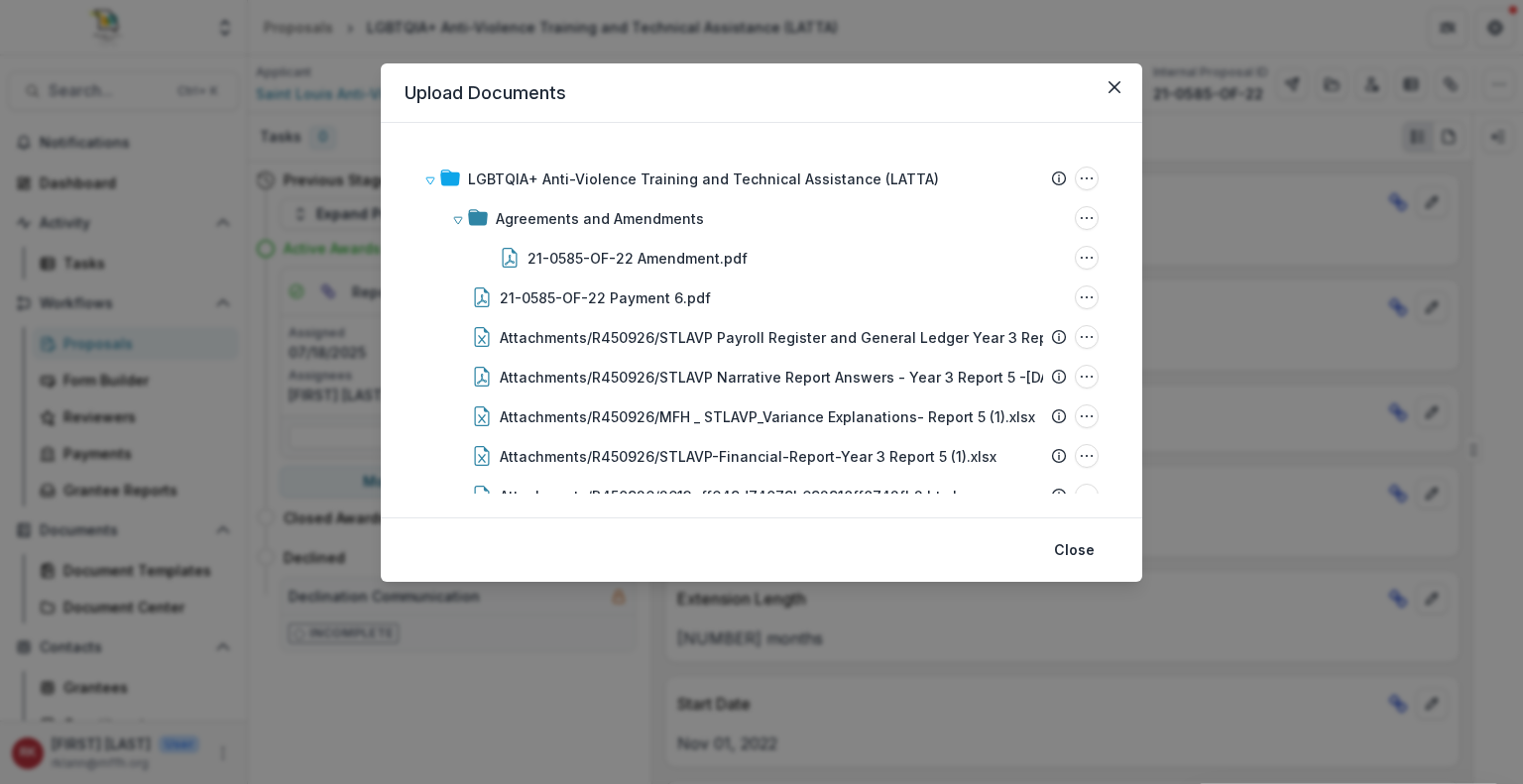 scroll, scrollTop: 2077, scrollLeft: 0, axis: vertical 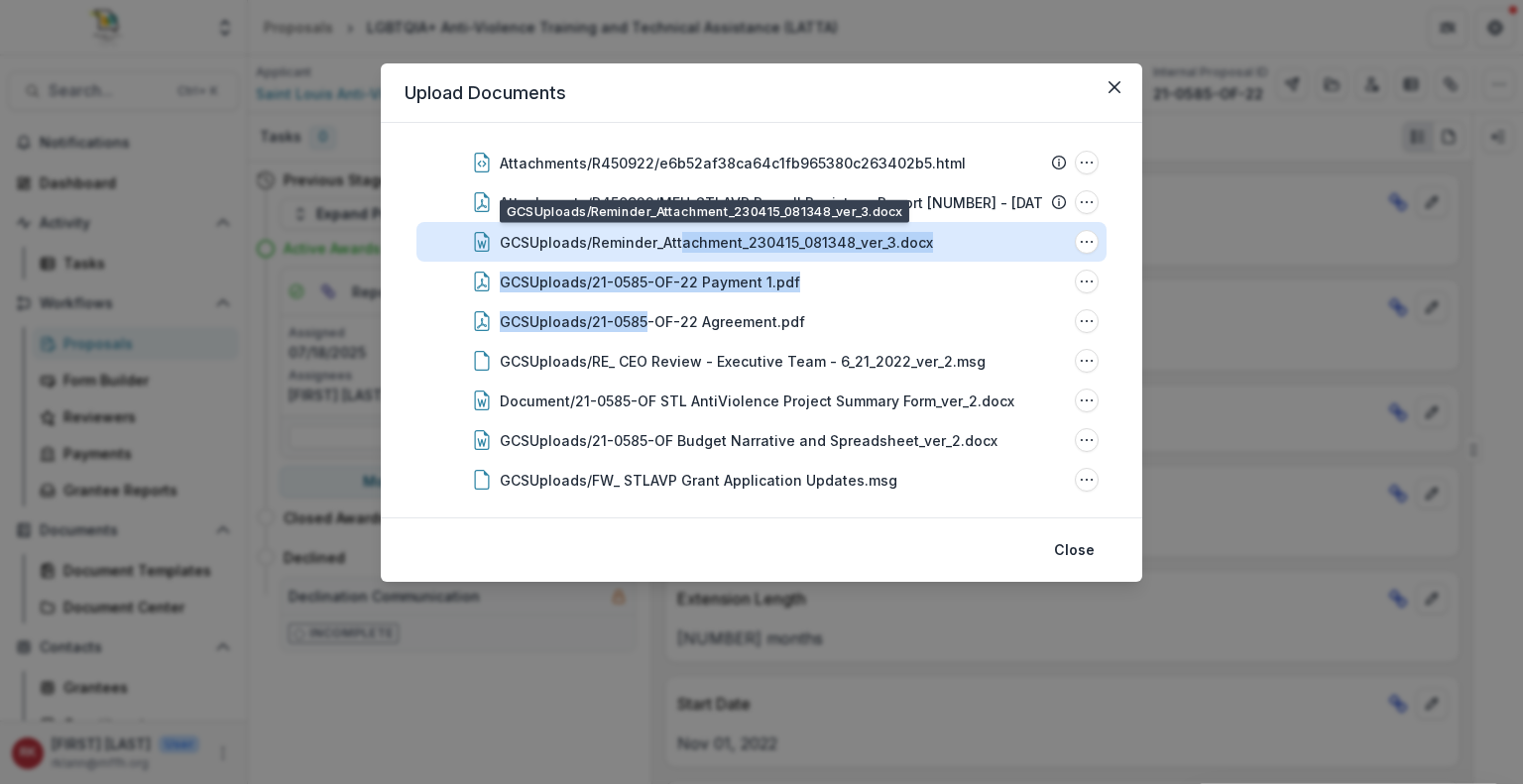 drag, startPoint x: 644, startPoint y: 328, endPoint x: 677, endPoint y: 242, distance: 92.11406 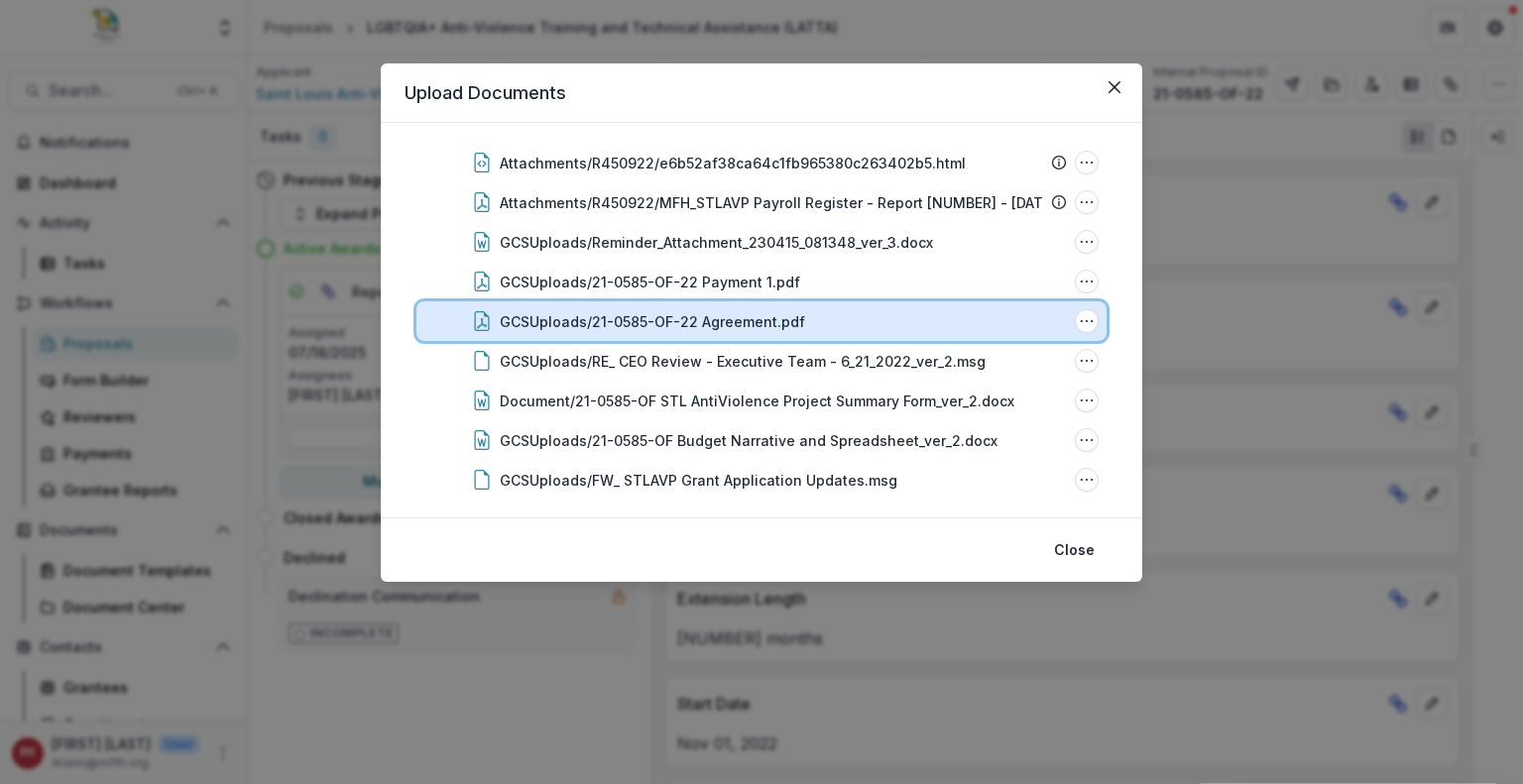 click on "GCSUploads/21-0585-OF-22 Agreement.pdf" at bounding box center [783, 321] 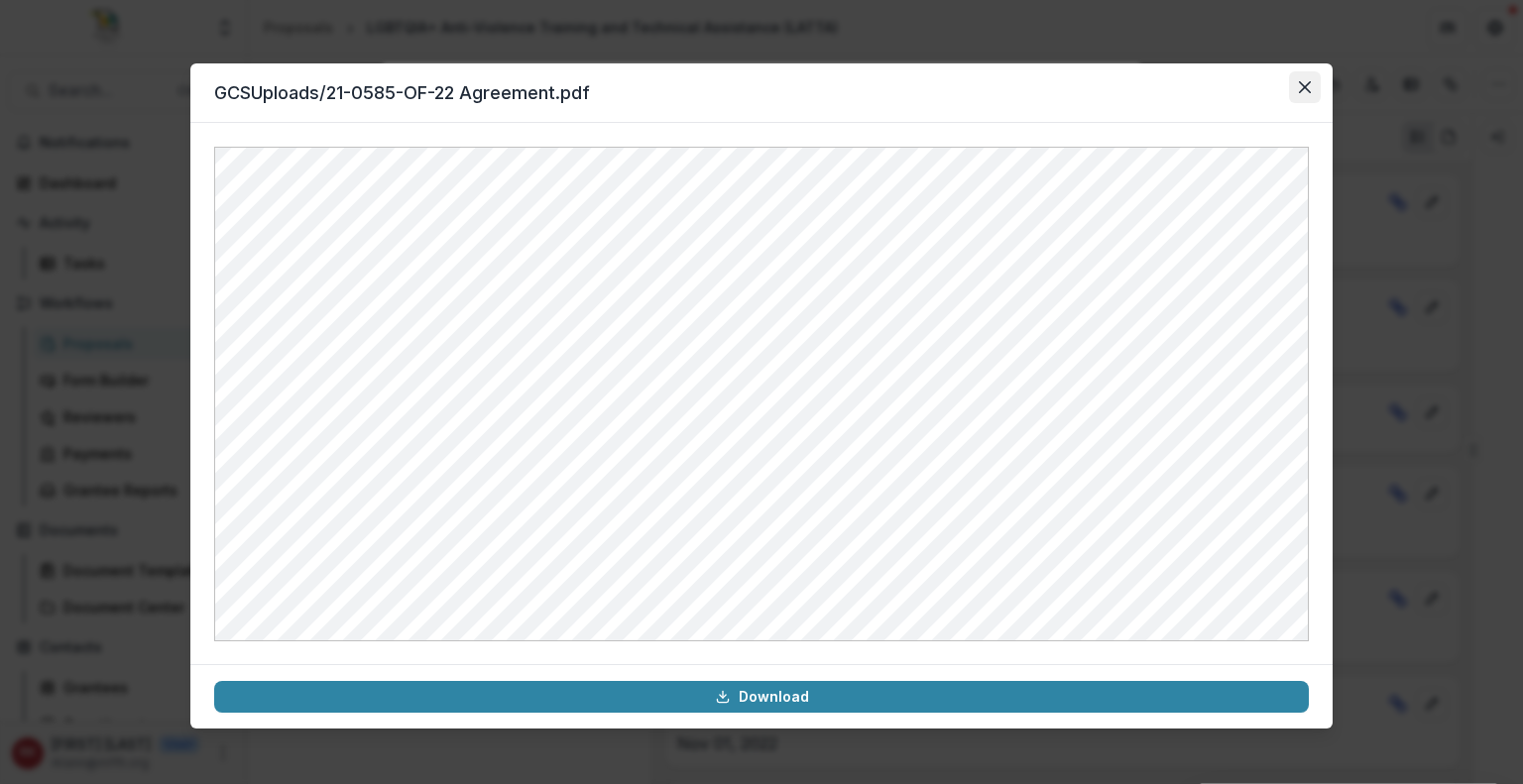 click at bounding box center [1305, 87] 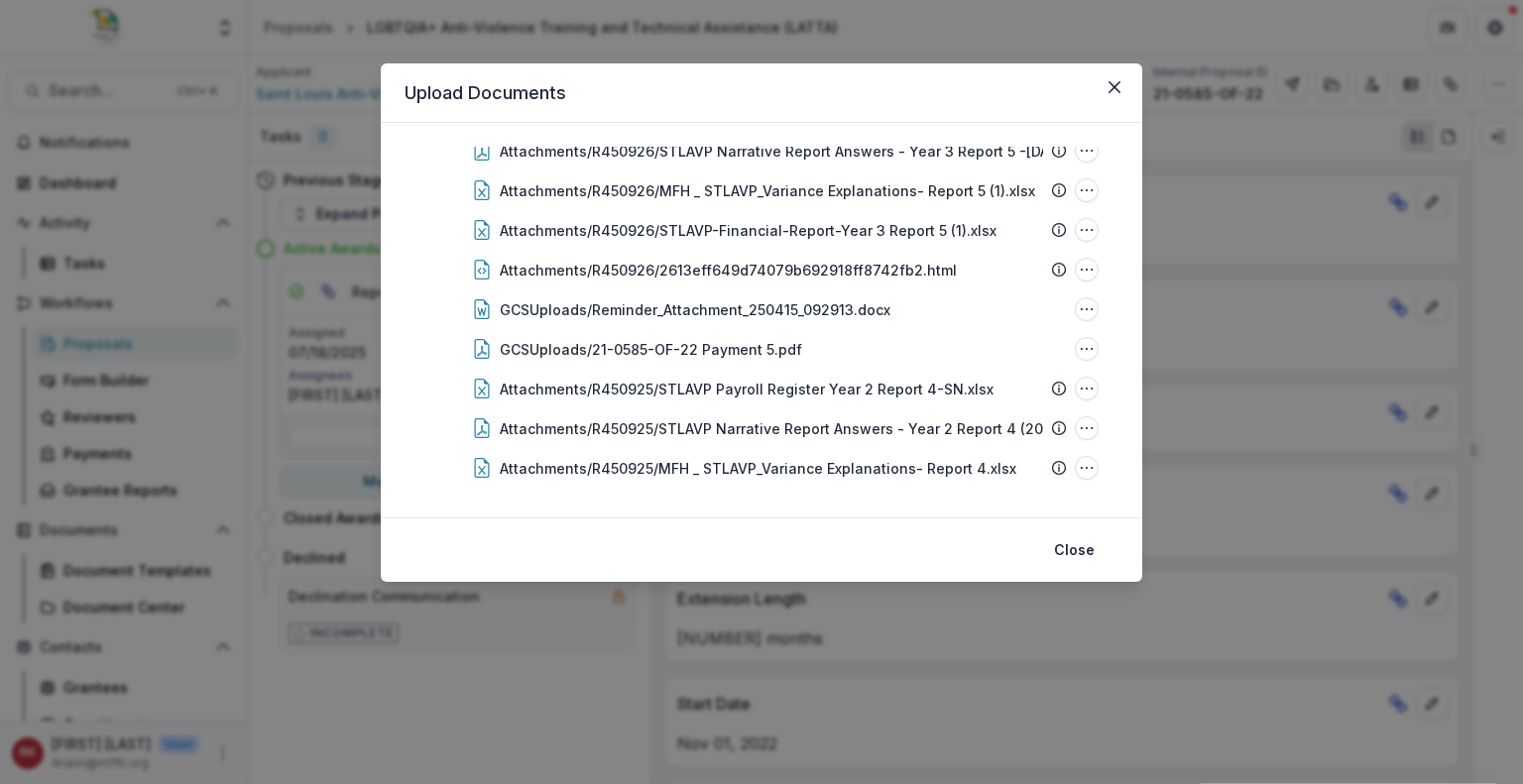 scroll, scrollTop: 0, scrollLeft: 0, axis: both 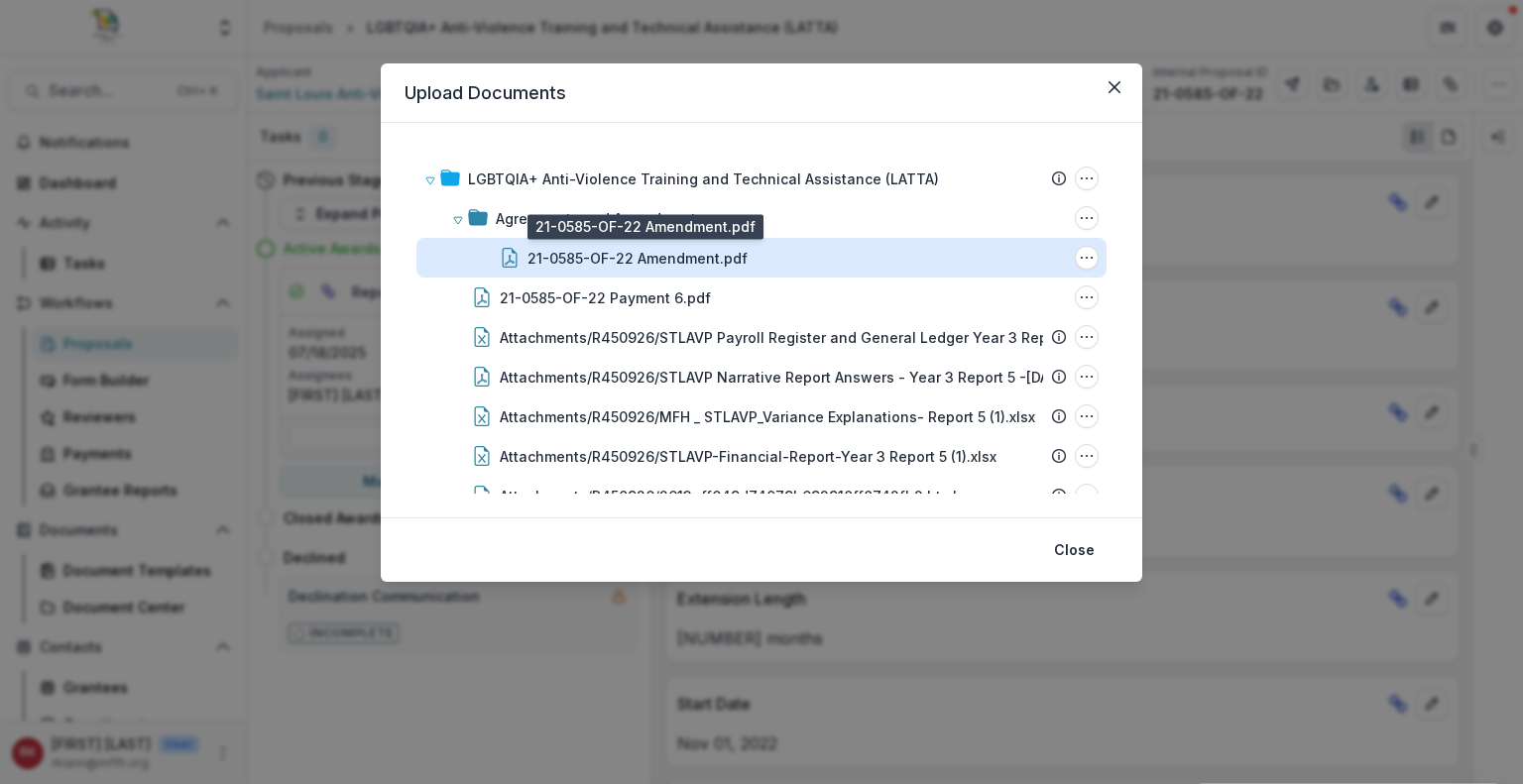 click on "21-0585-OF-22 Amendment.pdf" at bounding box center [638, 258] 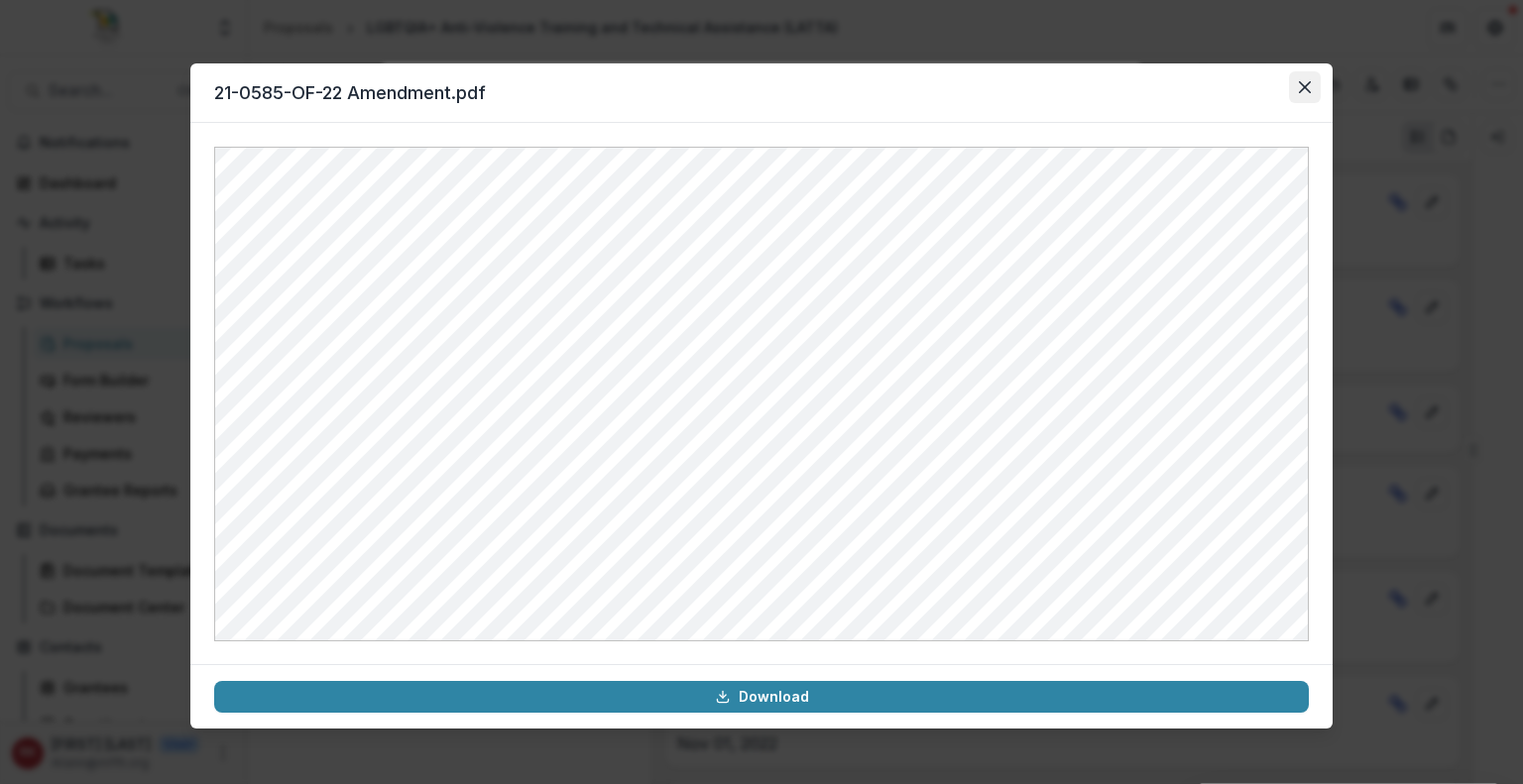click 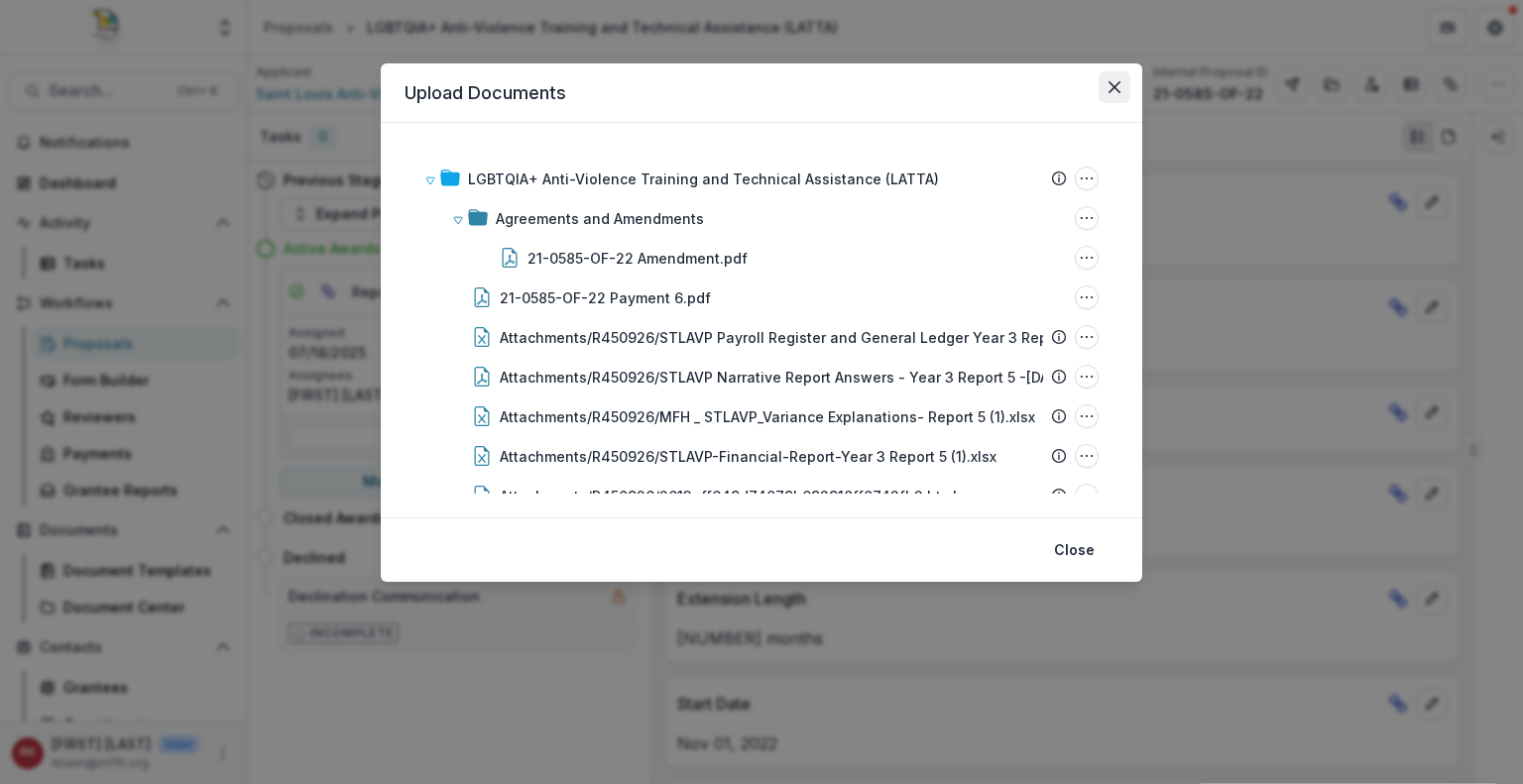 click 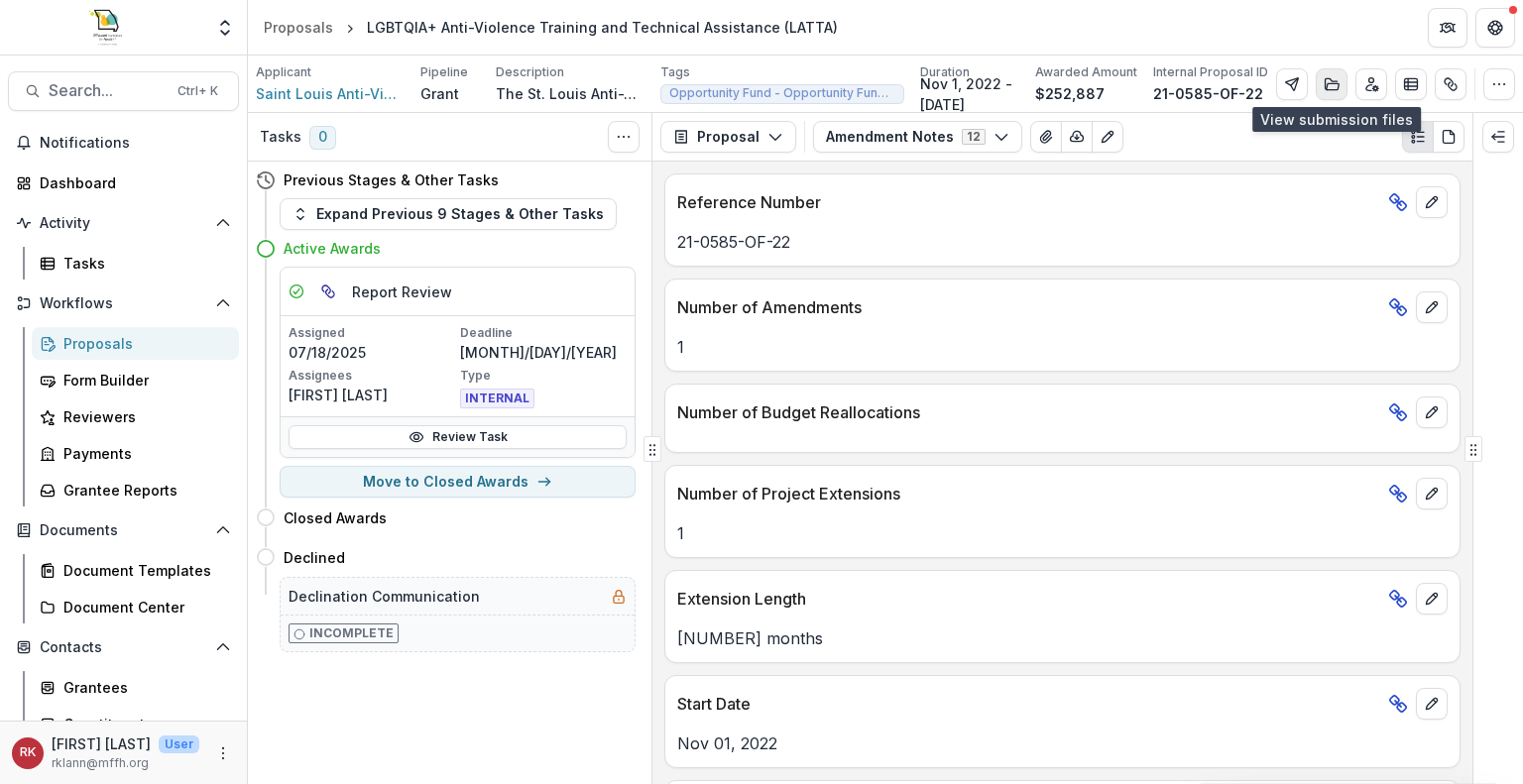 click 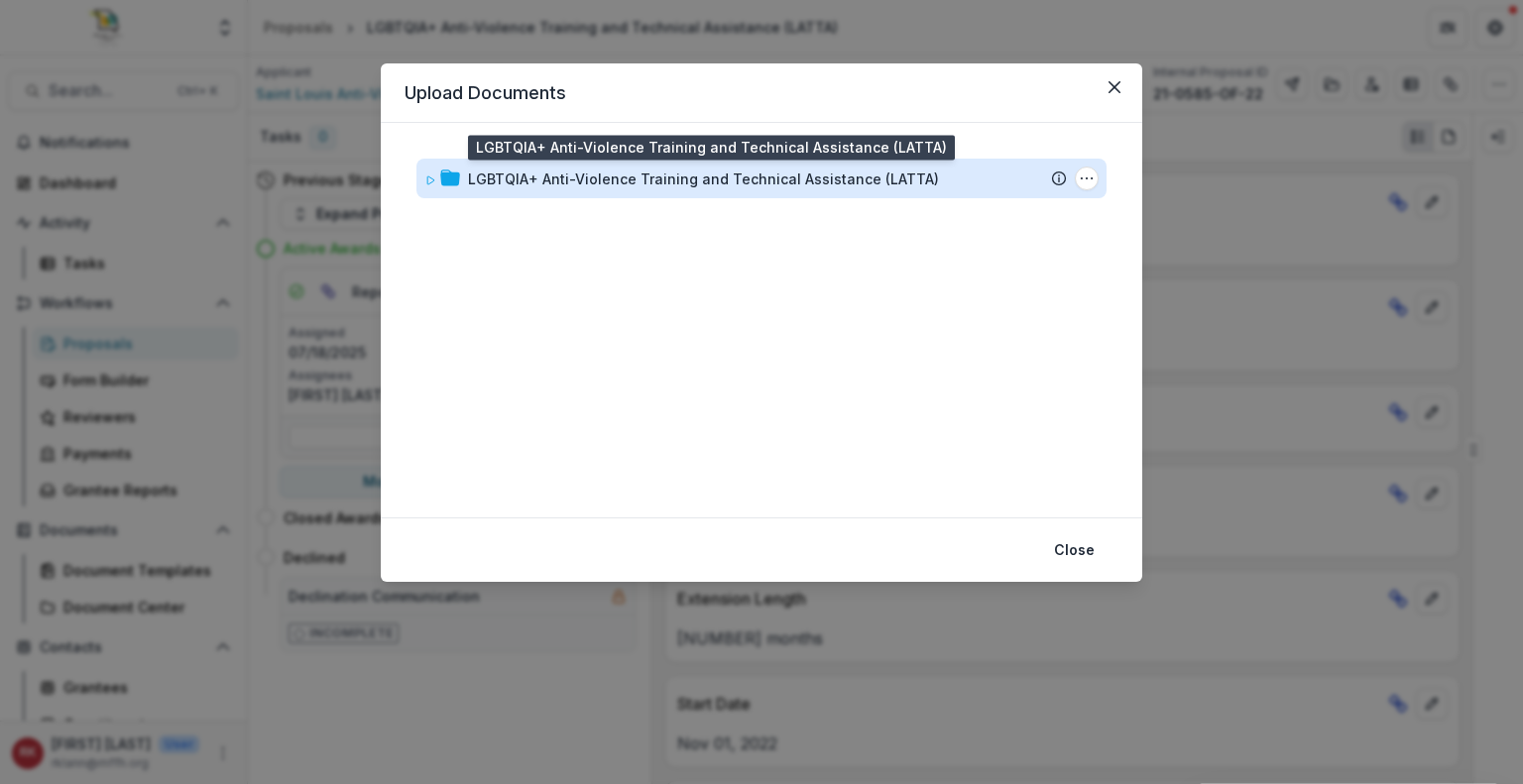 click on "LGBTQIA+ Anti-Violence Training and Technical Assistance (LATTA)" at bounding box center [703, 178] 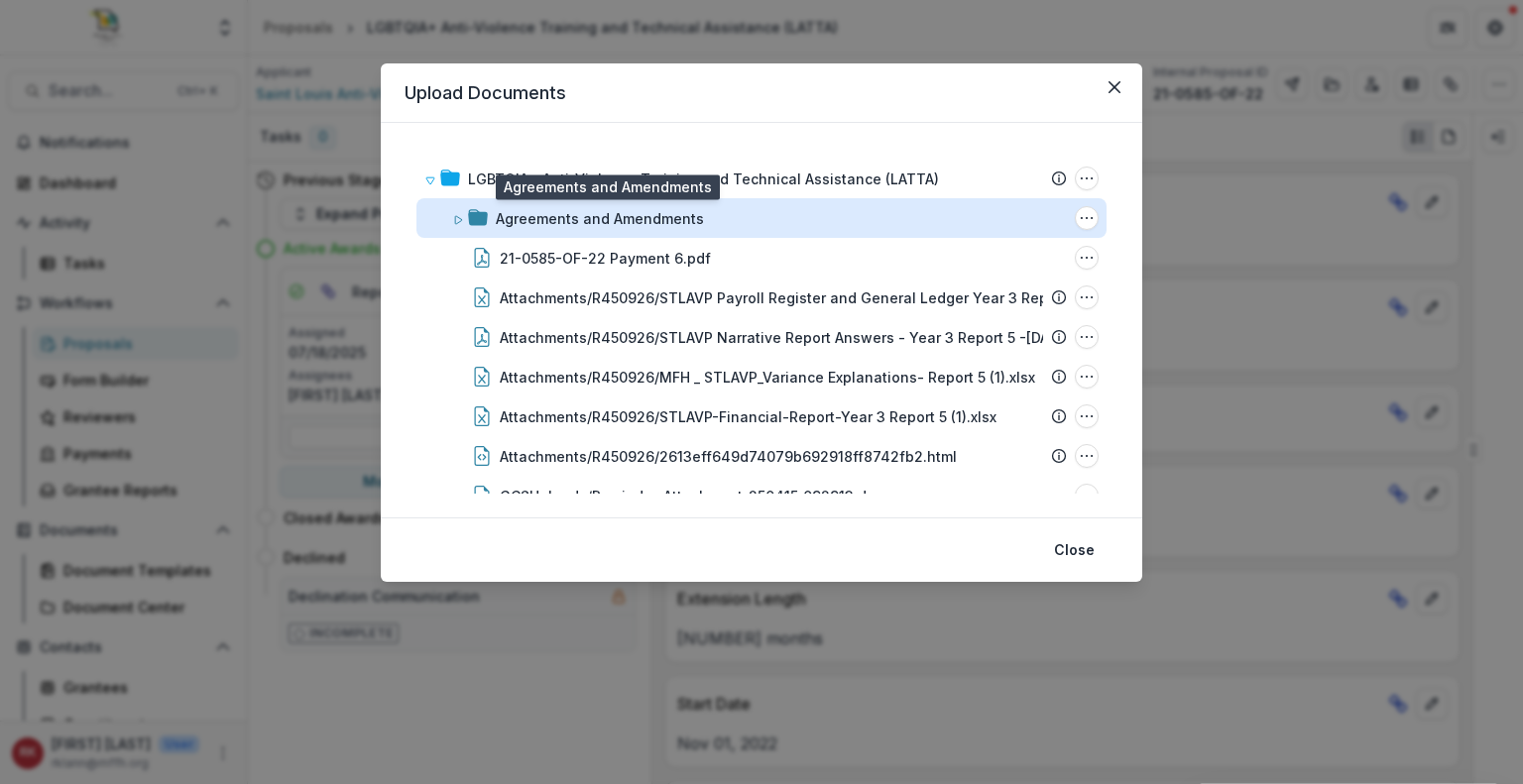 click on "Agreements and Amendments" at bounding box center (600, 218) 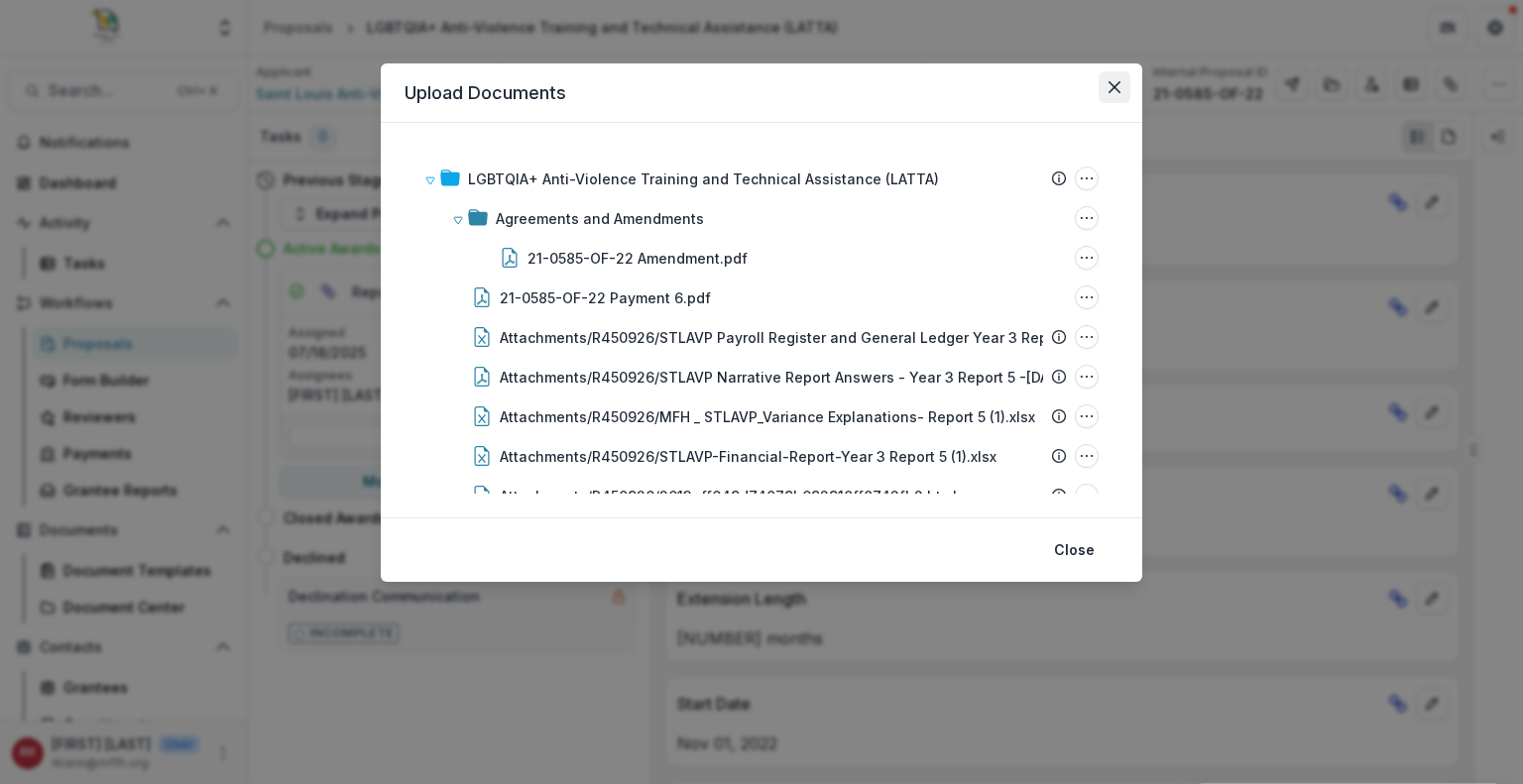 click at bounding box center [1114, 87] 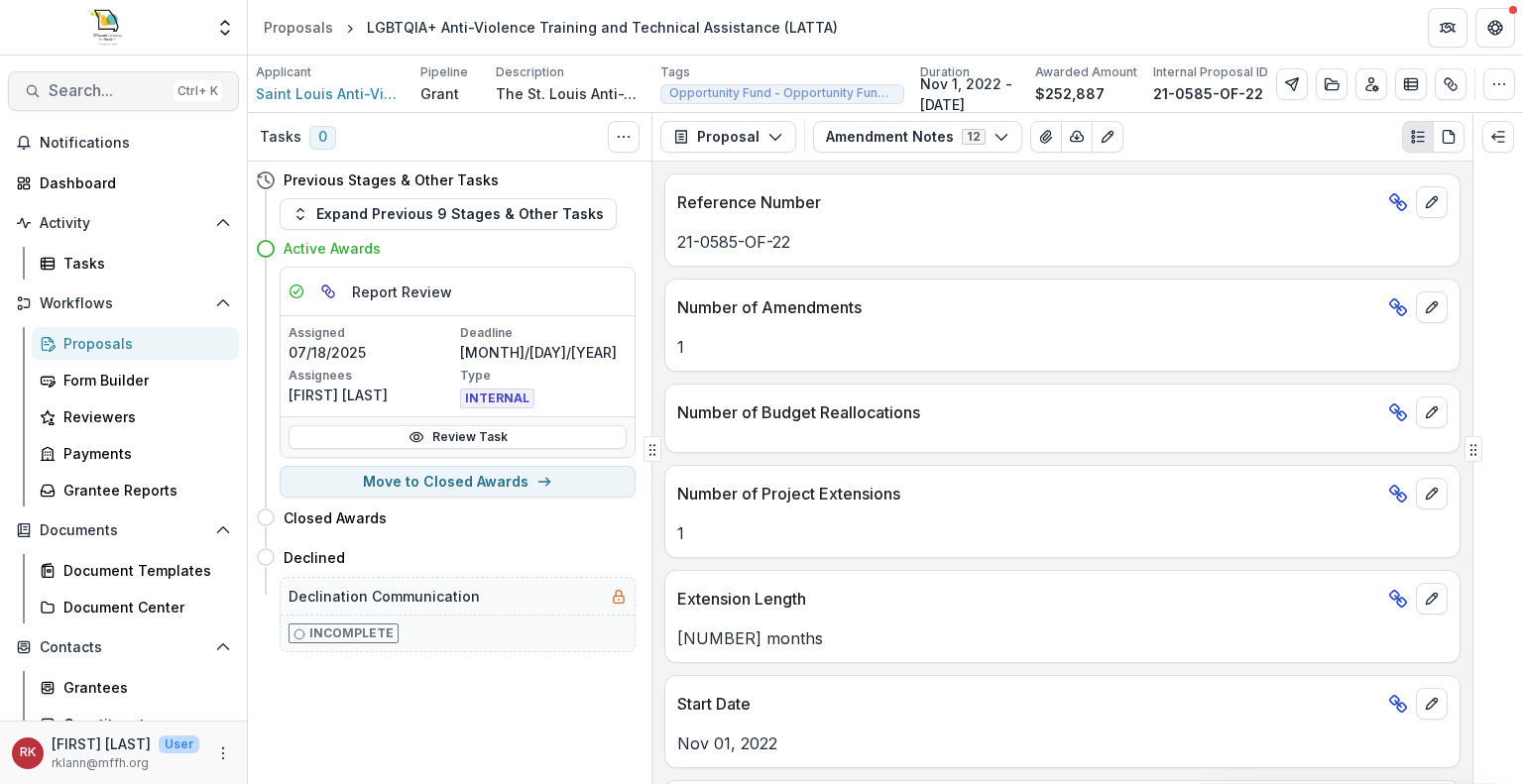 click on "Search..." at bounding box center (107, 90) 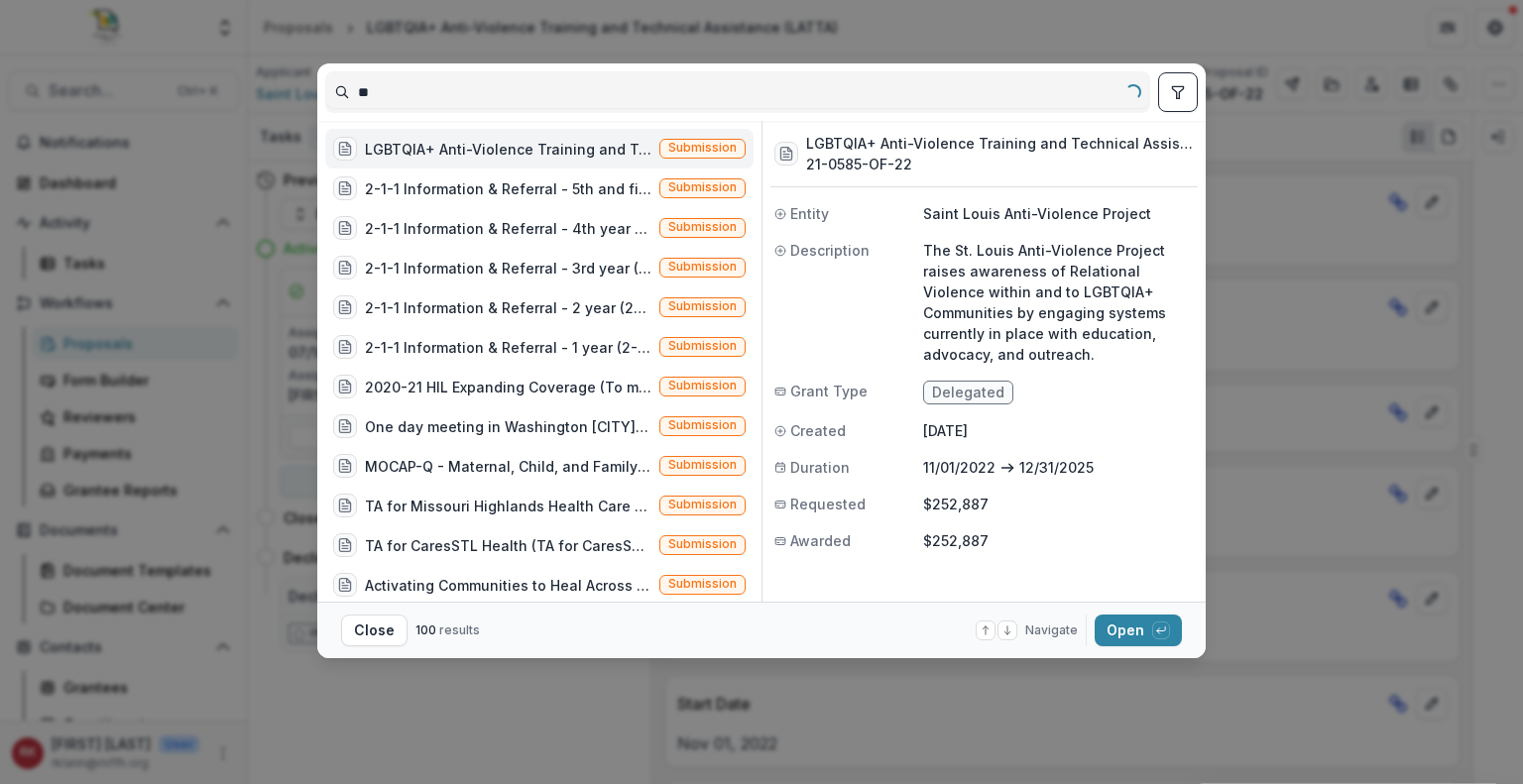 type on "*" 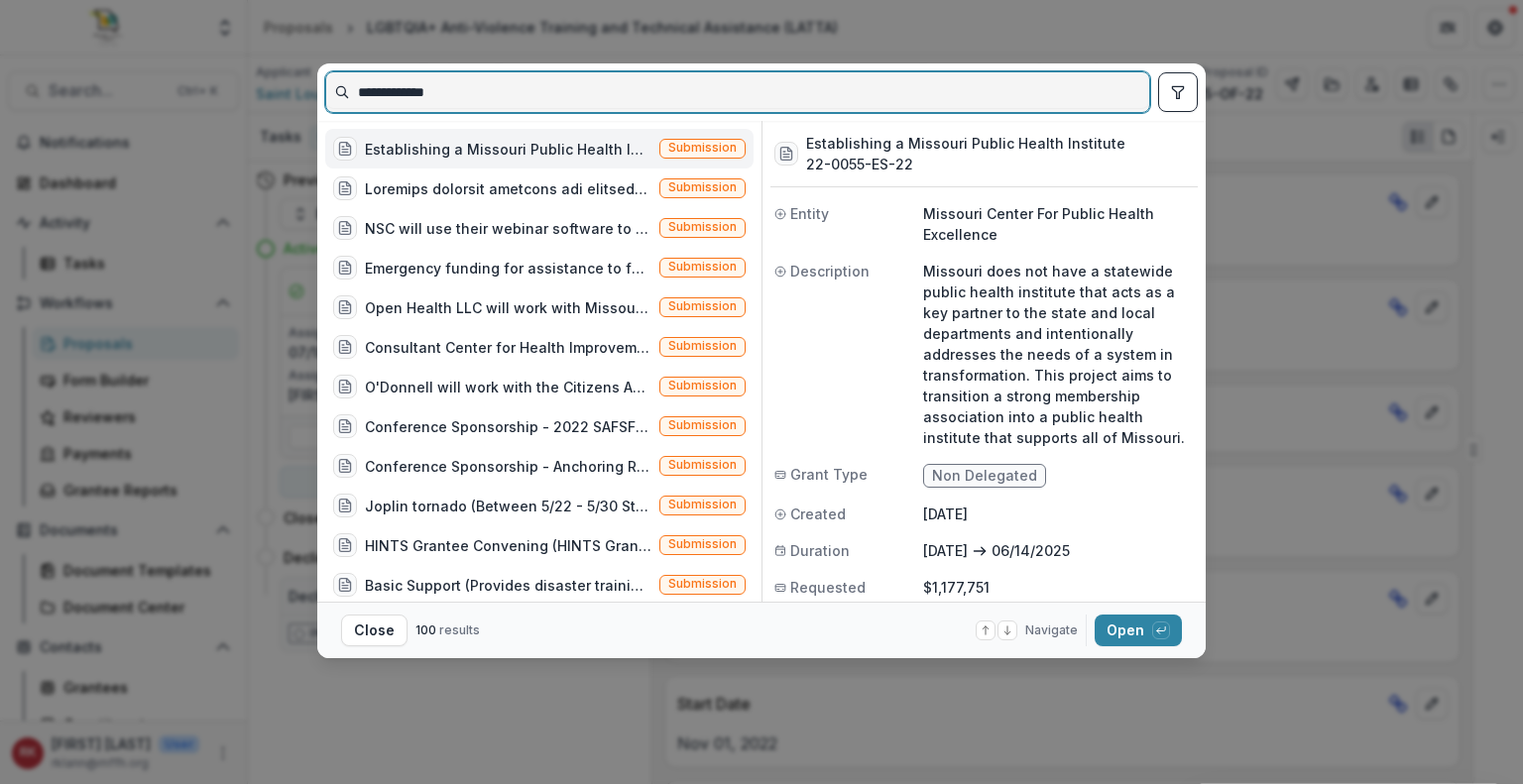 type on "**********" 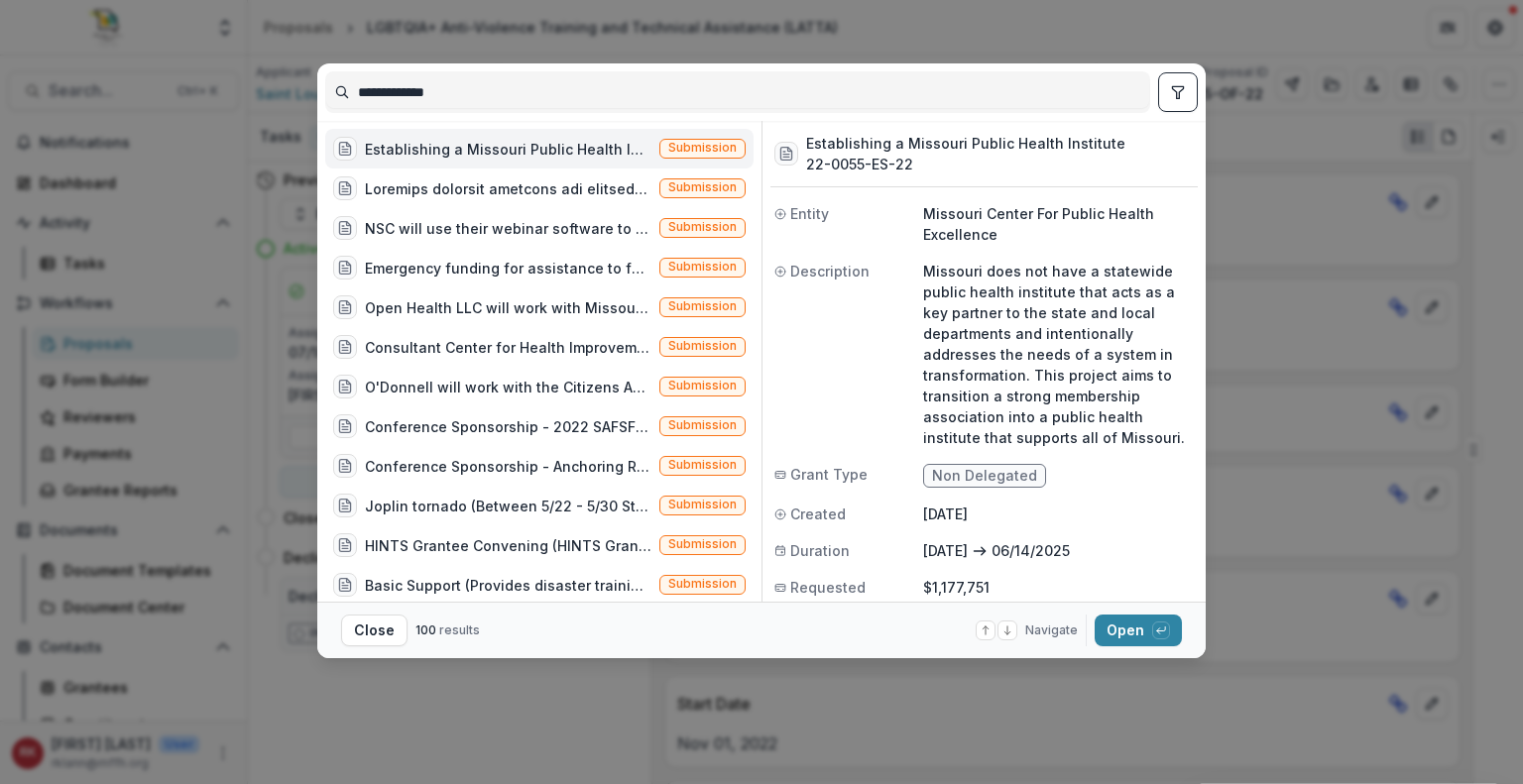 click on "Establishing a Missouri Public Health Institute (Missouri does not have a statewide public health institute that acts as a key partner to the state and local departments and intentionally addresses the needs of a system in transformation.  This project aims to transition a strong membership association into a public health institute that supports all of Missouri.)" at bounding box center [508, 149] 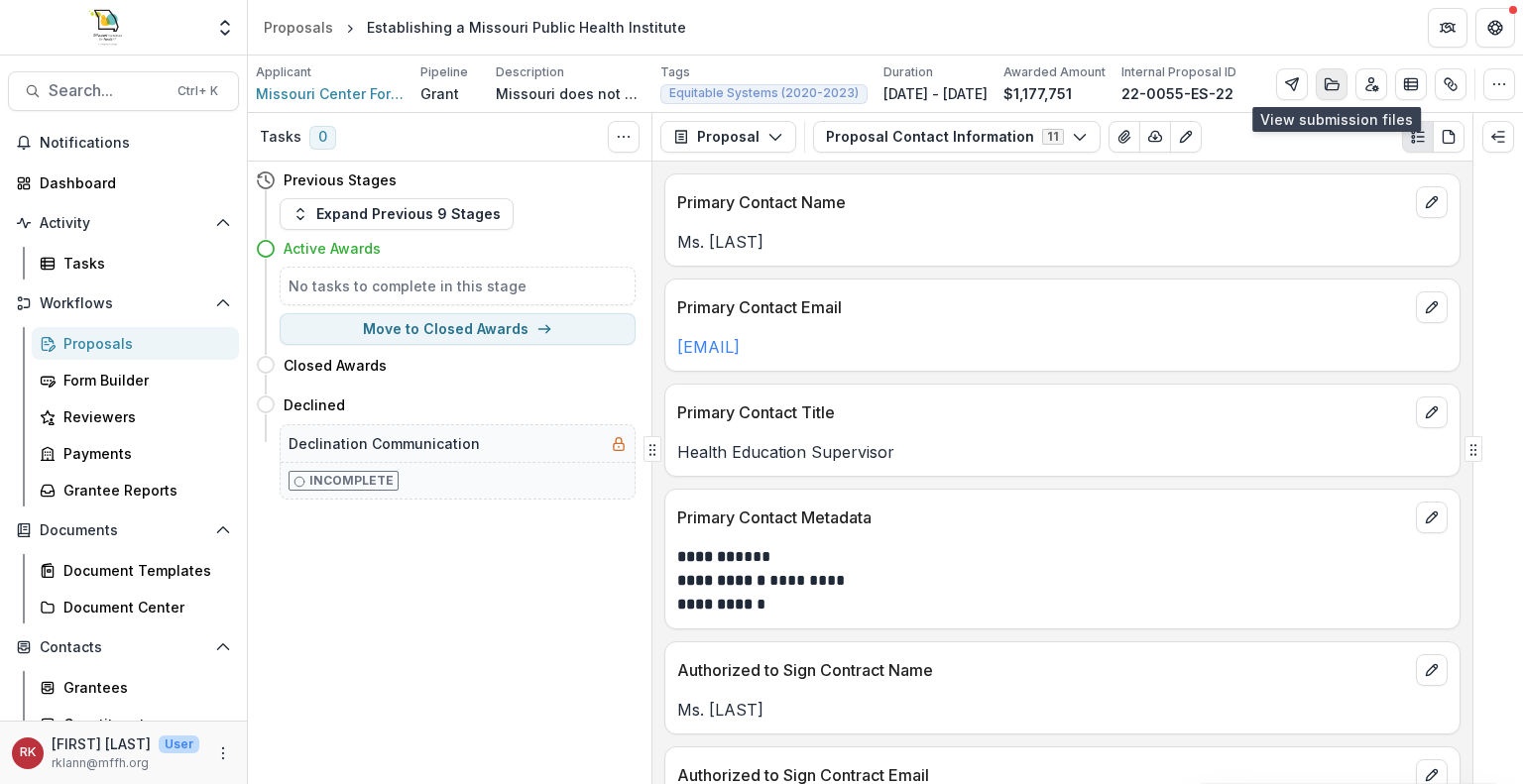 click 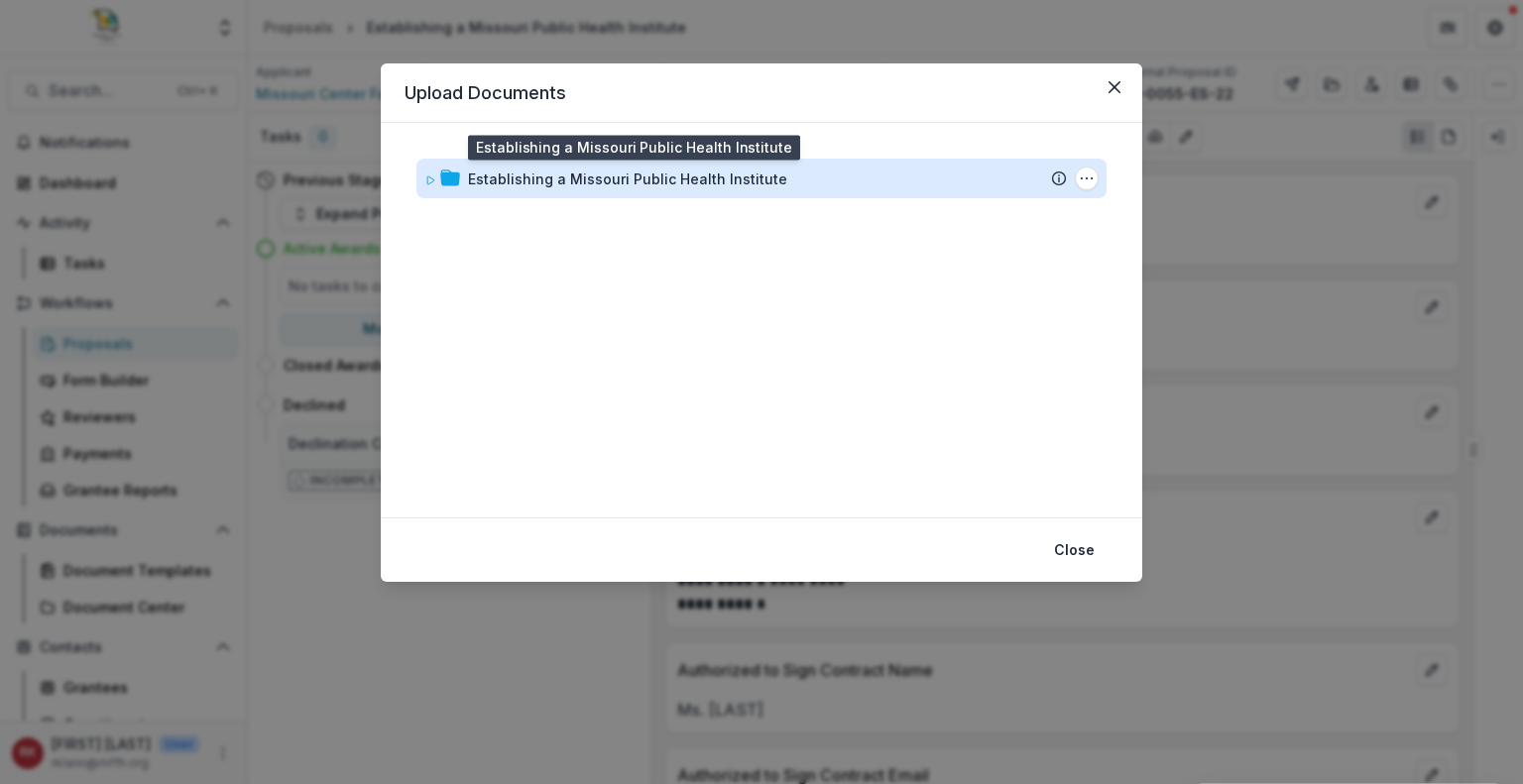 click on "Establishing a Missouri Public Health Institute" at bounding box center (628, 178) 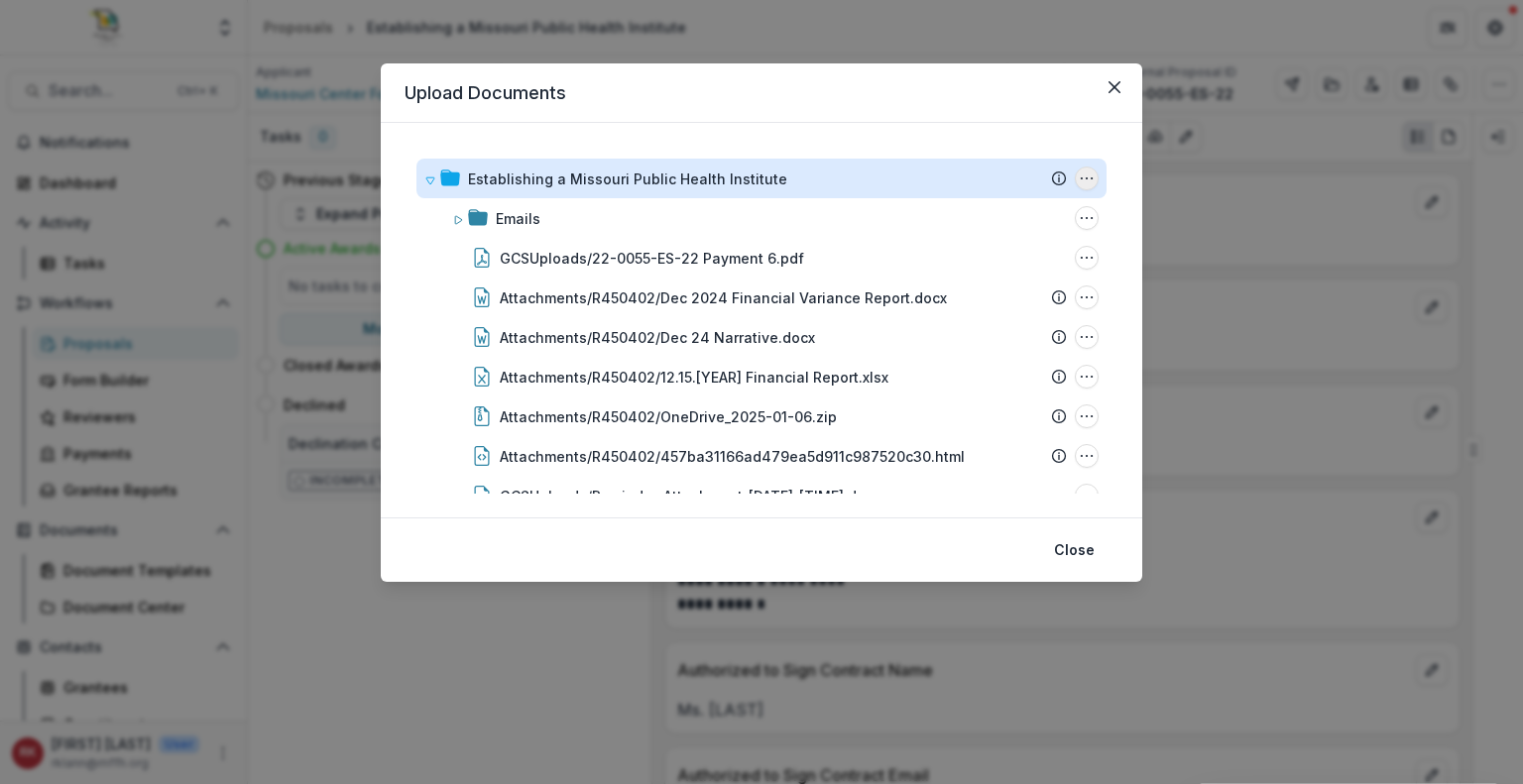 click 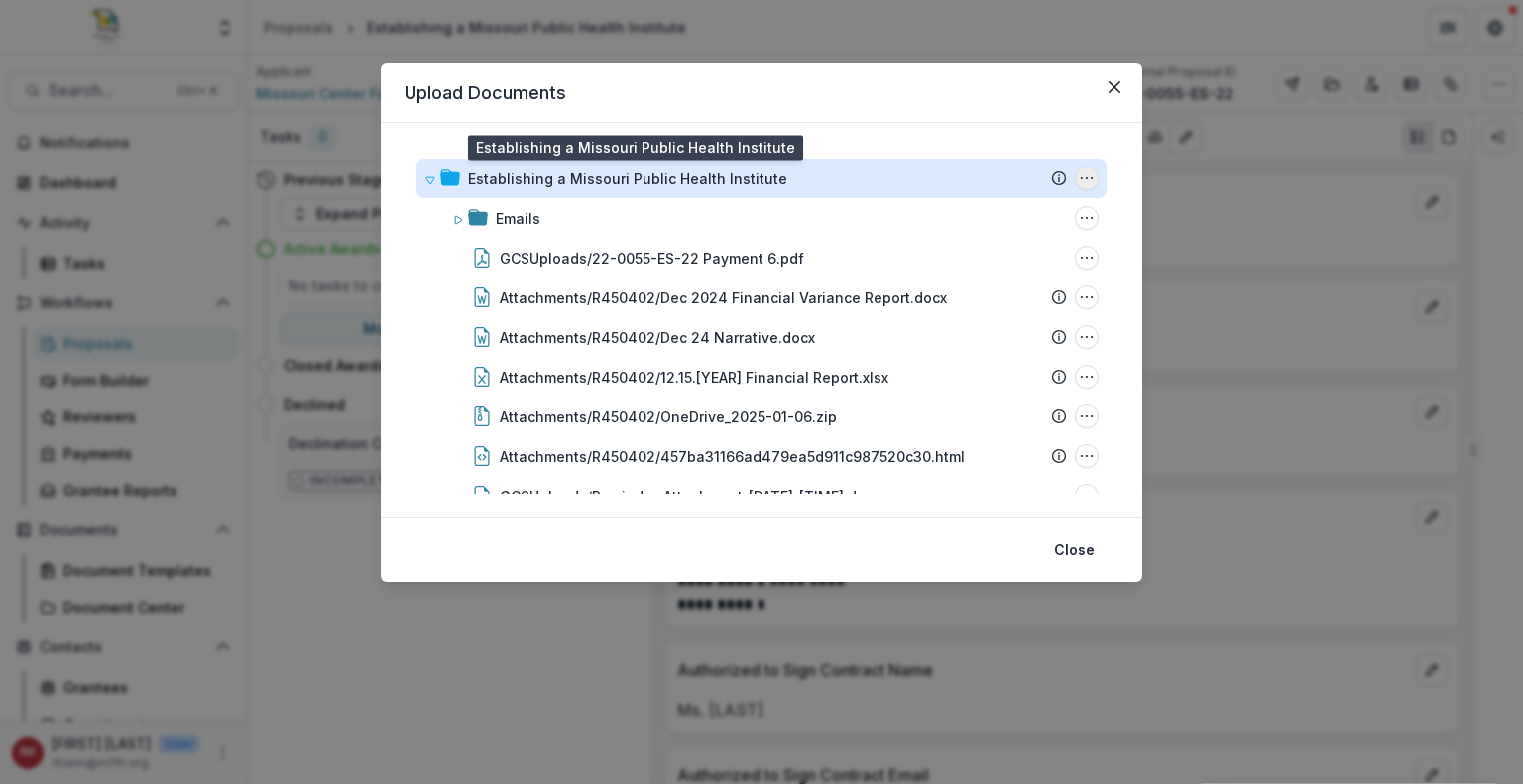 scroll, scrollTop: 52, scrollLeft: 0, axis: vertical 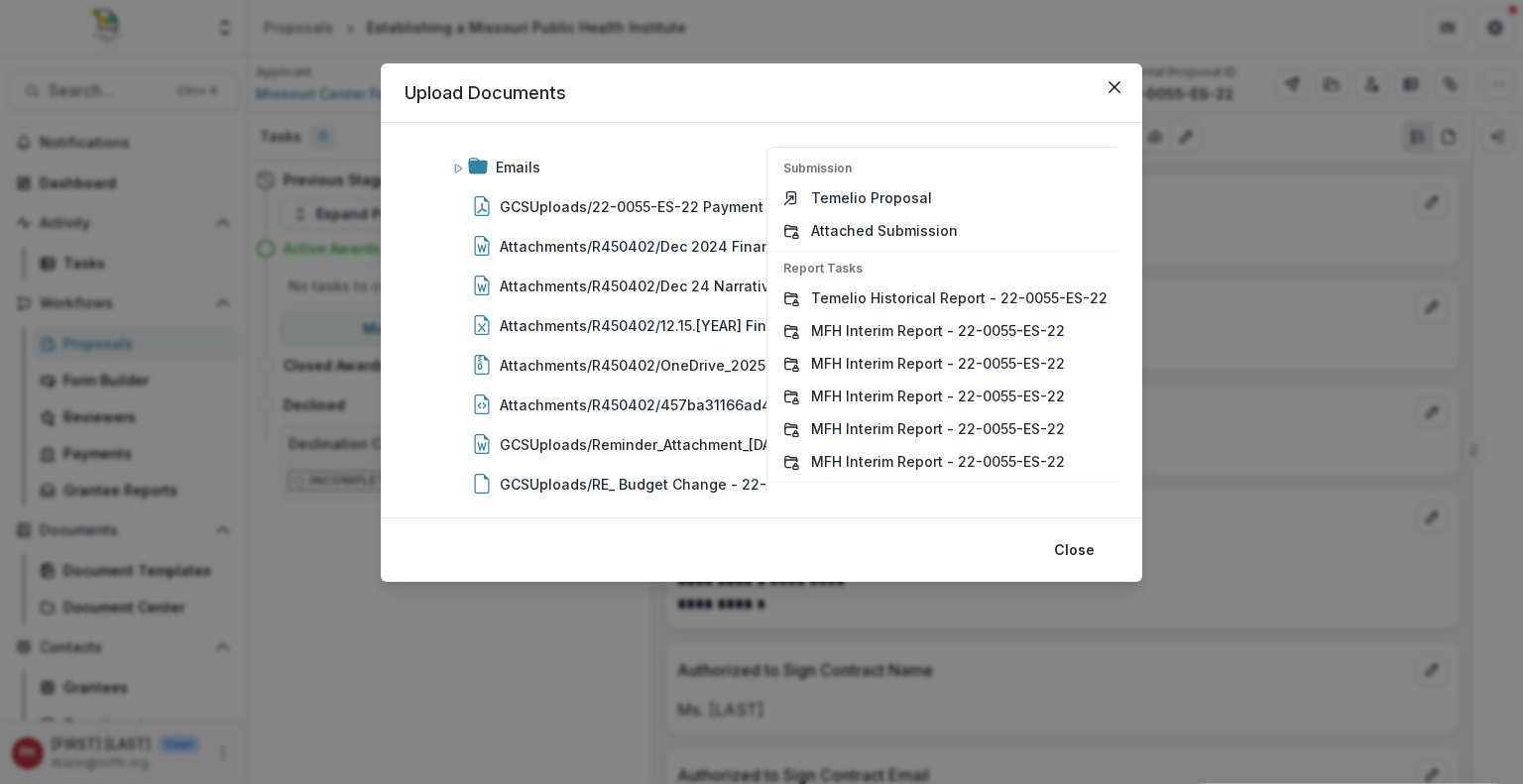 click on "Establishing a Missouri Public Health Institute Submission Temelio Proposal Attached Submission Report Tasks Temelio Historical Report - 22-0055-ES-22 MFH Interim Report - 22-0055-ES-22 MFH Interim Report - 22-0055-ES-22 MFH Interim Report - 22-0055-ES-22 MFH Interim Report - 22-0055-ES-22 MFH Interim Report - 22-0055-ES-22 Folder Options Rename Add Subfolder Delete Emails Folder Options Rename Add Subfolder Delete GCSUploads/22-0055-ES-22 Payment 6.pdf File Options Download Rename Delete Attachments/R450402/Dec 2024 Financial Variance Report.docx File Options Download Rename Delete Attachments/R450402/Dec 24 Narrative.docx File Options Download Rename Delete Attachments/R450402/12.15.24 Financial Report.xlsx File Options Download Rename Delete Attachments/R450402/OneDrive_2025-01-06.zip File Options Download Rename Delete Attachments/R450402/457ba31166ad479ea5d911c987520c30.html File Options Download Rename Delete GCSUploads/Reminder_Attachment_241201_080511.docx File Options Download Rename Delete Download" at bounding box center (762, 320) 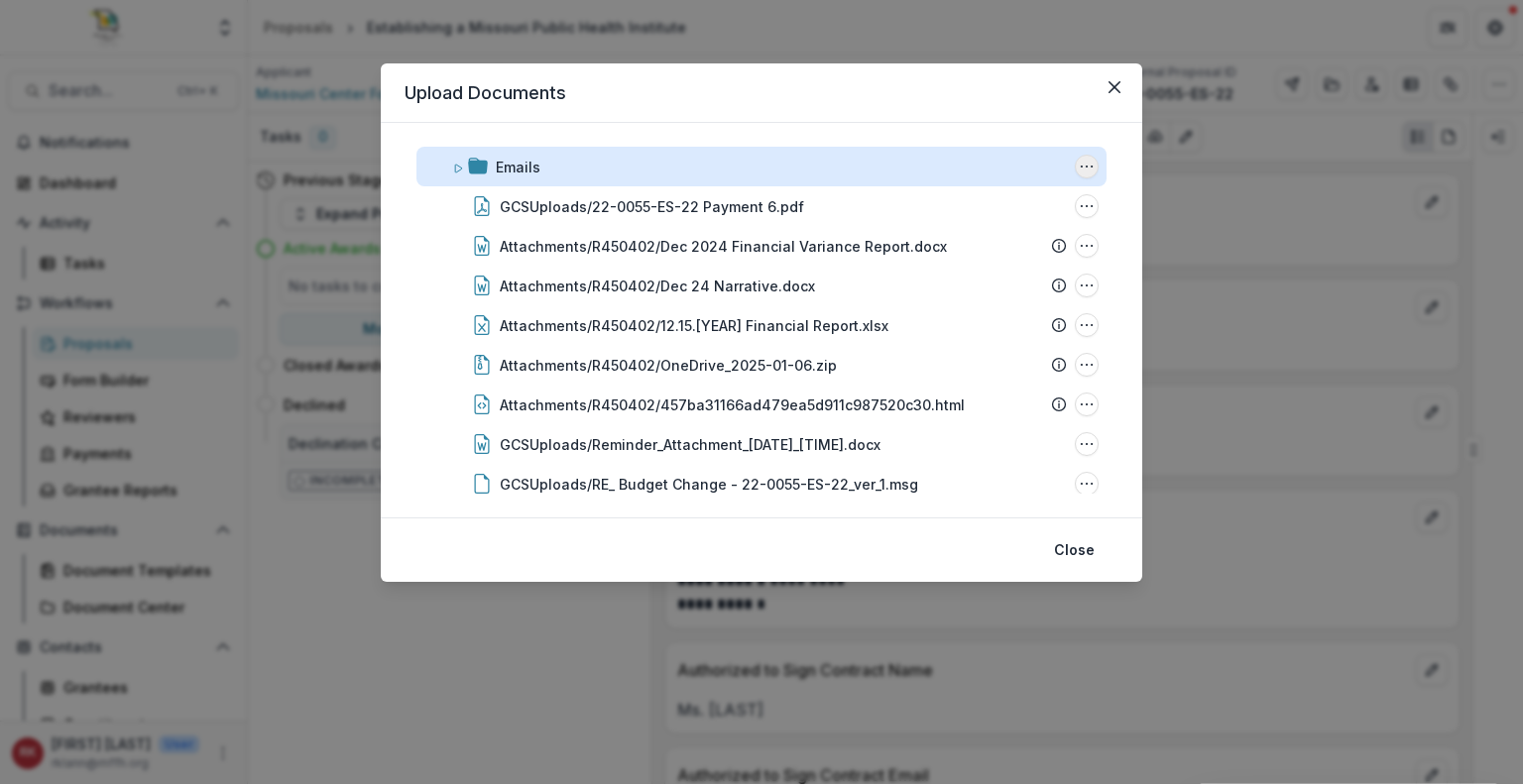 click at bounding box center [1087, 167] 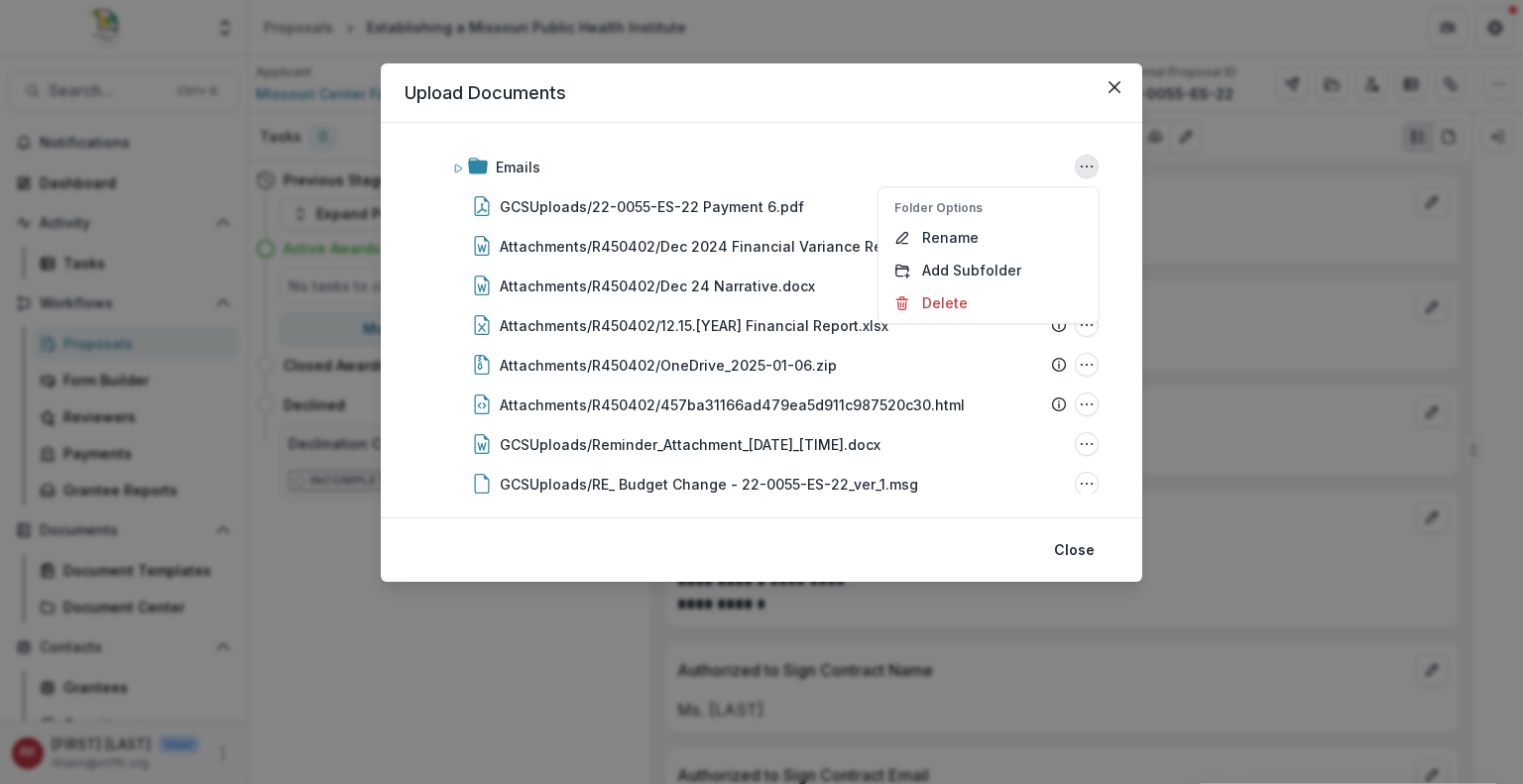 click on "Establishing a Missouri Public Health Institute Submission Temelio Proposal Attached Submission Report Tasks Temelio Historical Report - 22-0055-ES-22 MFH Interim Report - 22-0055-ES-22 MFH Interim Report - 22-0055-ES-22 MFH Interim Report - 22-0055-ES-22 MFH Interim Report - 22-0055-ES-22 MFH Interim Report - 22-0055-ES-22 Folder Options Rename Add Subfolder Delete Emails Folder Options Rename Add Subfolder Delete GCSUploads/22-0055-ES-22 Payment 6.pdf File Options Download Rename Delete Attachments/R450402/Dec 2024 Financial Variance Report.docx File Options Download Rename Delete Attachments/R450402/Dec 24 Narrative.docx File Options Download Rename Delete Attachments/R450402/12.15.24 Financial Report.xlsx File Options Download Rename Delete Attachments/R450402/OneDrive_2025-01-06.zip File Options Download Rename Delete Attachments/R450402/457ba31166ad479ea5d911c987520c30.html File Options Download Rename Delete GCSUploads/Reminder_Attachment_241201_080511.docx File Options Download Rename Delete Download" at bounding box center (762, 320) 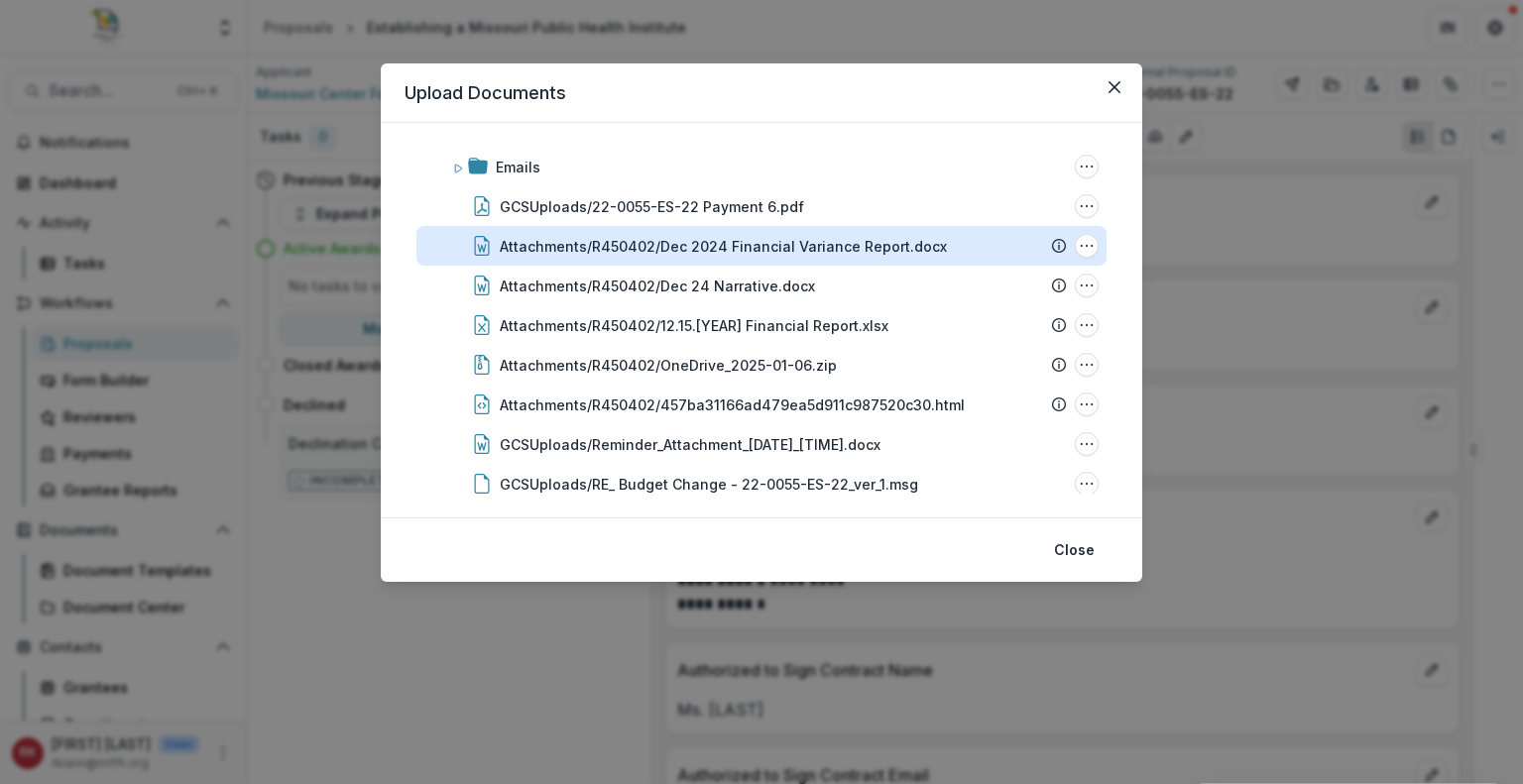 scroll, scrollTop: 0, scrollLeft: 0, axis: both 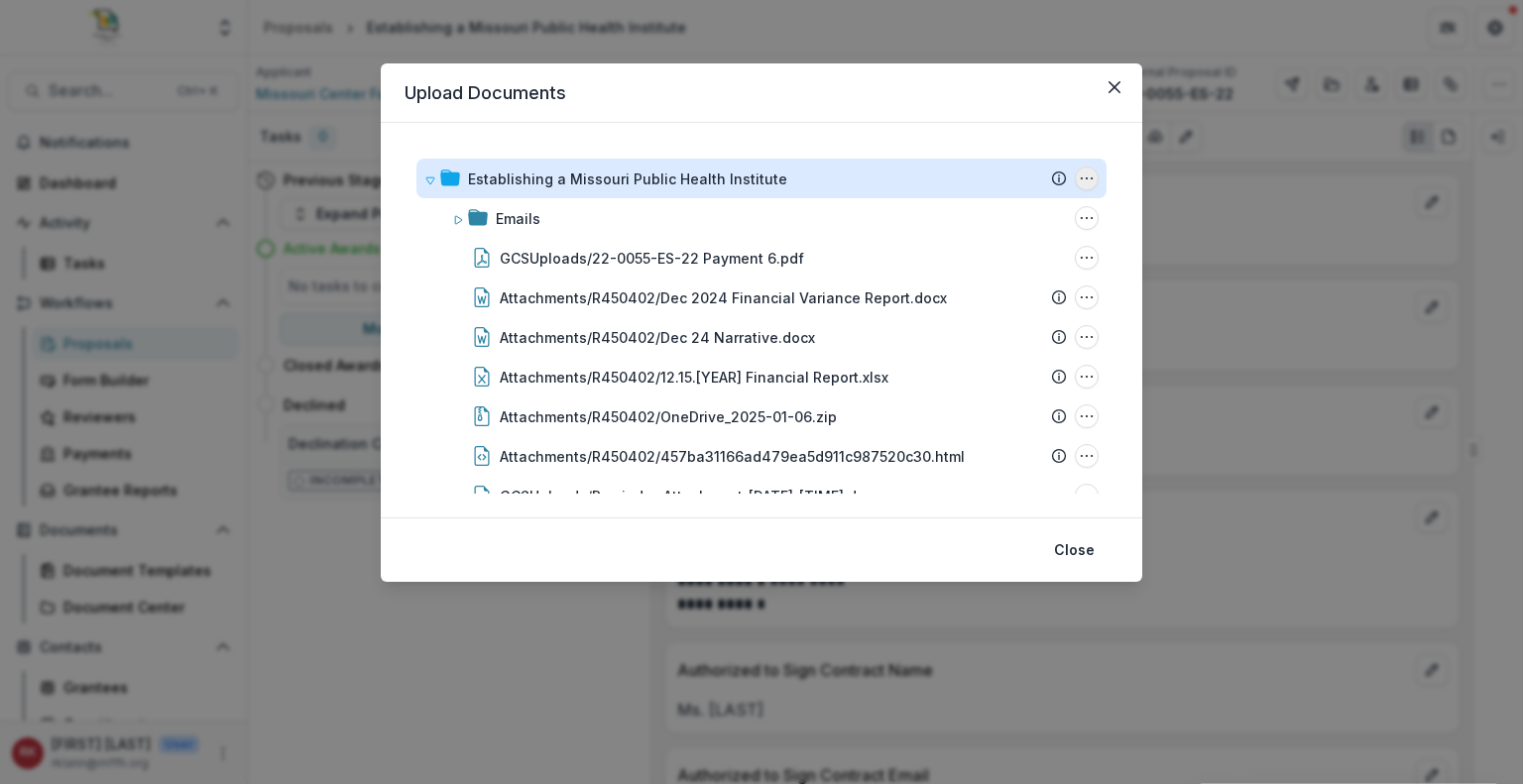 click 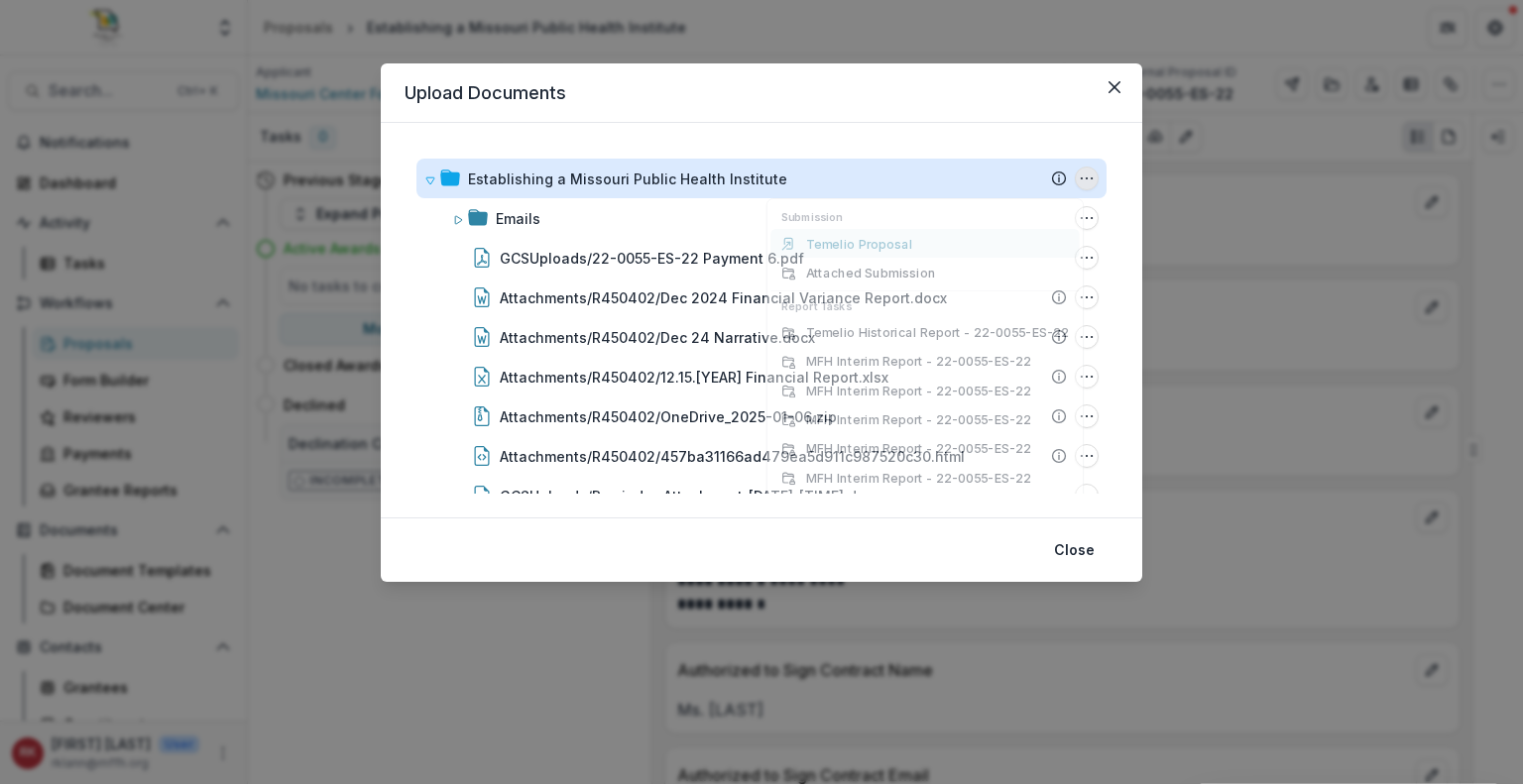 scroll, scrollTop: 52, scrollLeft: 0, axis: vertical 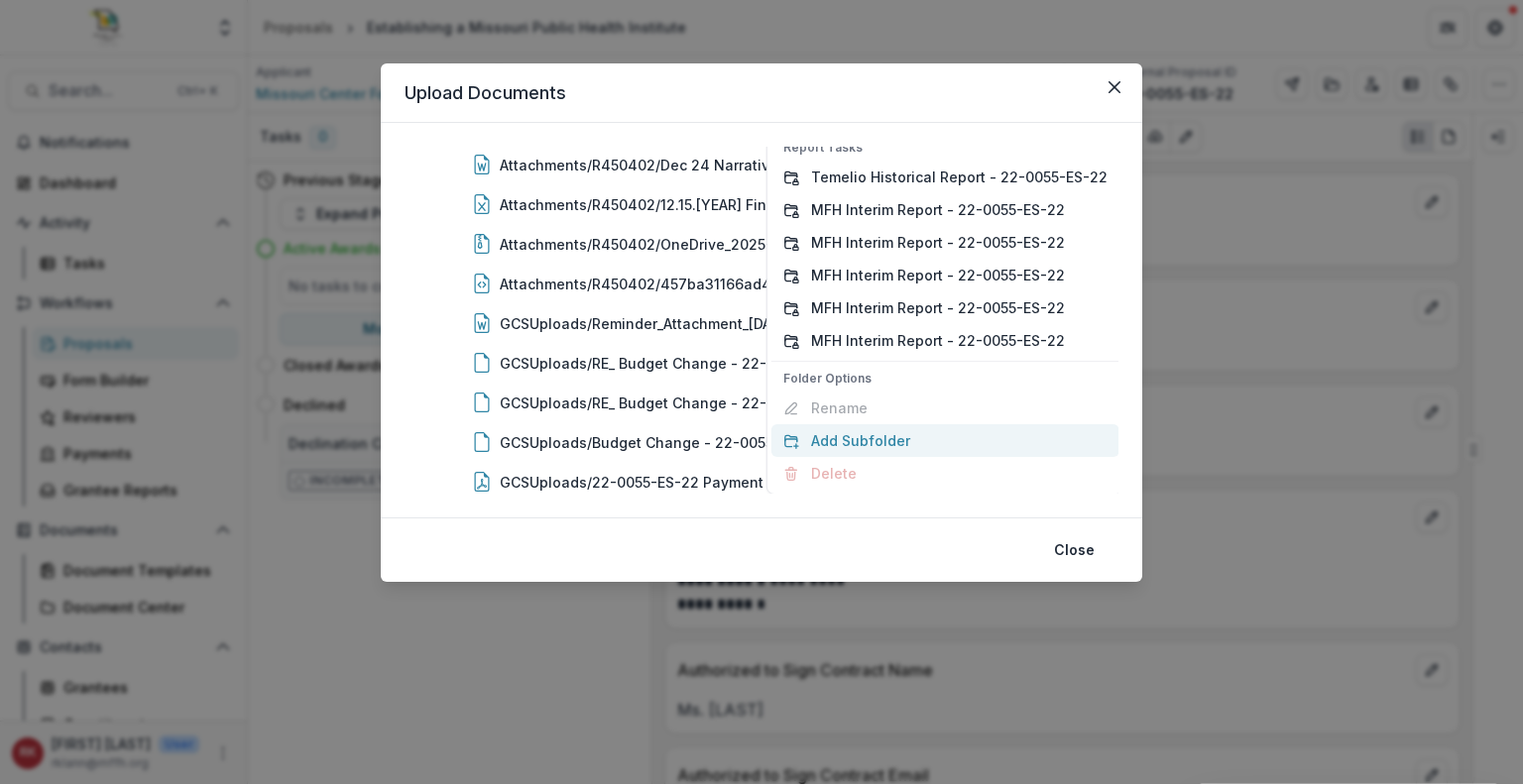 click on "Add Subfolder" at bounding box center [945, 440] 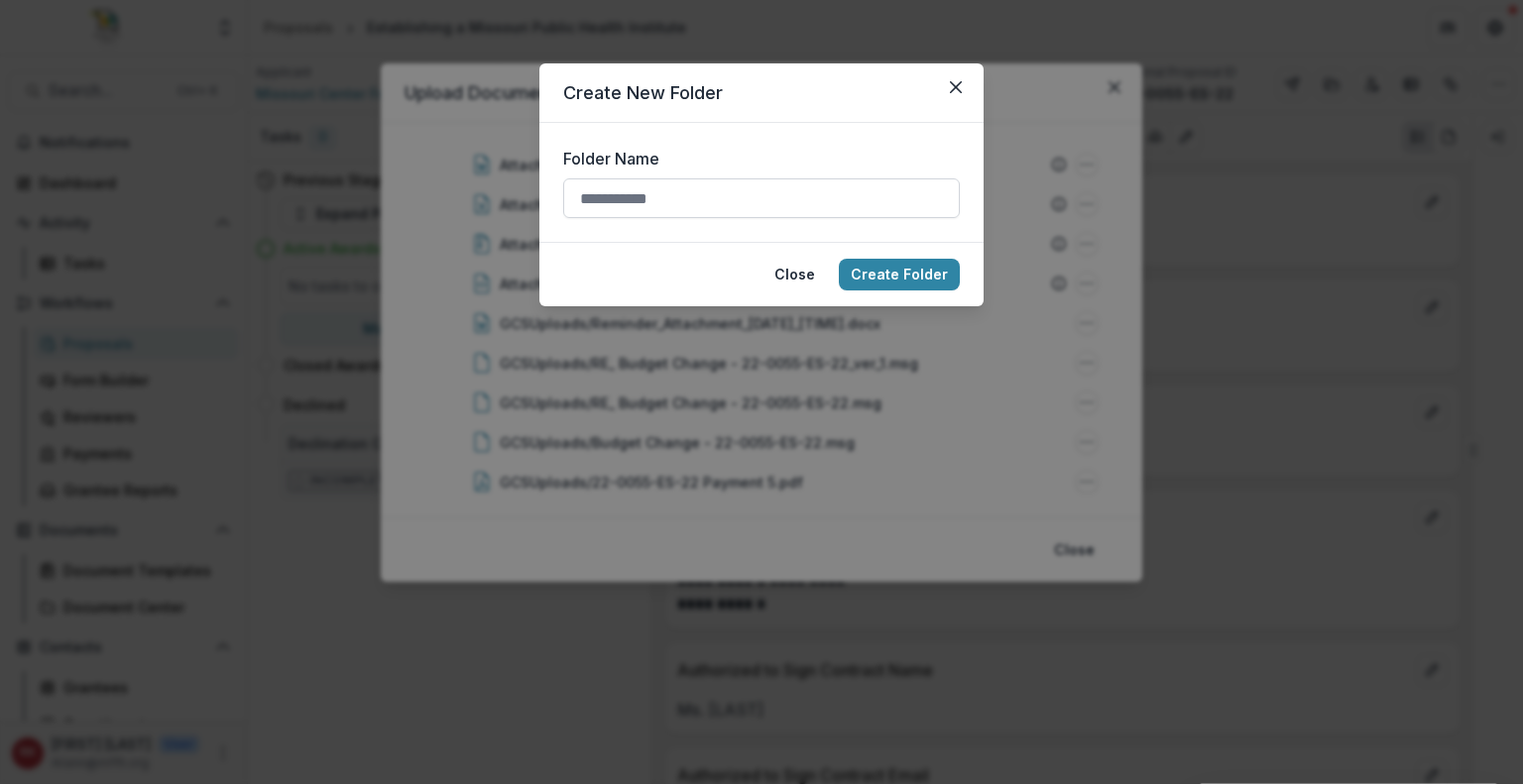 click on "Folder Name" at bounding box center (762, 198) 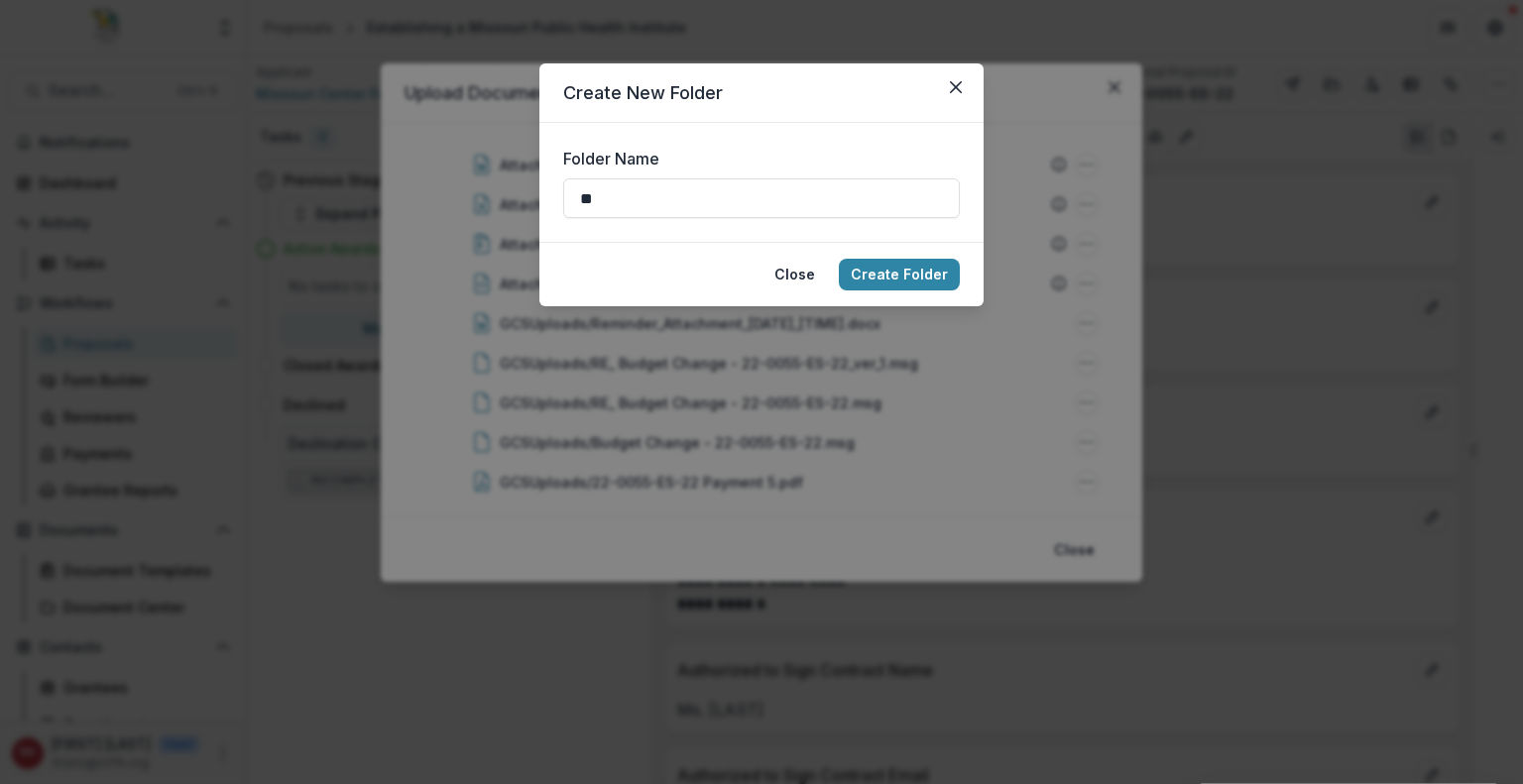 type on "**********" 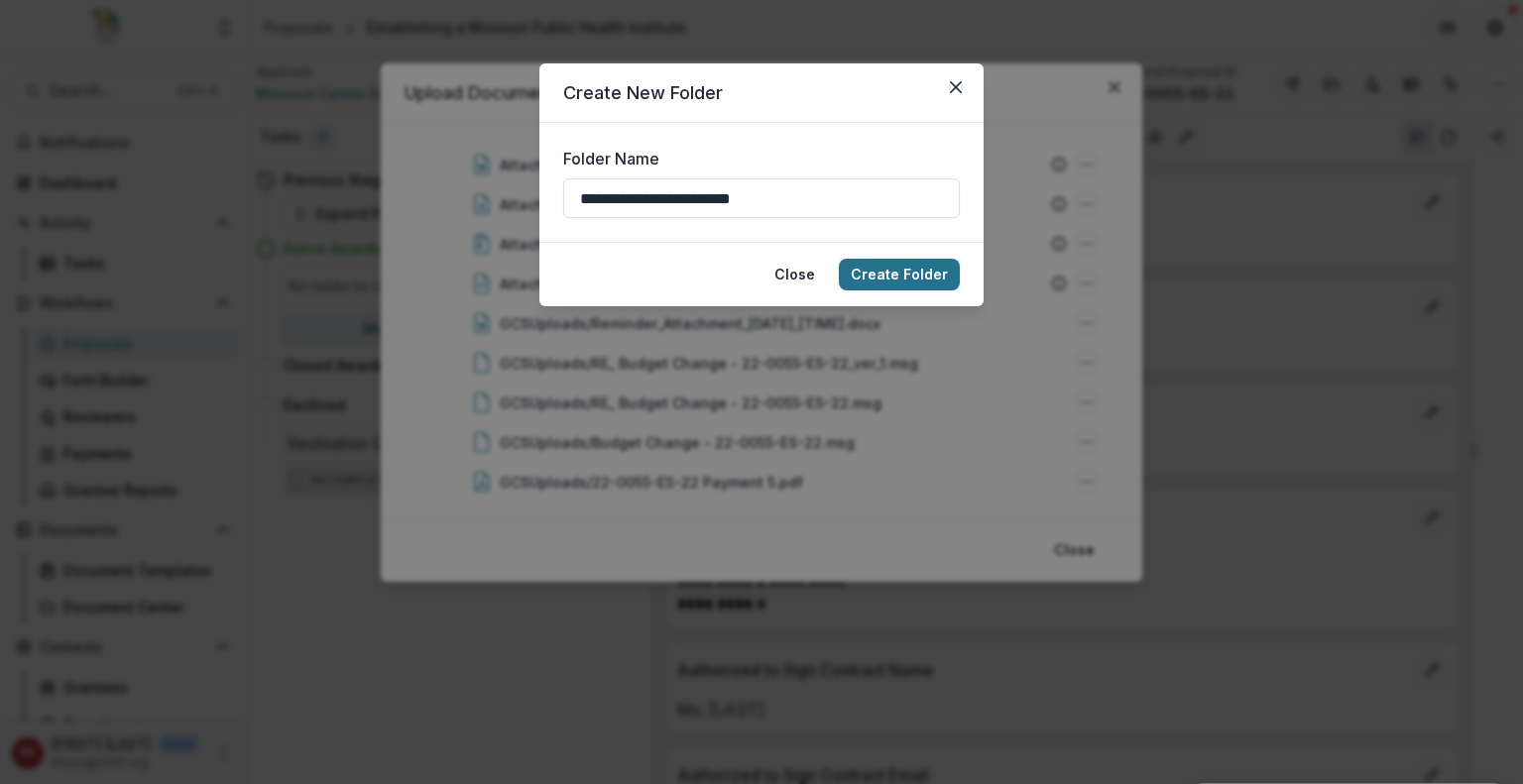 click on "Create Folder" at bounding box center (899, 275) 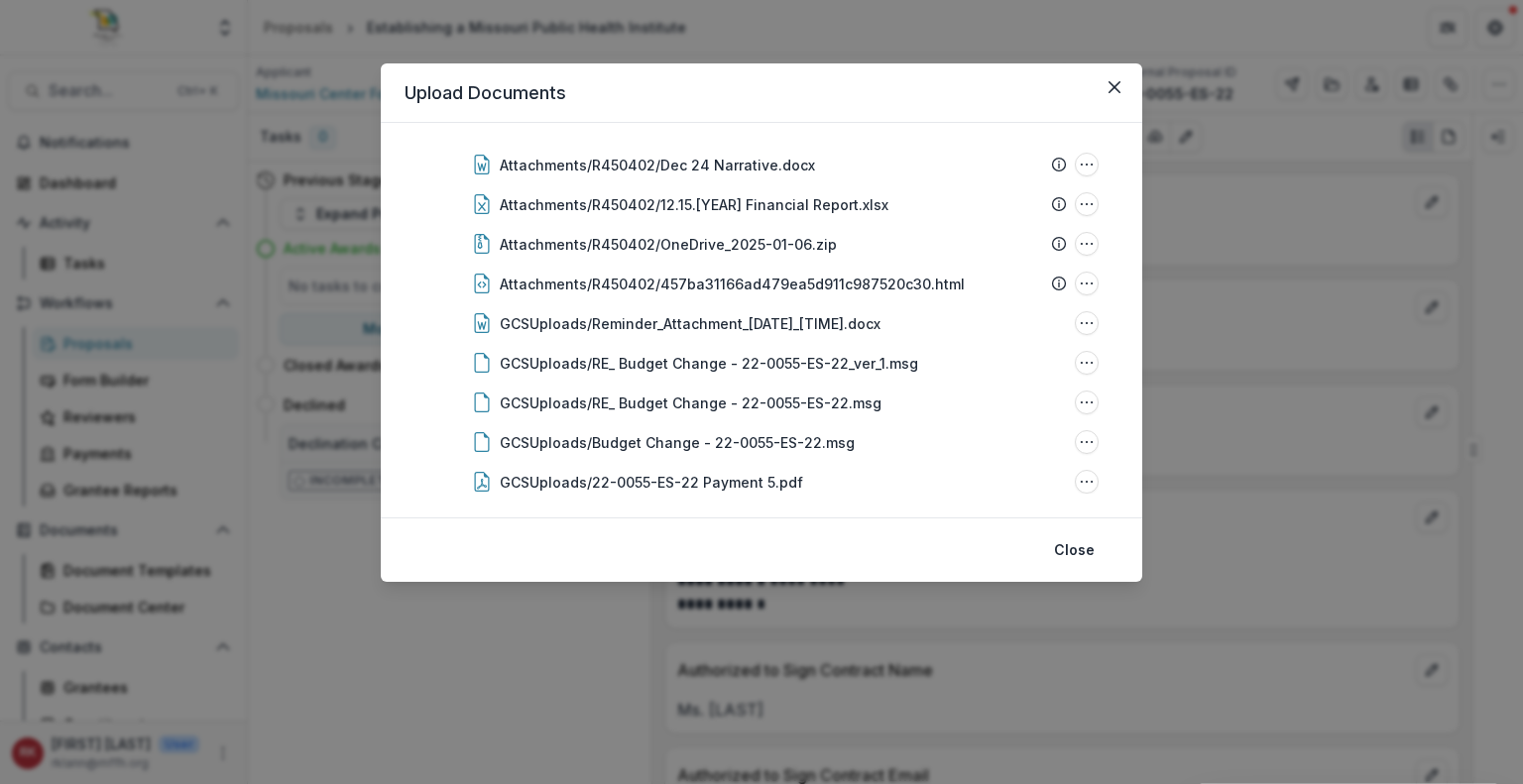 type 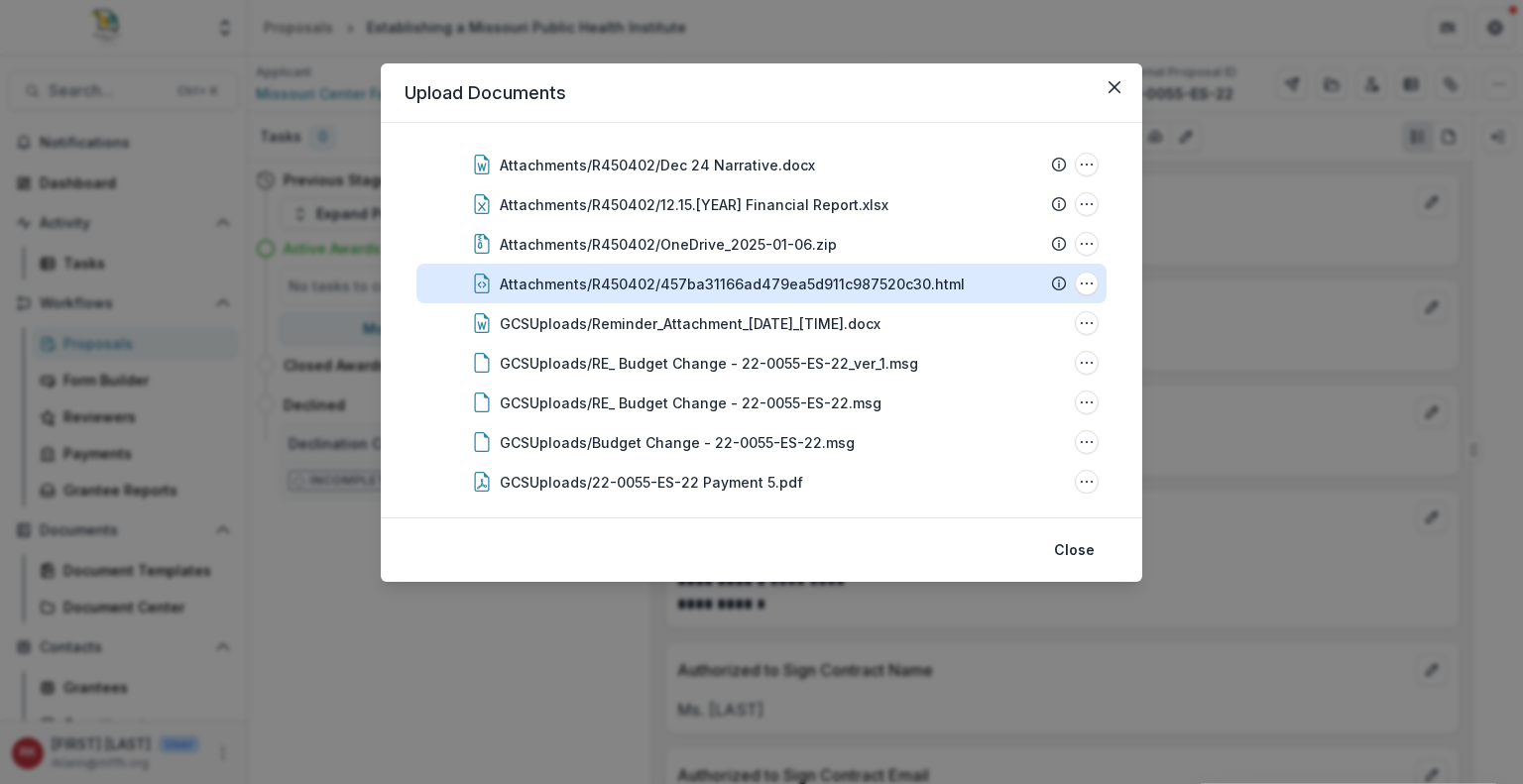 scroll, scrollTop: 0, scrollLeft: 0, axis: both 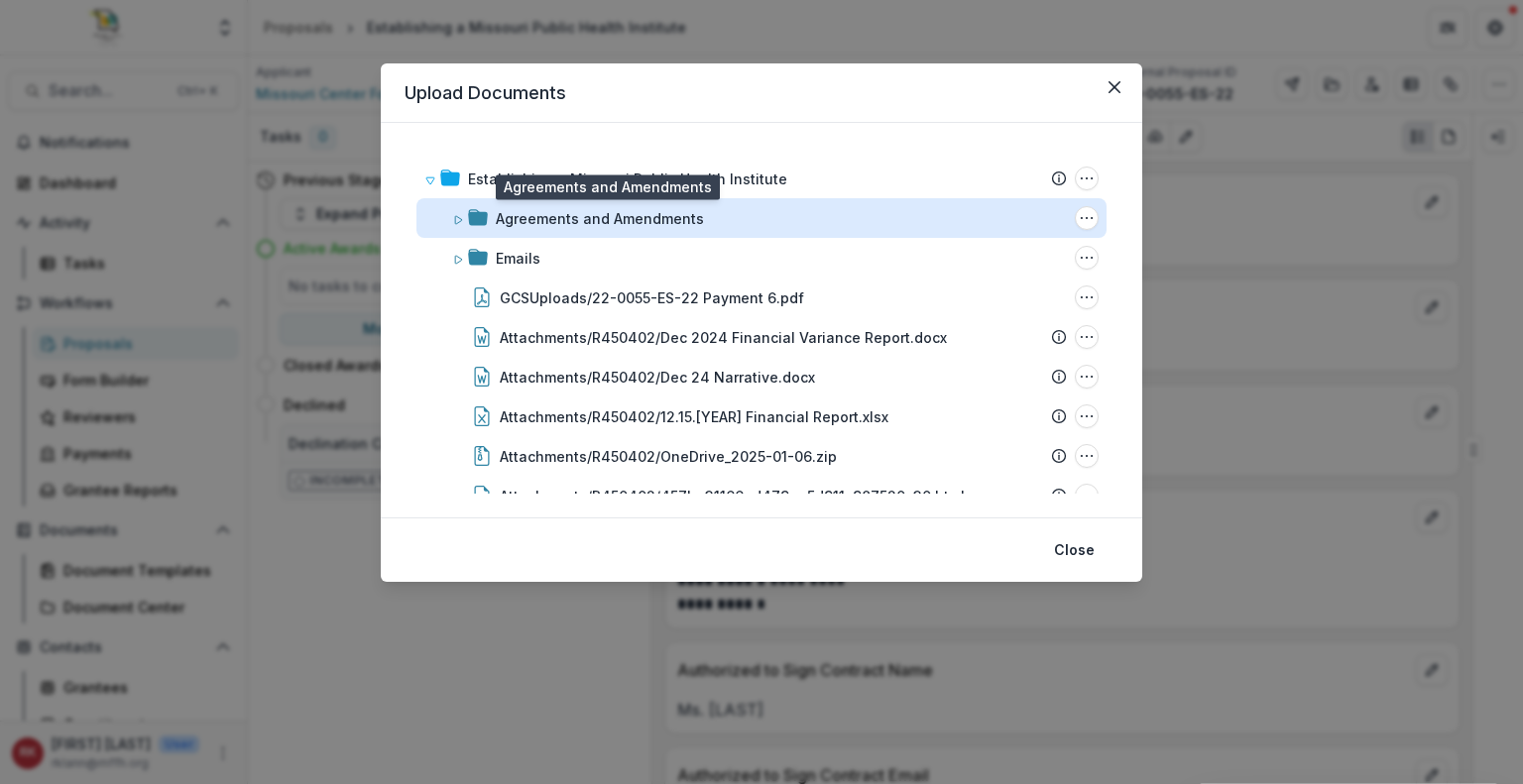 click on "Agreements and Amendments" at bounding box center (600, 218) 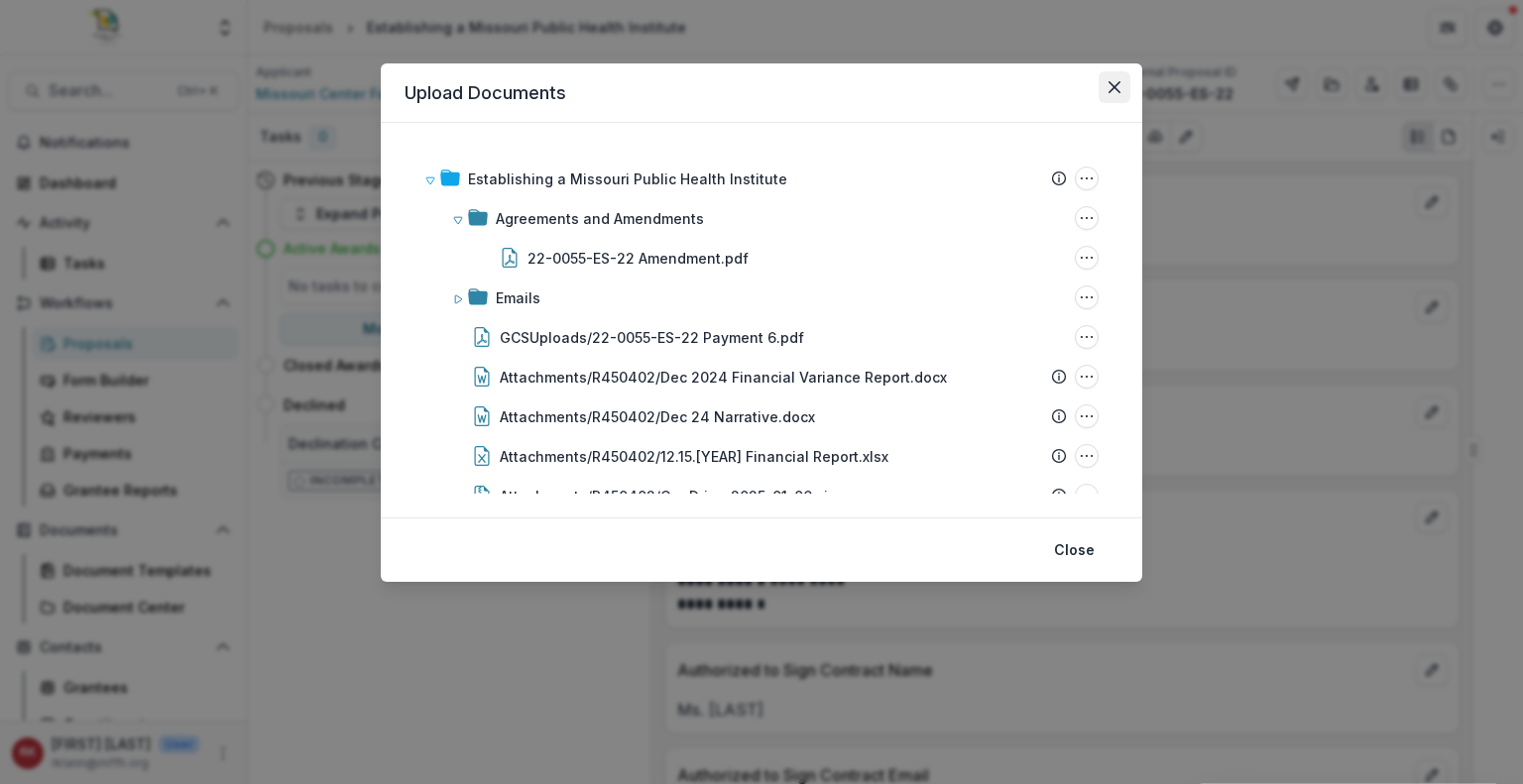 click 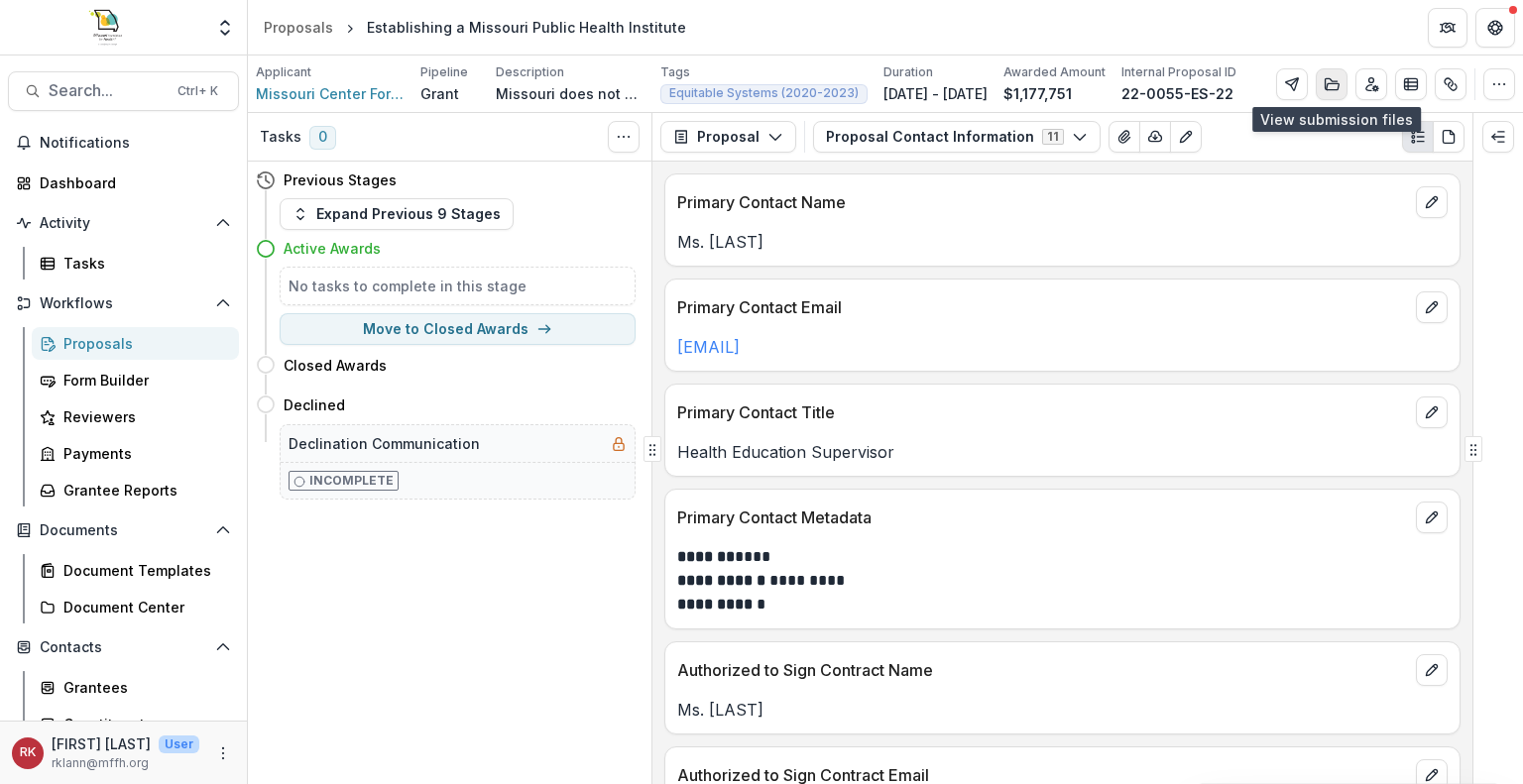 click 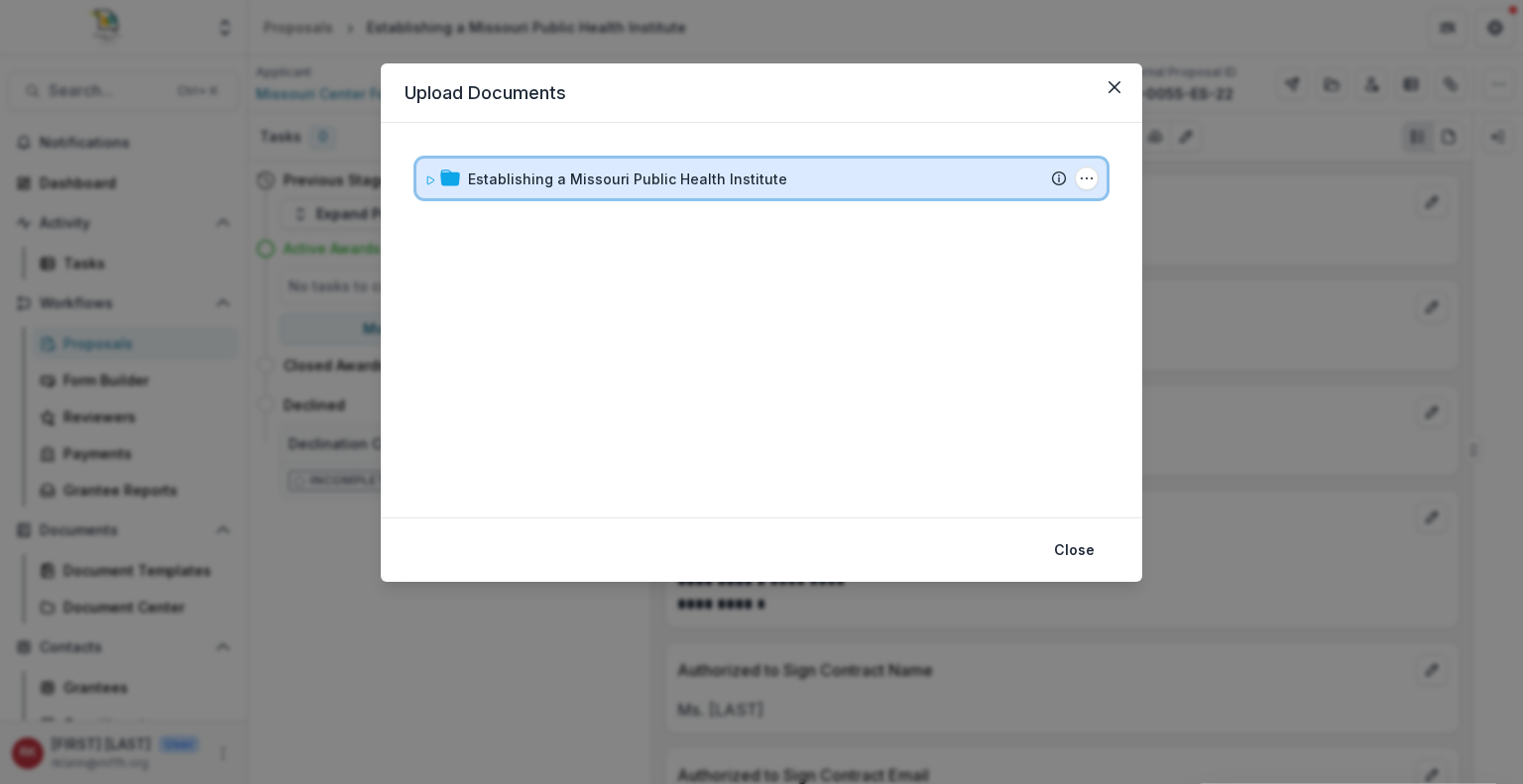 click on "Establishing a Missouri Public Health Institute Submission Temelio Proposal Attached Submission Report Tasks Temelio Historical Report - 22-0055-ES-22 MFH Interim Report - 22-0055-ES-22 MFH Interim Report - 22-0055-ES-22 MFH Interim Report - 22-0055-ES-22 MFH Interim Report - 22-0055-ES-22 MFH Interim Report - 22-0055-ES-22 Folder Options Rename Add Subfolder Delete" at bounding box center [762, 178] 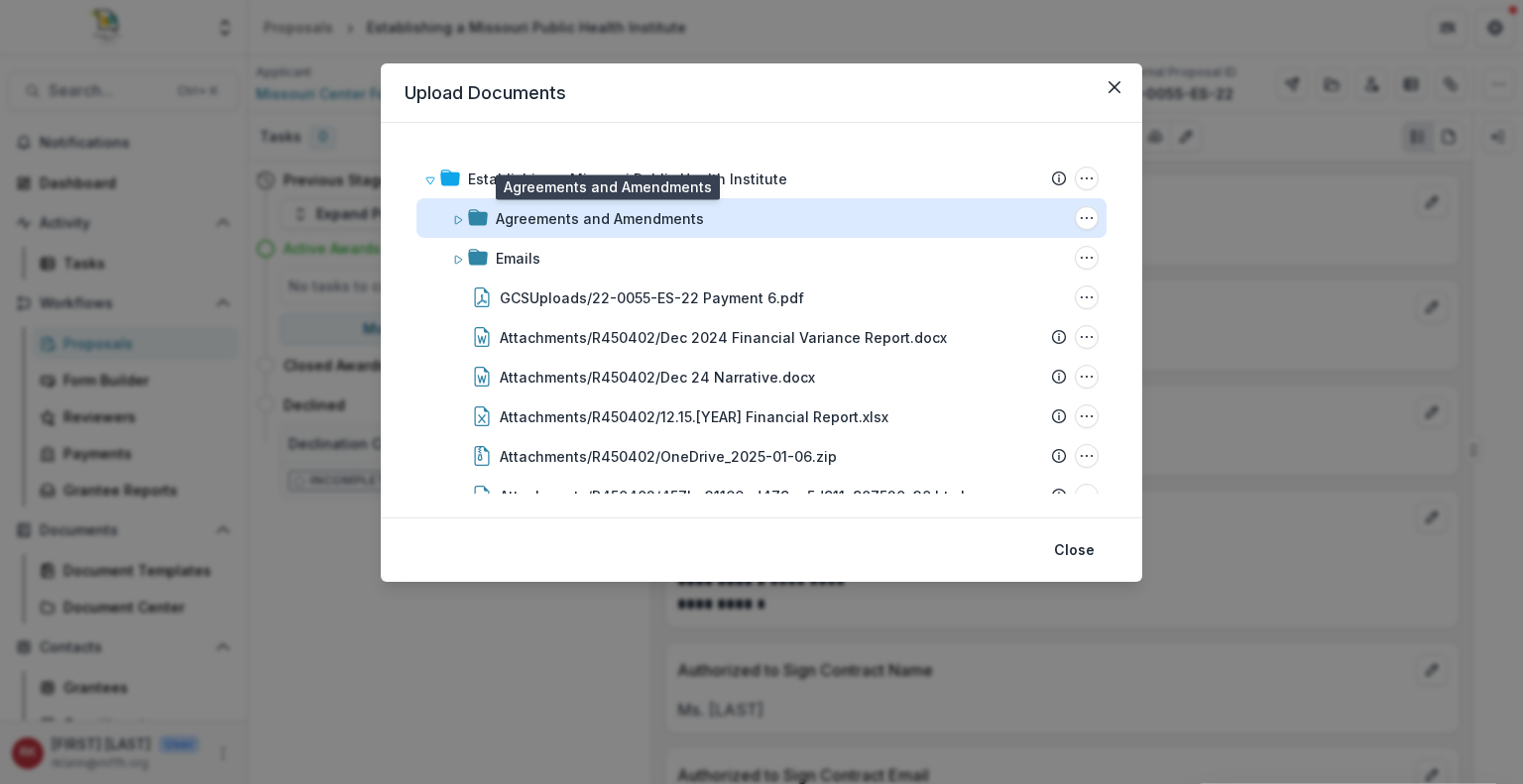 click on "Agreements and Amendments" at bounding box center (600, 218) 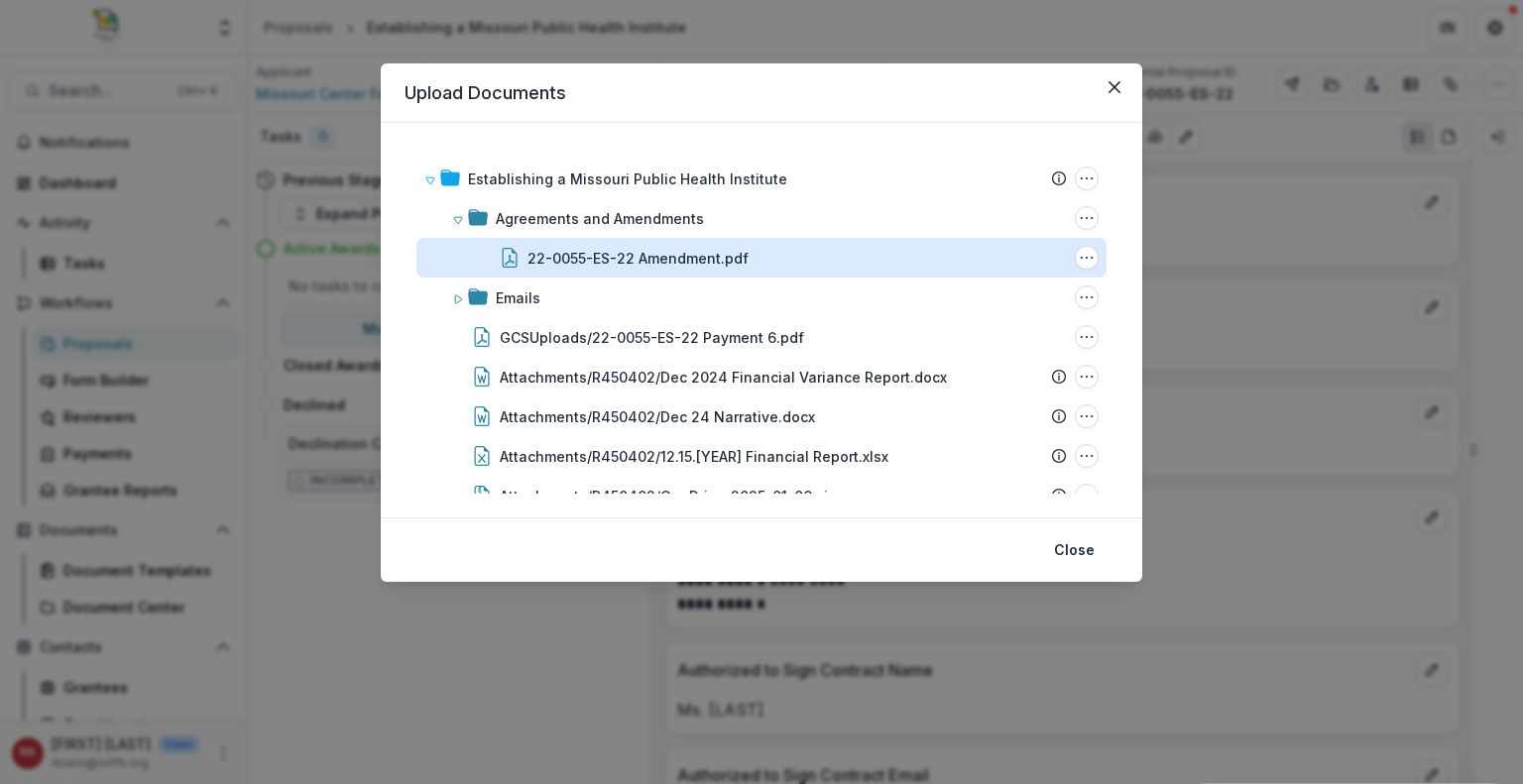 click on "22-0055-ES-22 Amendment.pdf" at bounding box center (638, 258) 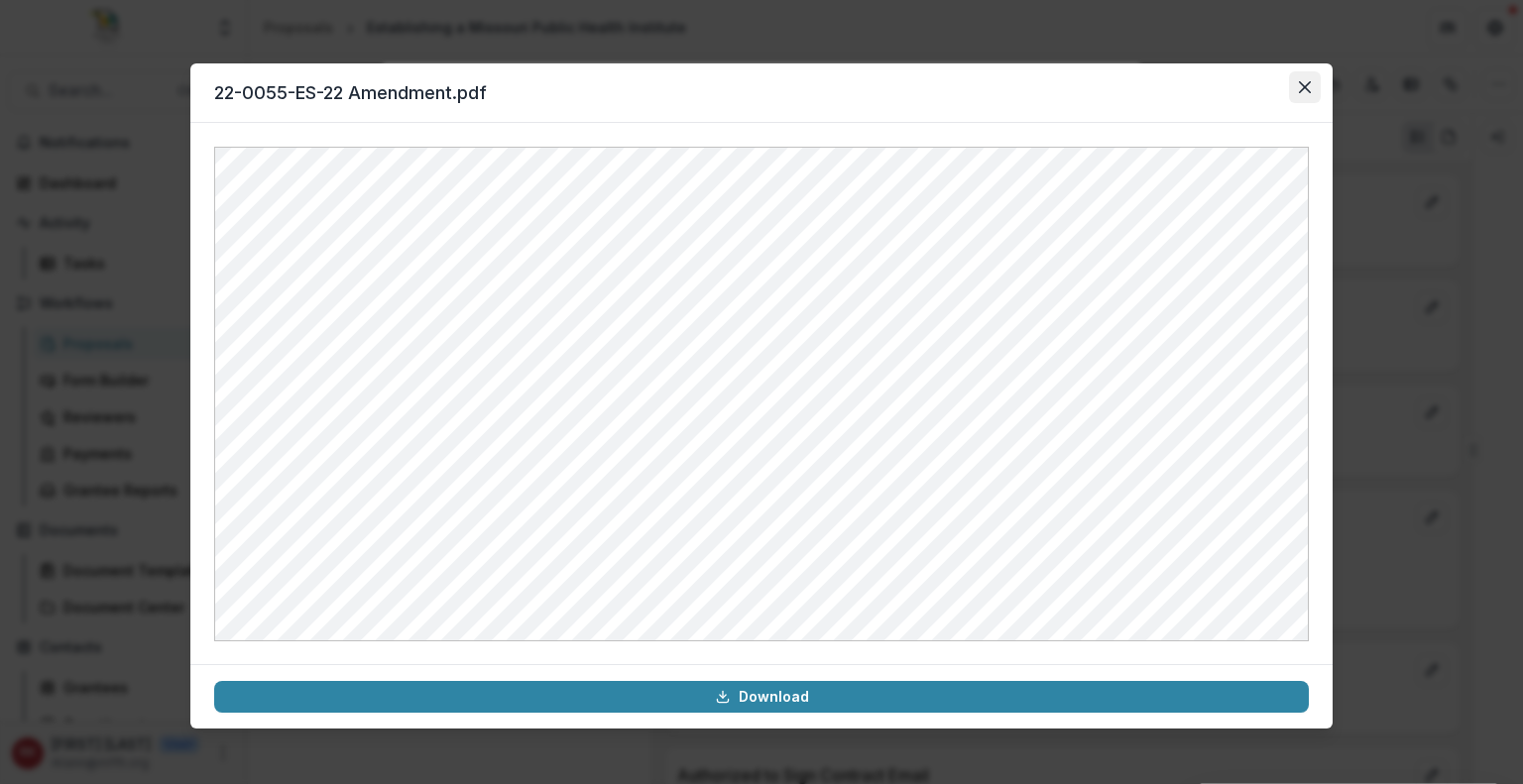 click at bounding box center (1305, 87) 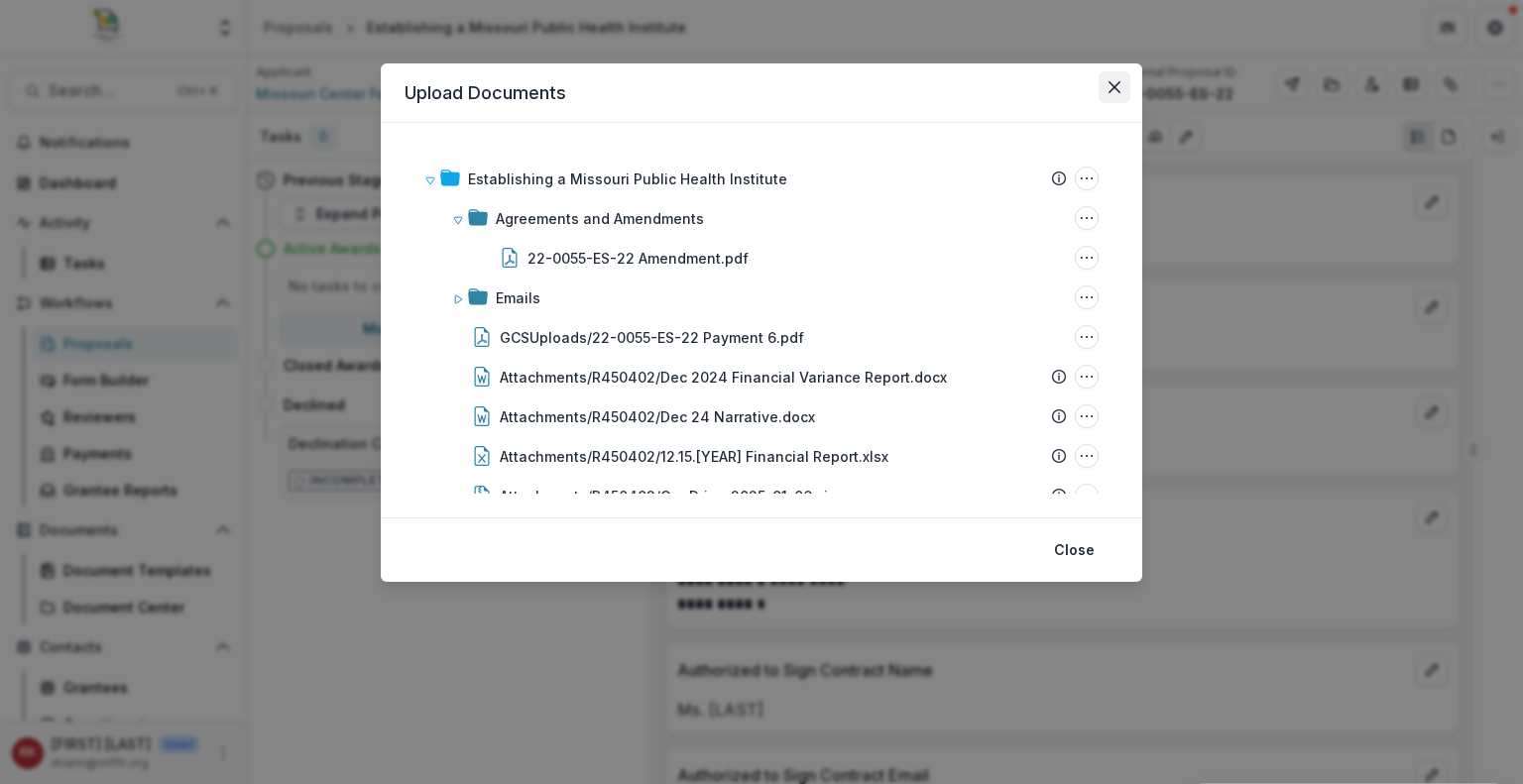click at bounding box center [1114, 87] 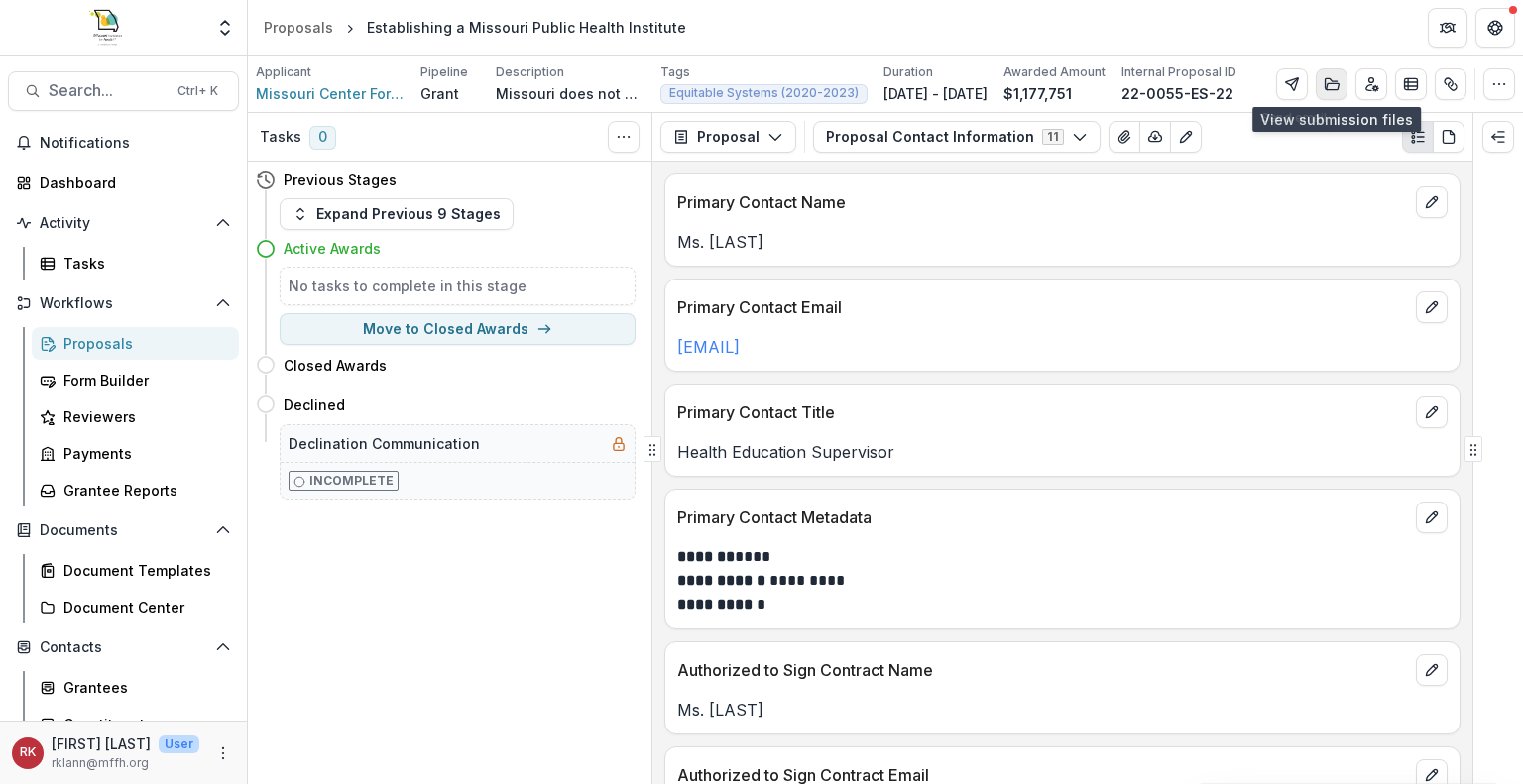 click 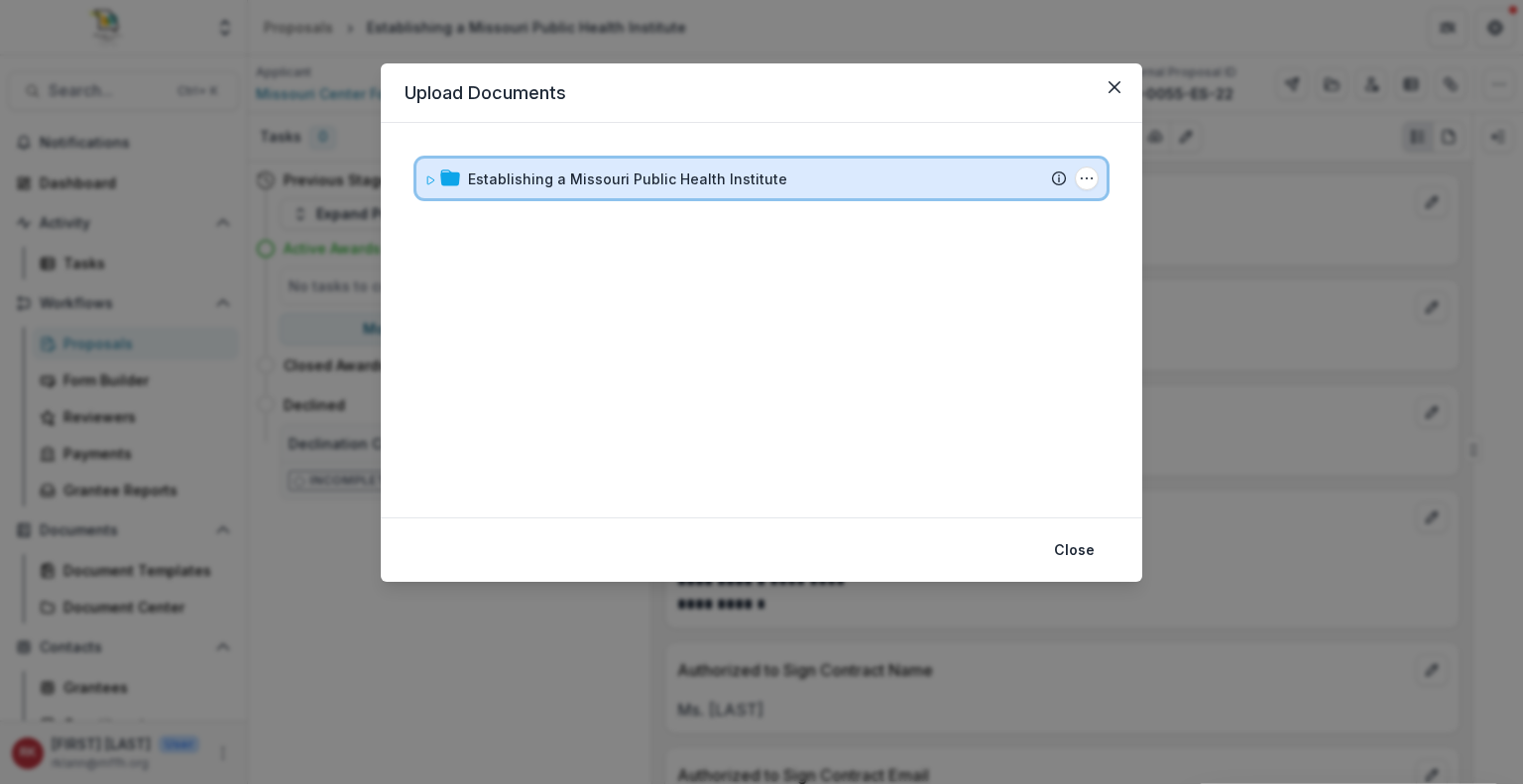 click on "Establishing a Missouri Public Health Institute" at bounding box center (767, 178) 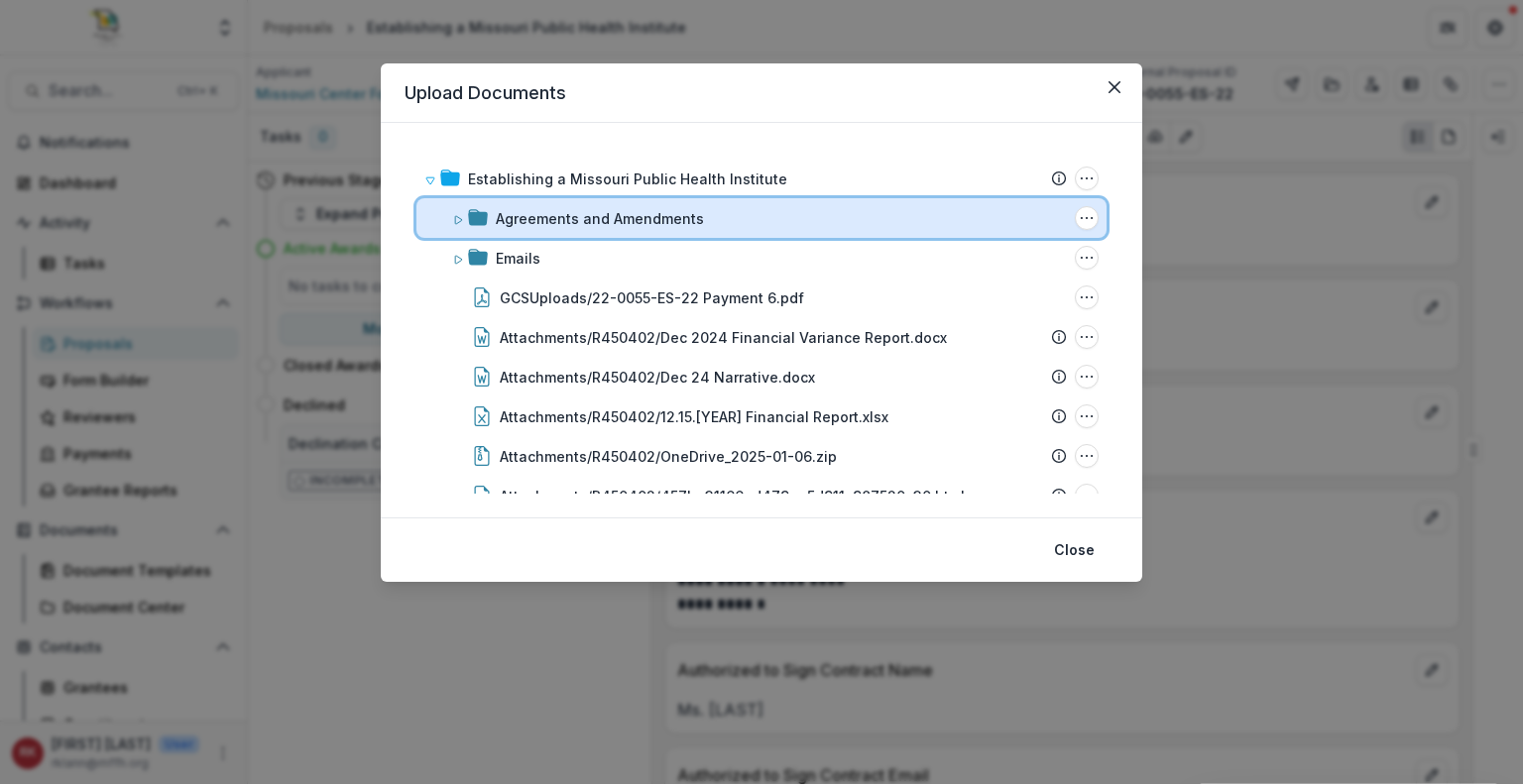 click on "Agreements and Amendments" at bounding box center [781, 218] 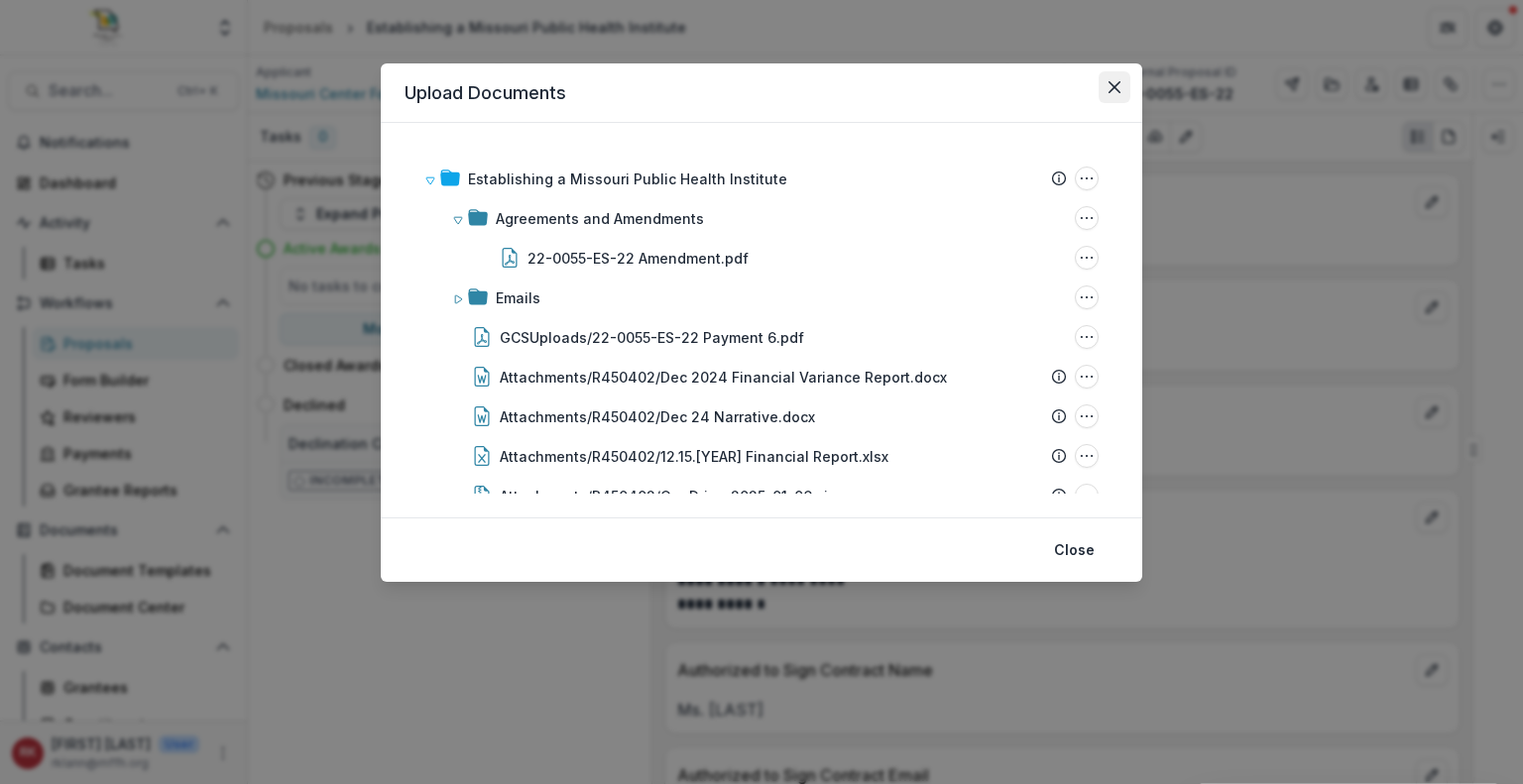 click 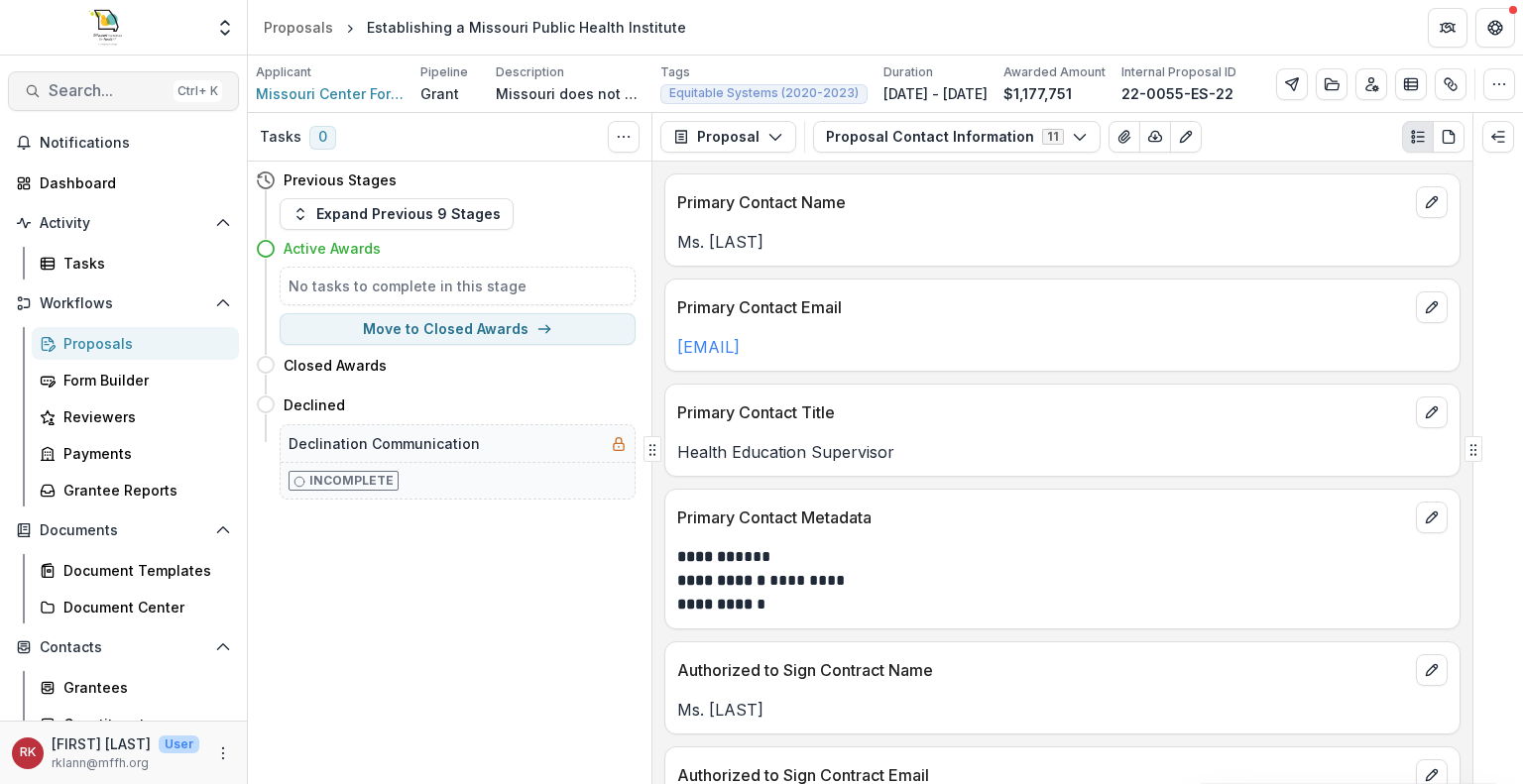 click on "Search..." at bounding box center (107, 90) 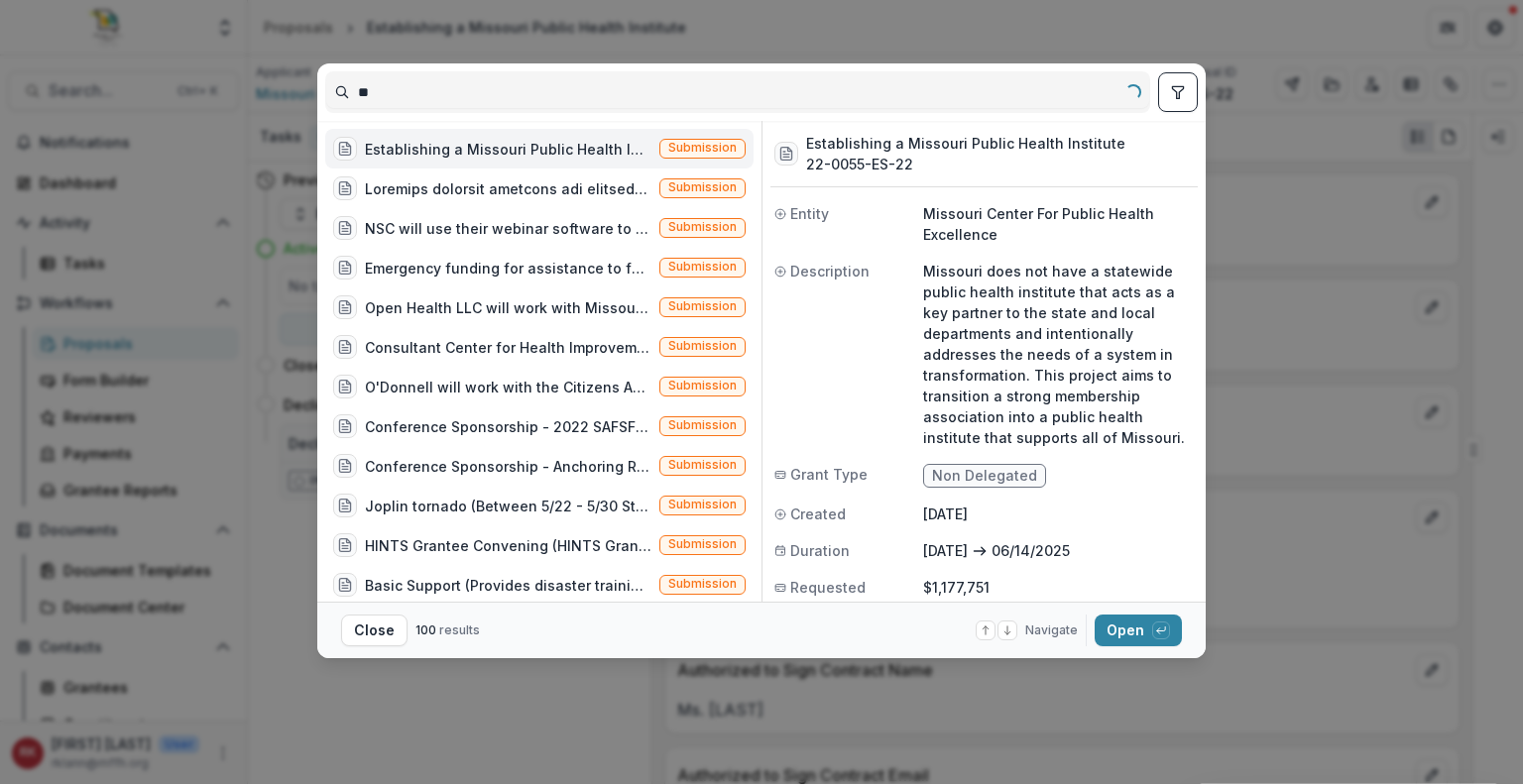 type on "*" 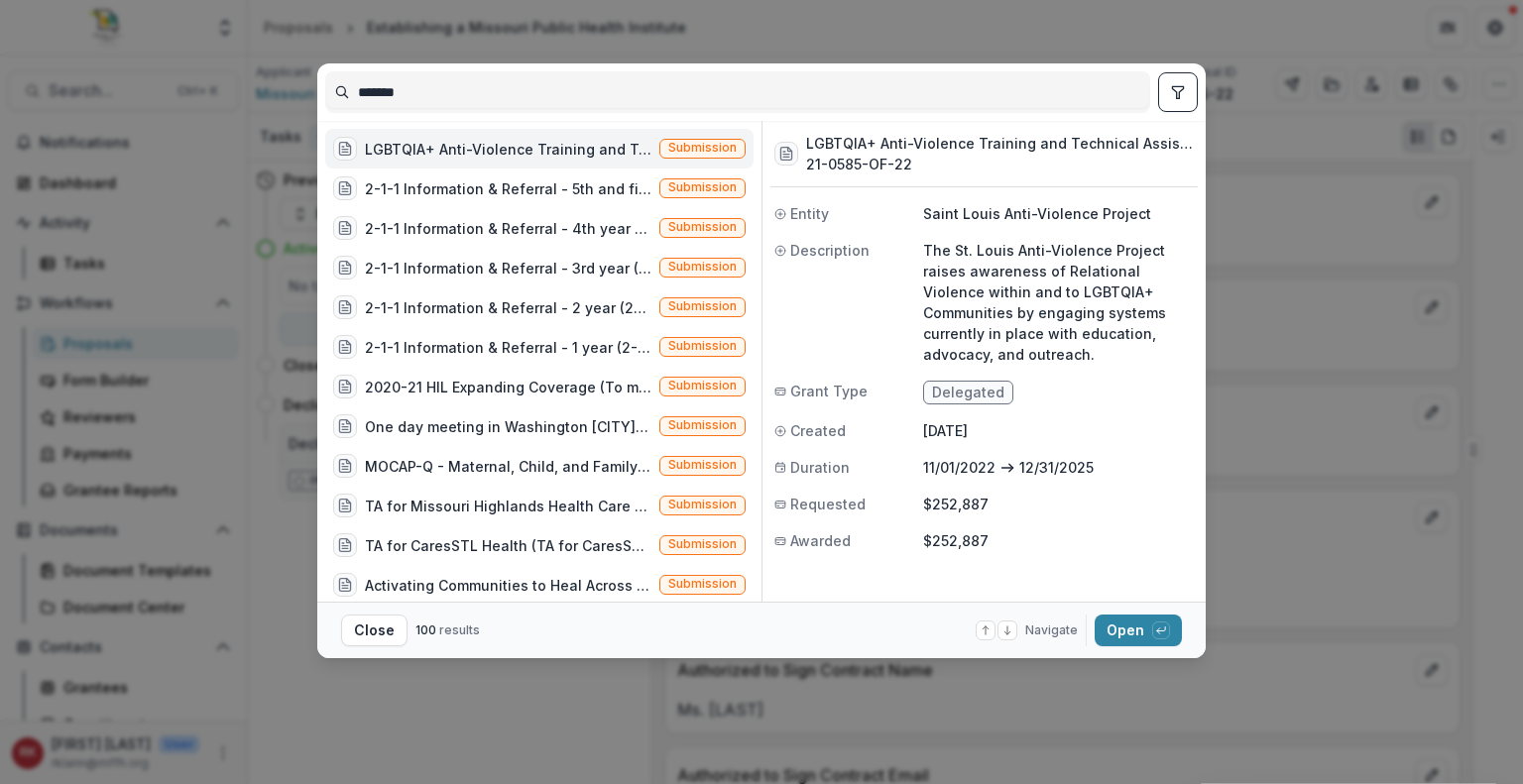 type on "*******" 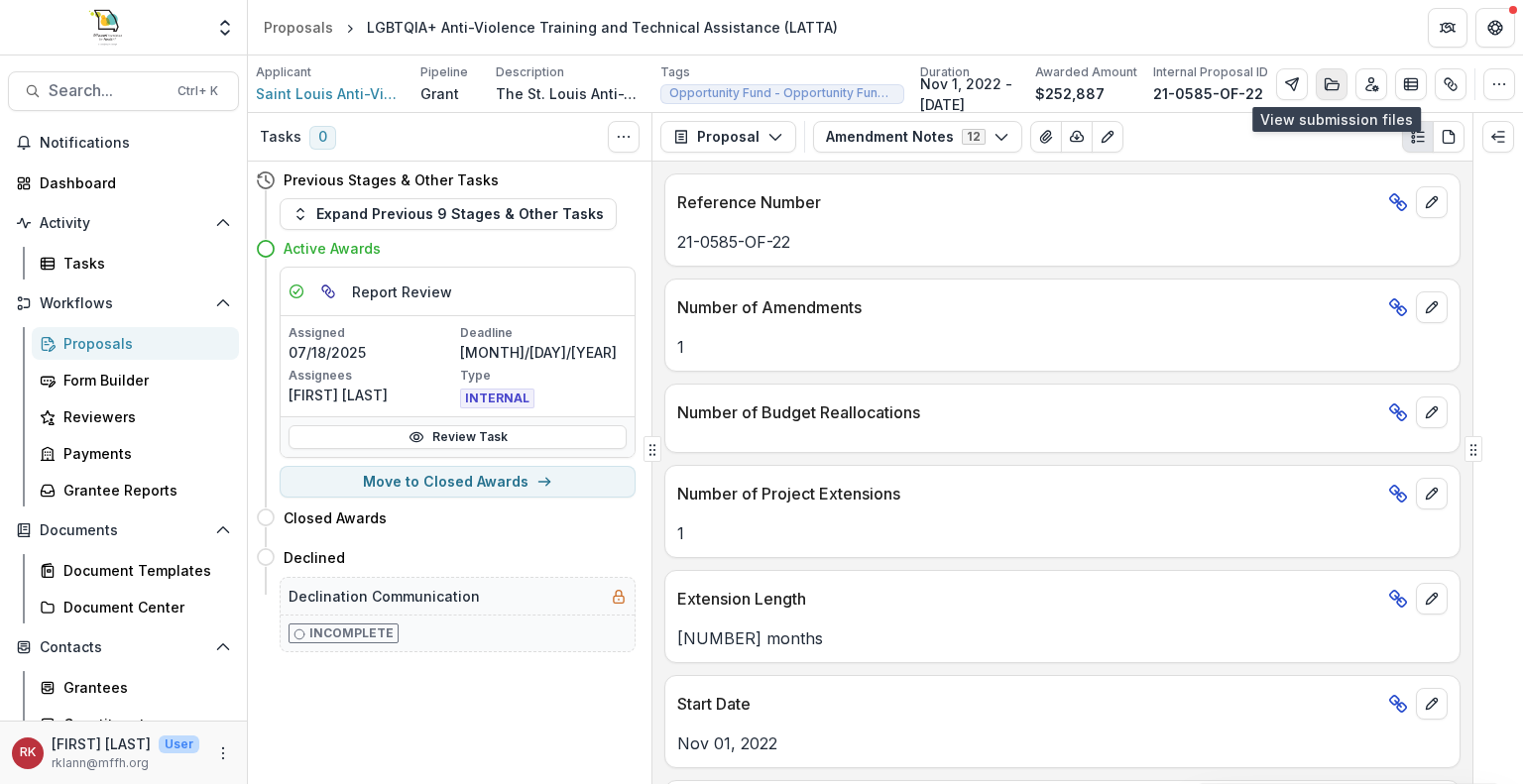click 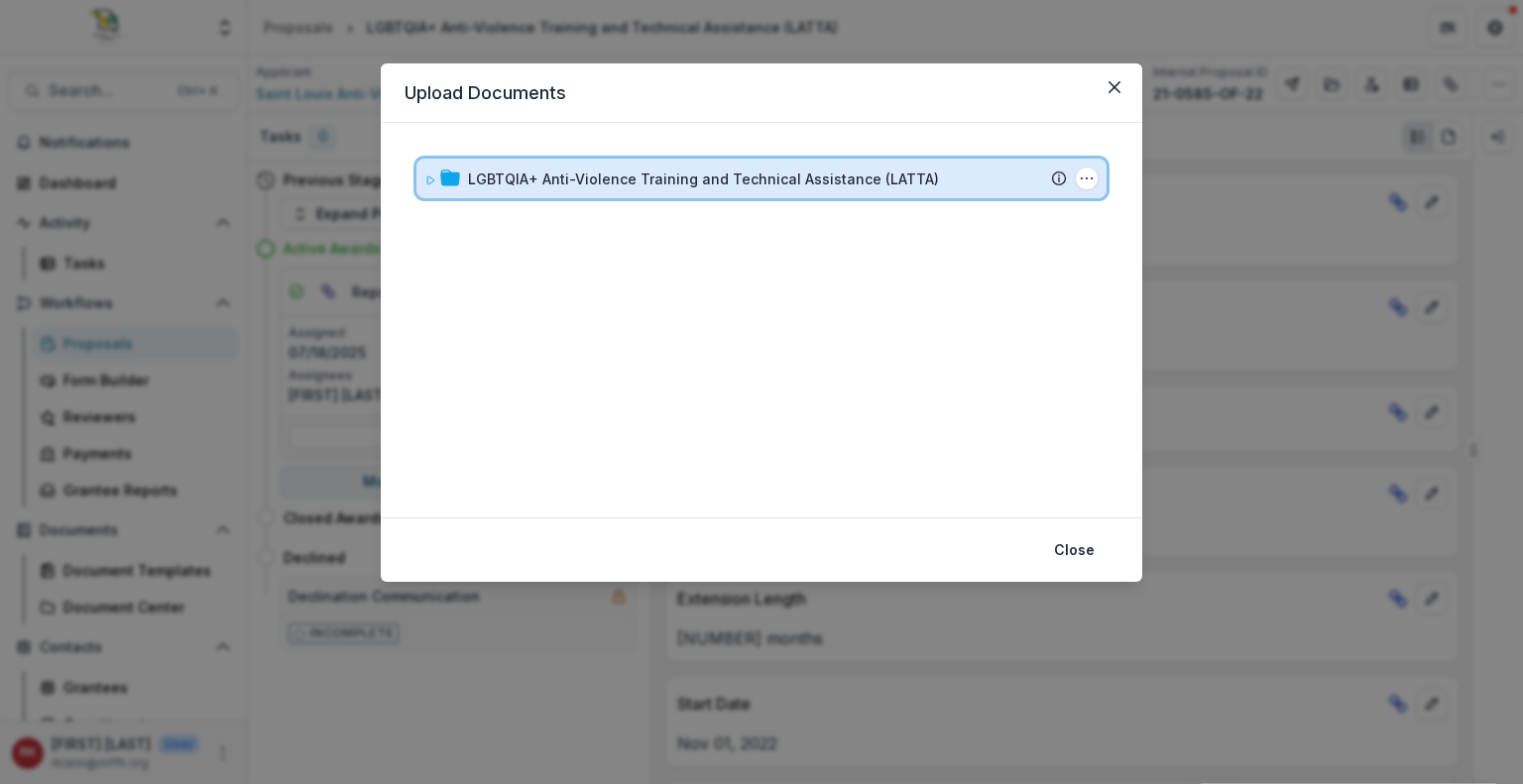 click on "LGBTQIA+ Anti-Violence Training and Technical Assistance (LATTA) Submission Temelio Proposal Attached Submission Report Tasks Temelio Historical Report - 21-0585-OF-22 MFH Interim Report - 21-0585-OF-22 MFH Interim Report - 21-0585-OF-22 MFH Interim Report - 21-0585-OF-22 MFH Interim Report - 21-0585-OF-22 MFH Interim Report - 21-0585-OF-22 Folder Options Rename Add Subfolder Delete" at bounding box center [762, 178] 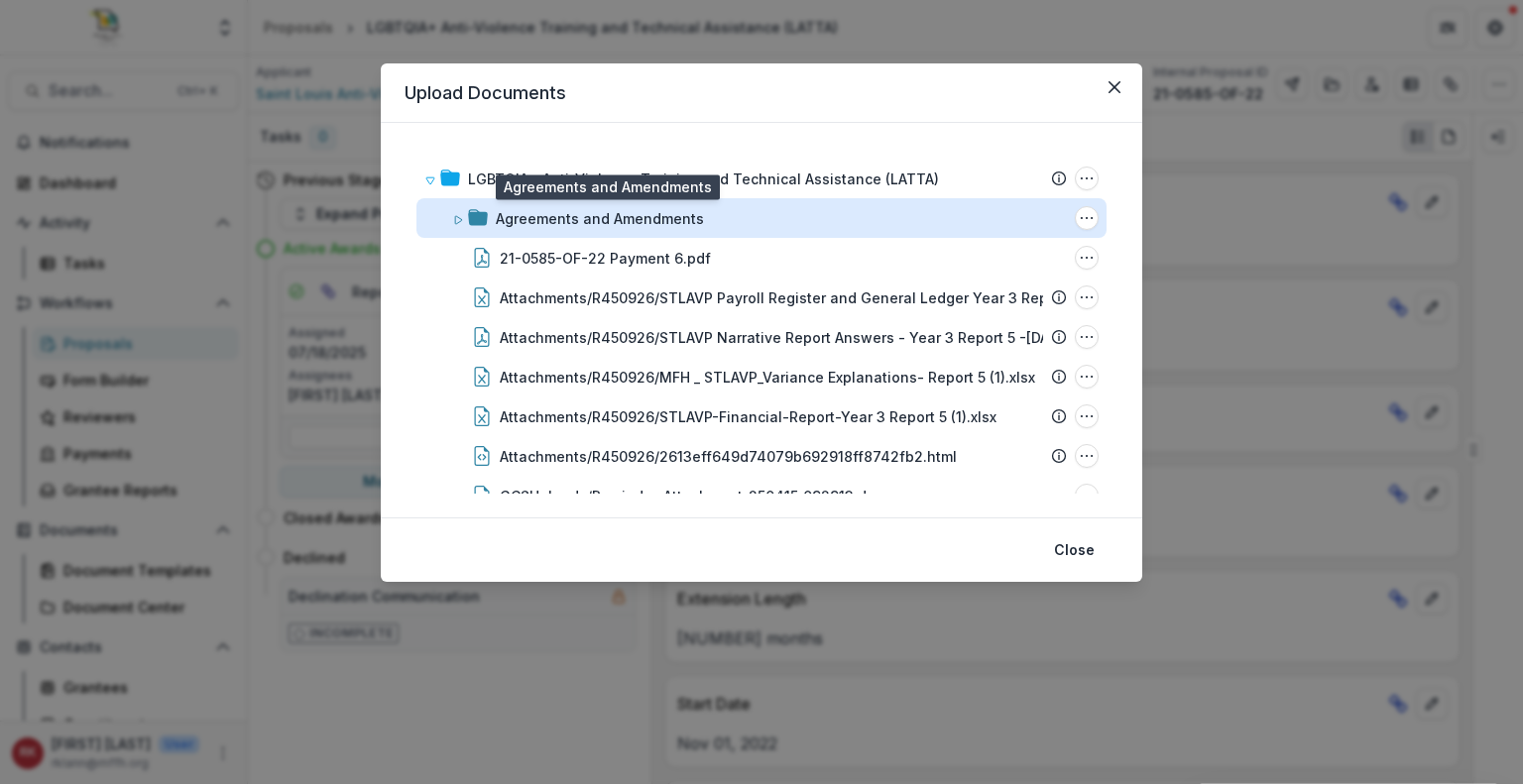 click on "Agreements and Amendments" at bounding box center [600, 218] 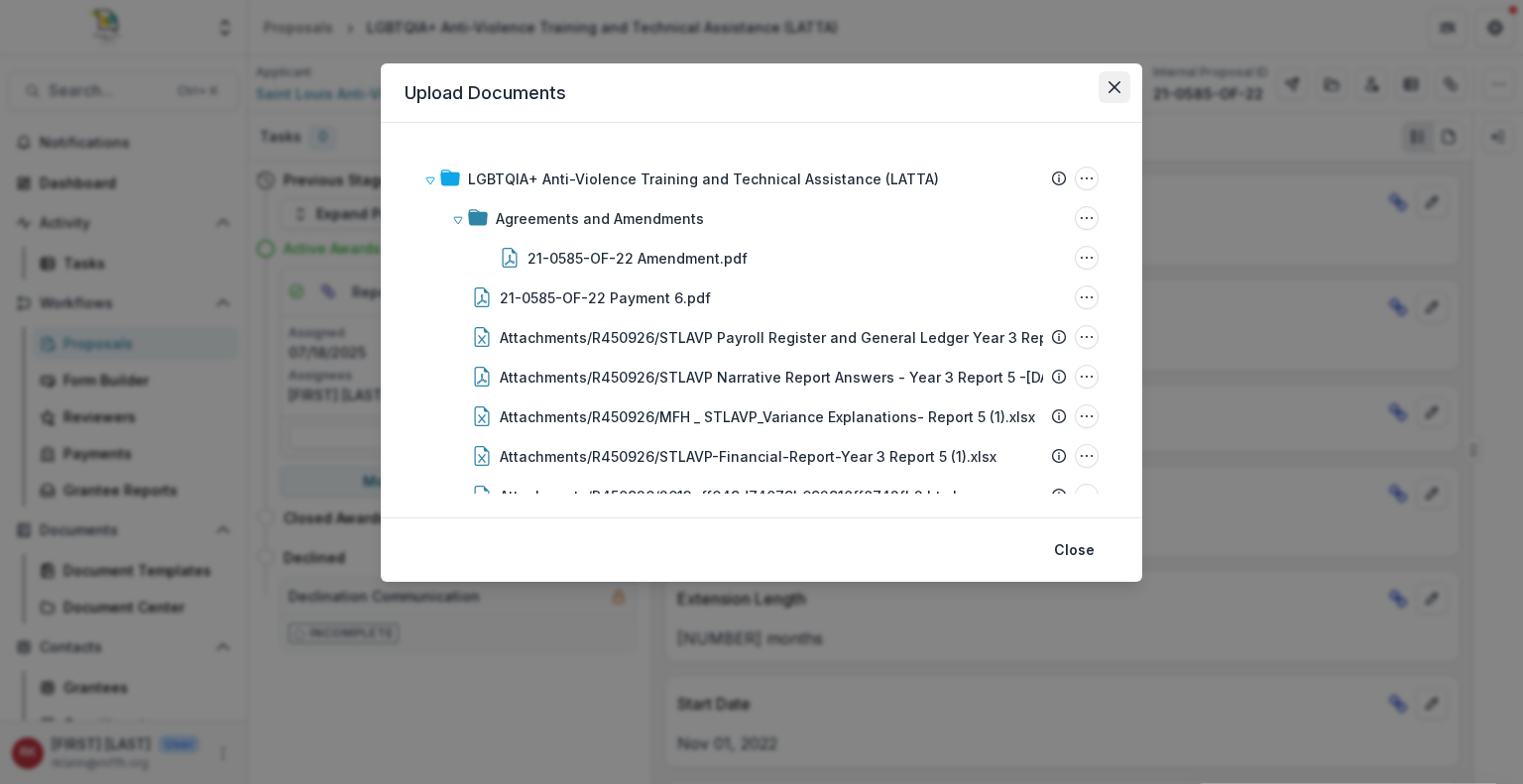 click 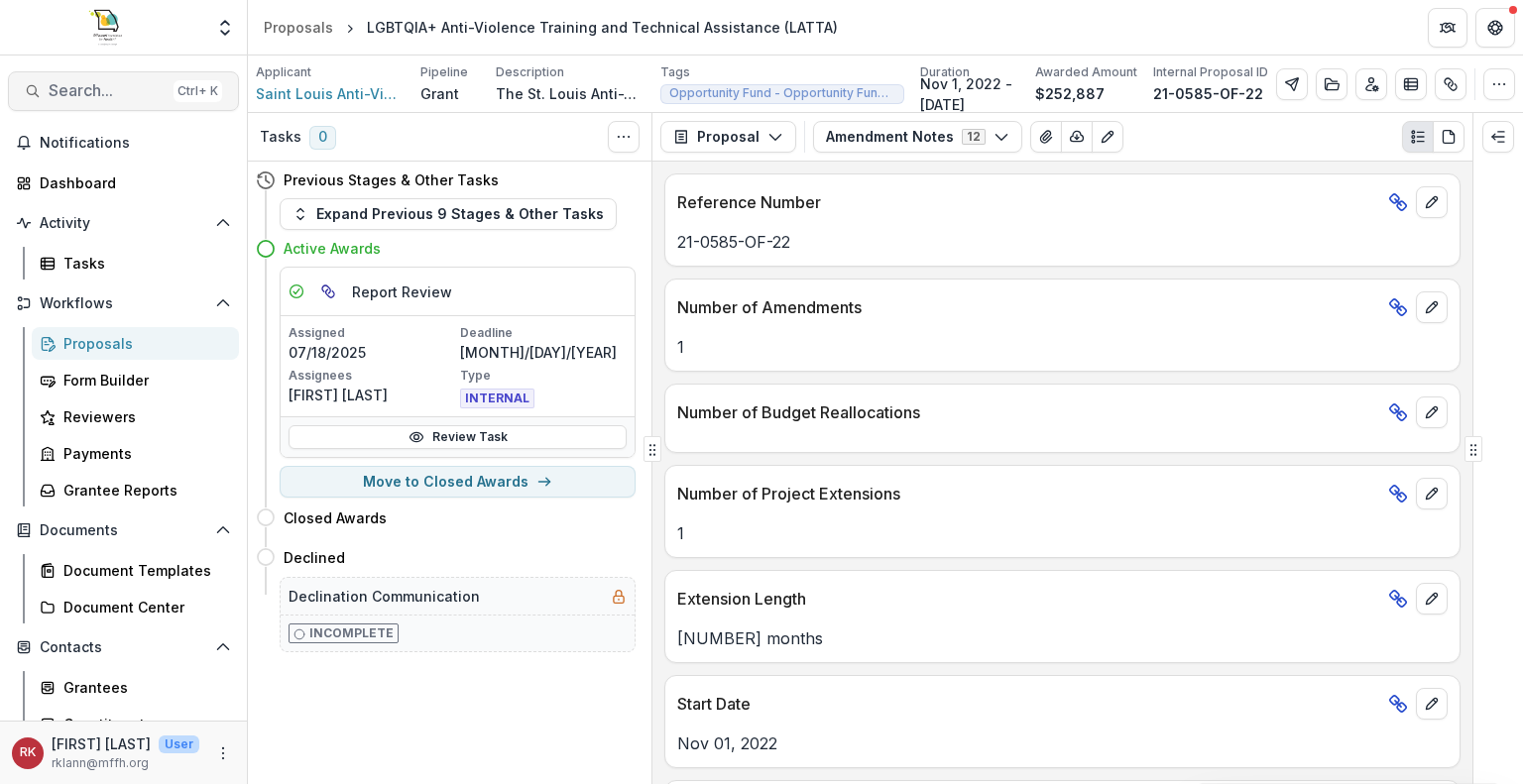 click on "Search..." at bounding box center [107, 90] 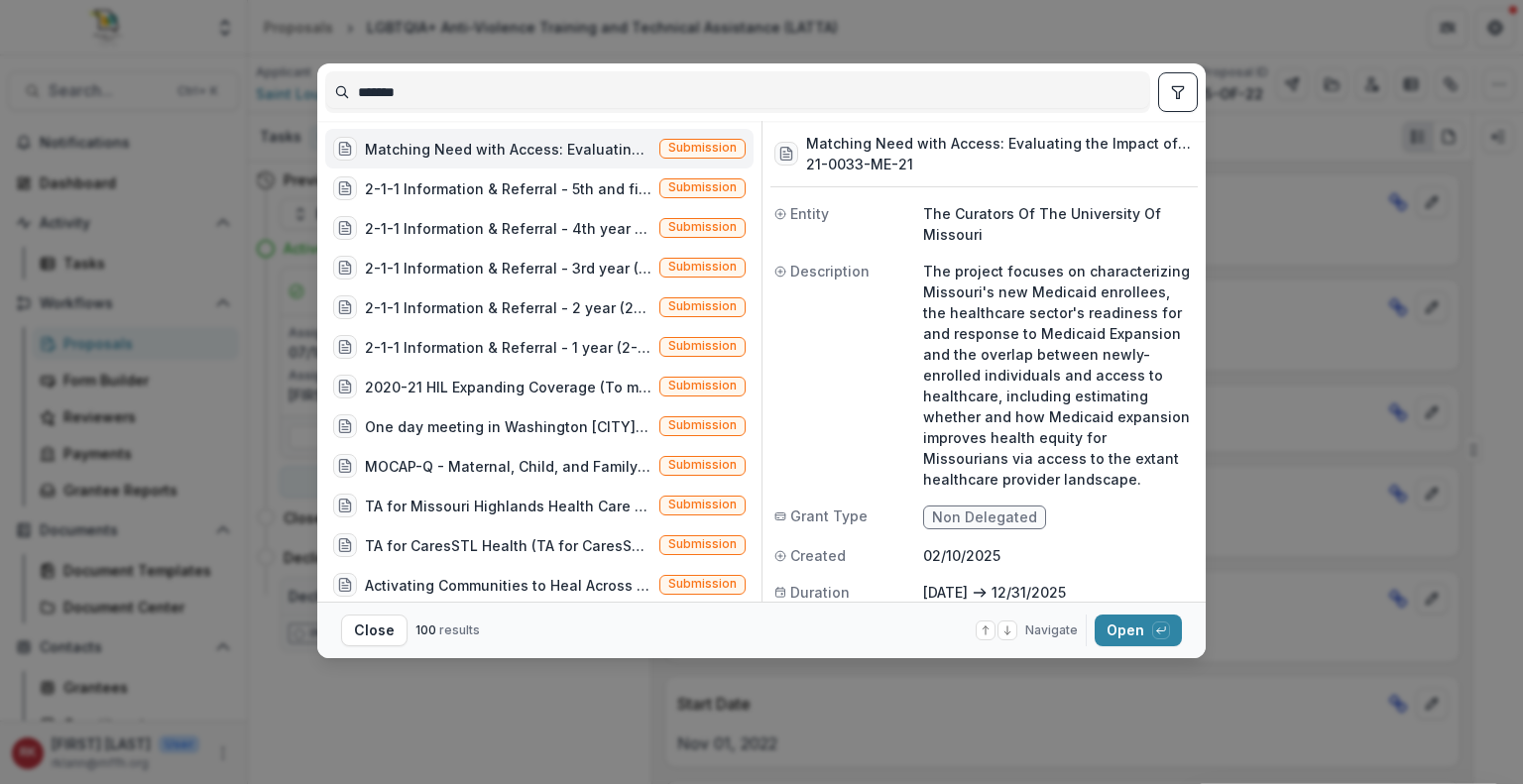 type on "*******" 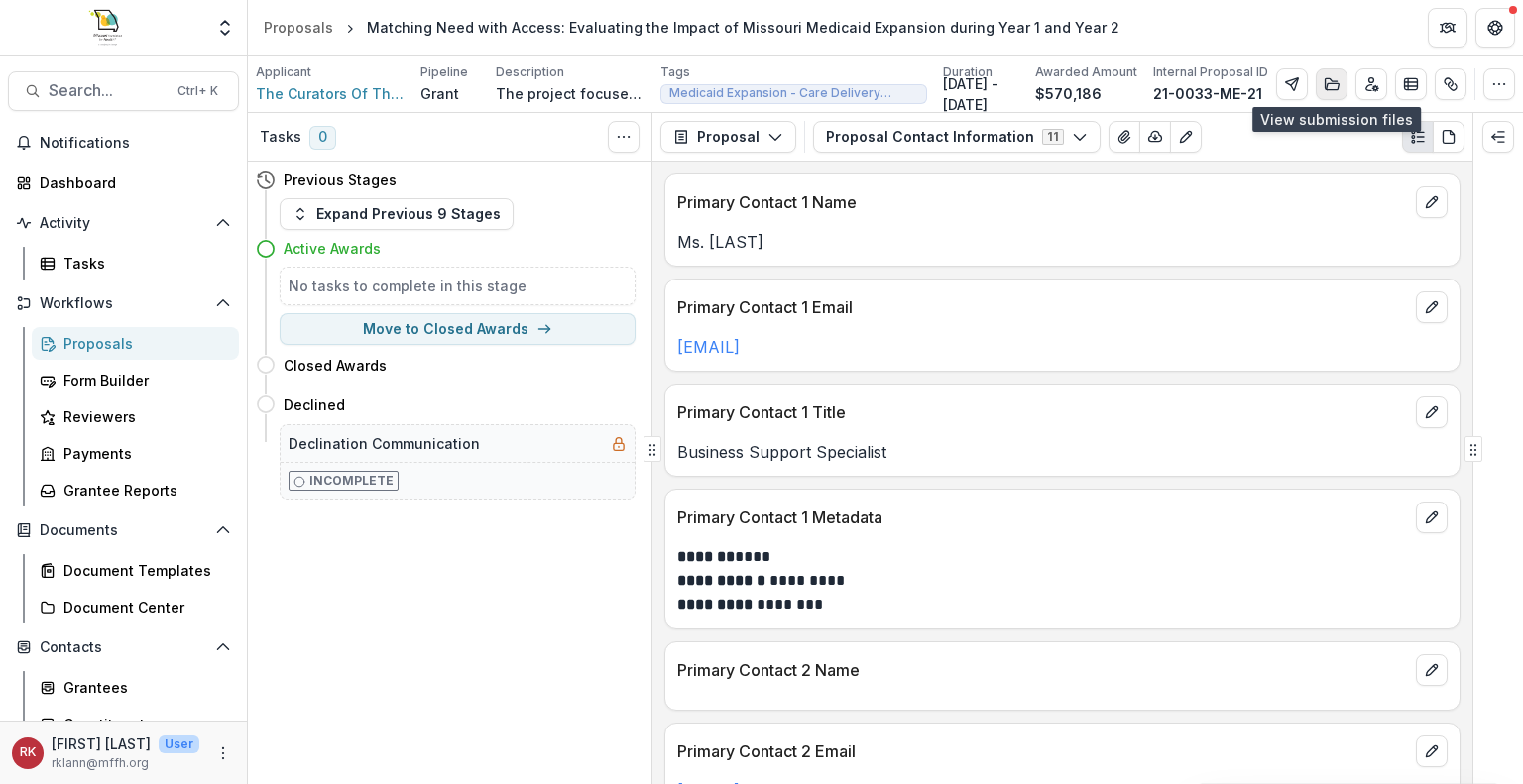 click 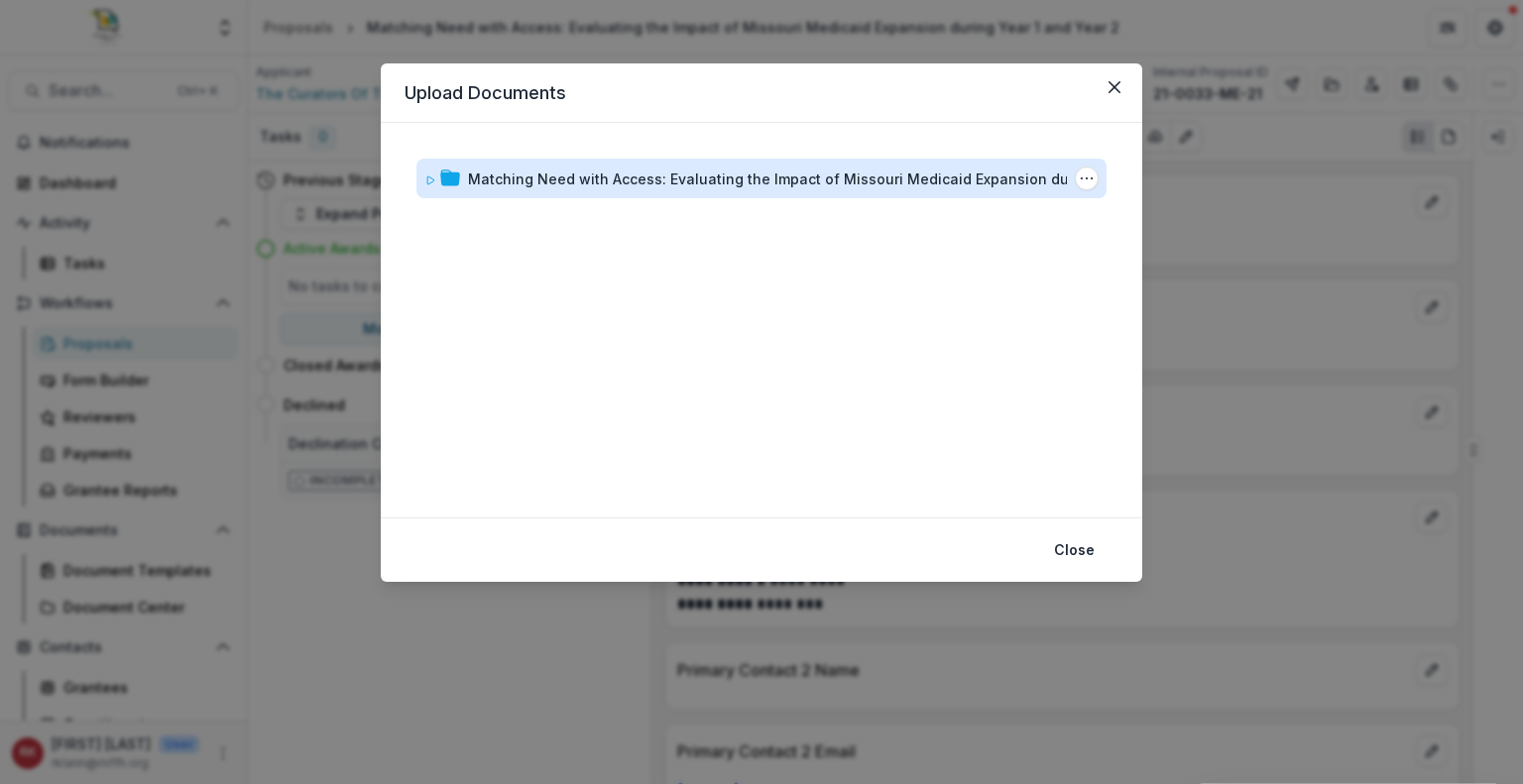 click on "Matching Need with Access: Evaluating the Impact of Missouri Medicaid Expansion during Year 1 and Year 2" at bounding box center (795, 178) 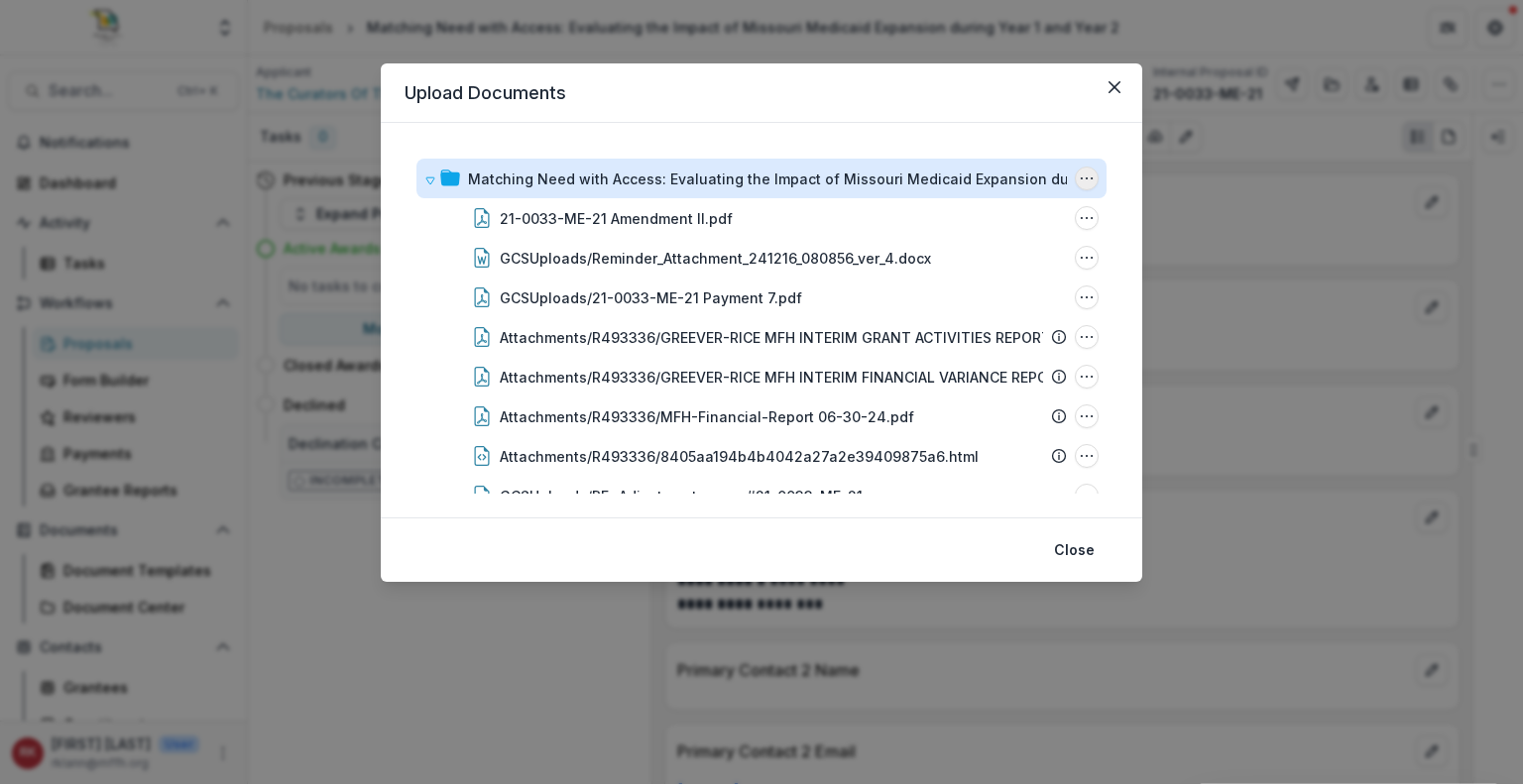 click 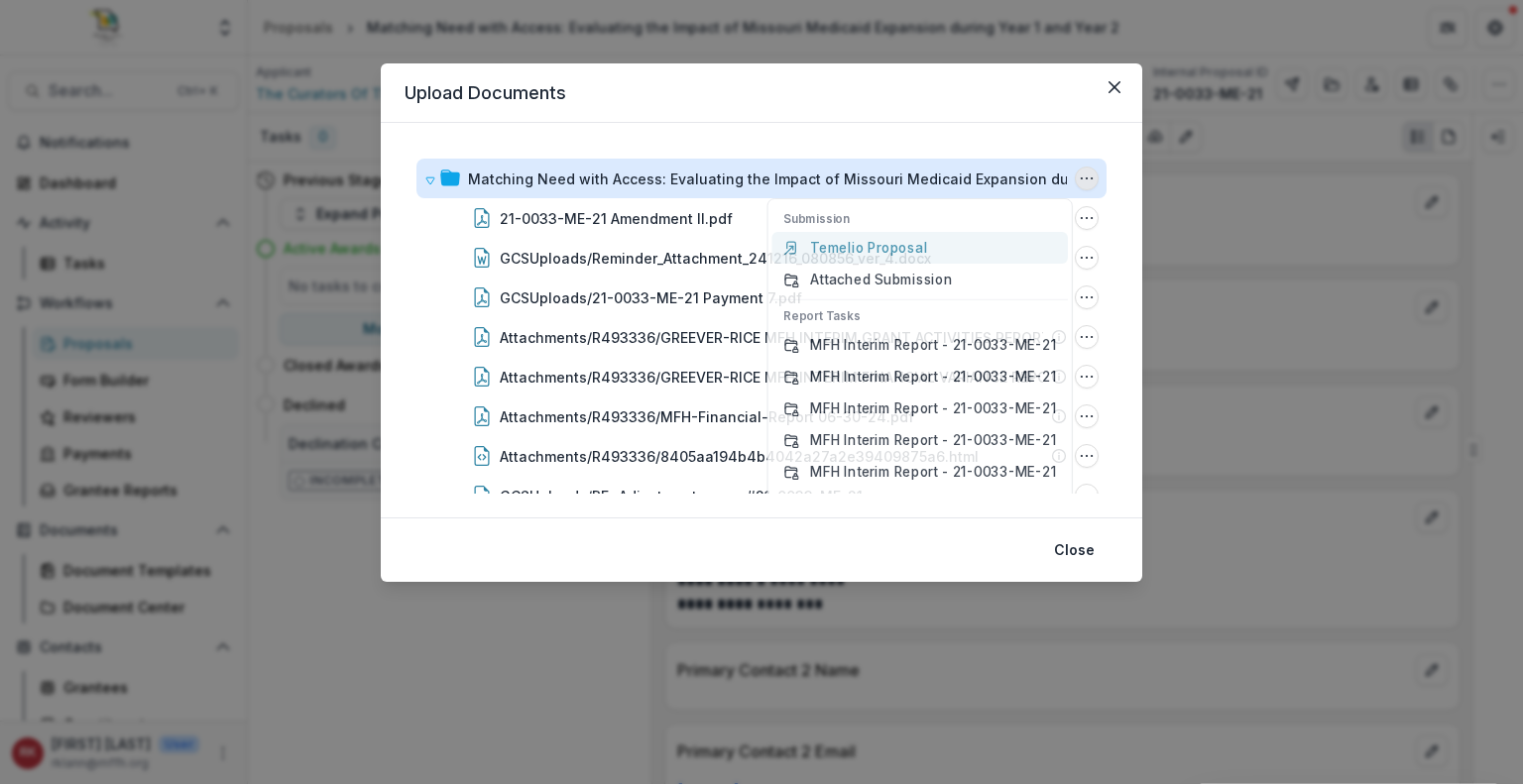 scroll, scrollTop: 52, scrollLeft: 0, axis: vertical 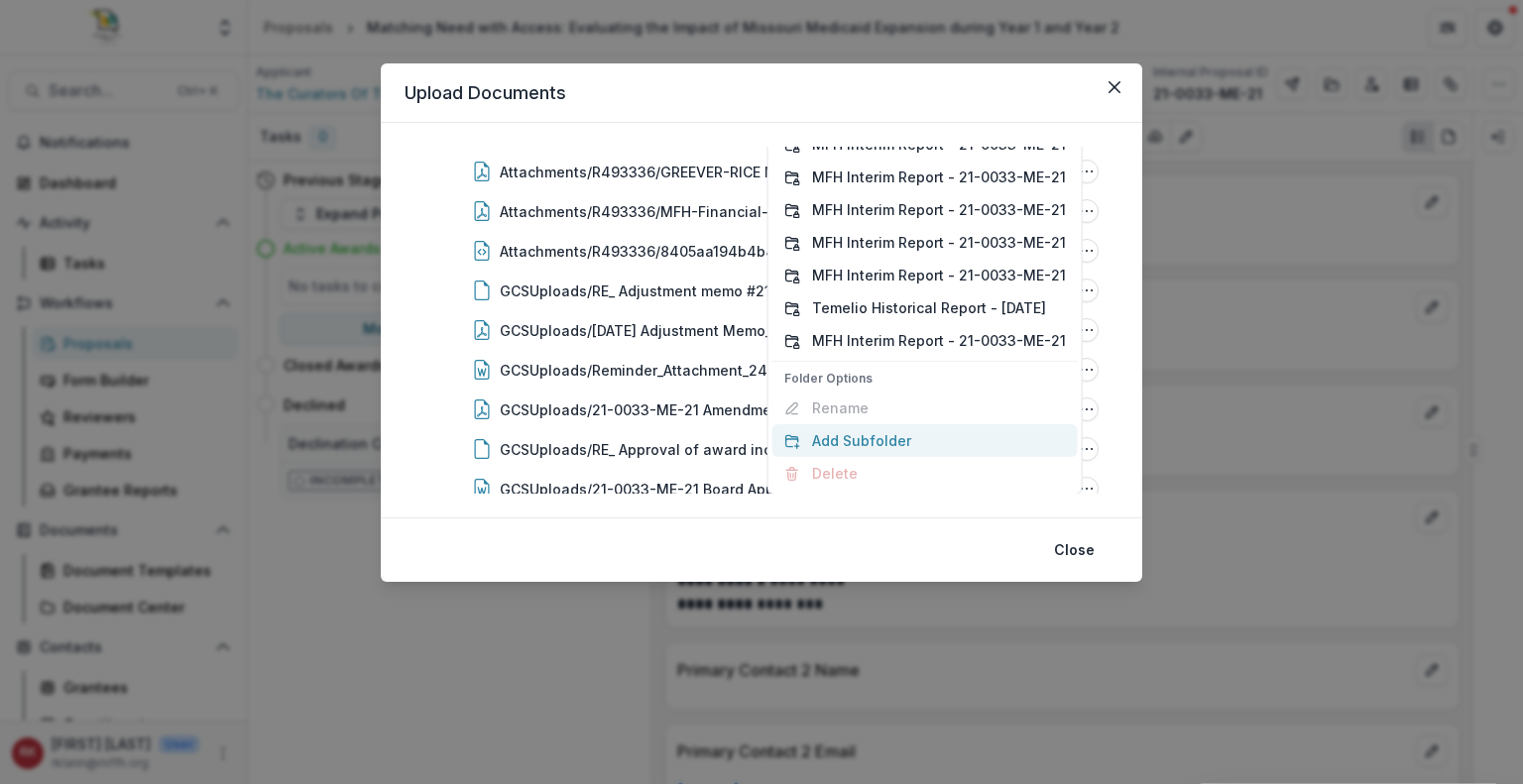 click on "Add Subfolder" at bounding box center (925, 440) 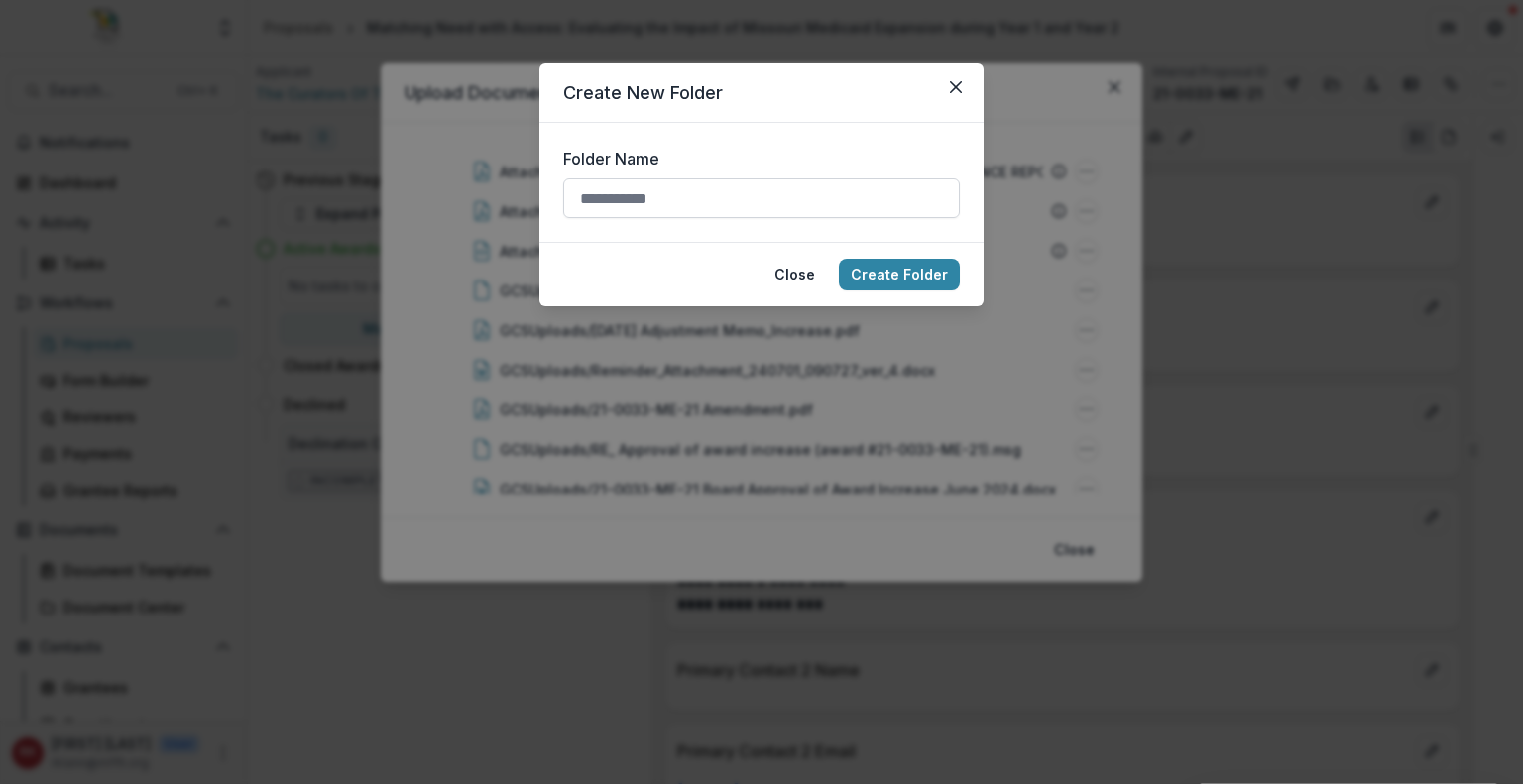 click on "Folder Name" at bounding box center [762, 198] 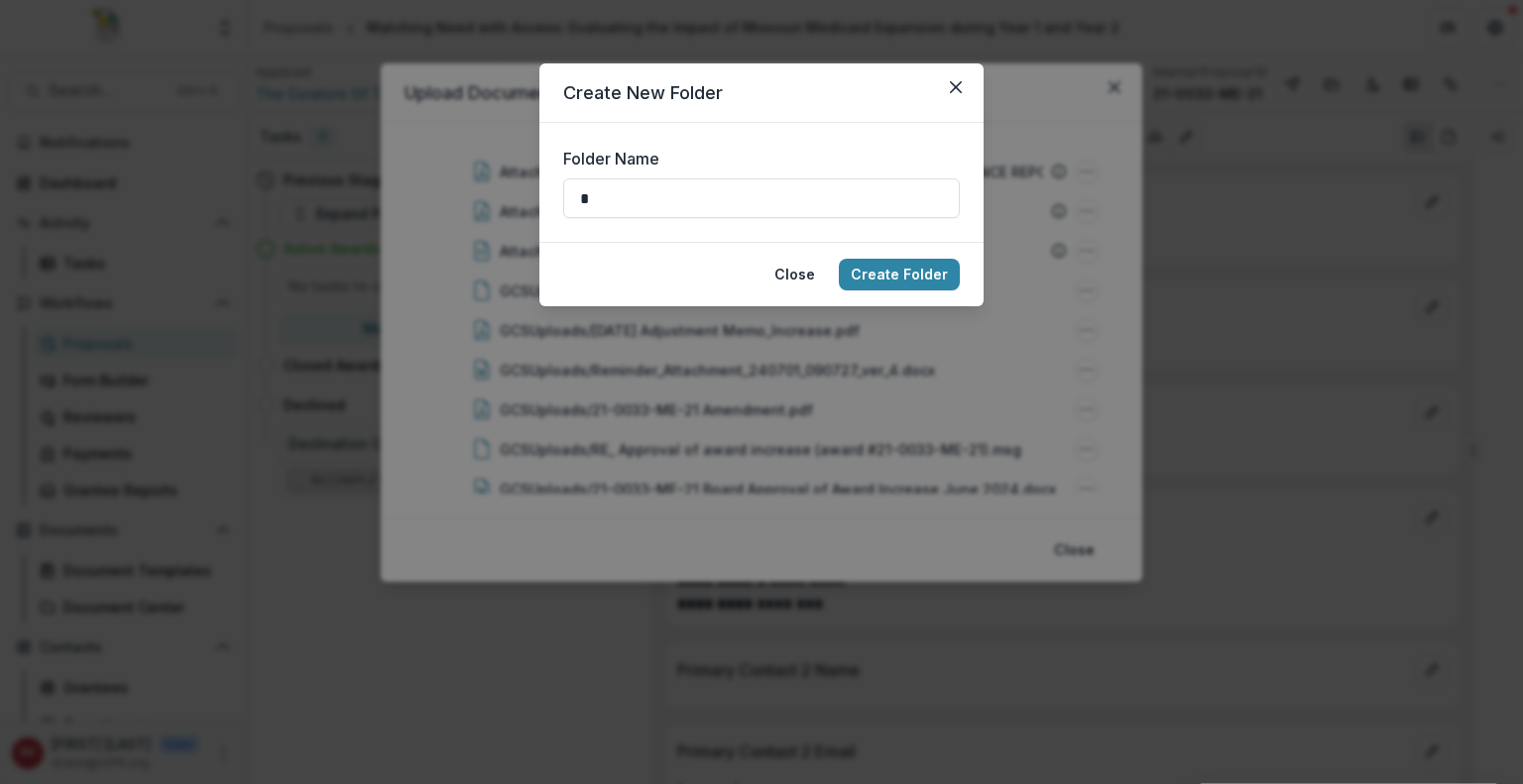 type on "**********" 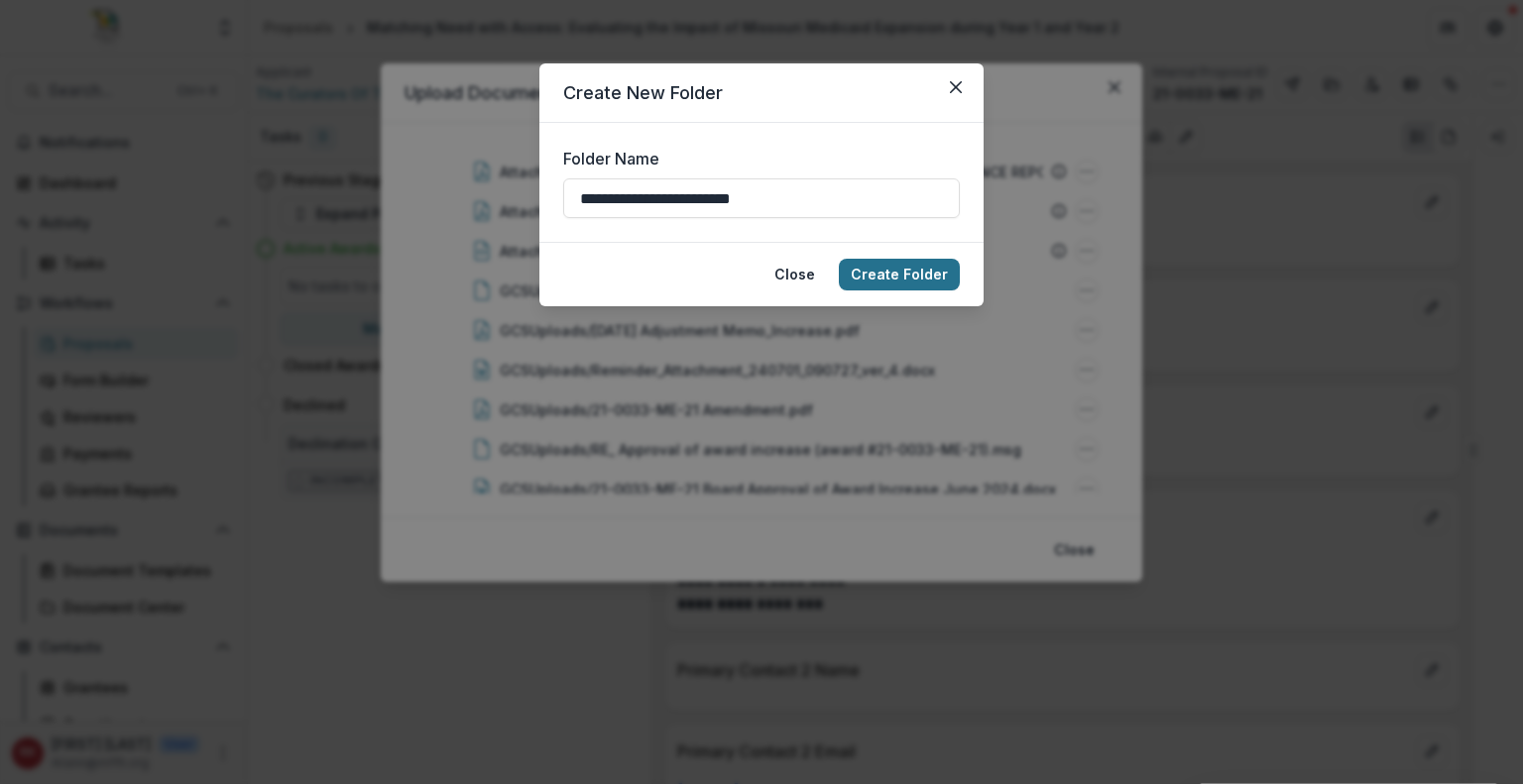 click on "Create Folder" at bounding box center (899, 275) 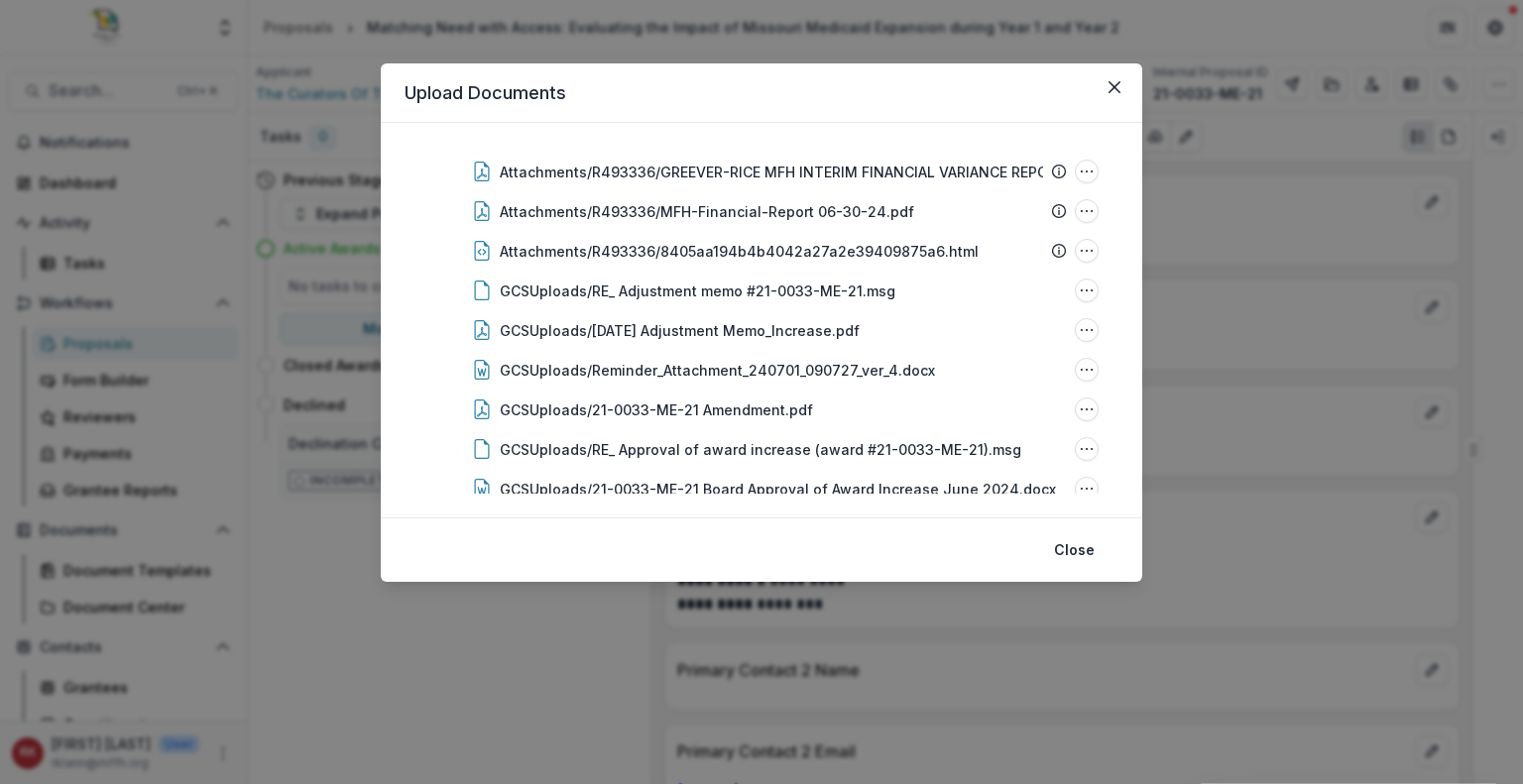 type 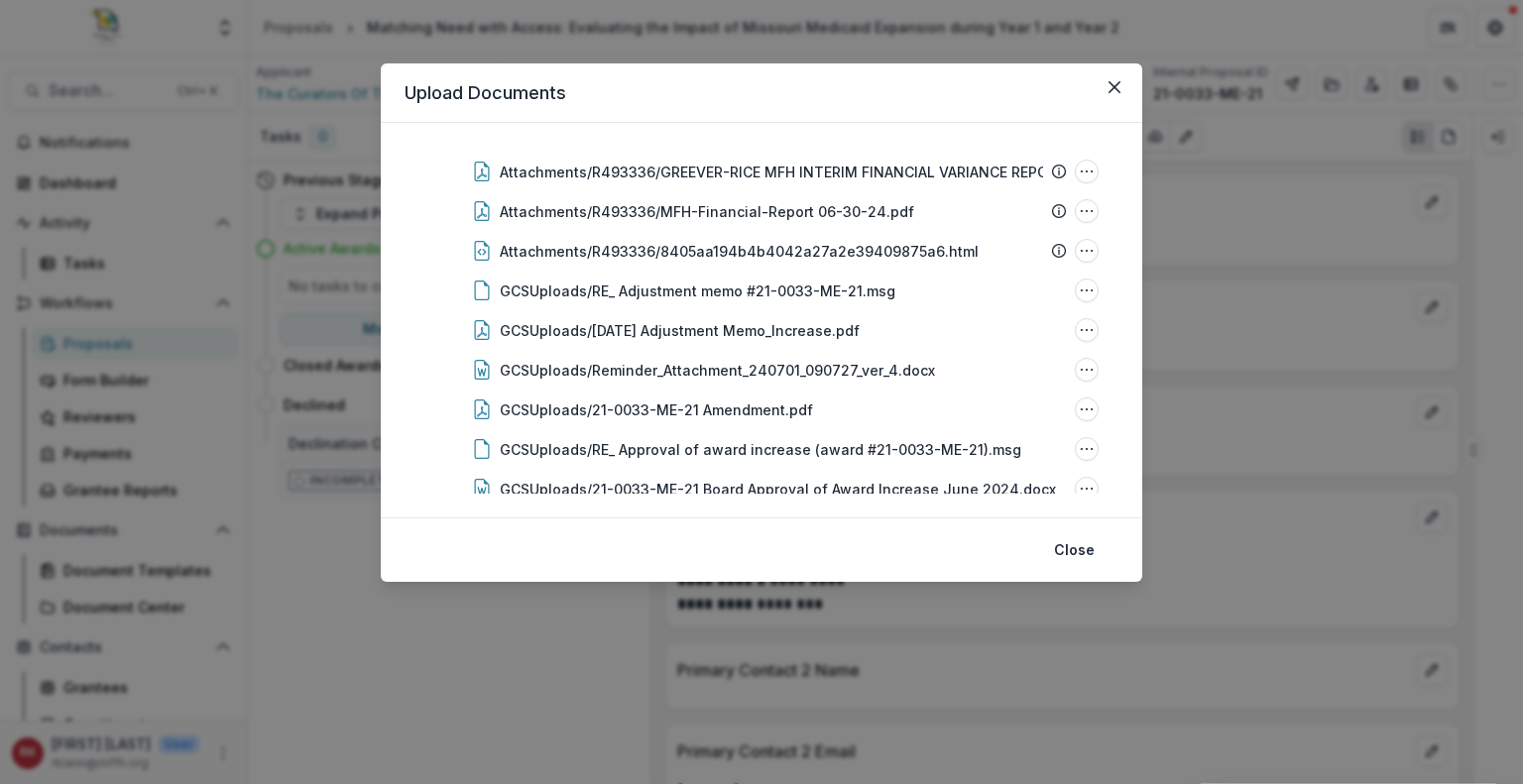 scroll, scrollTop: 0, scrollLeft: 0, axis: both 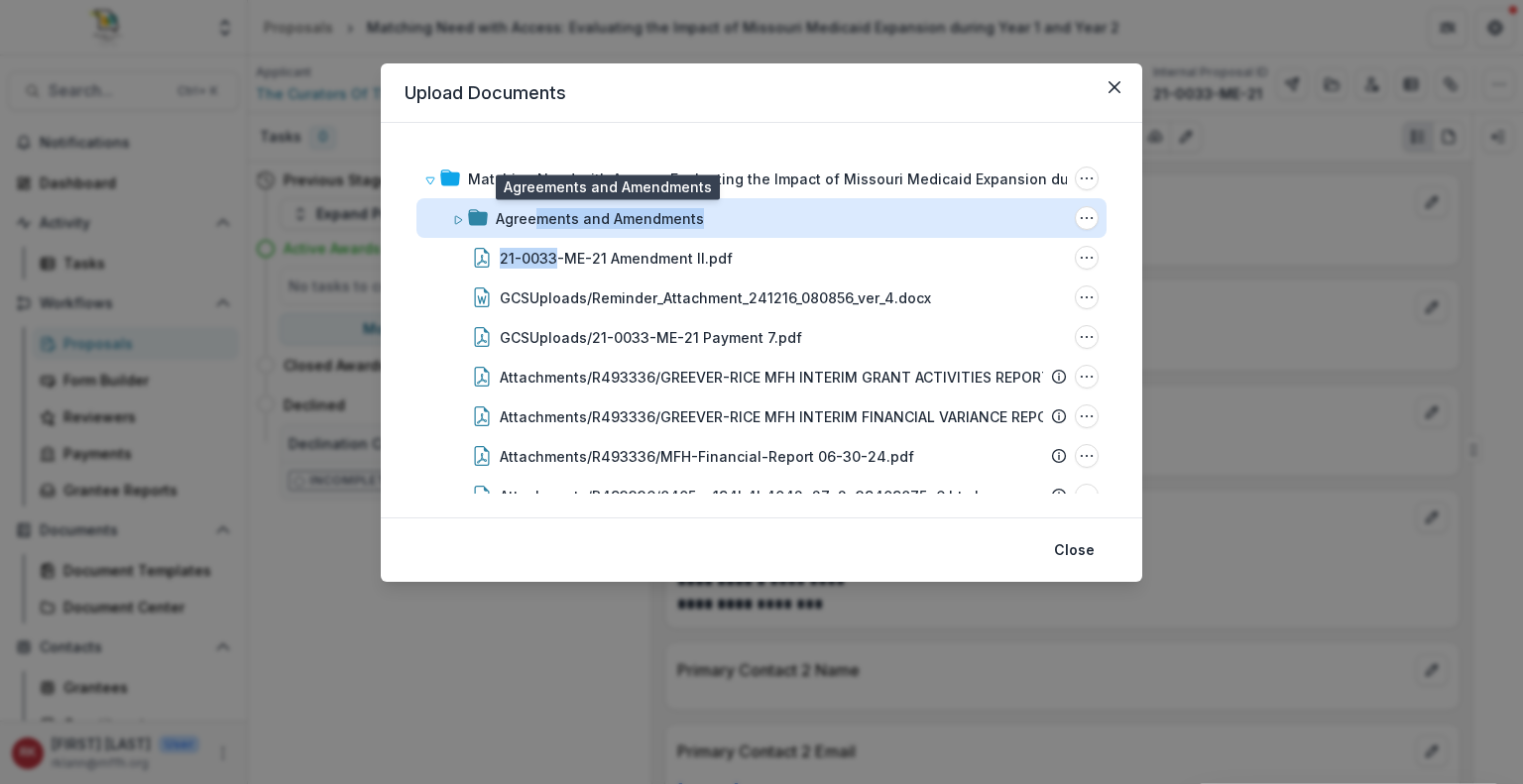 drag, startPoint x: 556, startPoint y: 253, endPoint x: 538, endPoint y: 213, distance: 43.863424 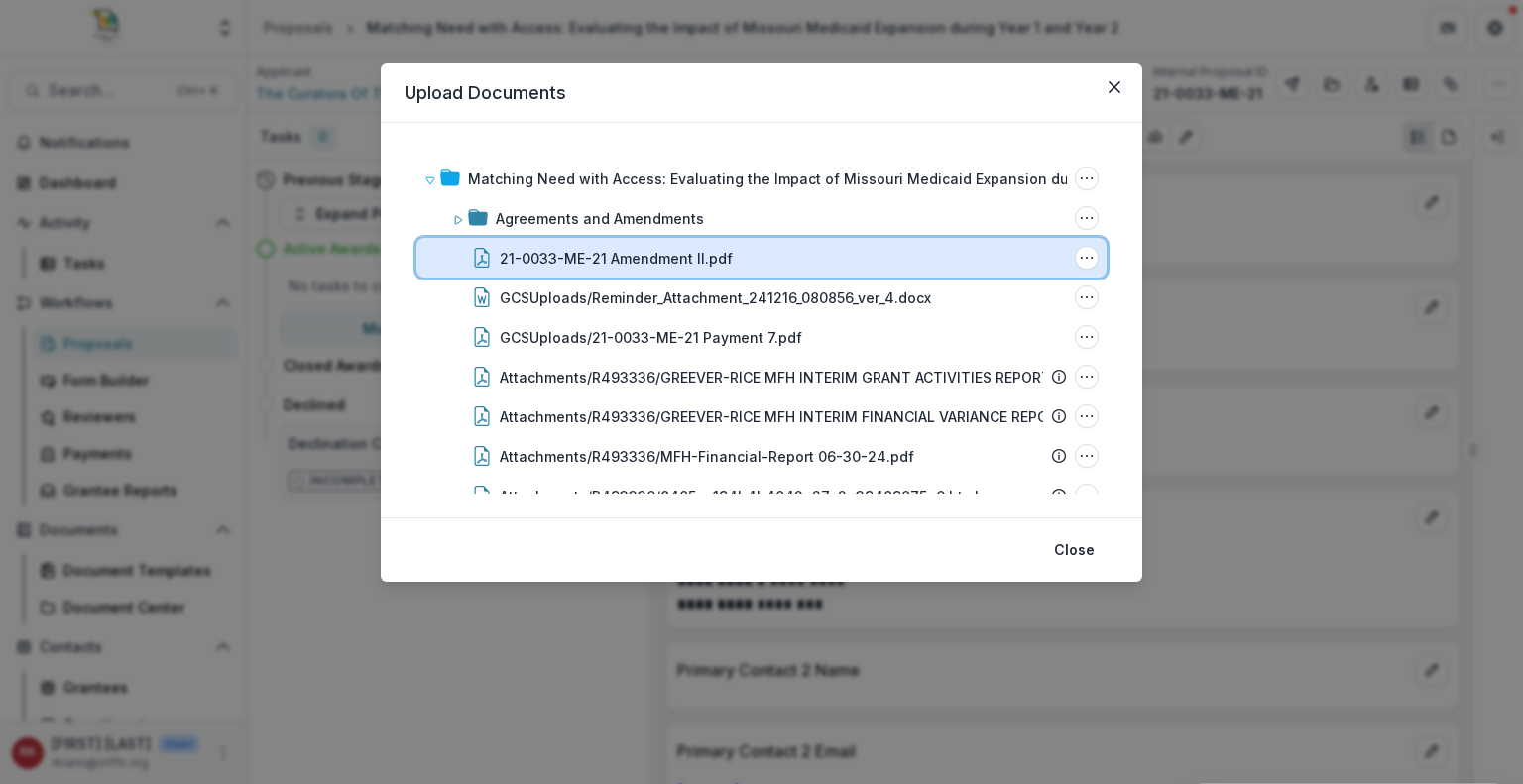 click on "21-0033-ME-21 Amendment II.pdf File Options Download Rename Delete" at bounding box center [762, 258] 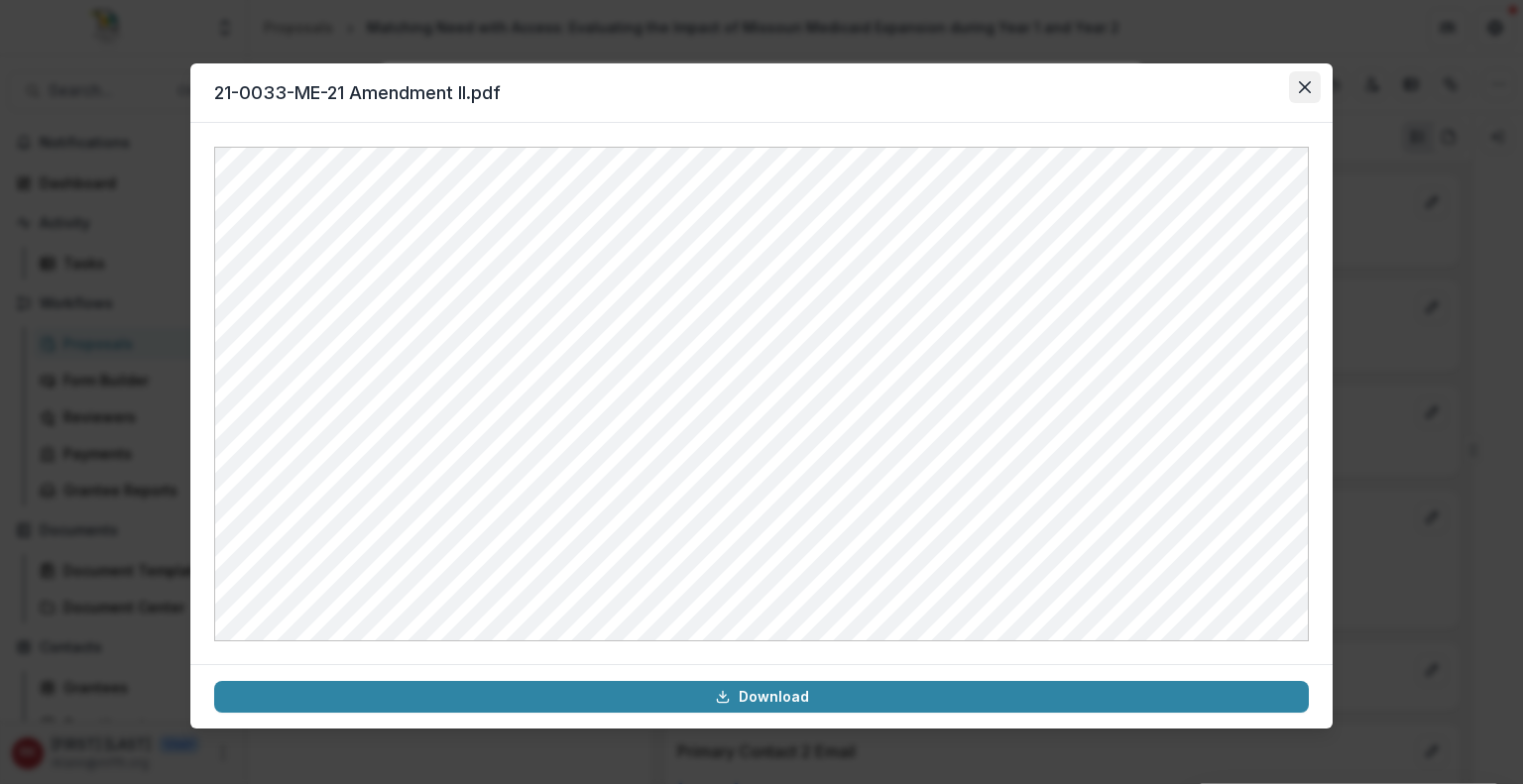 click at bounding box center [1305, 87] 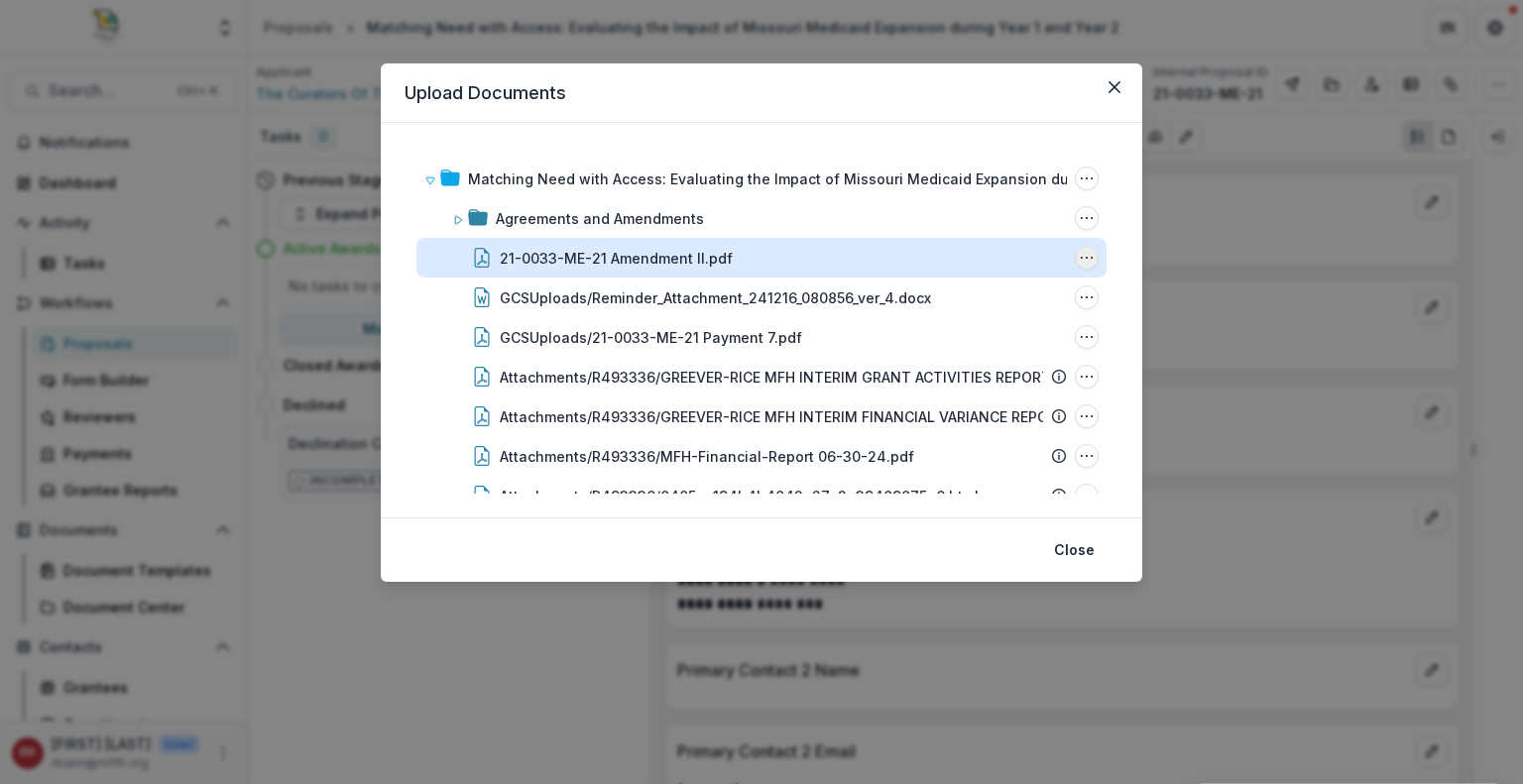 click 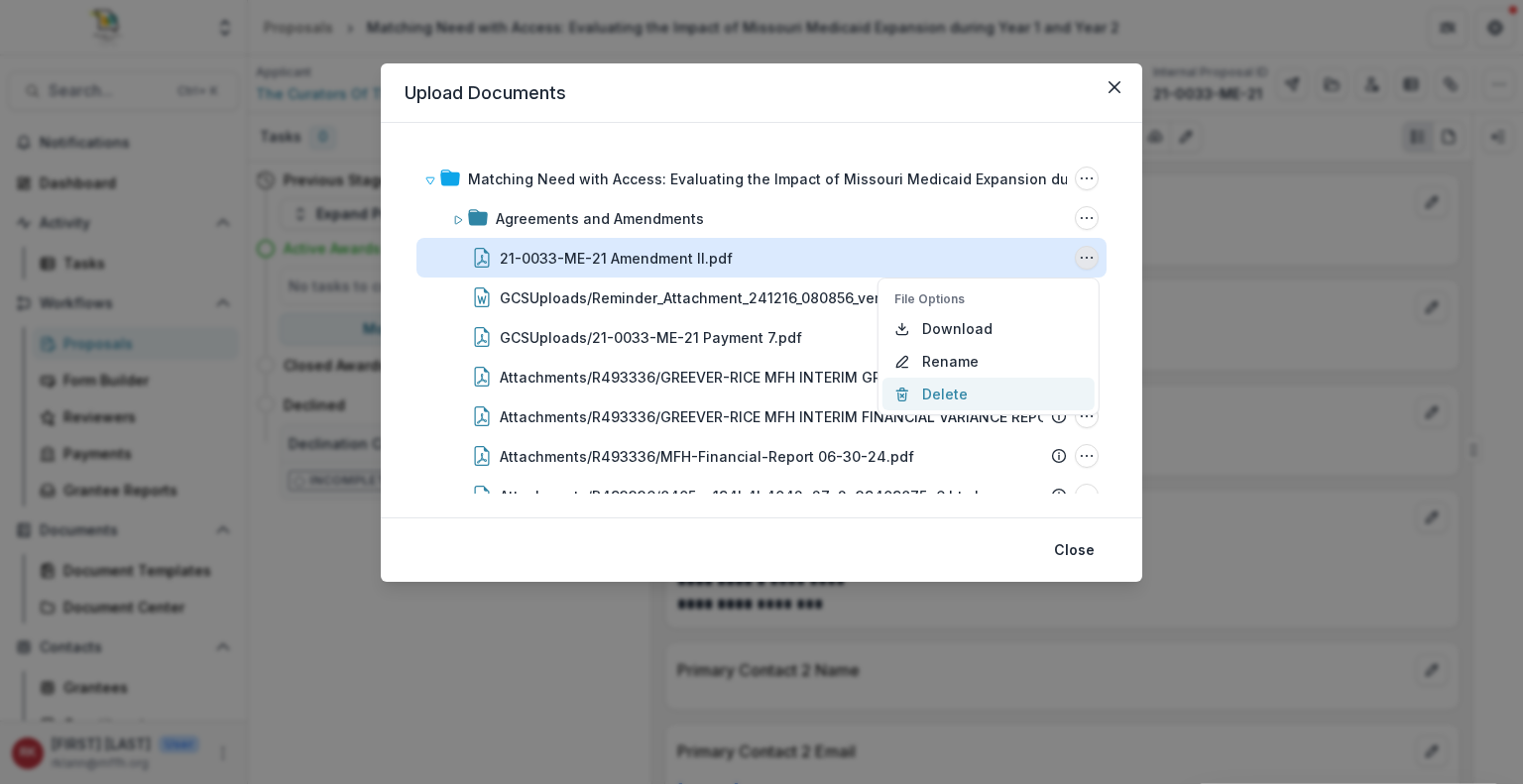 click on "Delete" at bounding box center [989, 393] 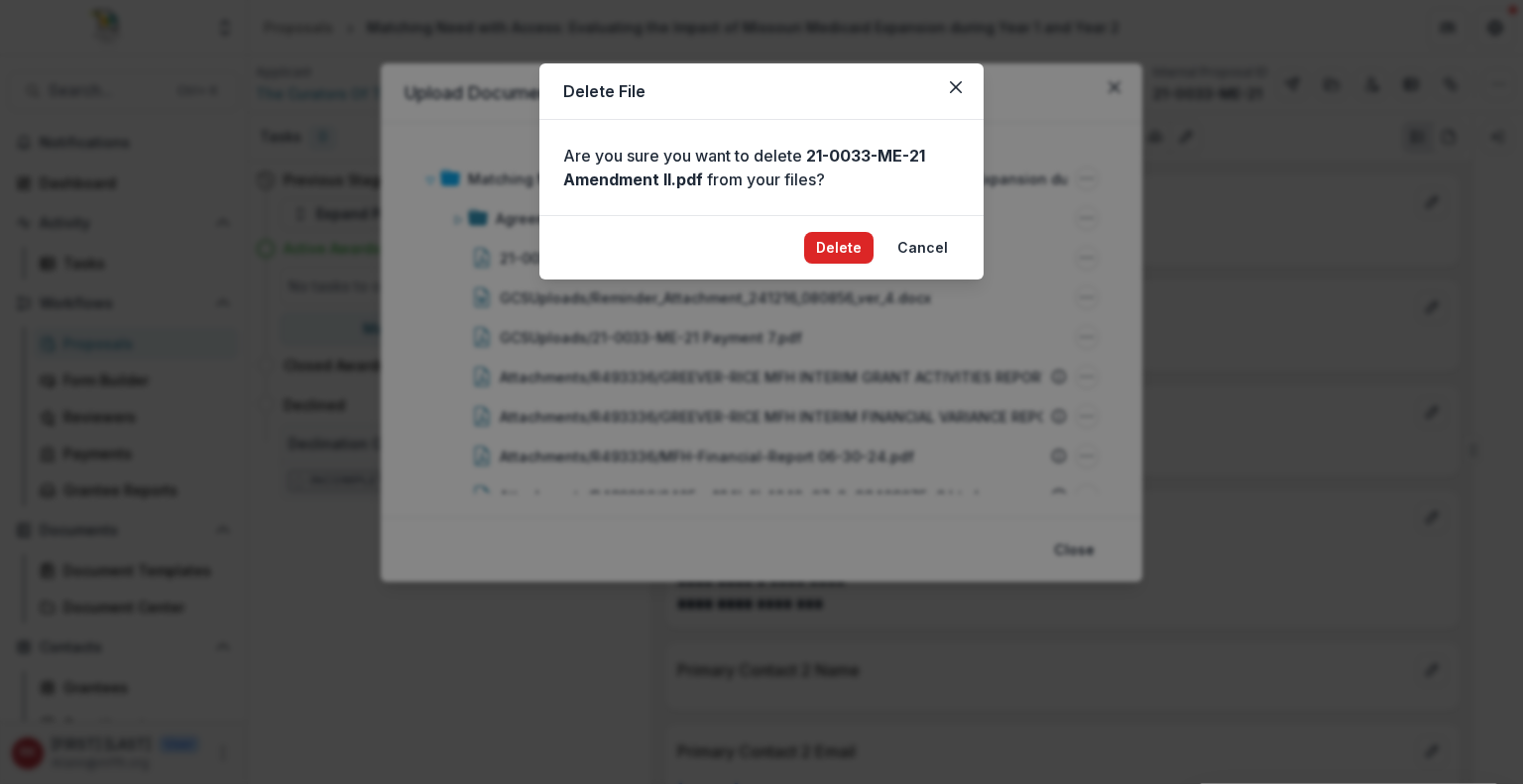 click on "Delete" at bounding box center [839, 248] 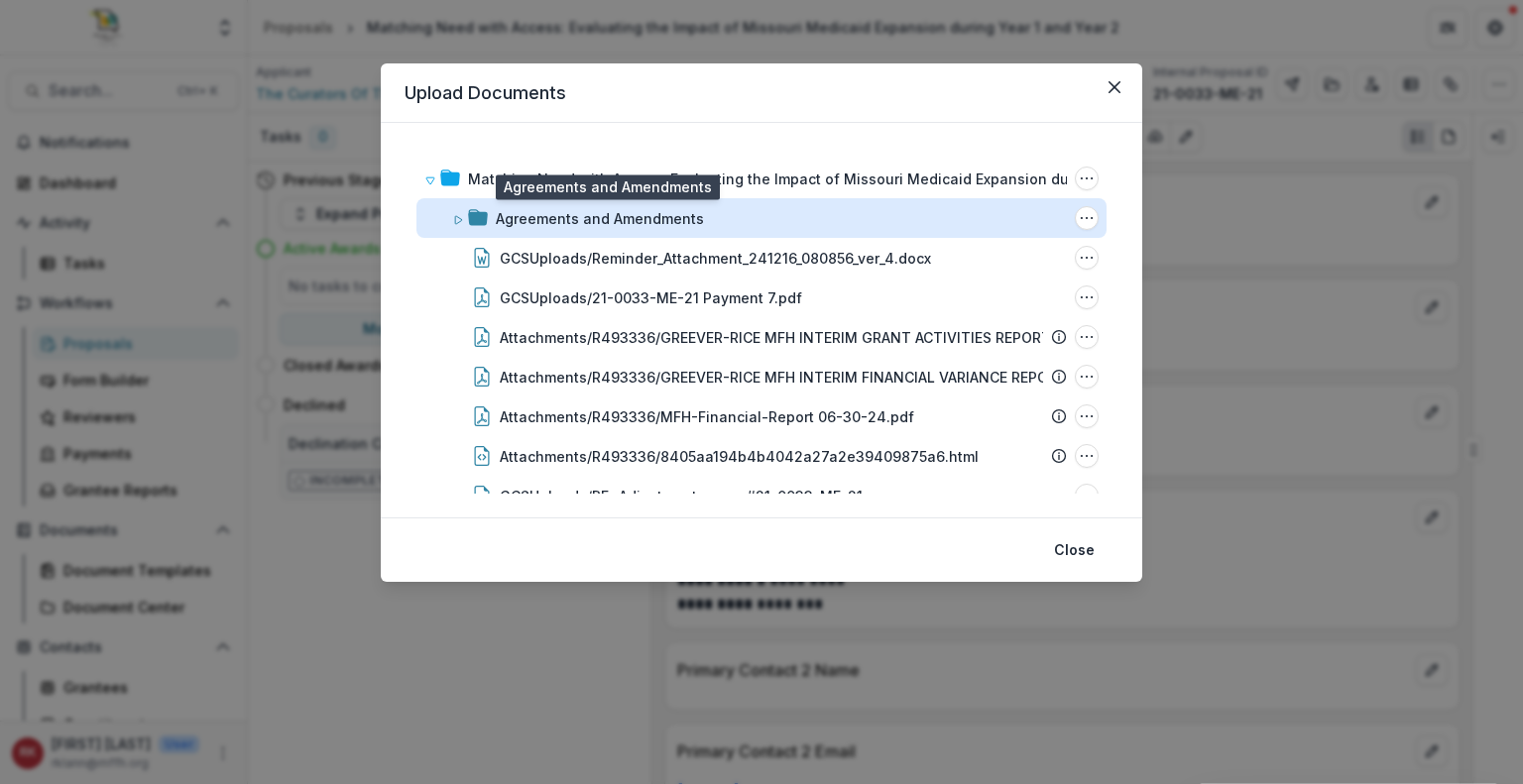 click on "Agreements and Amendments" at bounding box center (600, 218) 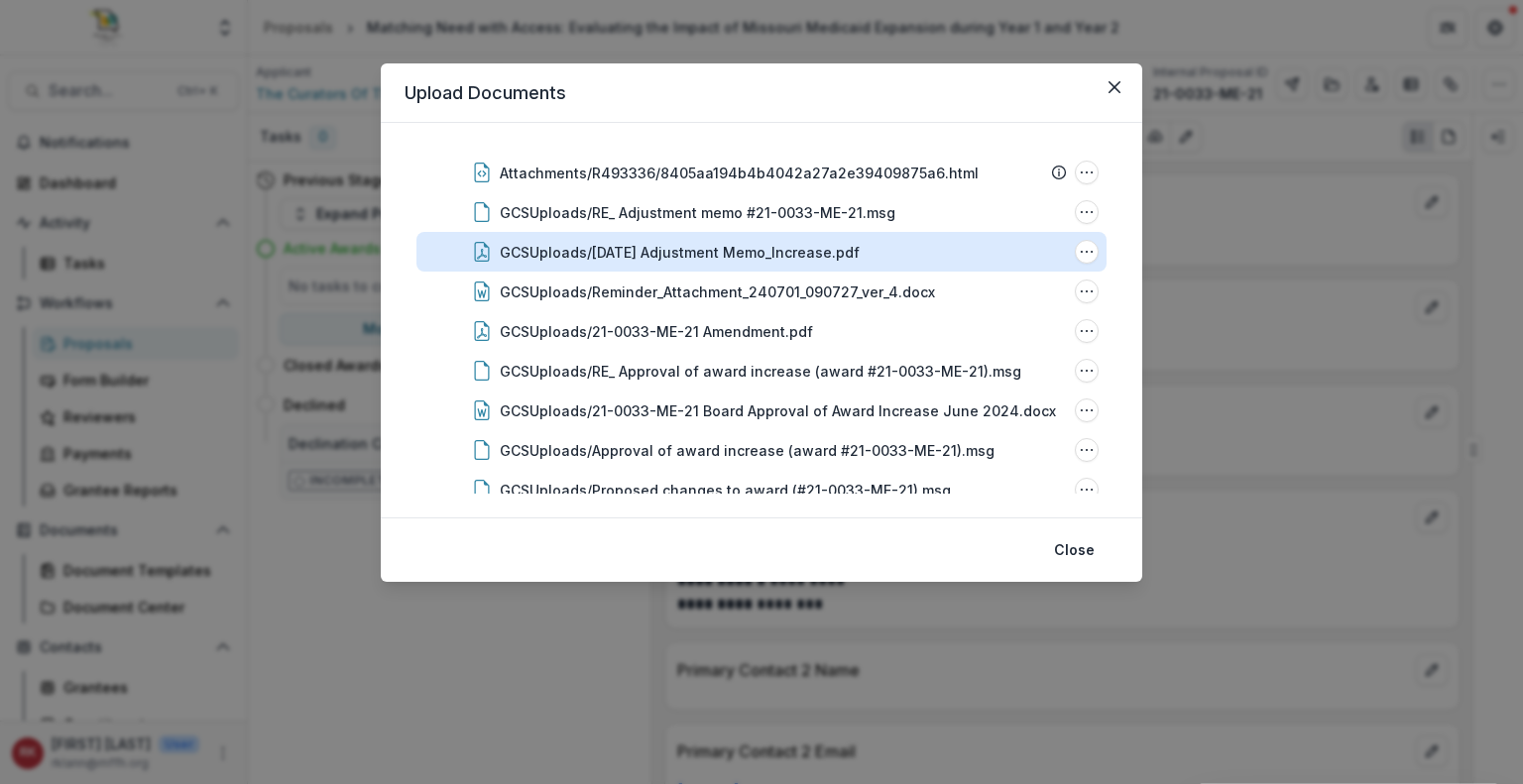 scroll, scrollTop: 328, scrollLeft: 0, axis: vertical 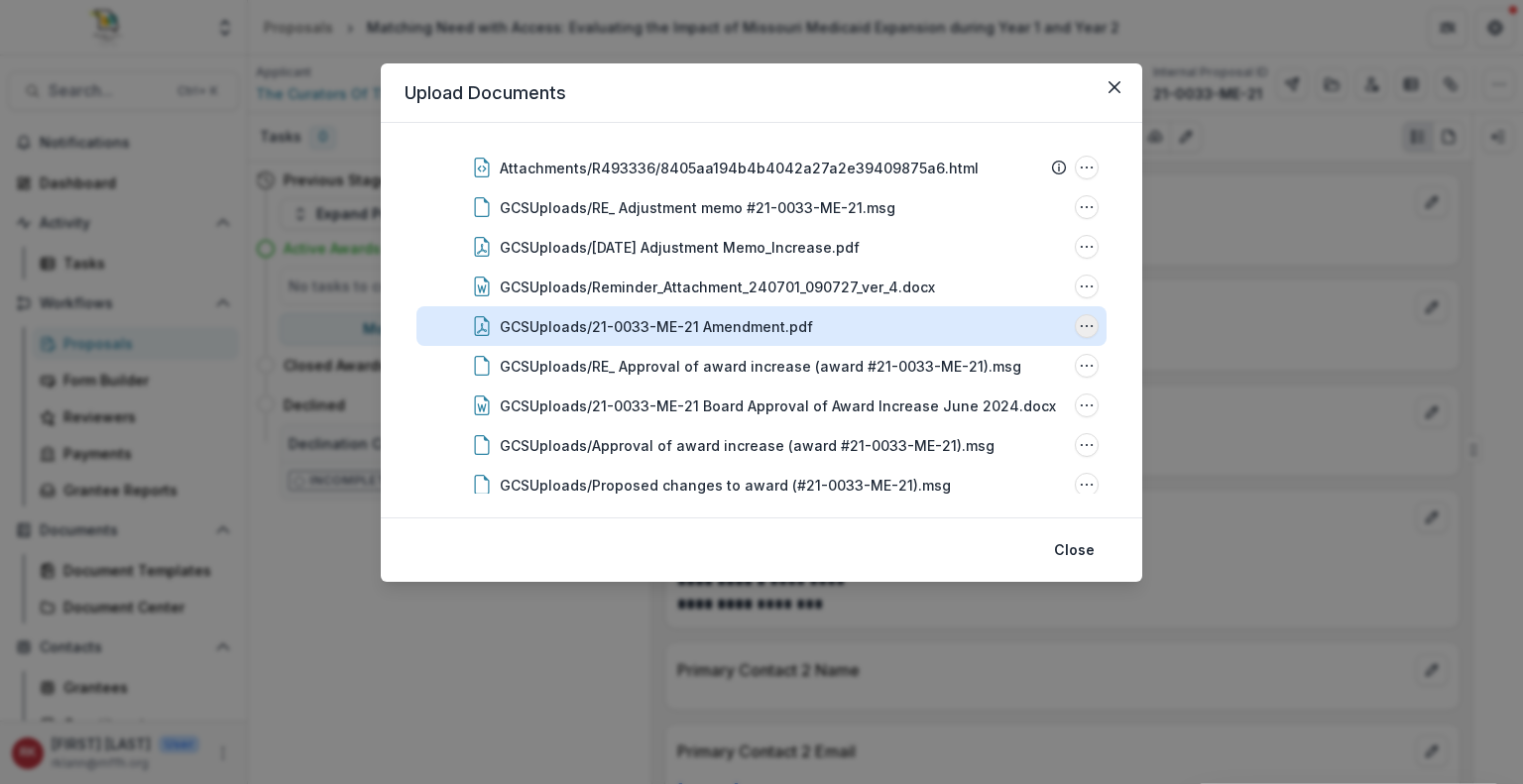 click 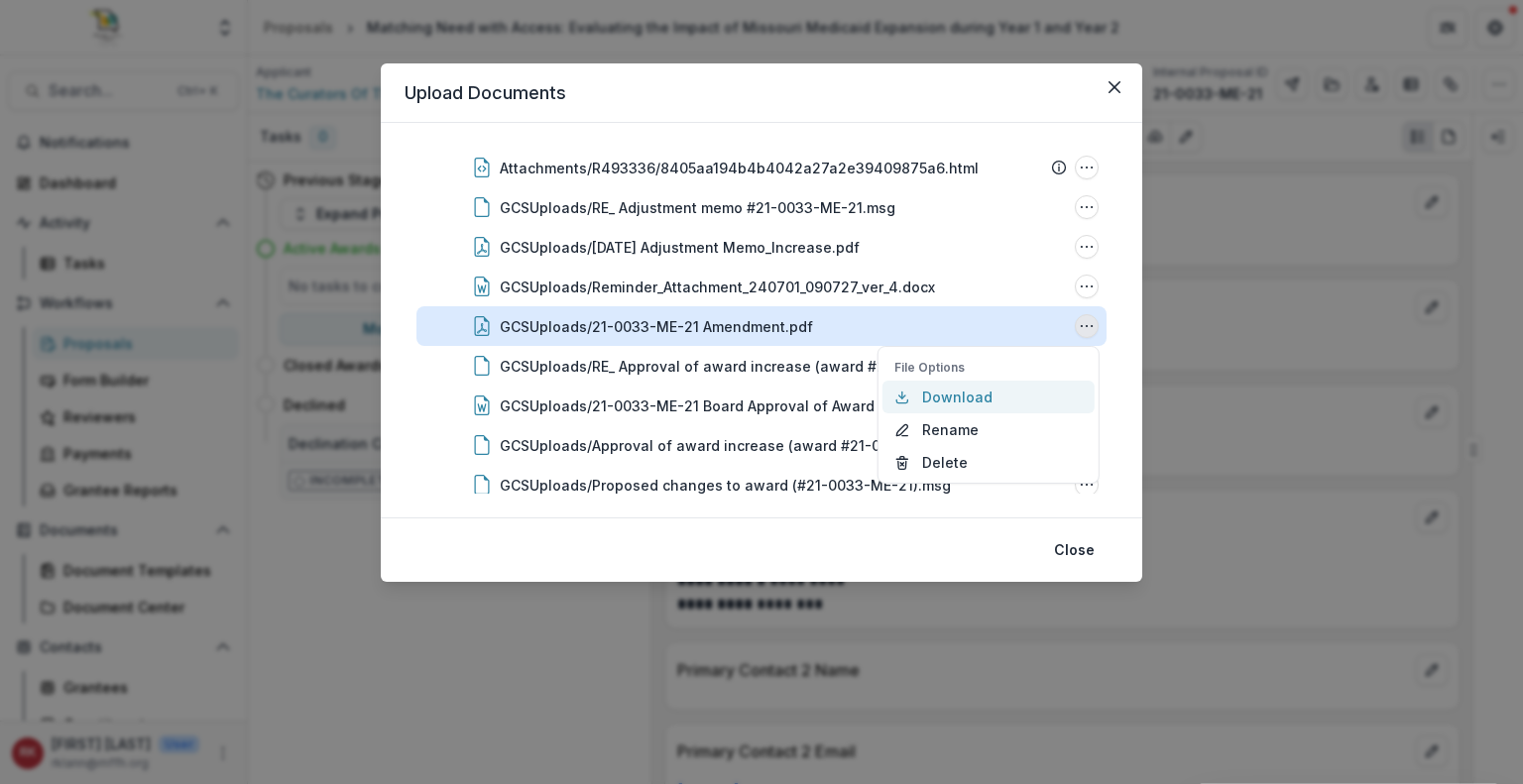 click on "Download" at bounding box center (989, 396) 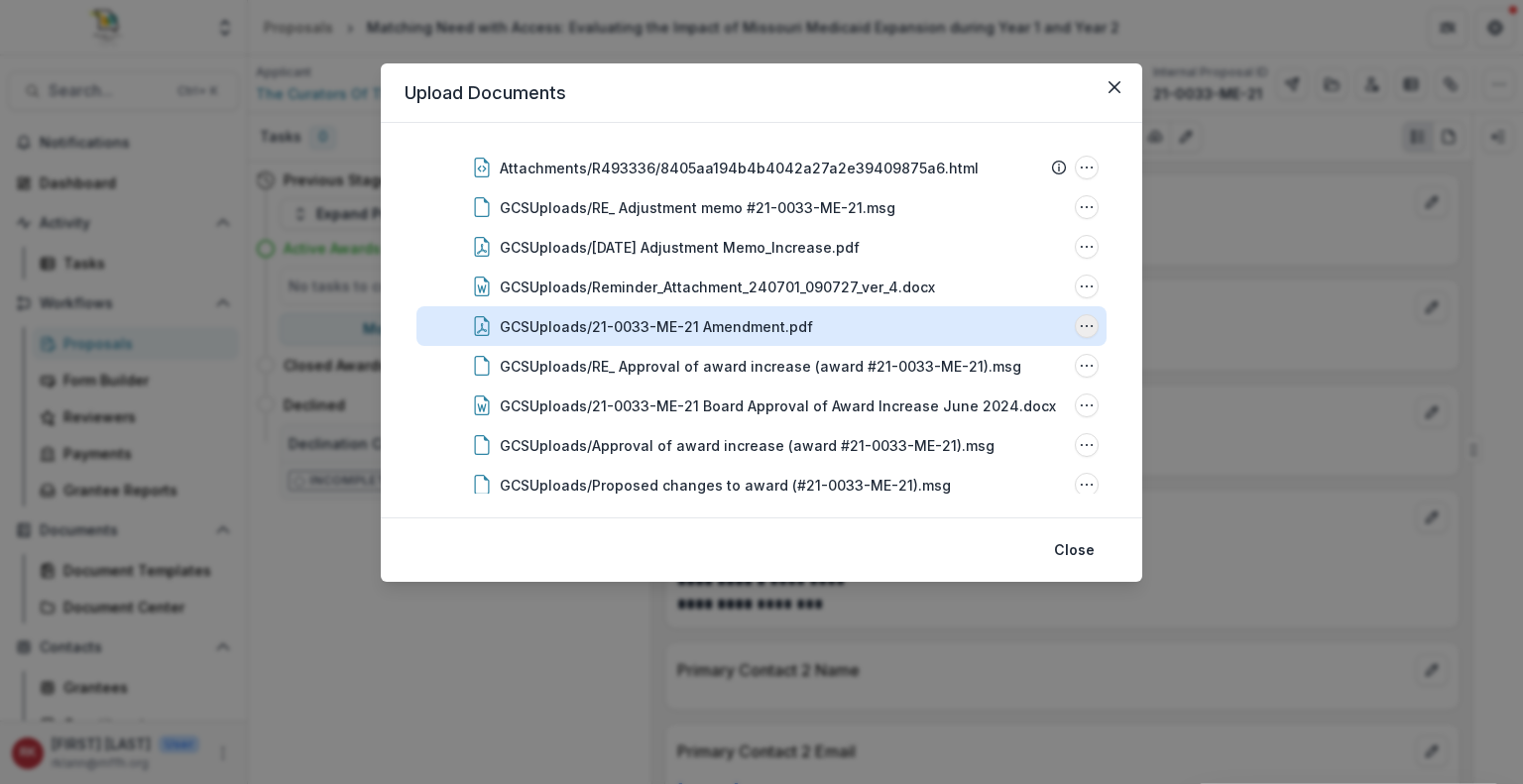 click 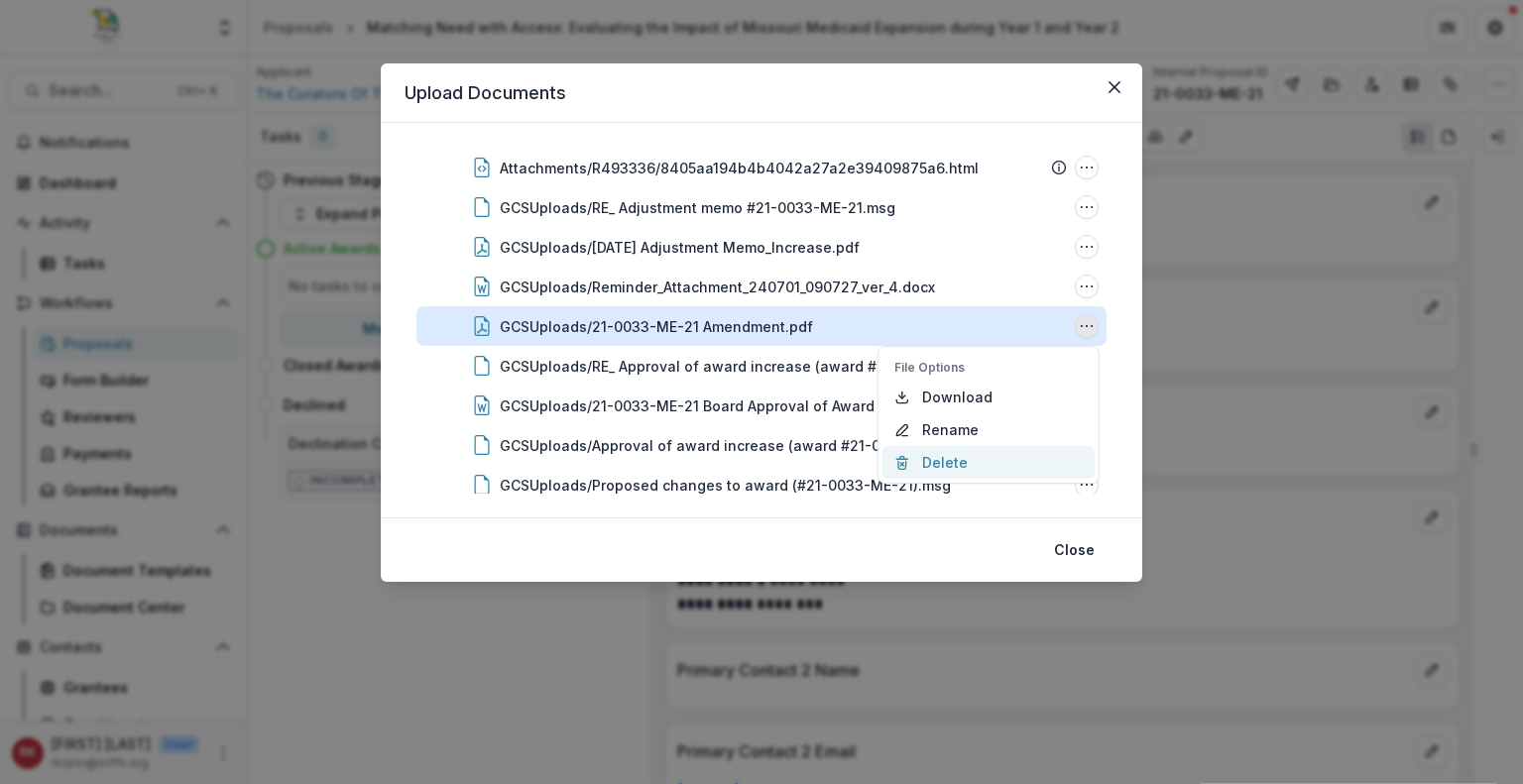 click on "Delete" at bounding box center (989, 462) 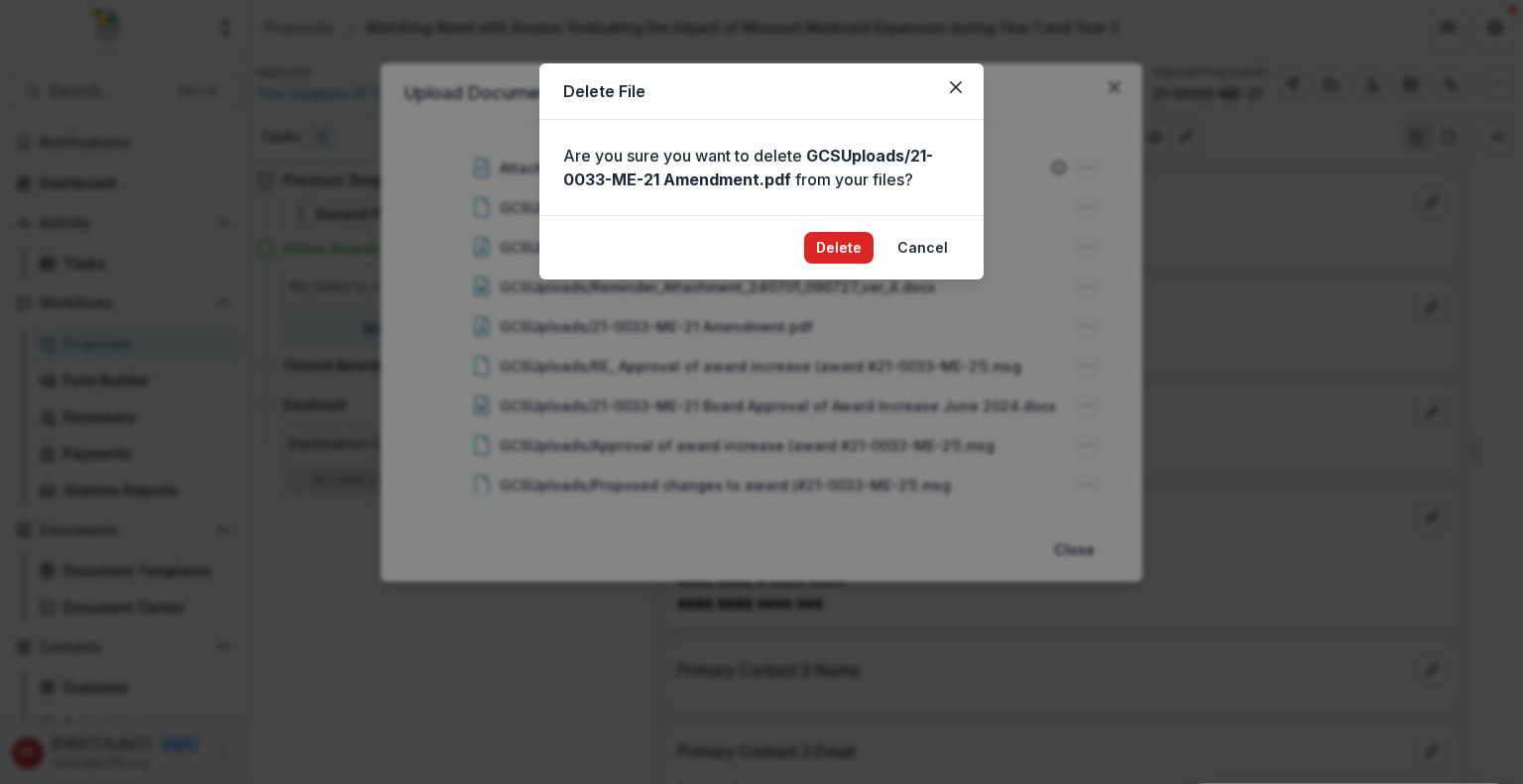 click on "Delete" at bounding box center (839, 248) 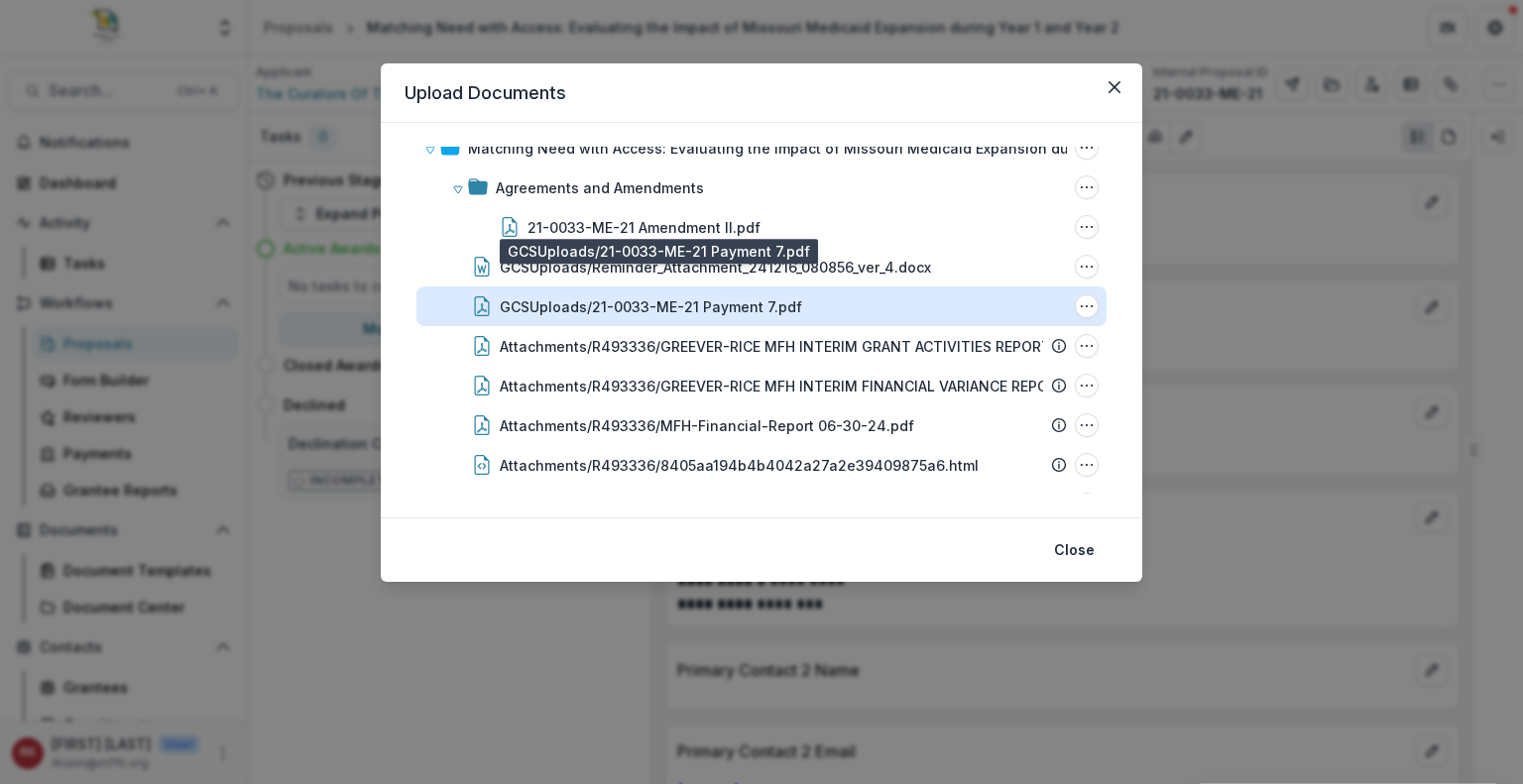 scroll, scrollTop: 67, scrollLeft: 0, axis: vertical 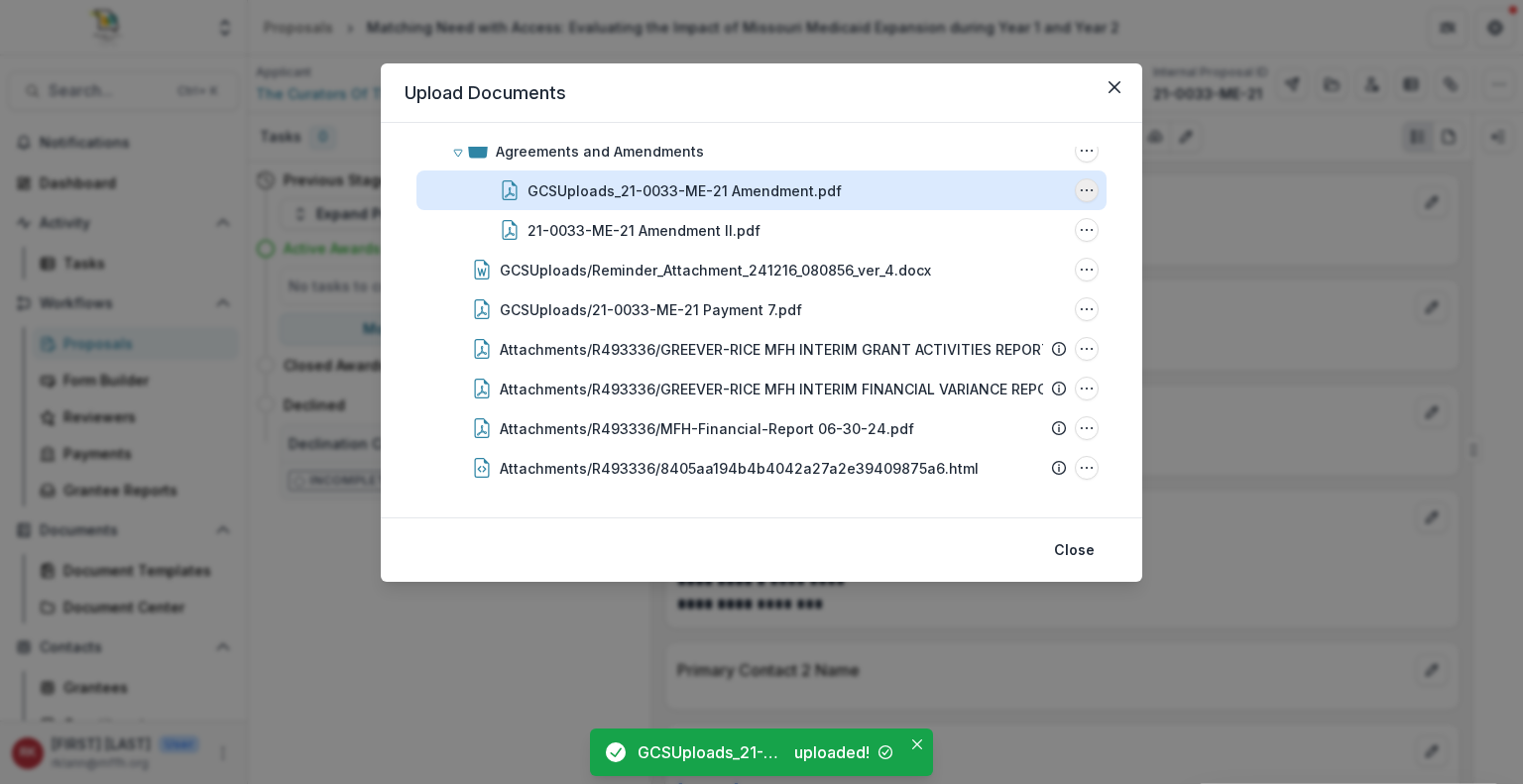 click 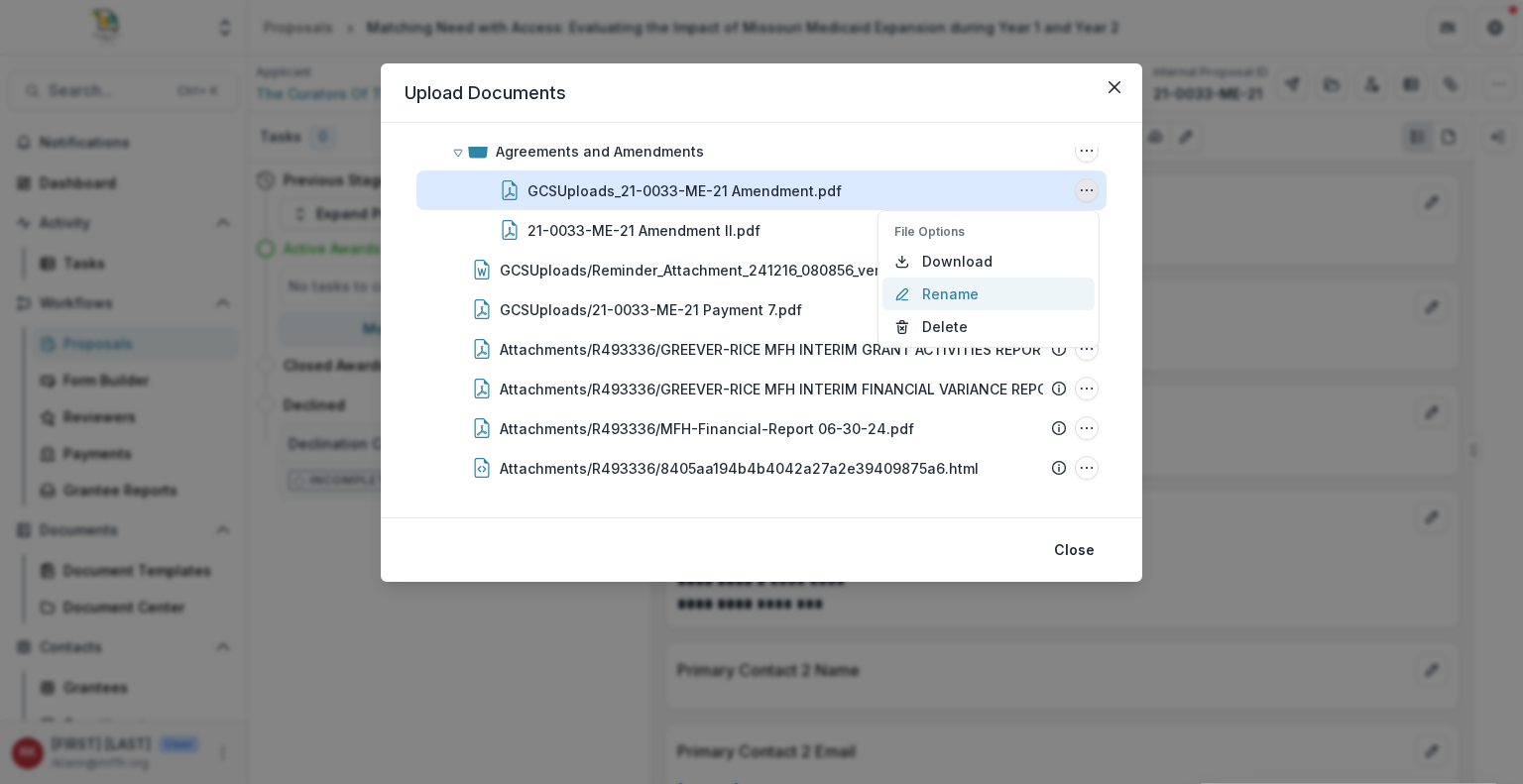 click on "Rename" at bounding box center [989, 293] 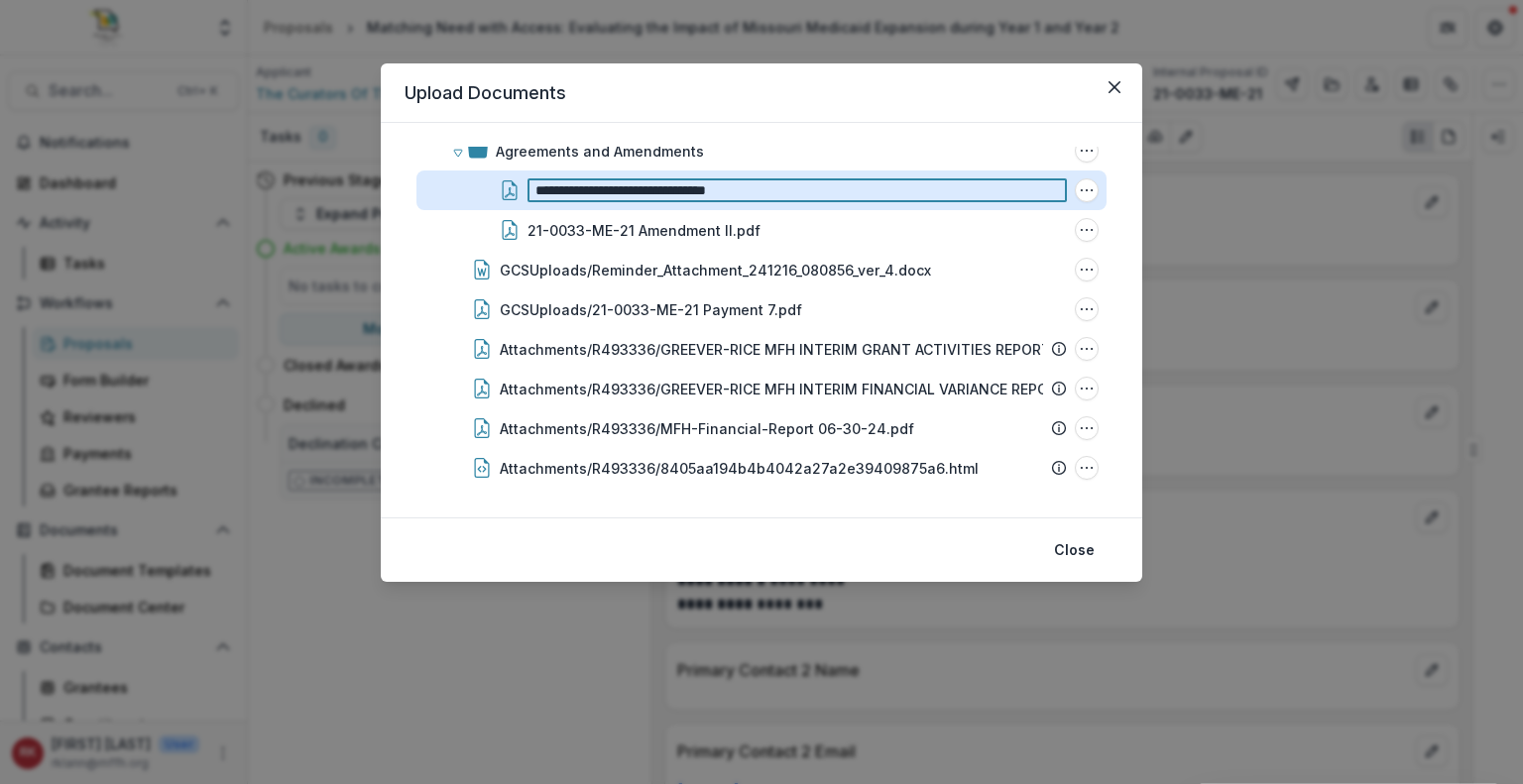 click on "**********" at bounding box center (797, 190) 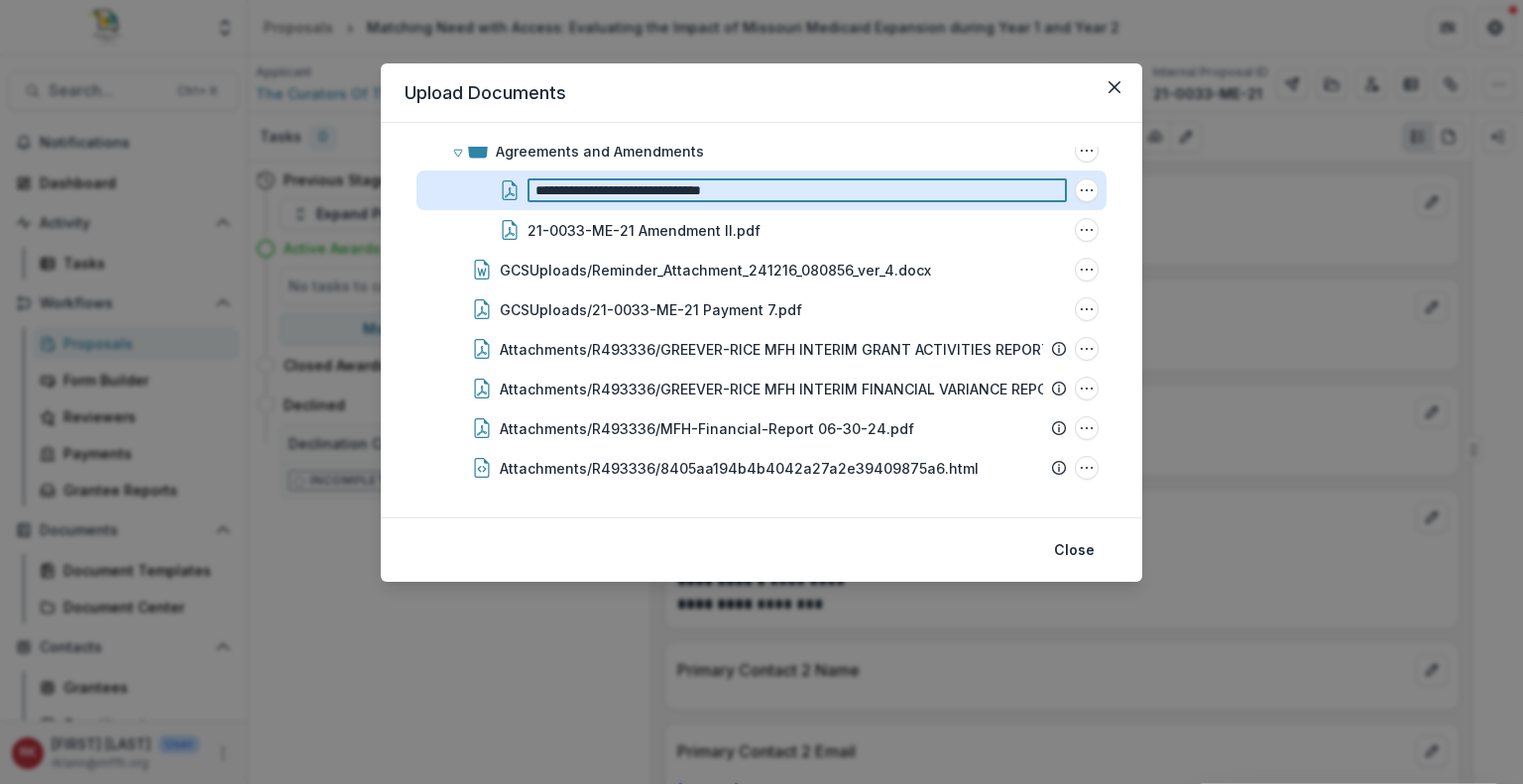 type on "**********" 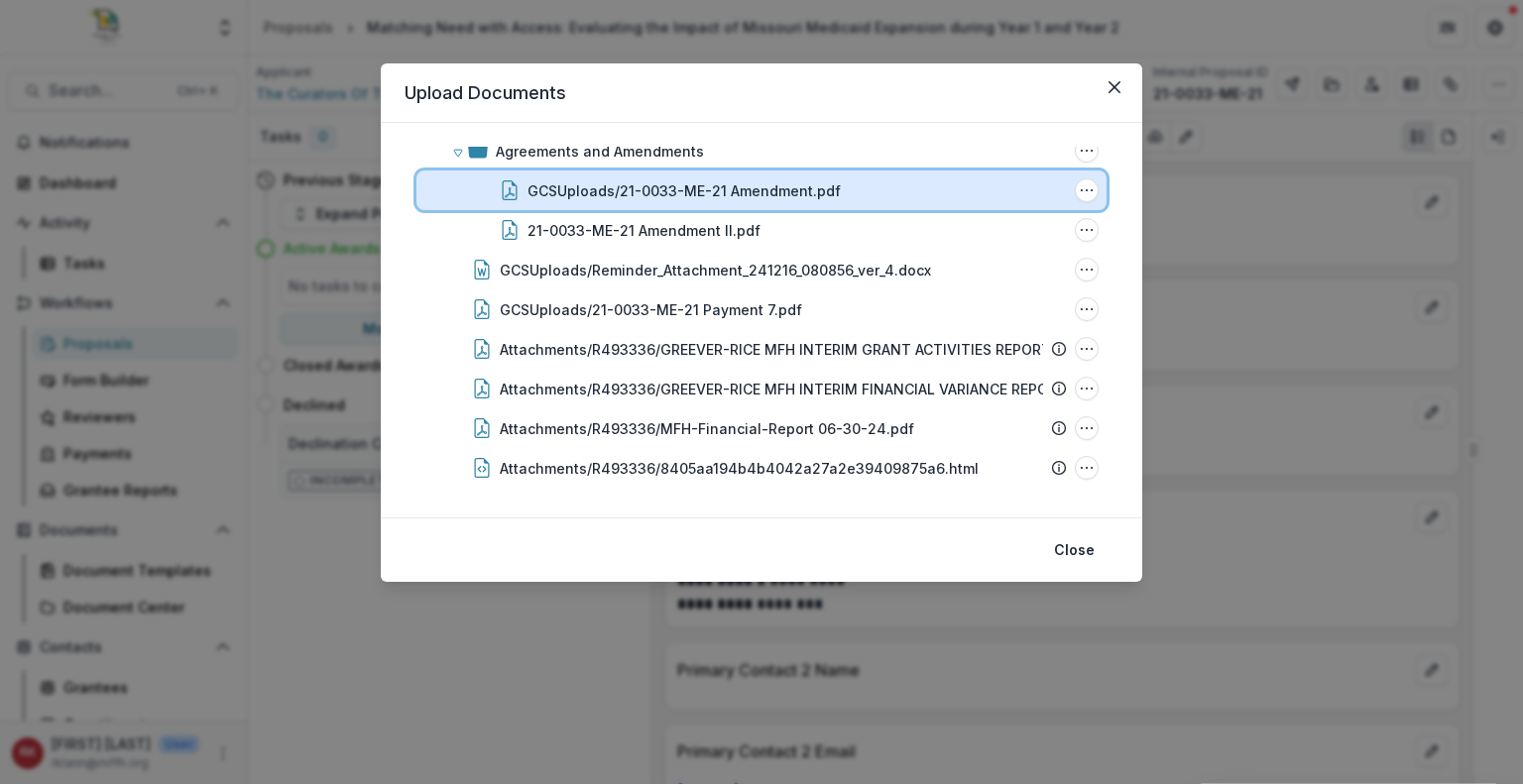 click on "GCSUploads/21-0033-ME-21 Amendment.pdf File Options Download Rename Delete" at bounding box center (762, 190) 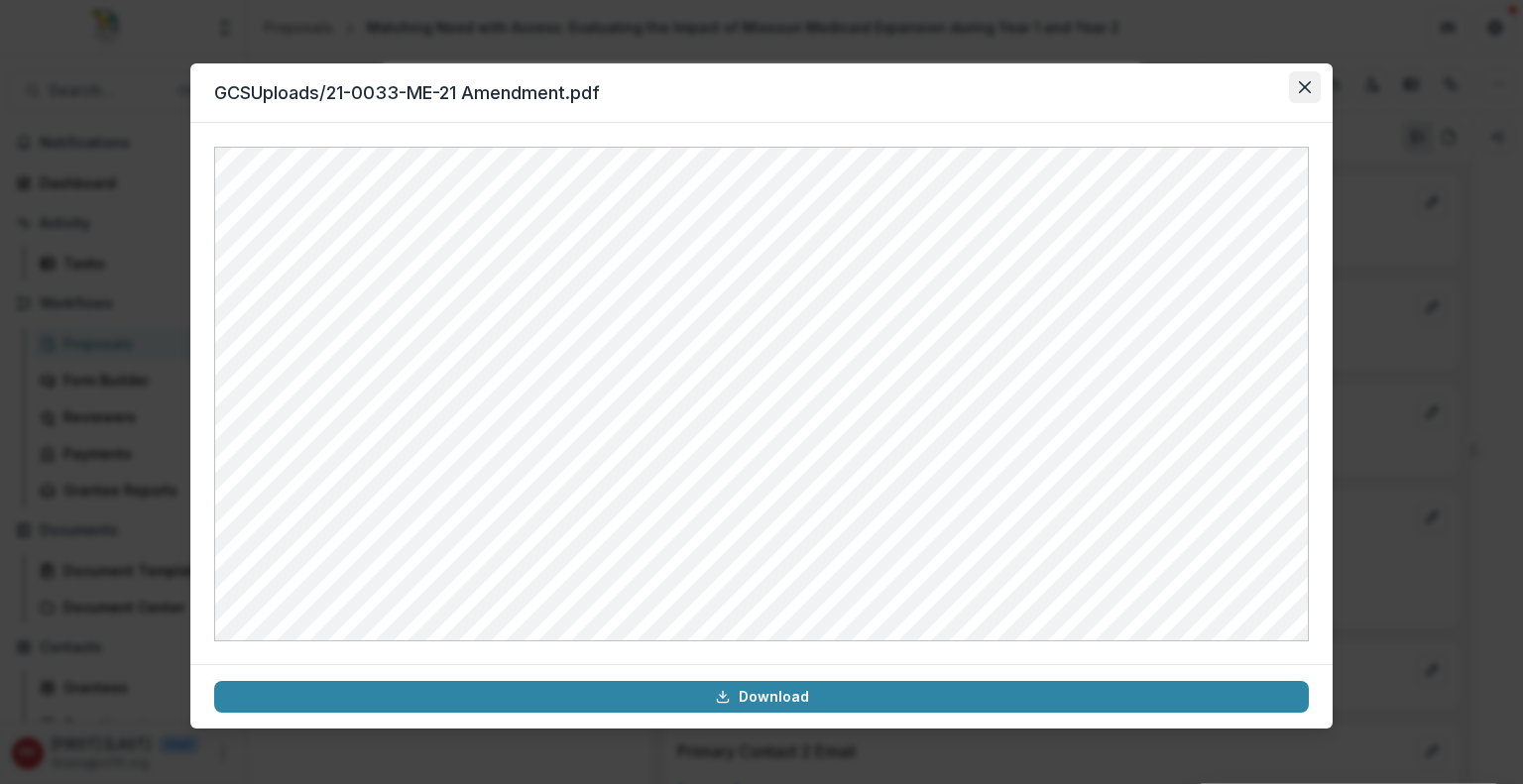 click 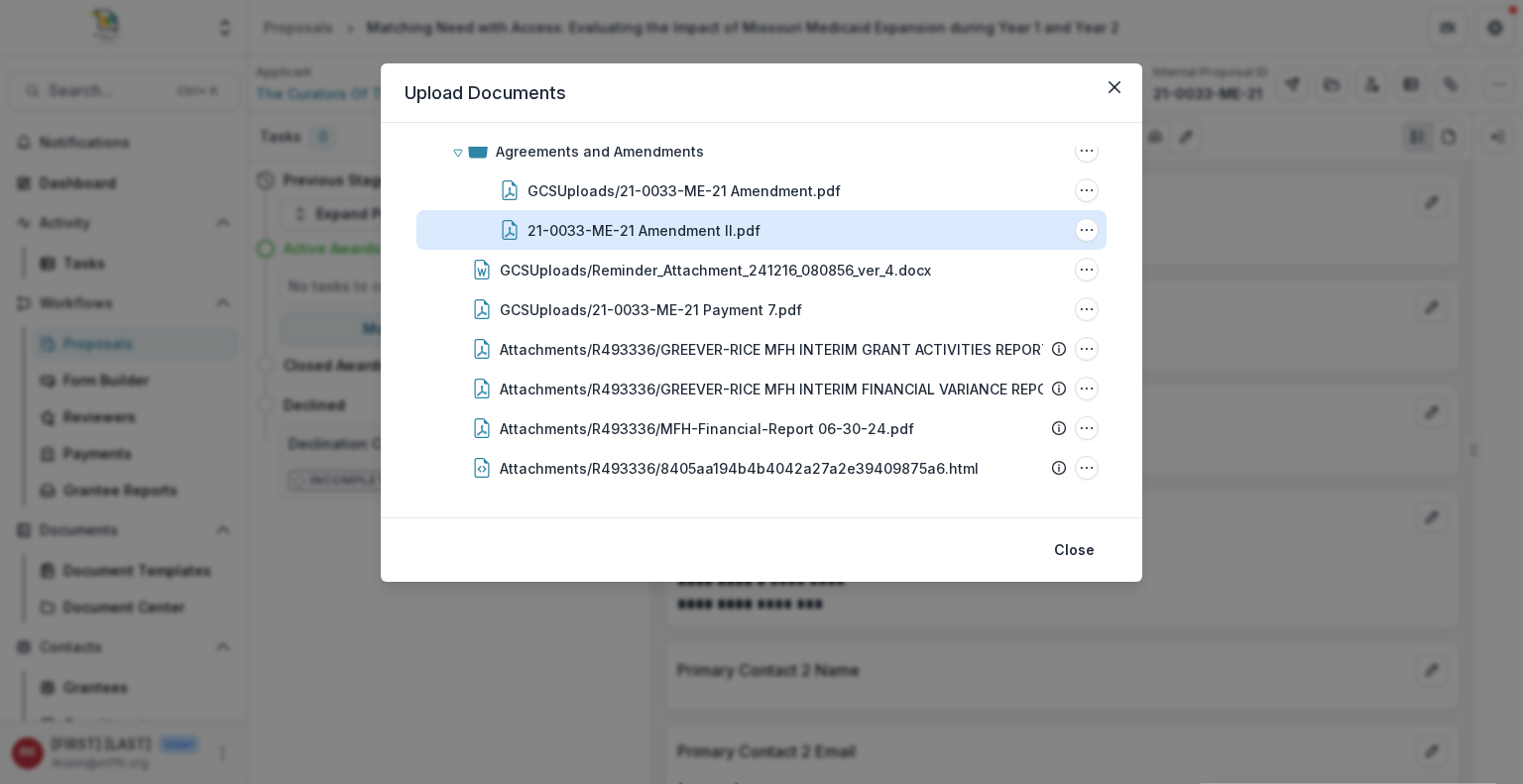 click on "21-0033-ME-21 Amendment II.pdf" at bounding box center [644, 230] 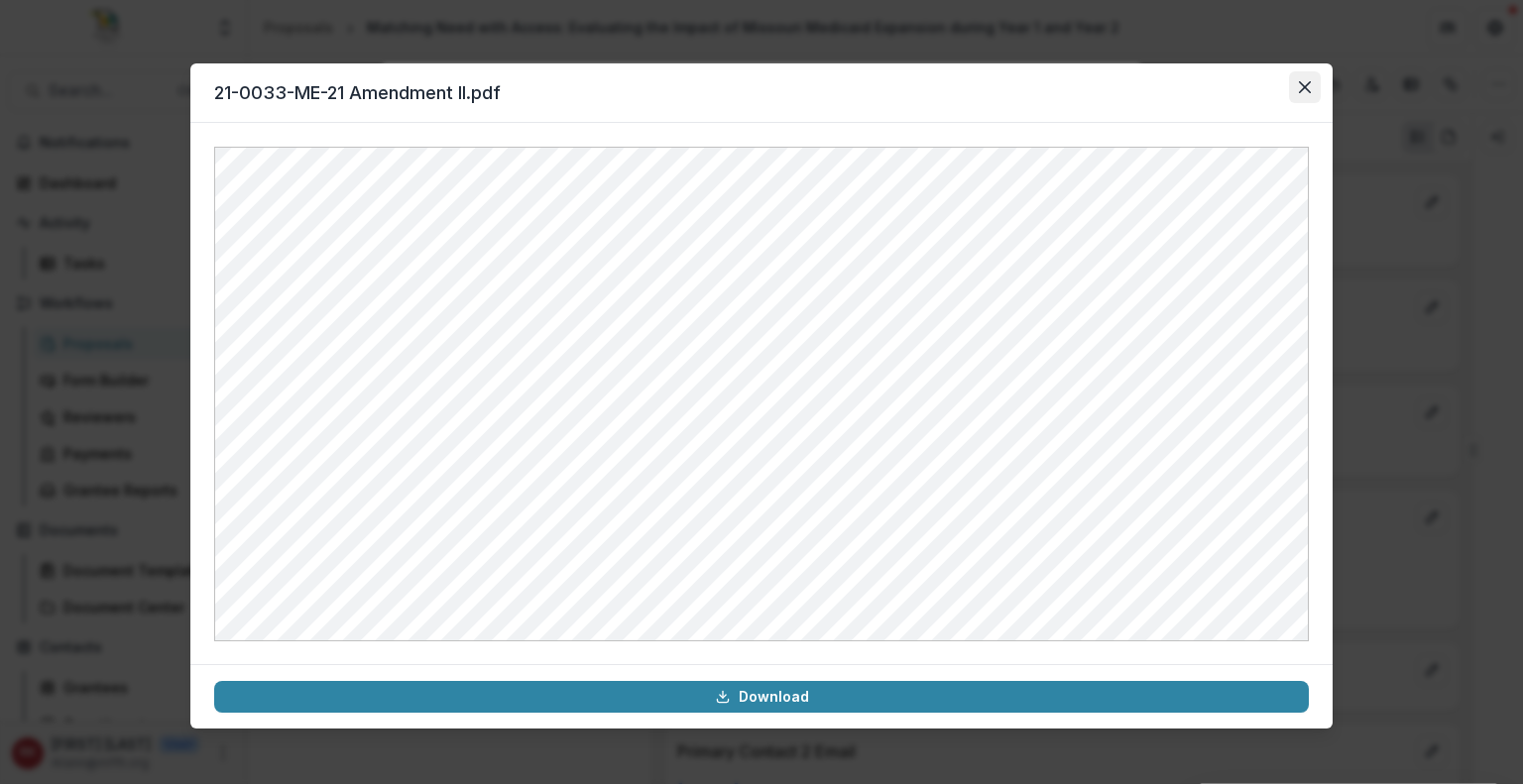 click 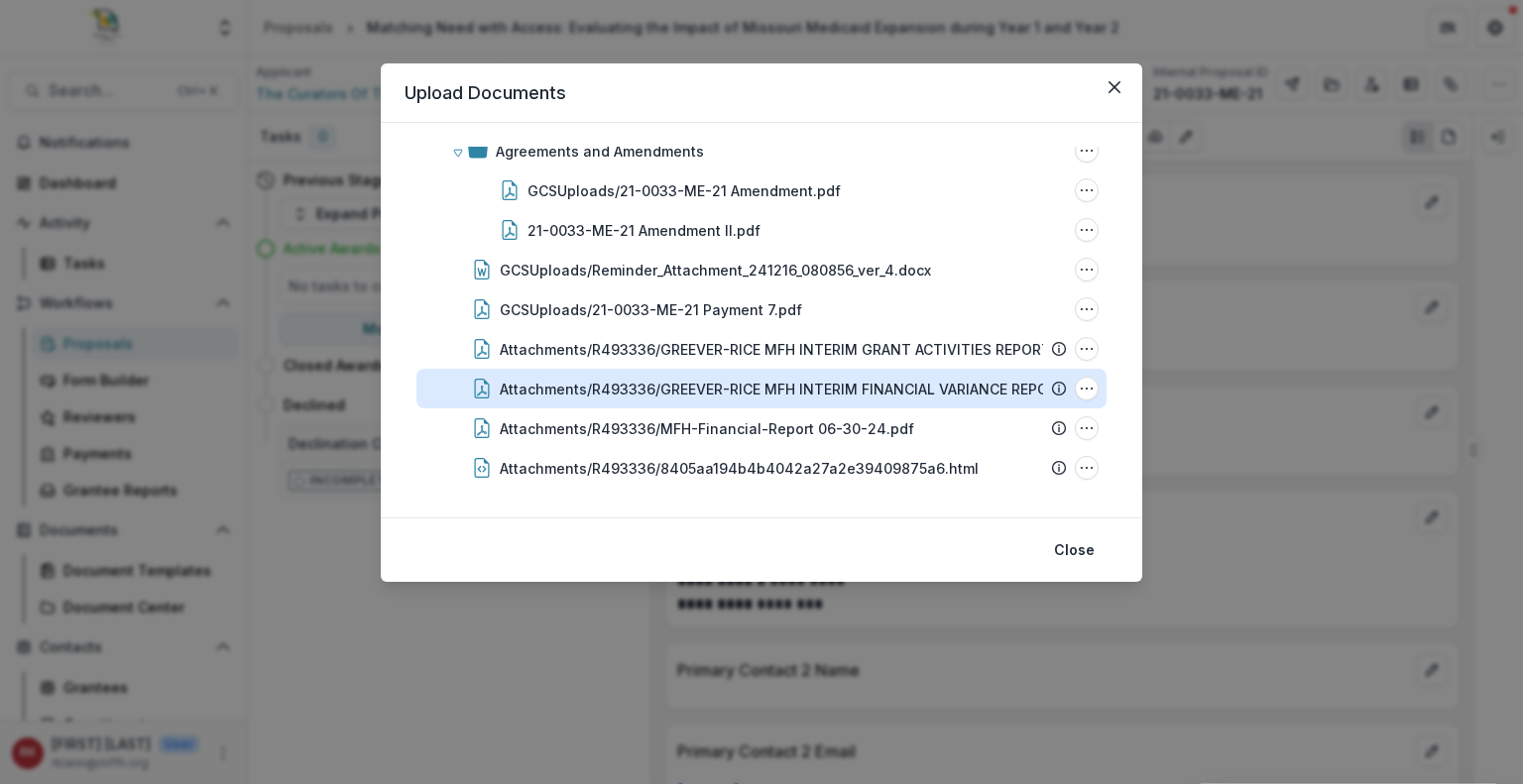 scroll, scrollTop: 0, scrollLeft: 0, axis: both 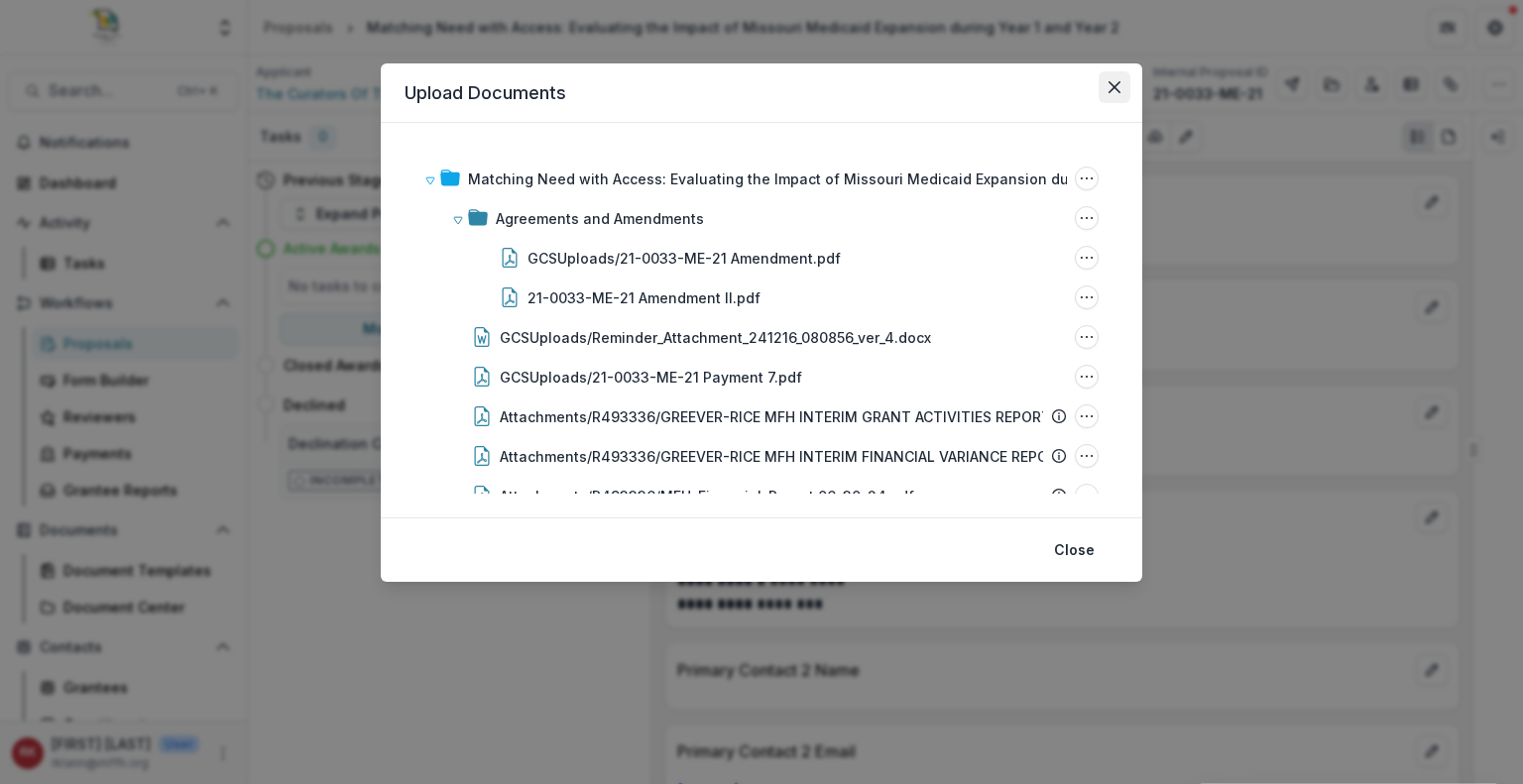 click 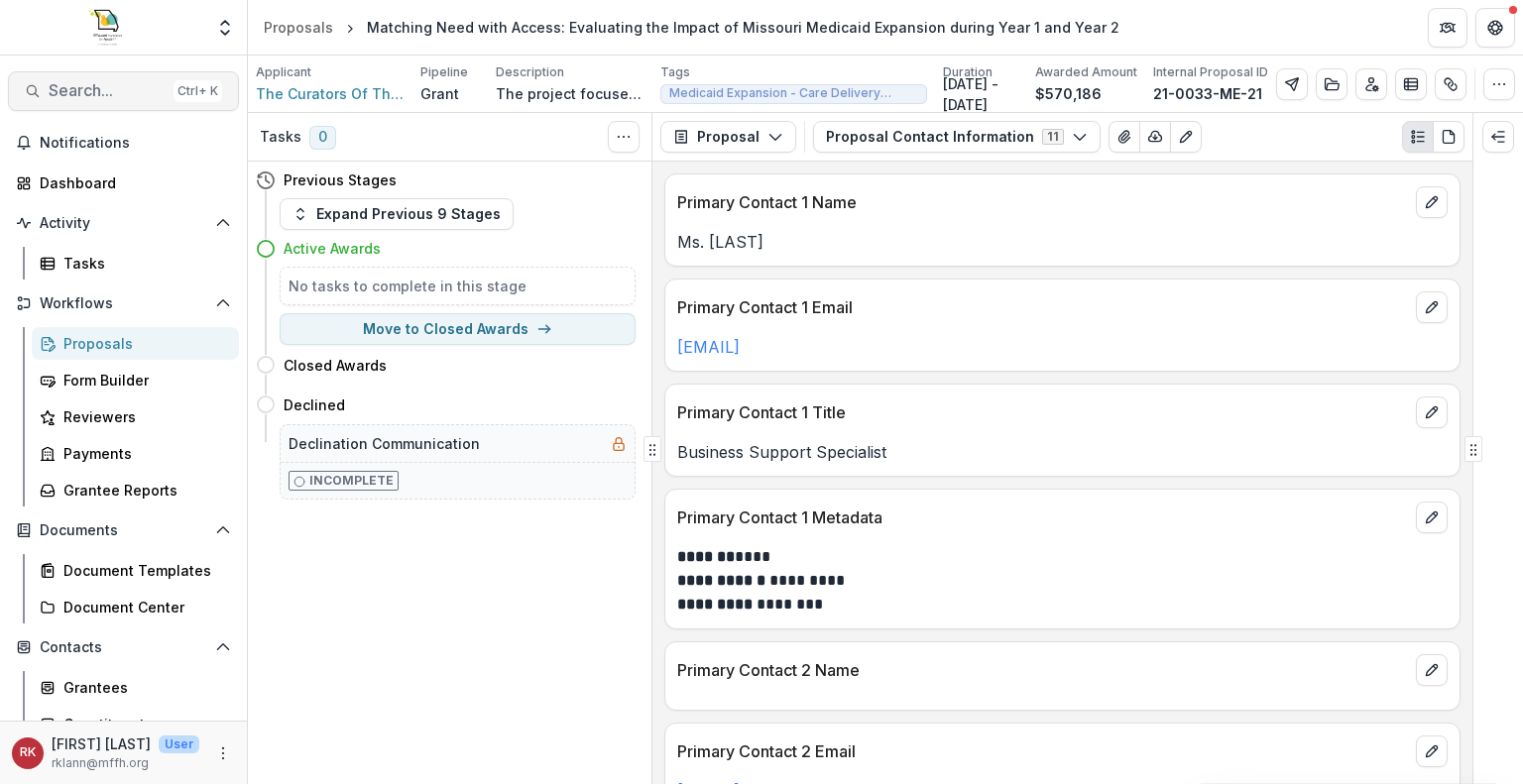 click on "Search..." at bounding box center (107, 90) 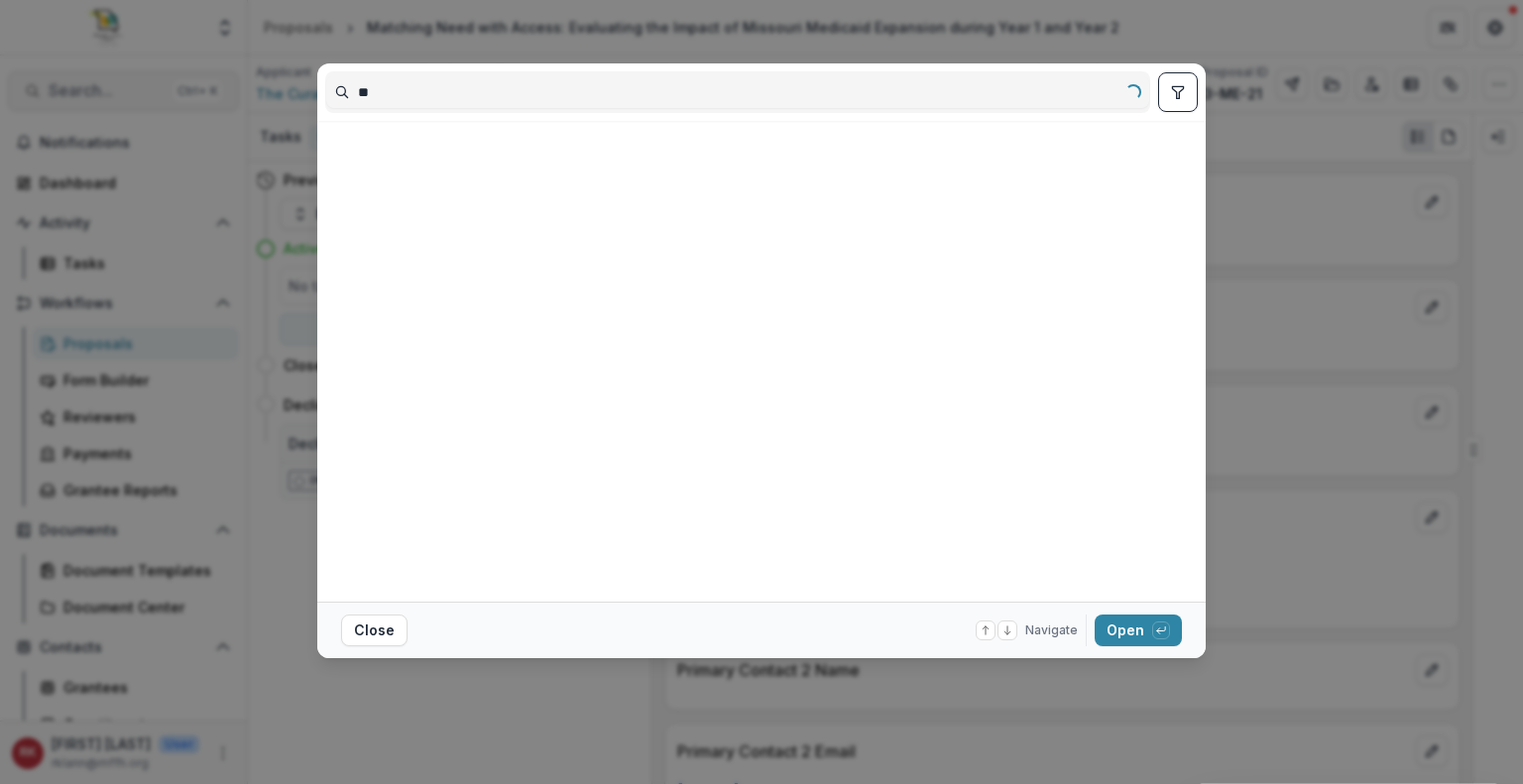 type on "*" 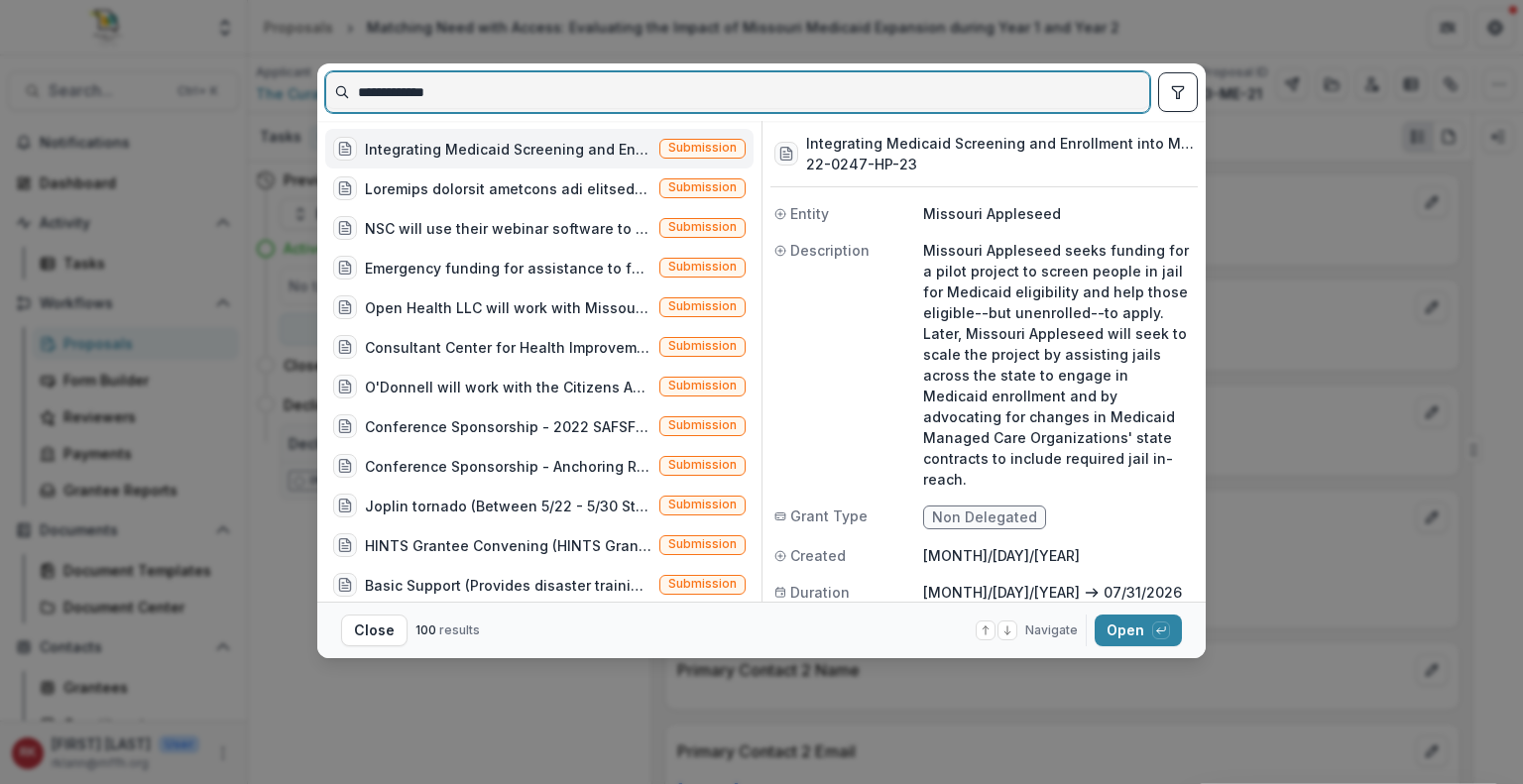 type on "**********" 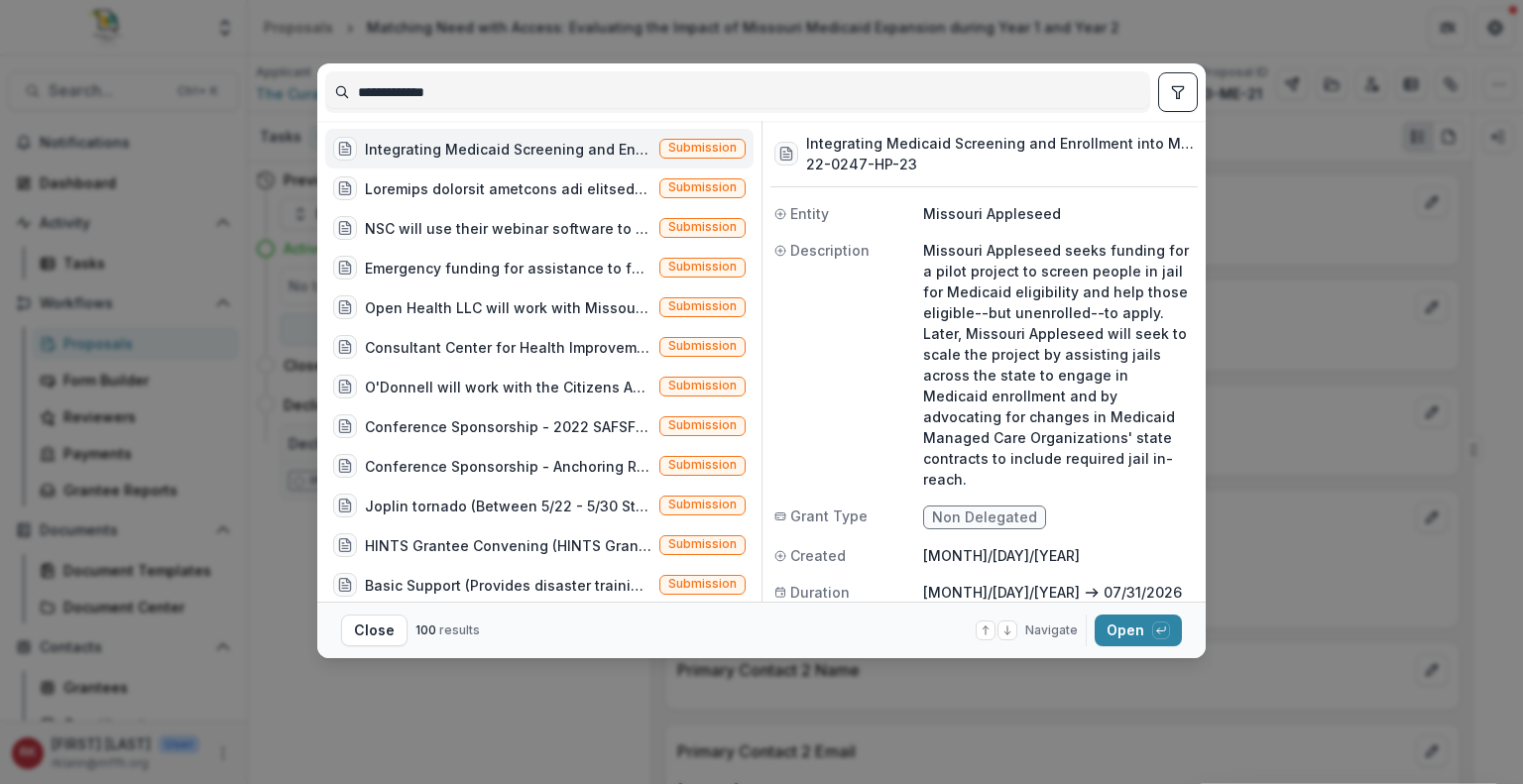 click on "Integrating Medicaid Screening and Enrollment into Missouri County Jails (Missouri Appleseed seeks funding for a pilot project to screen people in jail for Medicaid eligibility and help those eligible--but unenrolled--to apply. Later, Missouri Appleseed will seek to scale the project by assisting jails across the state to engage in Medicaid enrollment and by advocating for changes in Medicaid Managed Care Organizations' state contracts to include required jail in-reach.)" at bounding box center (508, 149) 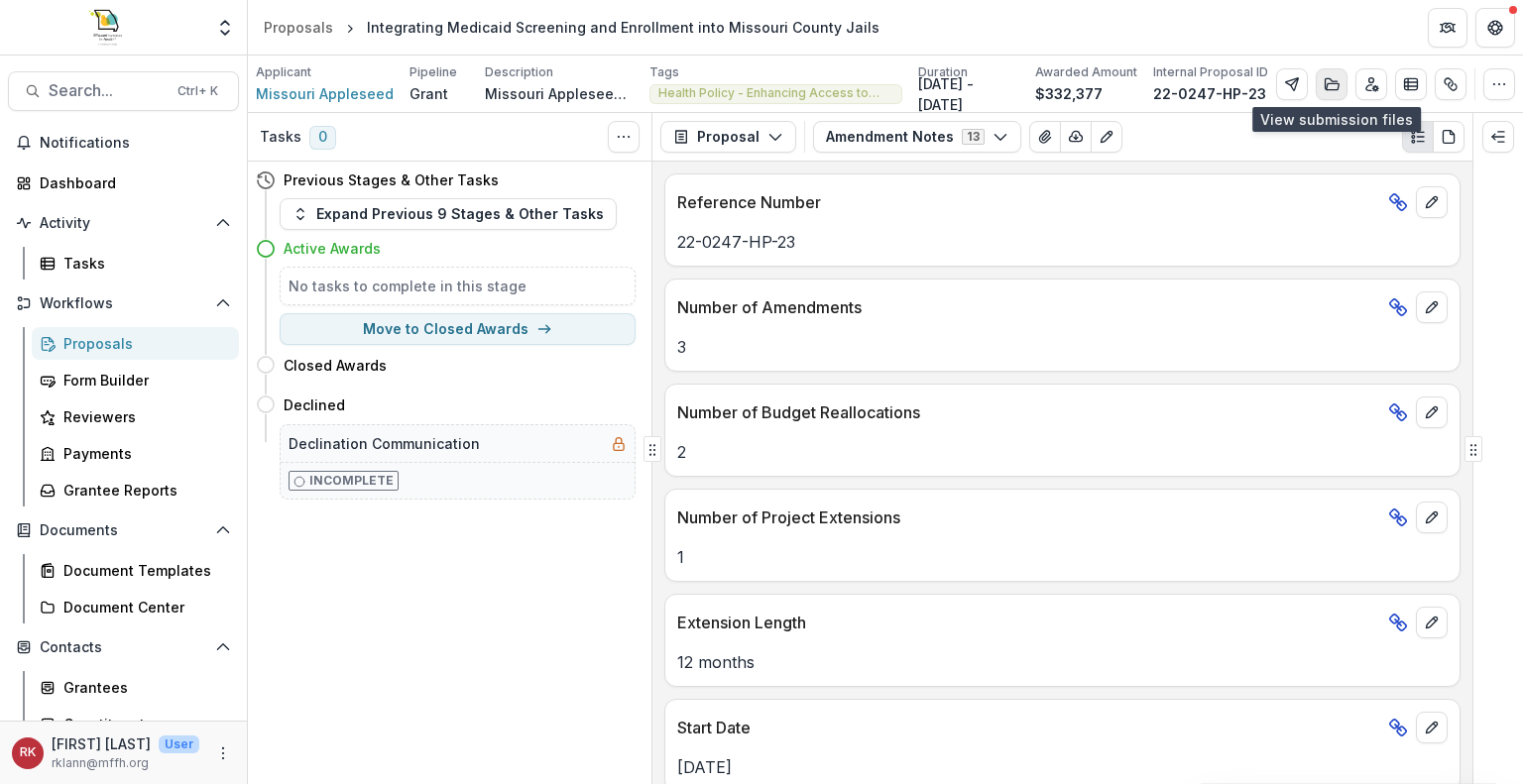 click 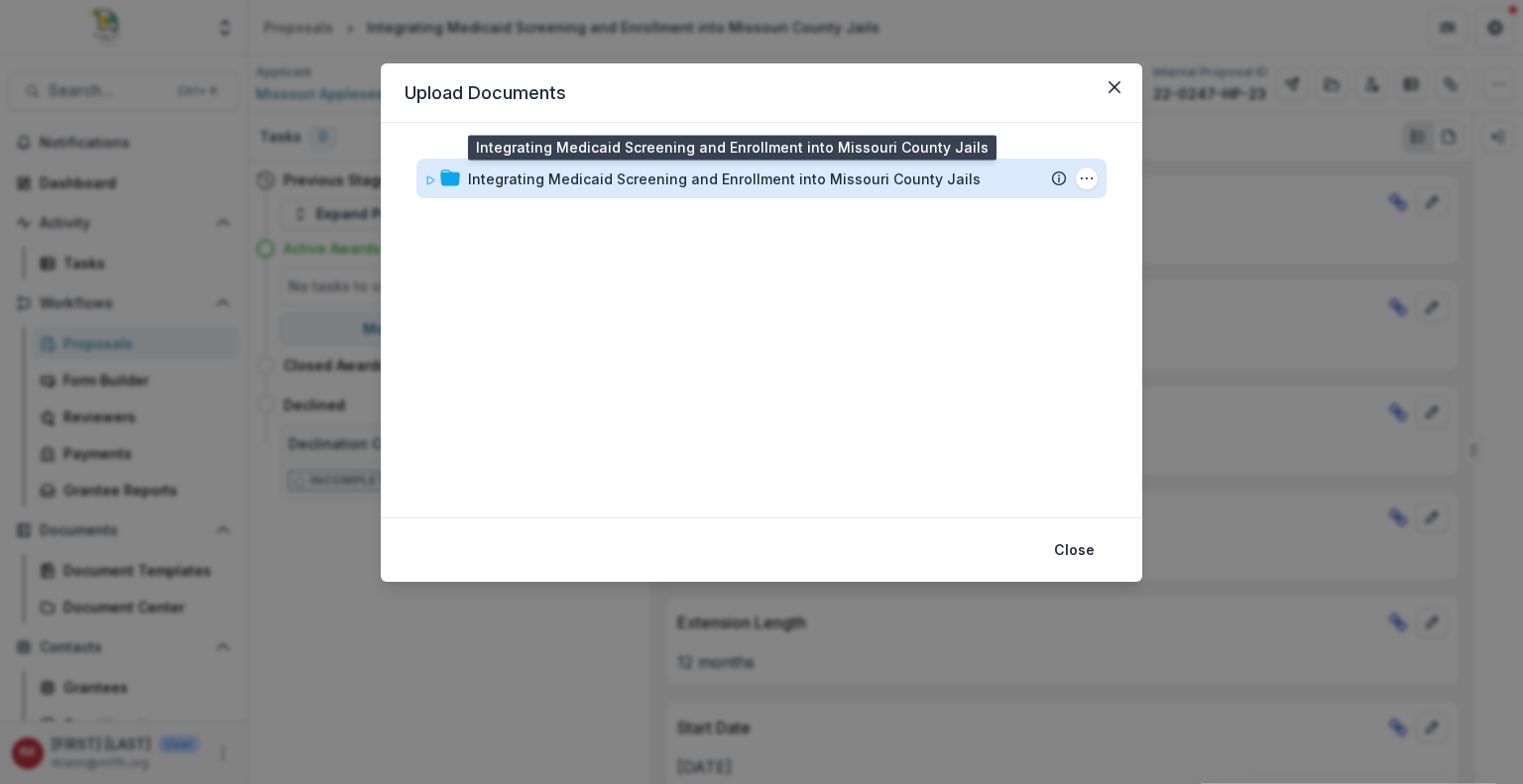 click on "Integrating Medicaid Screening and Enrollment into Missouri County Jails" at bounding box center [724, 178] 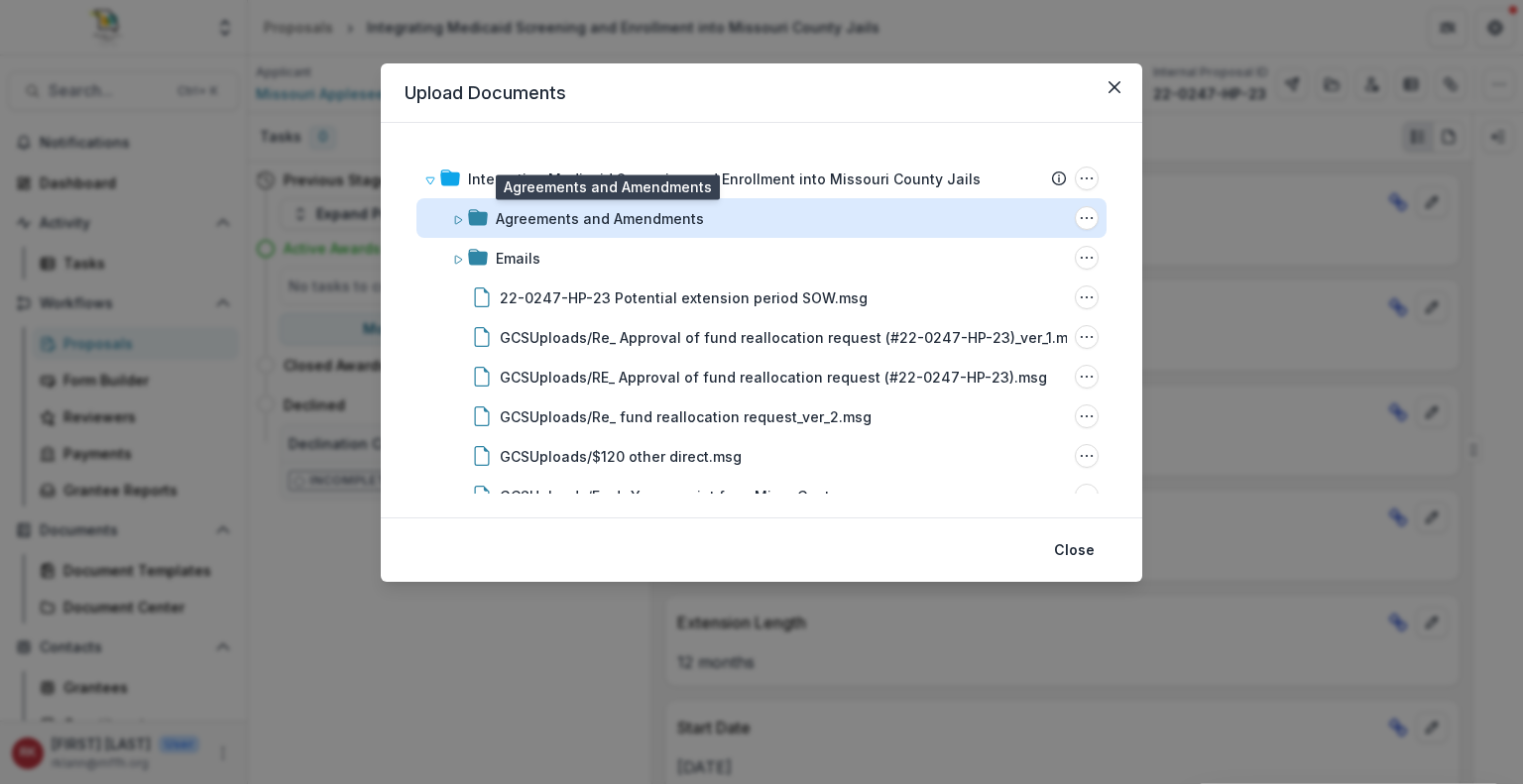 click on "Agreements and Amendments" at bounding box center [600, 218] 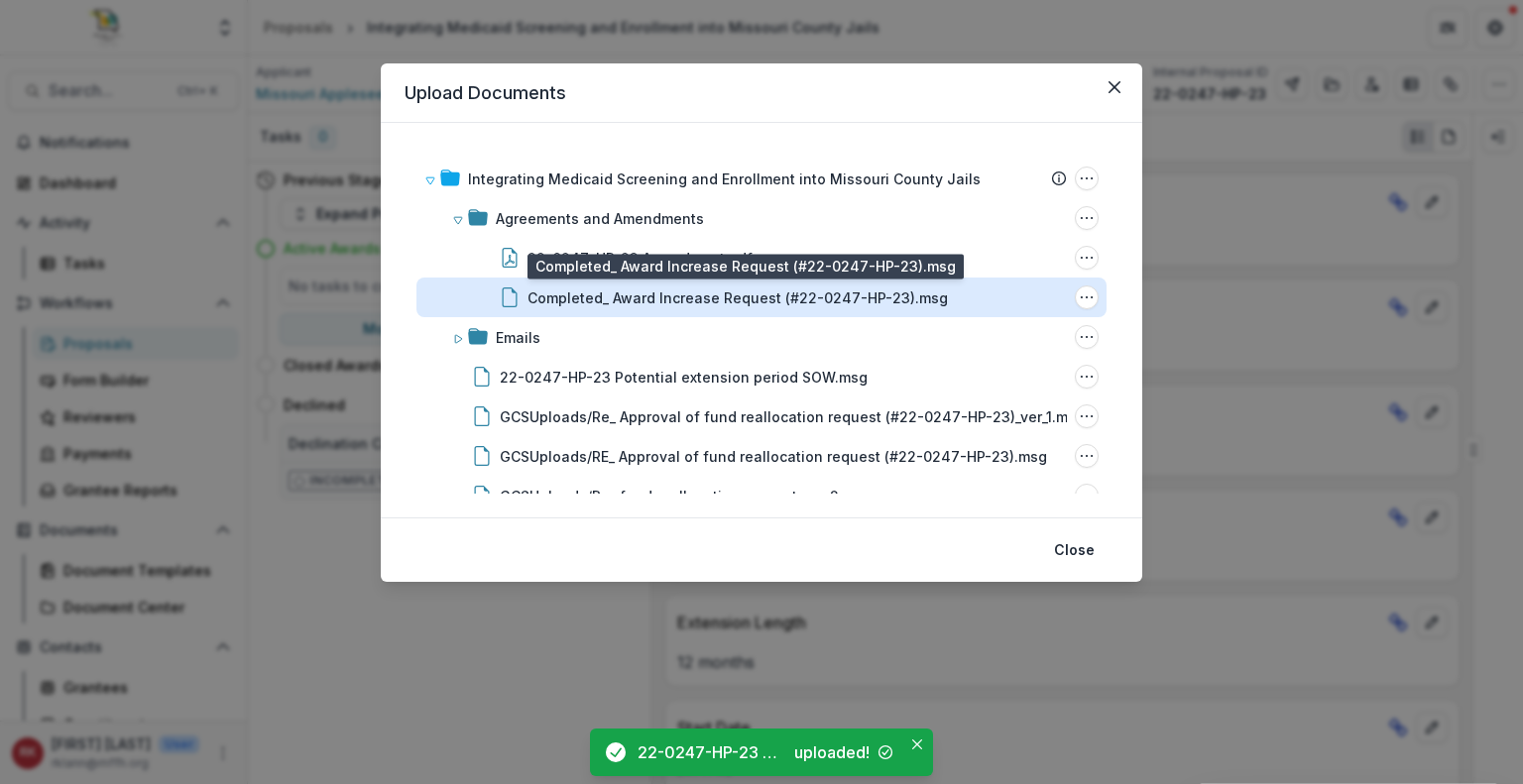 click on "Completed_ Award Increase Request (#22-0247-HP-23).msg" at bounding box center [738, 297] 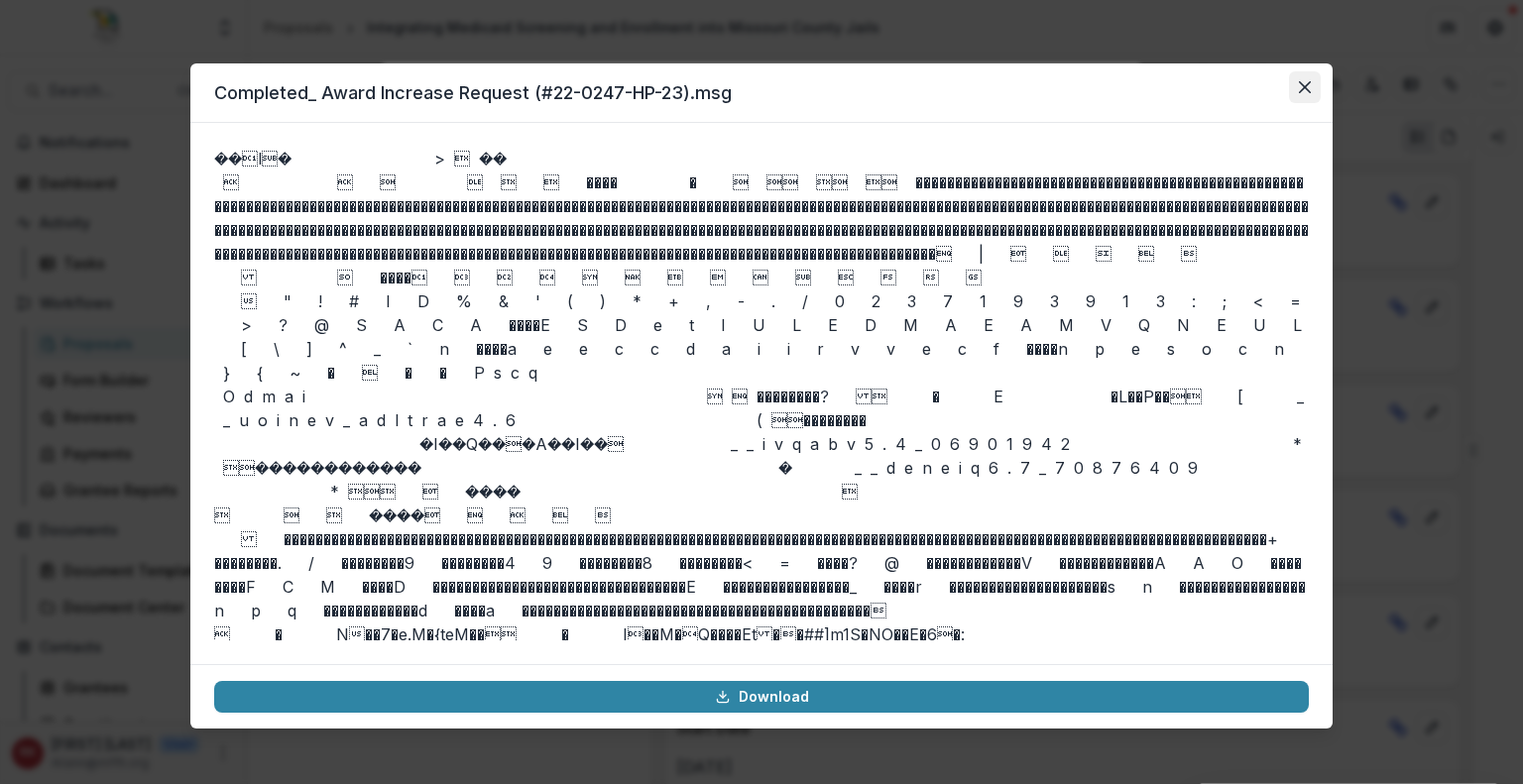 click at bounding box center [1305, 87] 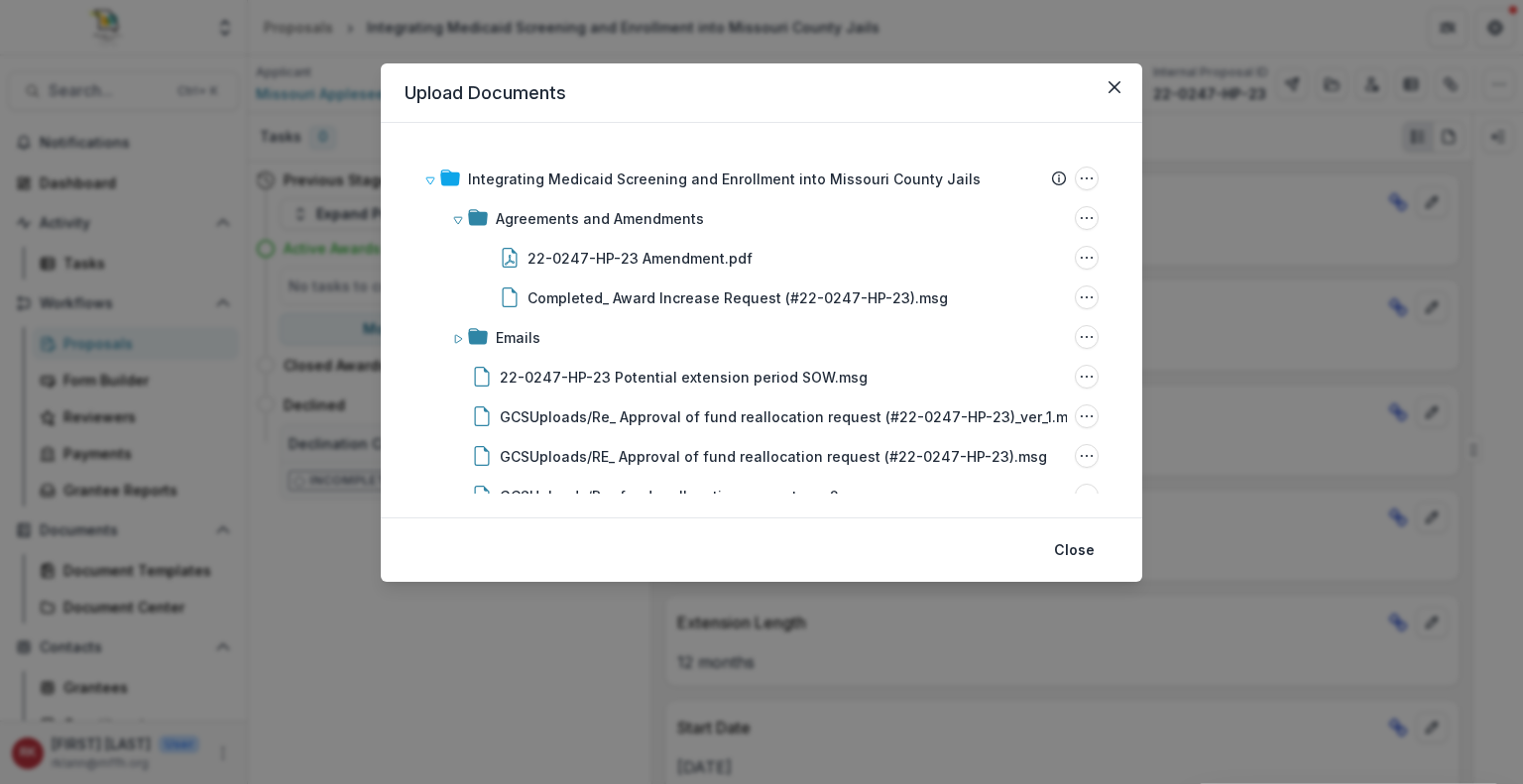 click on "Upload Documents Integrating Medicaid Screening and Enrollment into Missouri County Jails Submission Temelio Proposal Attached Submission Report Tasks Temelio Historical Report - 22-0247-HP-23 MFH Financial Report - 22-0247-HP-23 MFH Financial Report - 22-0247-HP-23 MFH Financial Report - 22-0247-HP-23 Folder Options Rename Add Subfolder Delete Agreements and Amendments Folder Options Rename Add Subfolder Delete 22-0247-HP-23 Amendment.pdf File Options Download Rename Delete Completed_ Award Increase Request (#22-0247-HP-23).msg File Options Download Rename Delete Emails Folder Options Rename Add Subfolder Delete 22-0247-HP-23 Potential extension period SOW.msg File Options Download Rename Delete GCSUploads/Re_ Approval of fund reallocation request (#22-0247-HP-23)_ver_1.msg File Options Download Rename Delete GCSUploads/RE_ Approval of fund reallocation request (#22-0247-HP-23).msg File Options Download Rename Delete GCSUploads/Re_ fund reallocation request_ver_2.msg File Options Download Rename Delete Close" at bounding box center [762, 392] 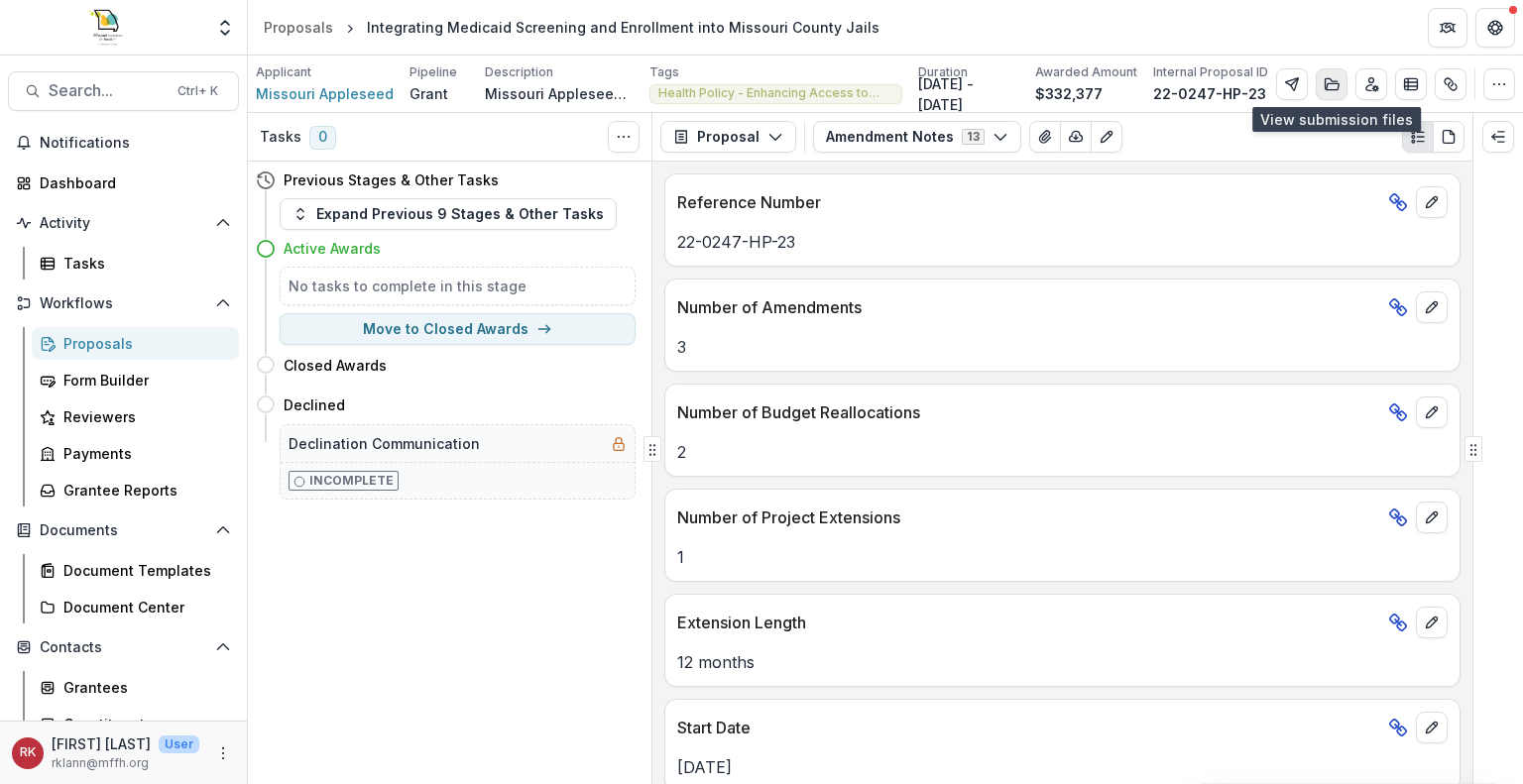 click at bounding box center [1332, 84] 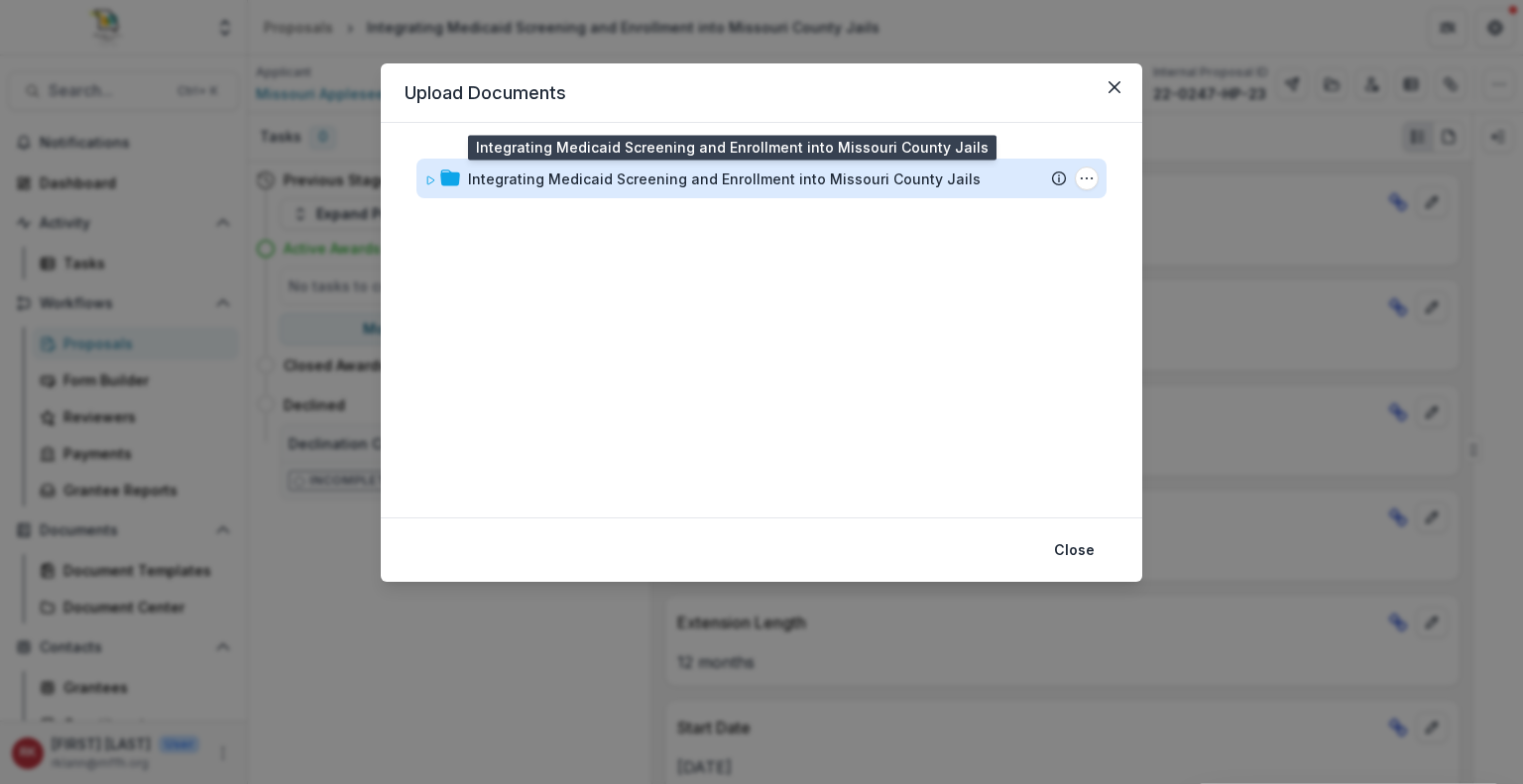 click on "Integrating Medicaid Screening and Enrollment into Missouri County Jails" at bounding box center (724, 178) 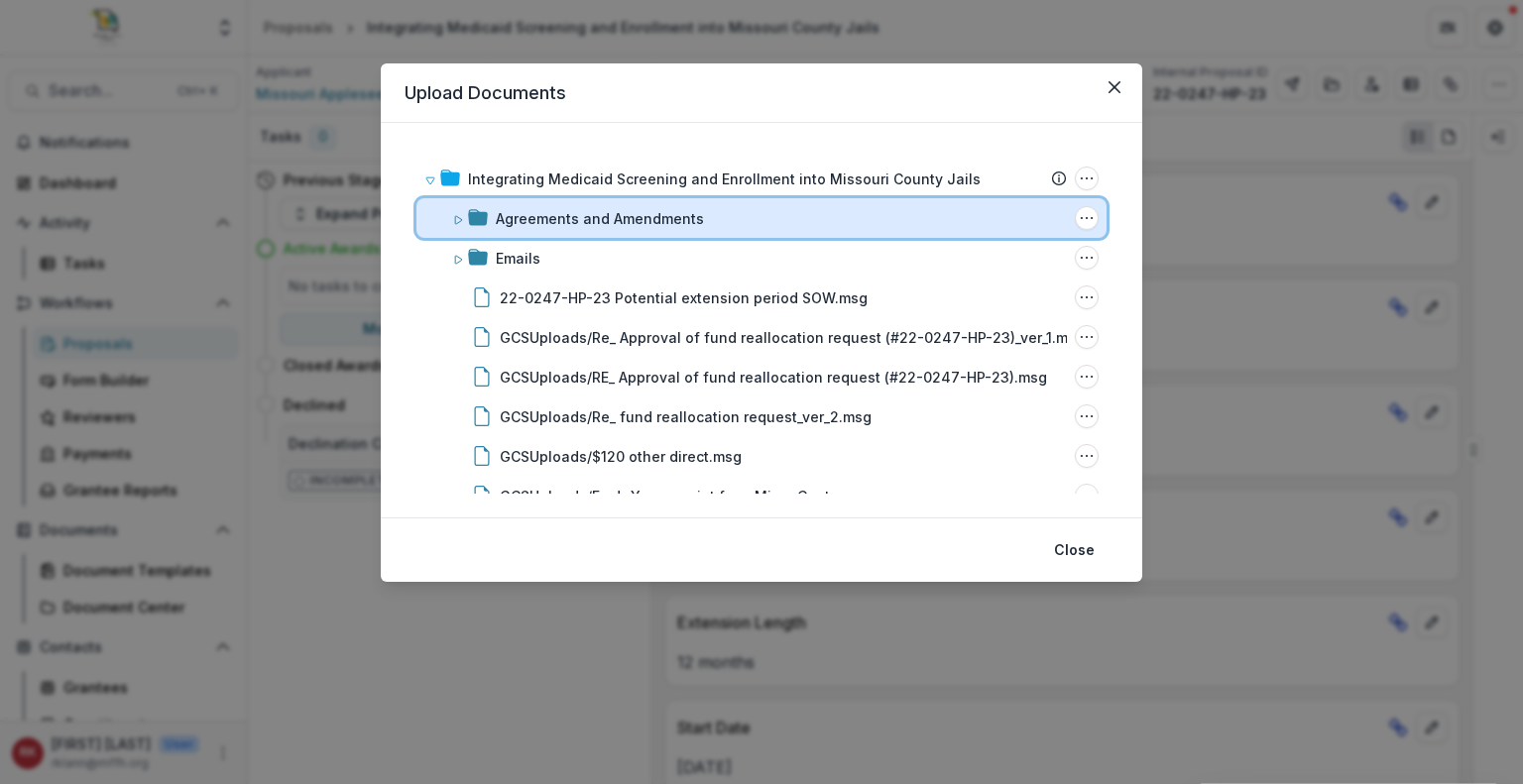 click on "Agreements and Amendments" at bounding box center (781, 218) 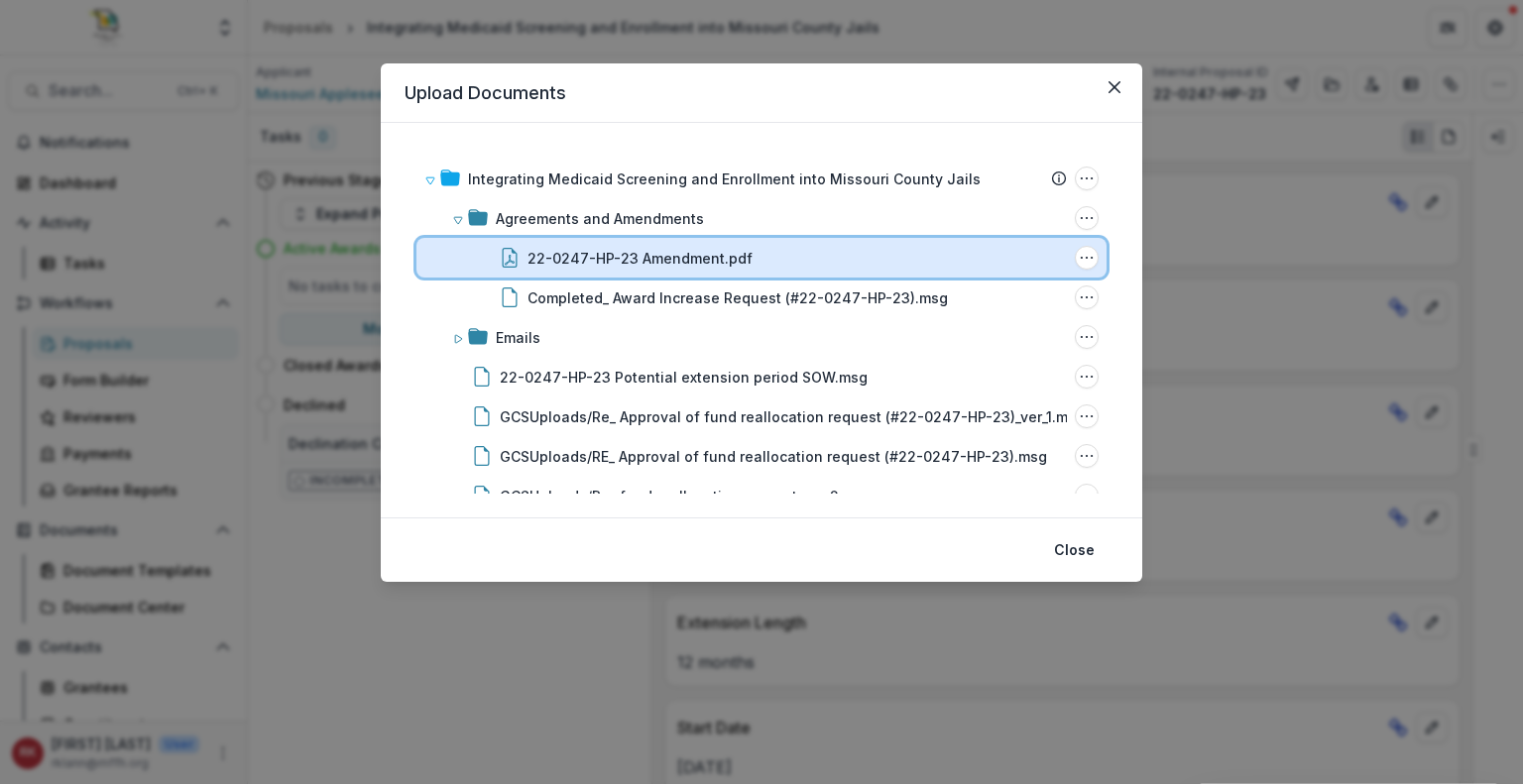 click on "22-0247-HP-23 Amendment.pdf File Options Download Rename Delete" at bounding box center [762, 258] 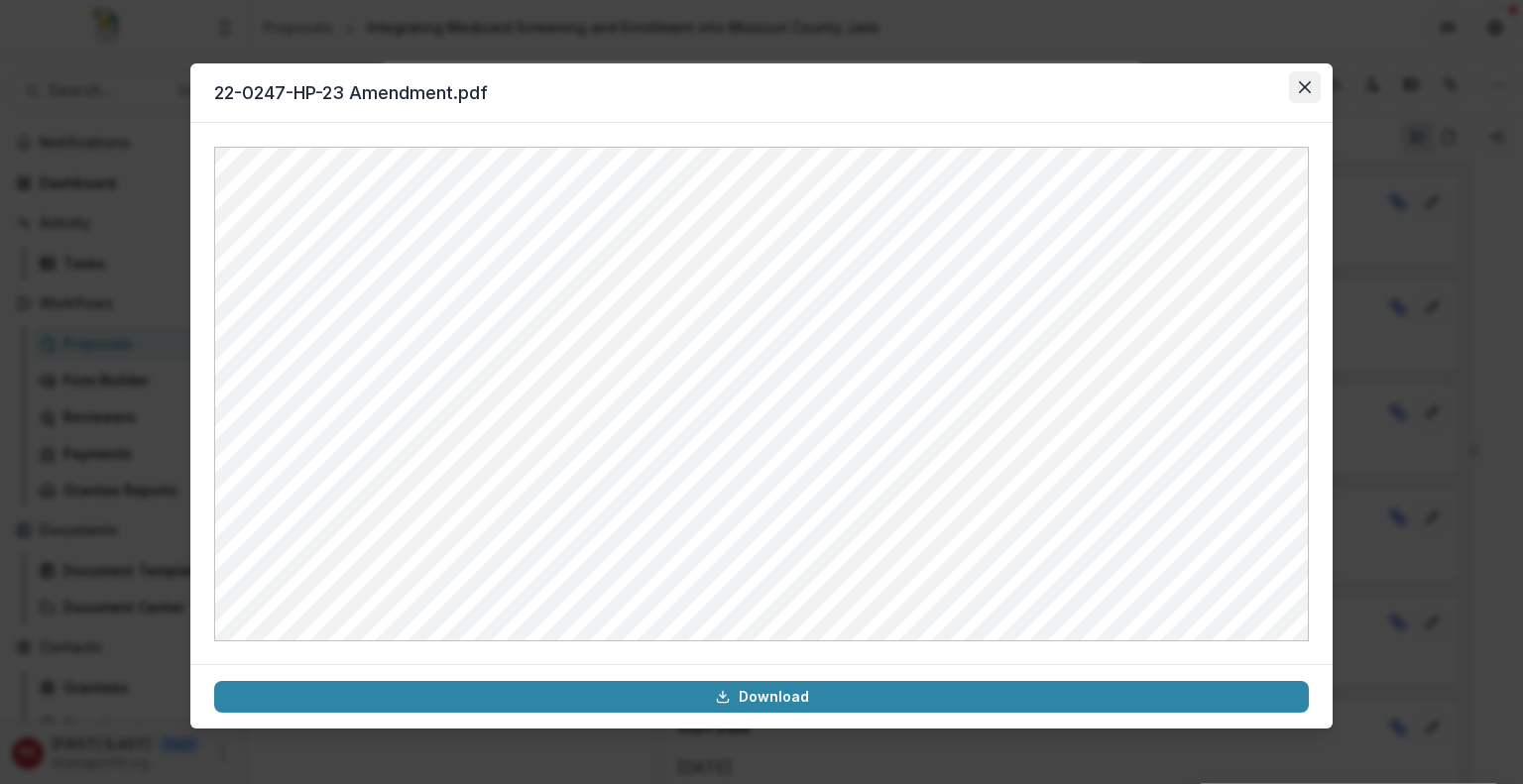 click at bounding box center (1305, 87) 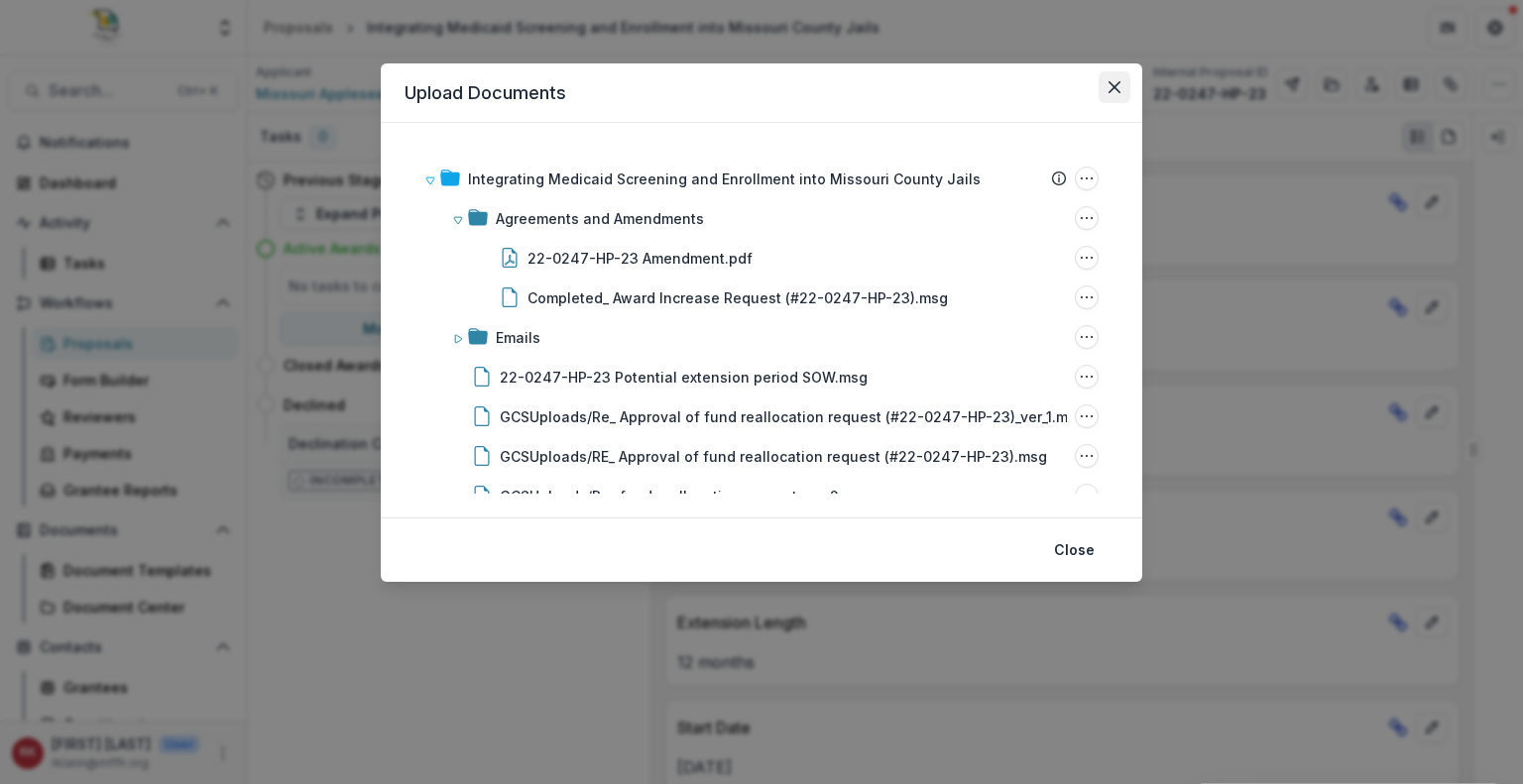 click 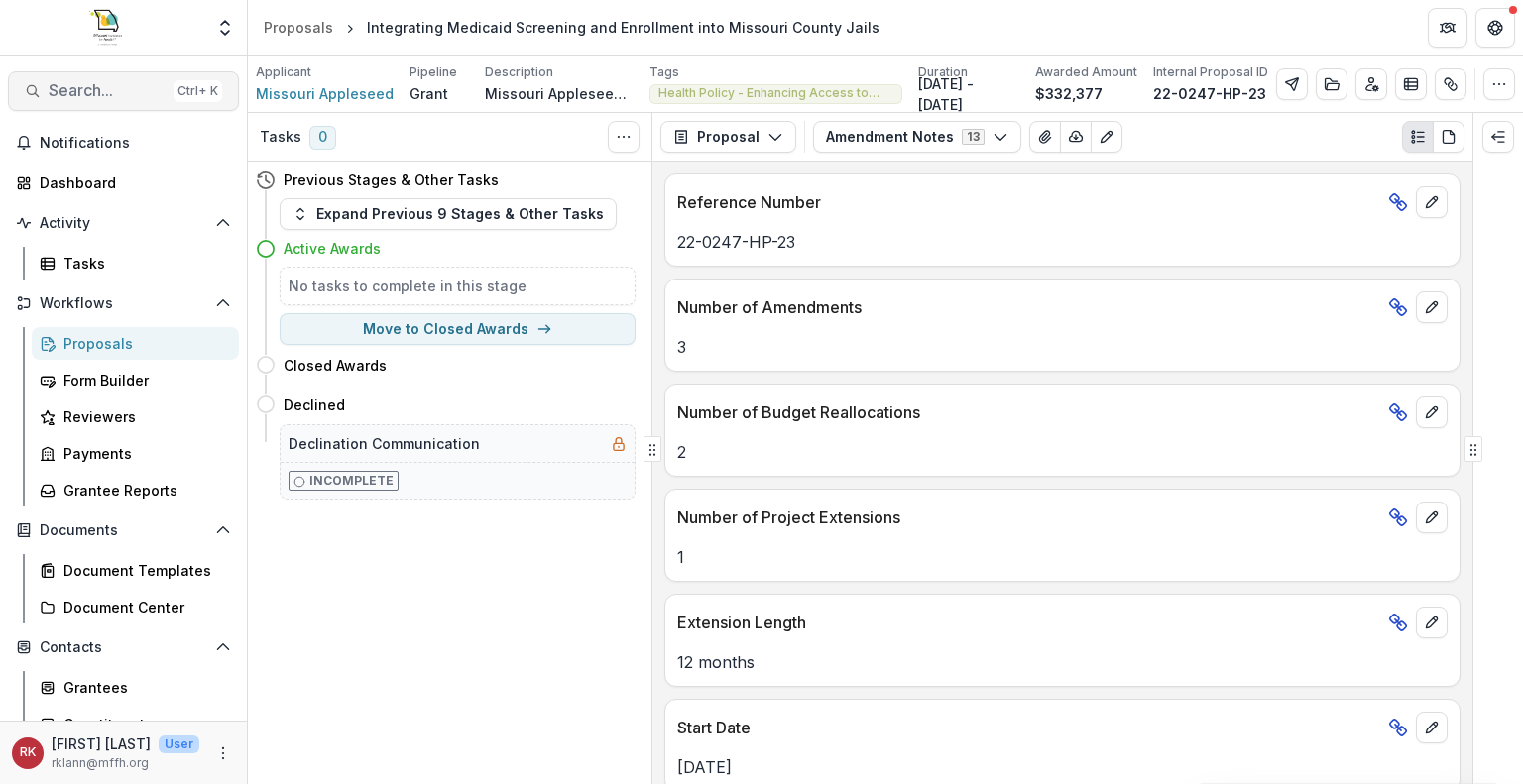 click on "Search..." at bounding box center [107, 90] 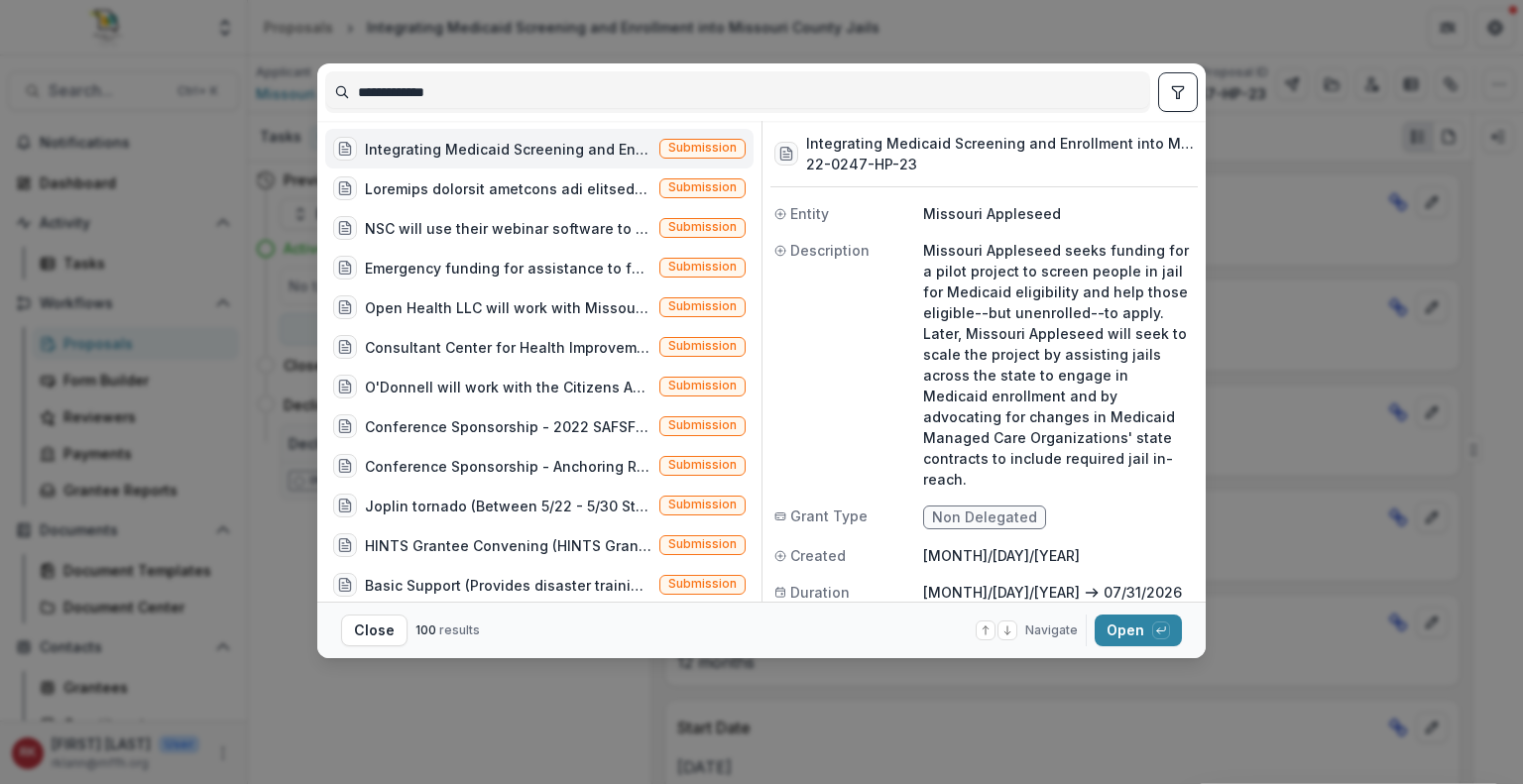 drag, startPoint x: 478, startPoint y: 92, endPoint x: 397, endPoint y: 88, distance: 81.0987 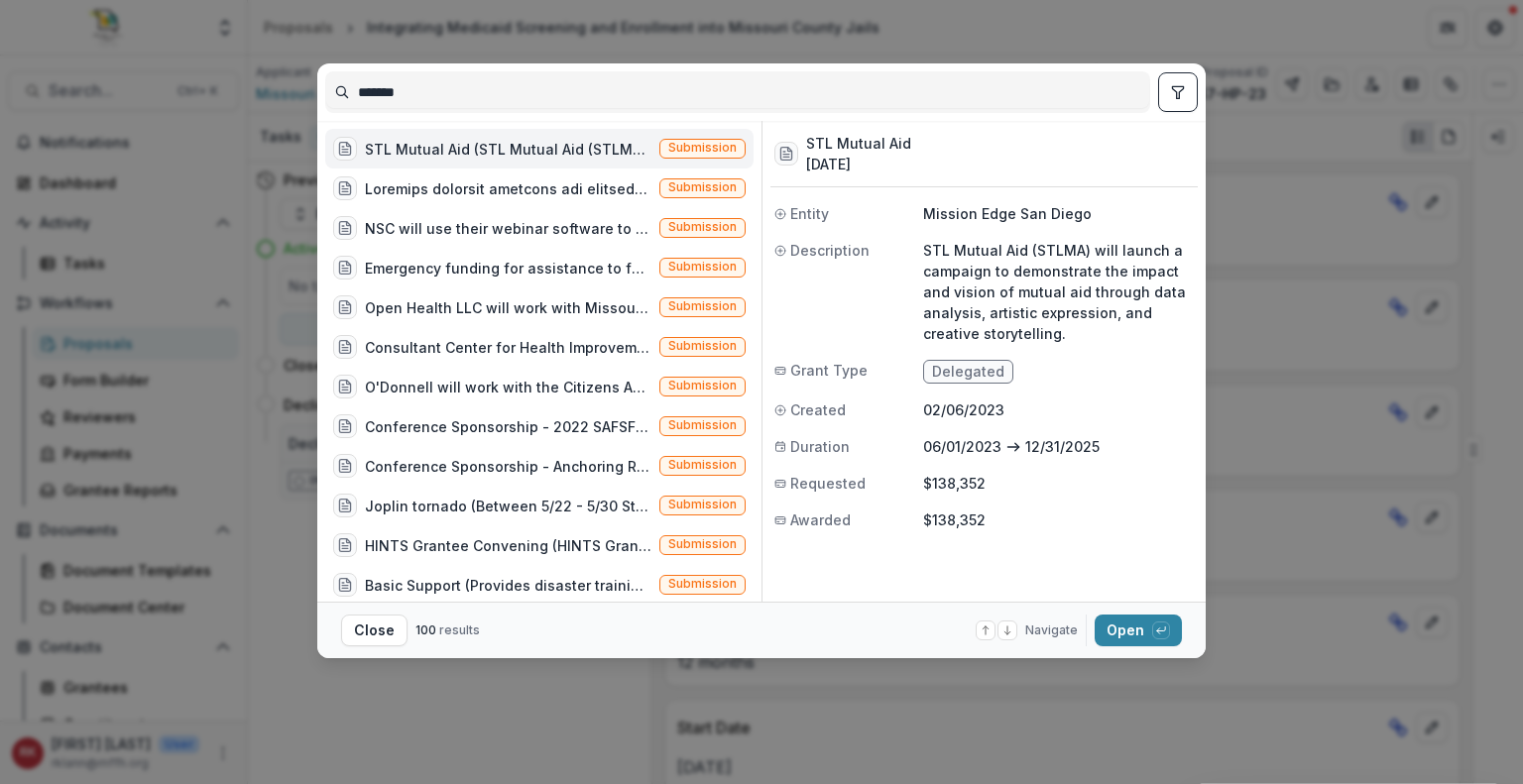 type on "*******" 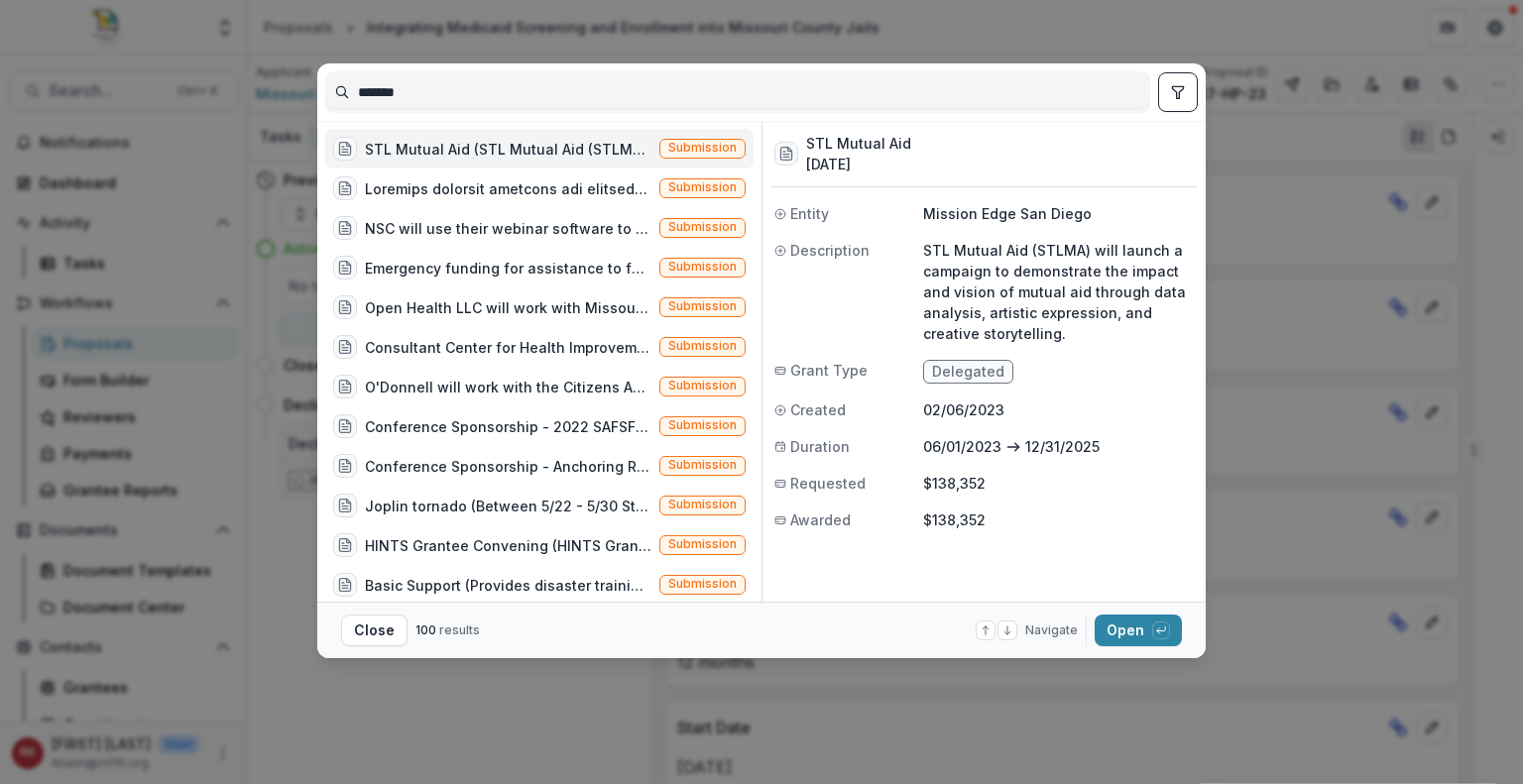 click on "STL Mutual Aid (STL Mutual Aid (STLMA) will launch a campaign to demonstrate the impact and vision of mutual aid through data analysis, artistic expression, and creative storytelling.)" at bounding box center (508, 149) 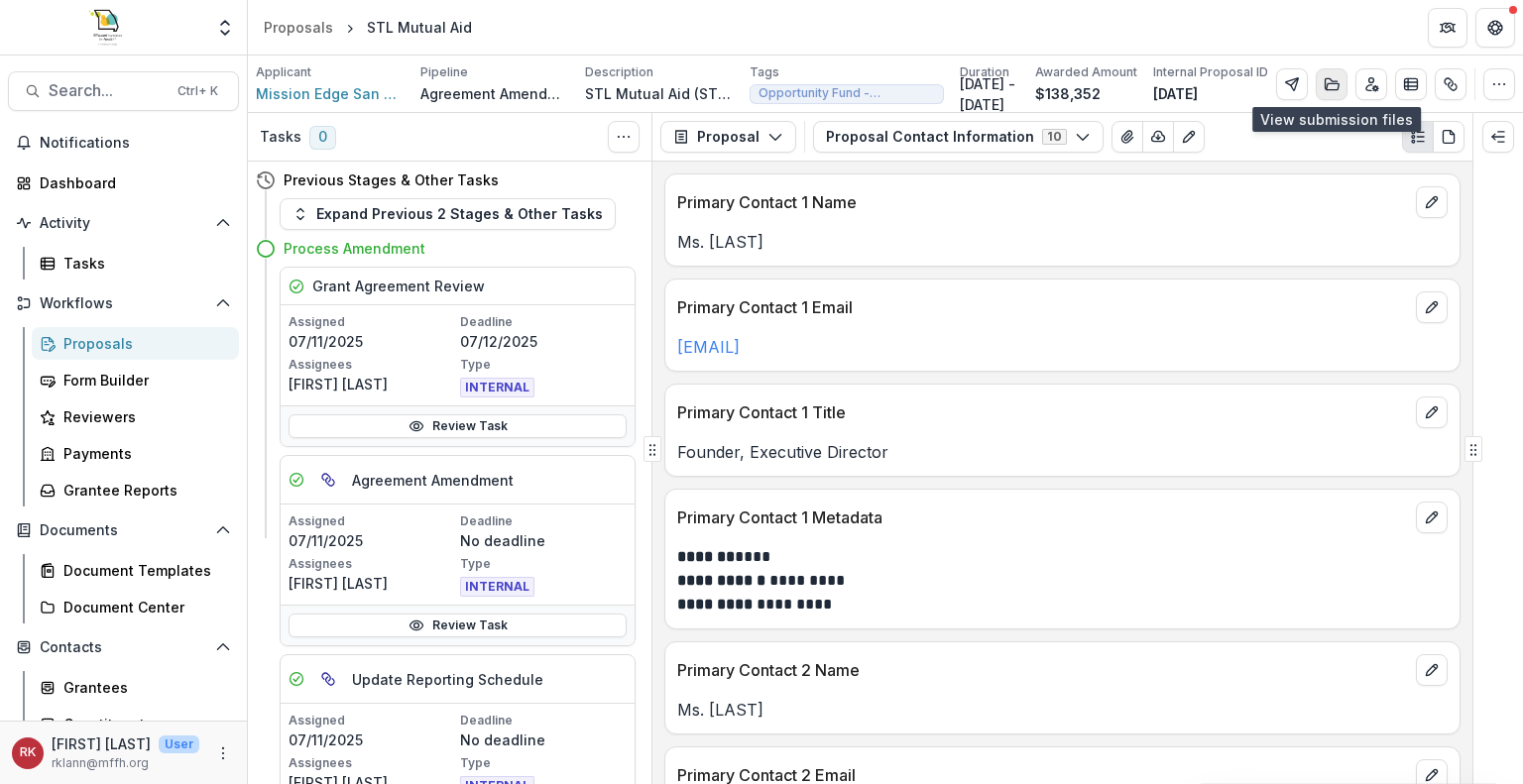 click 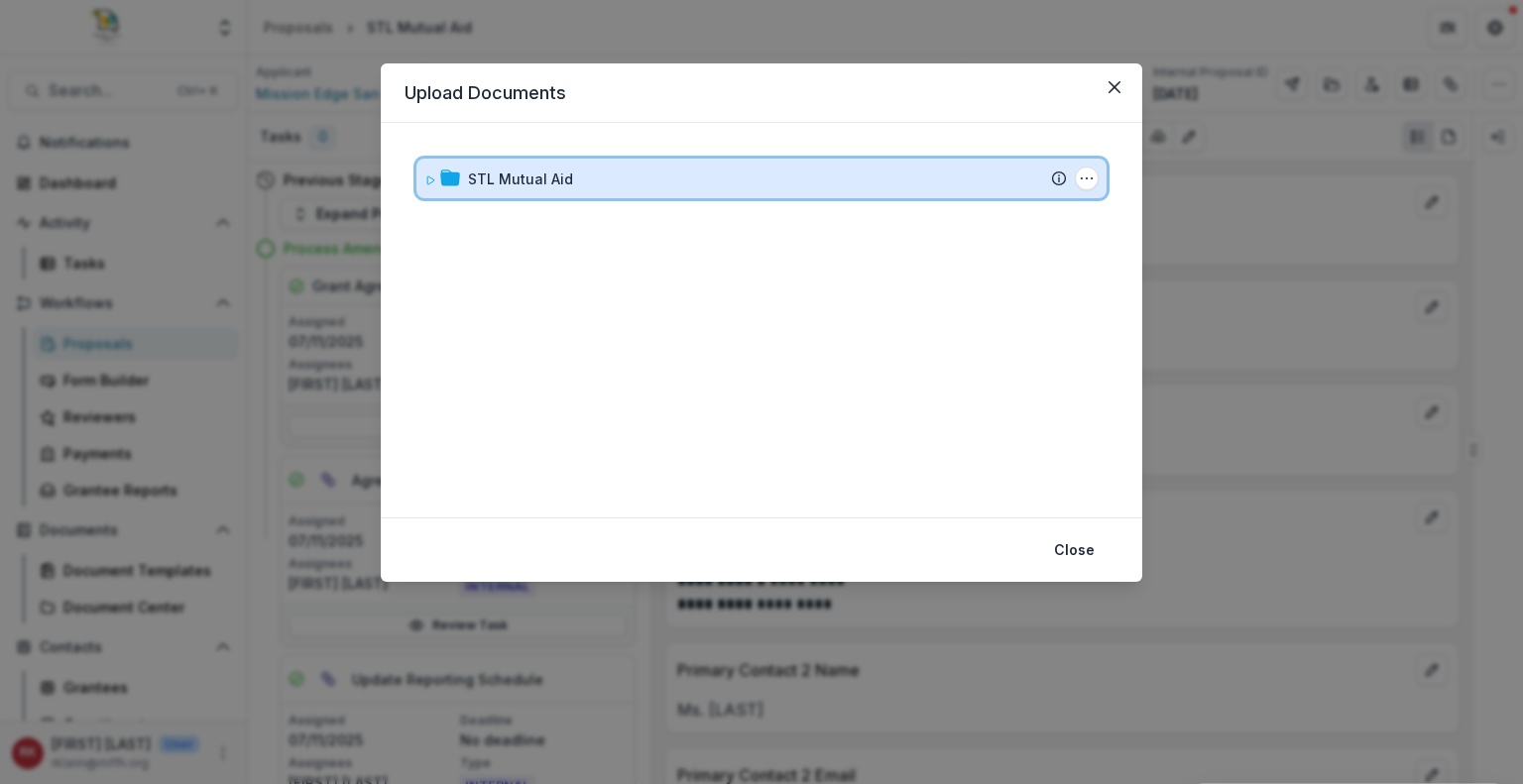 click on "STL Mutual Aid Submission Temelio Proposal Attached Submission Report Tasks Temelio Historical Report - [DATE] MFH Financial Report - [DATE] MFH Final Report - [DATE] Folder Options Rename Add Subfolder Delete" at bounding box center [762, 178] 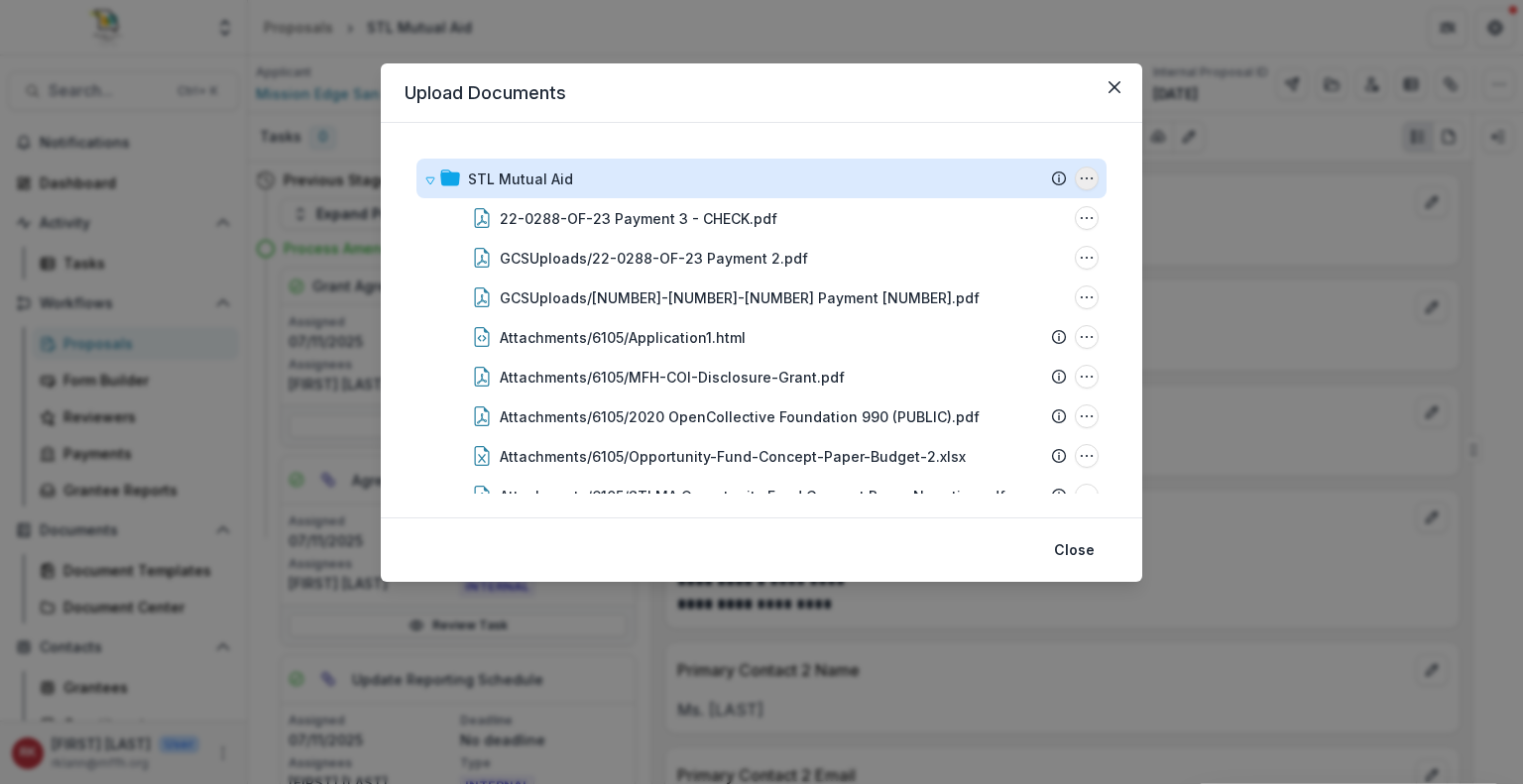click 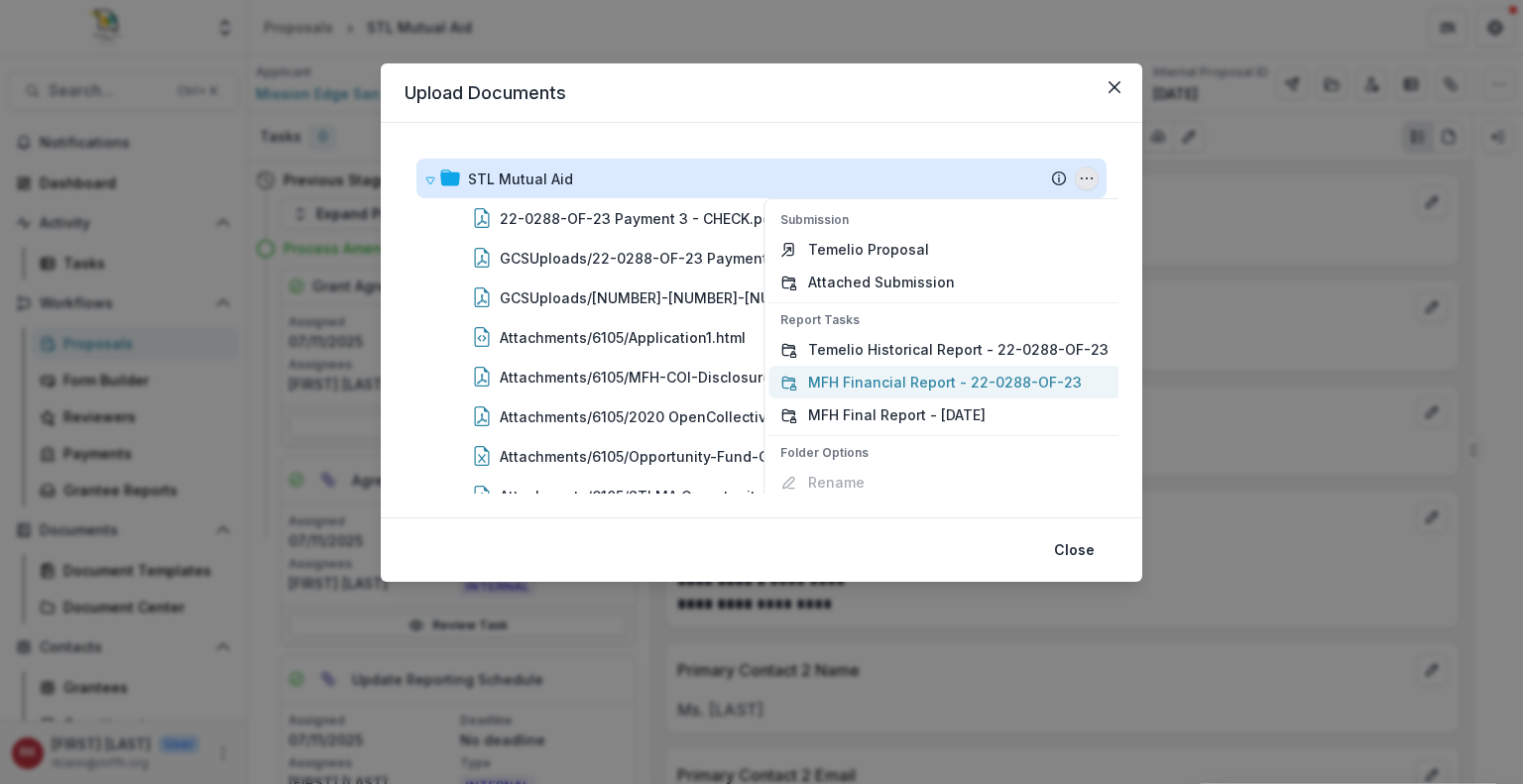 scroll, scrollTop: 52, scrollLeft: 0, axis: vertical 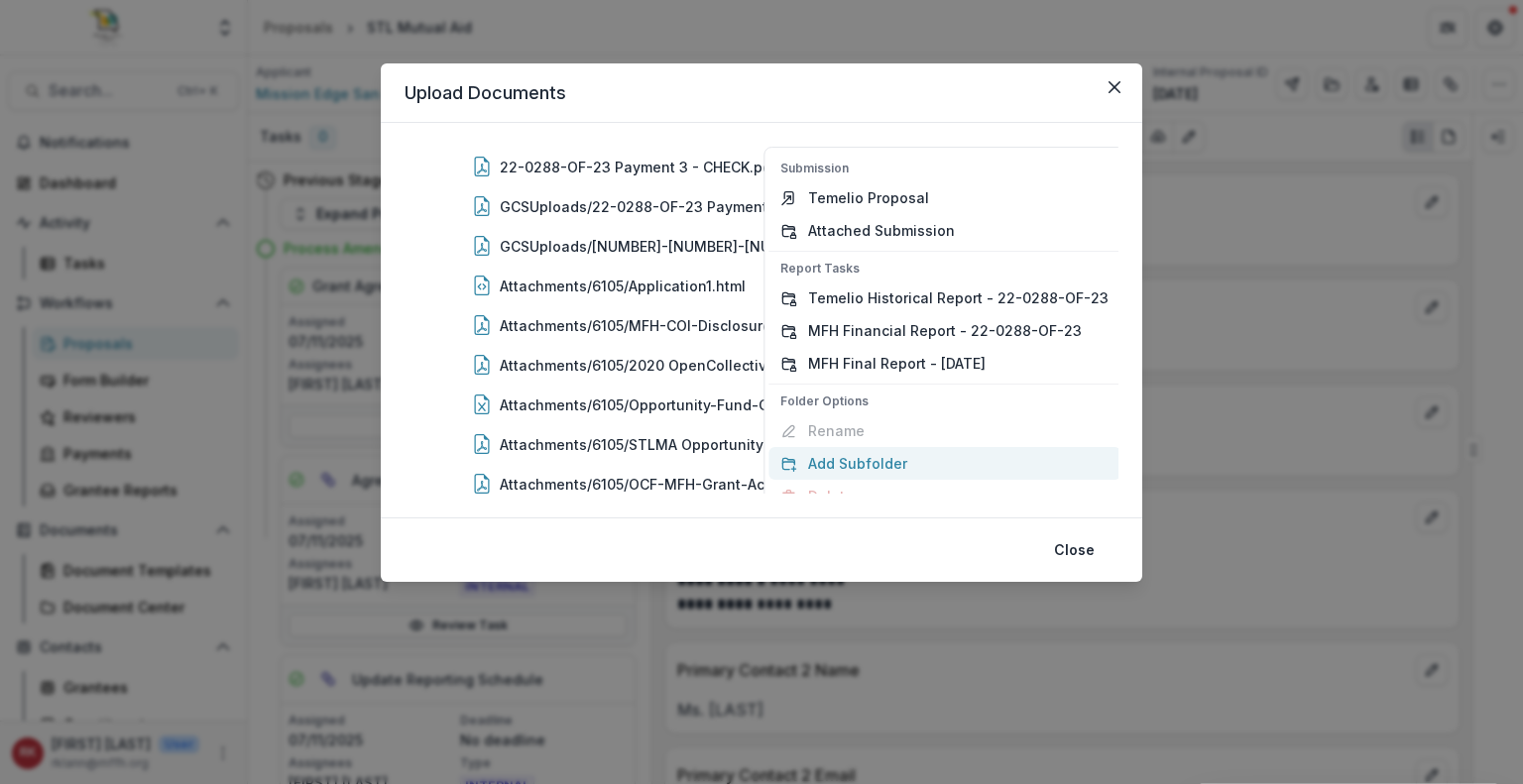 click on "Add Subfolder" at bounding box center [944, 463] 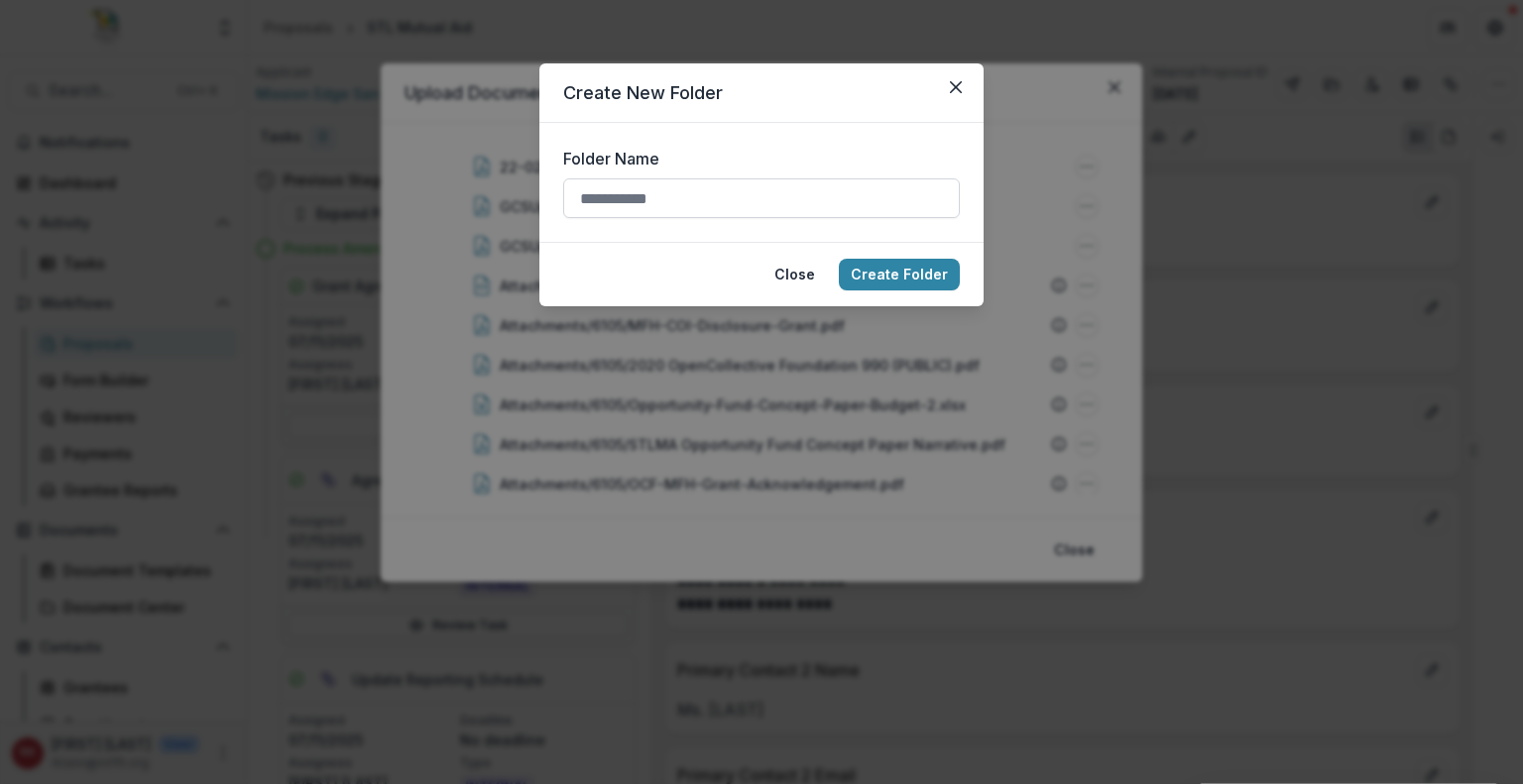 click on "Folder Name" at bounding box center (762, 198) 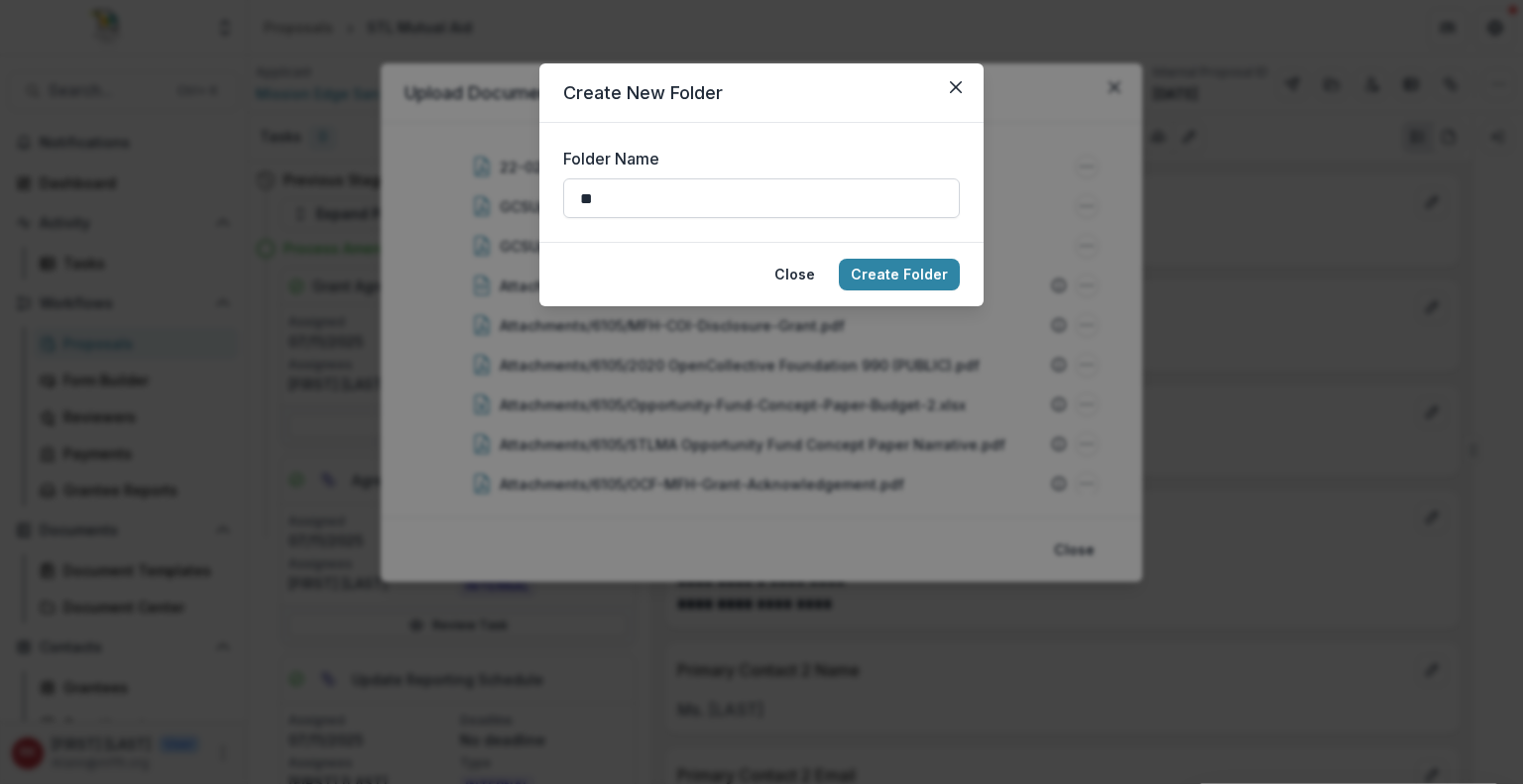 type on "**********" 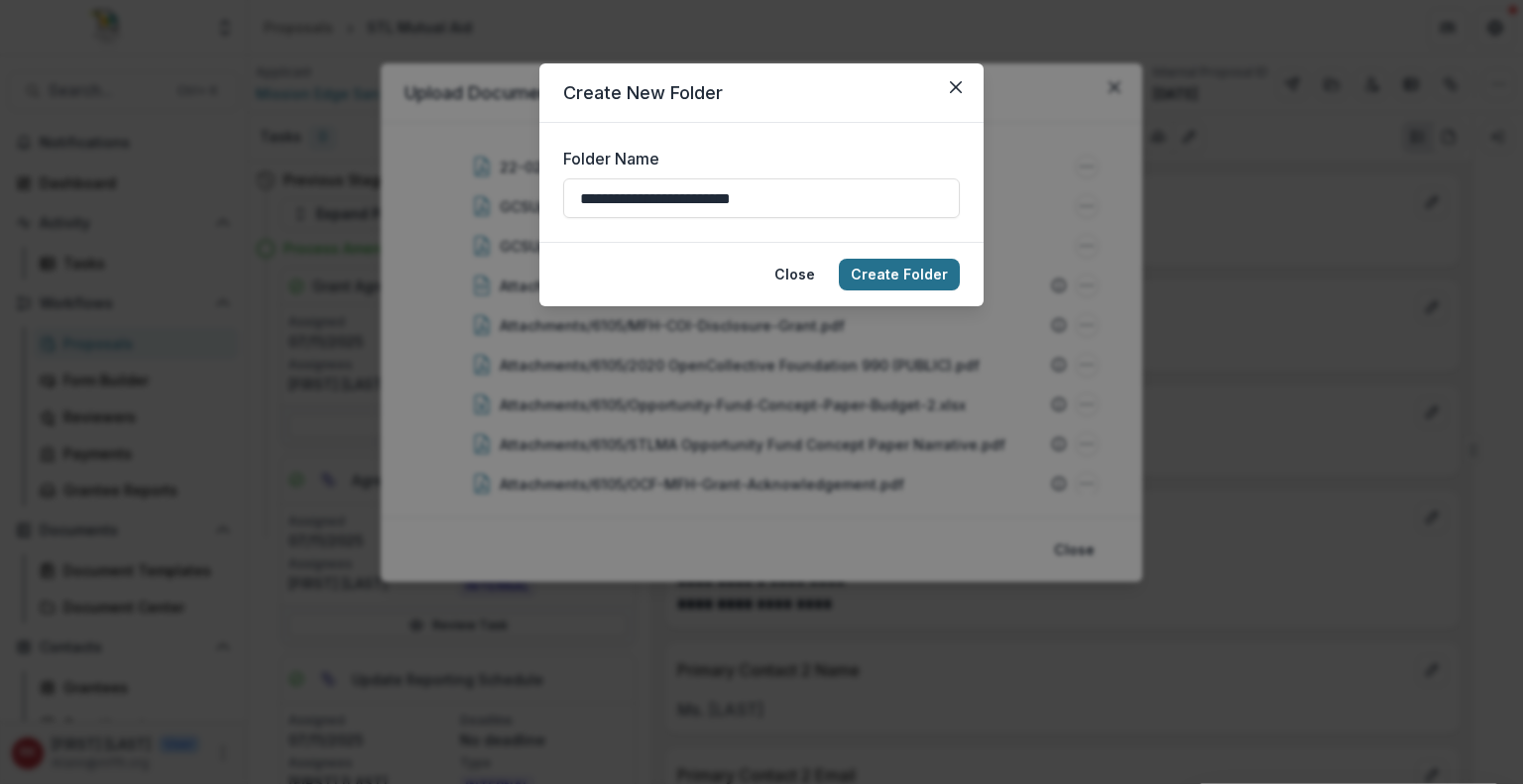 click on "Create Folder" at bounding box center [899, 275] 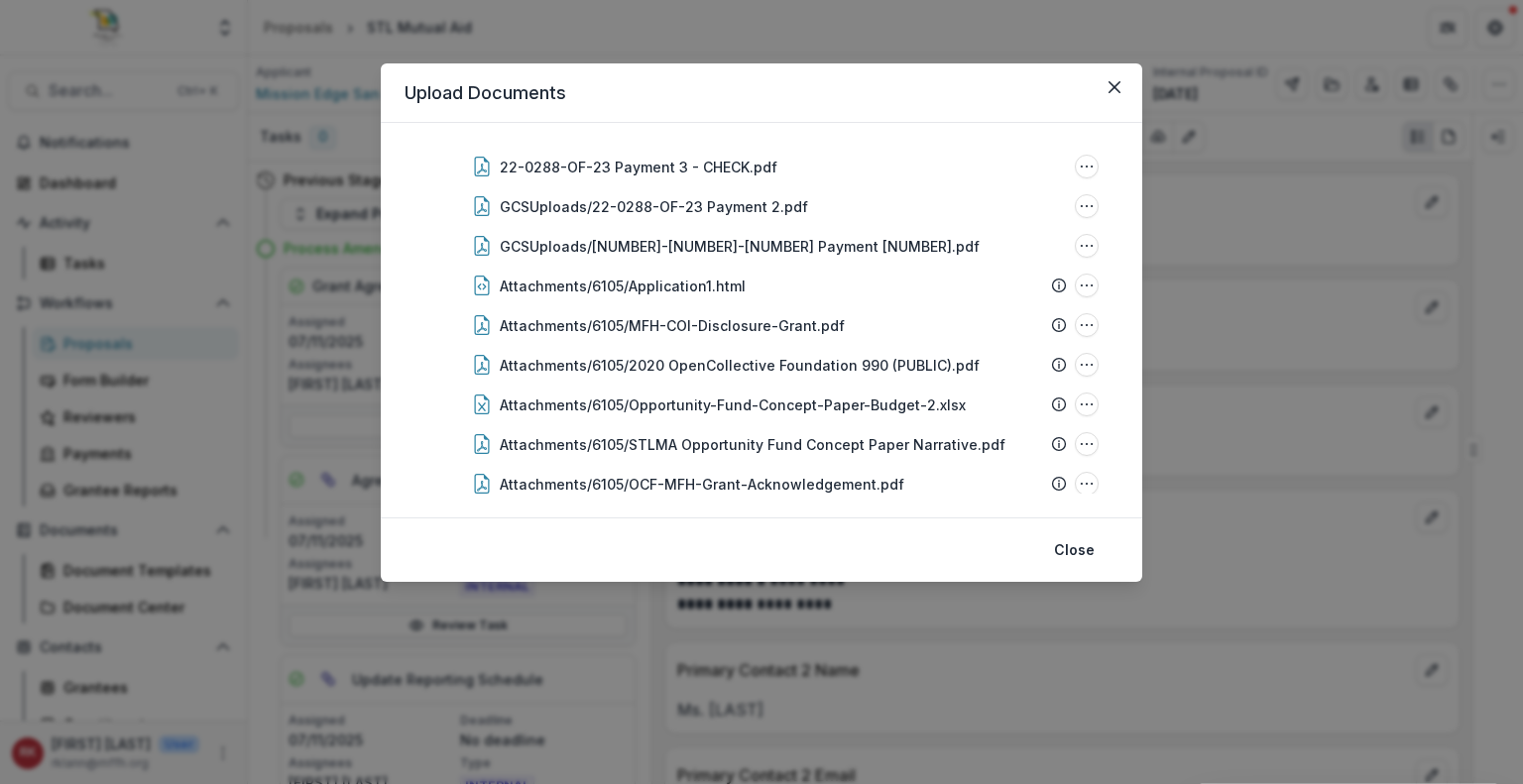type 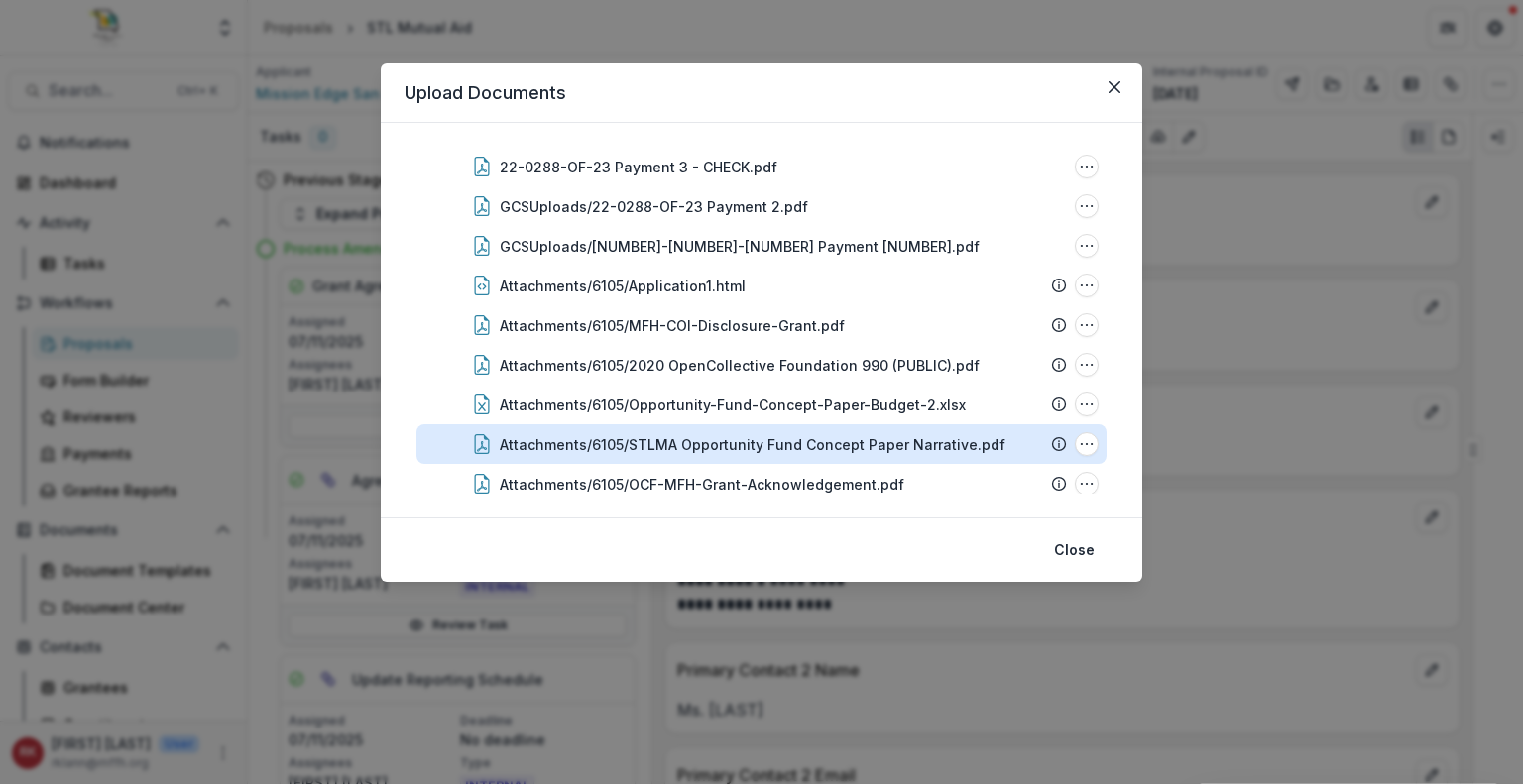 scroll, scrollTop: 0, scrollLeft: 0, axis: both 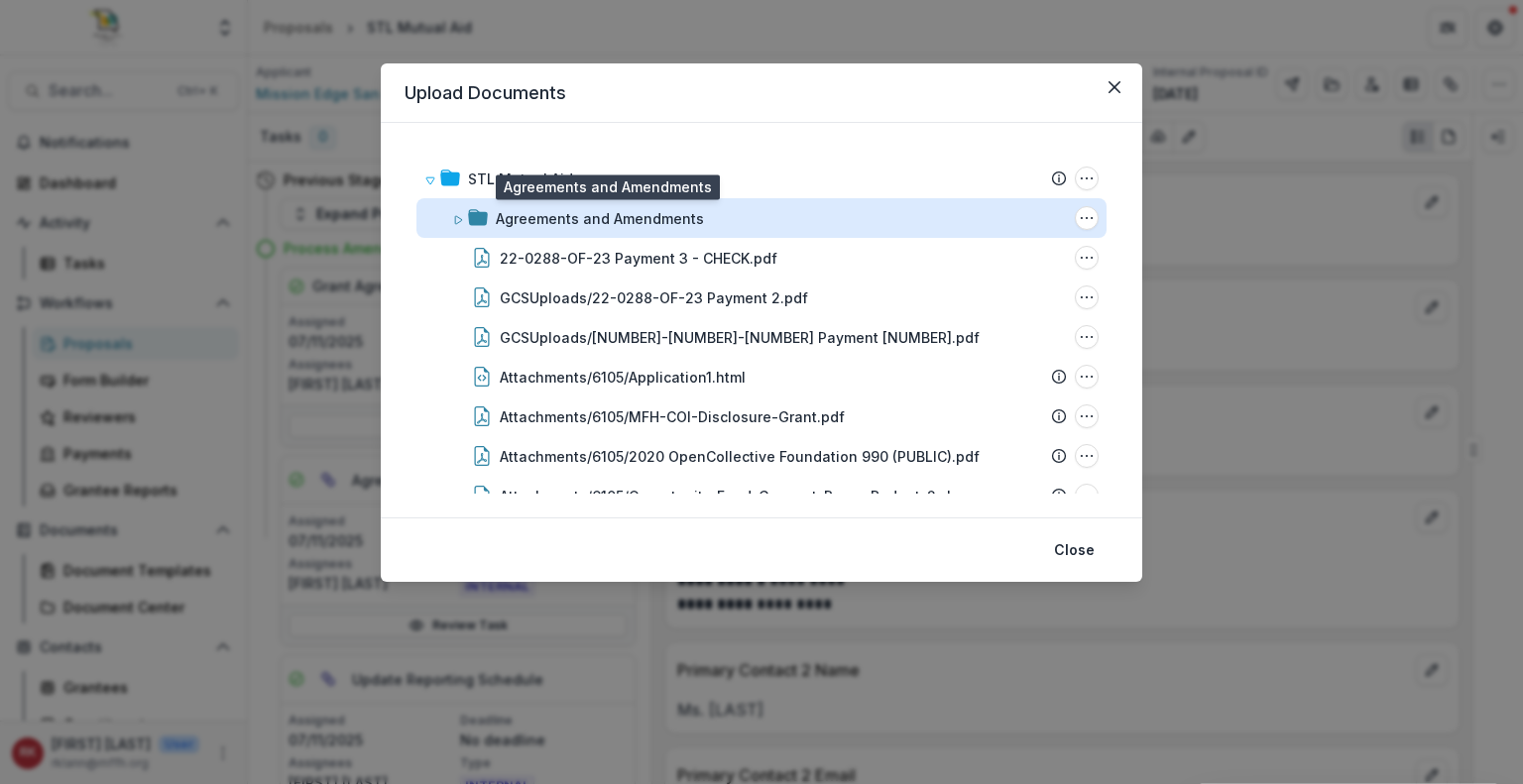 click on "Agreements and Amendments" at bounding box center [600, 218] 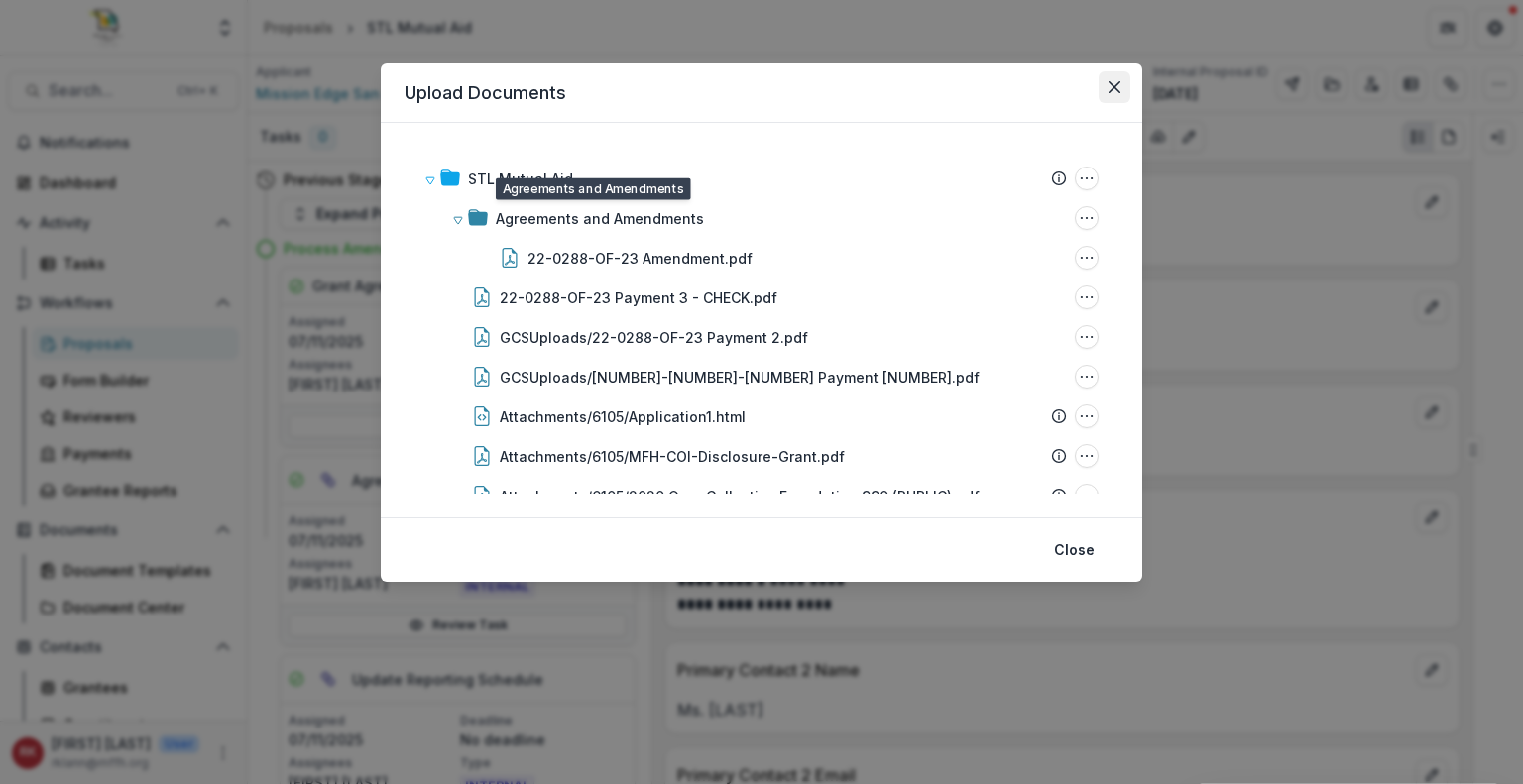 click 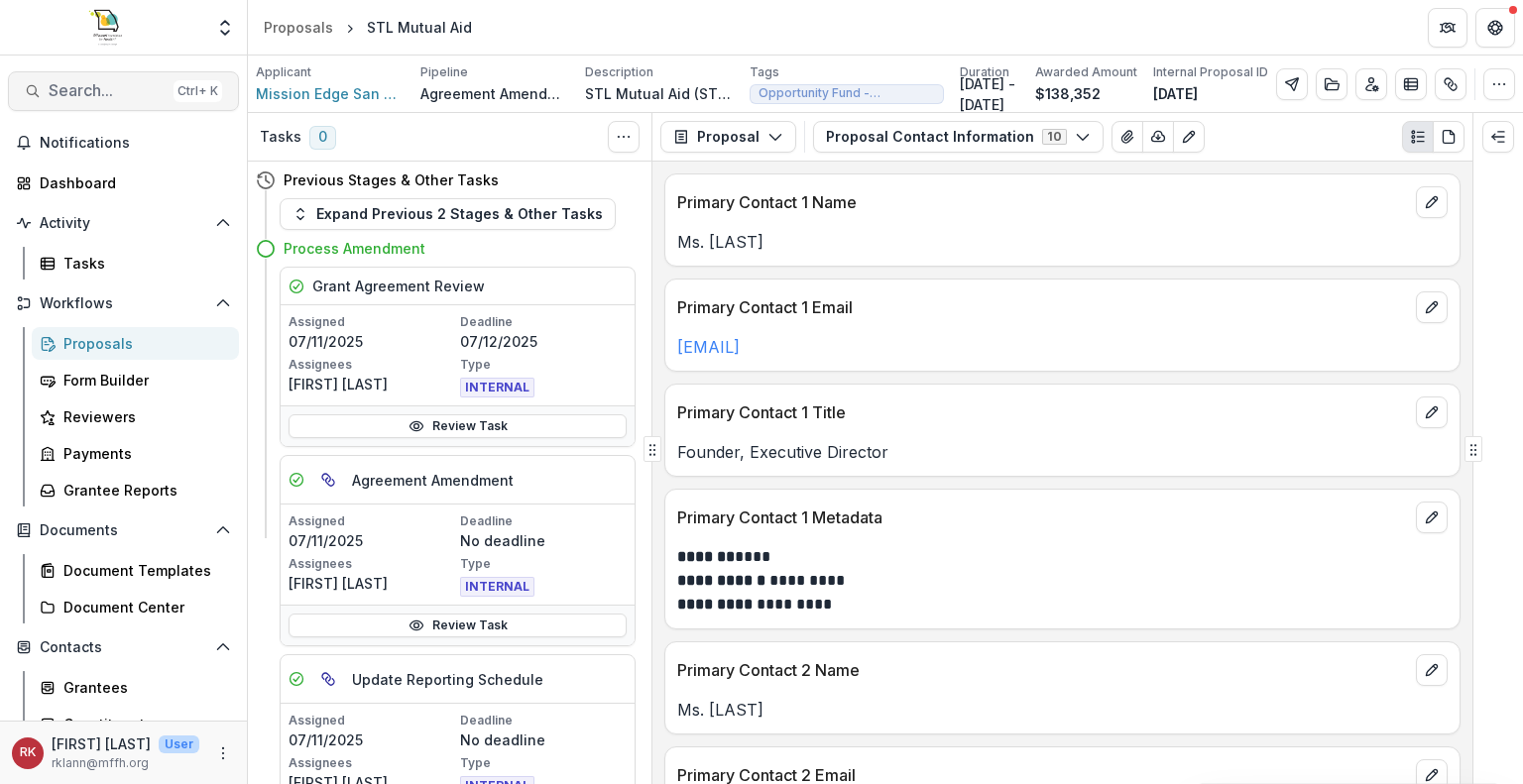 click on "Search..." at bounding box center (107, 90) 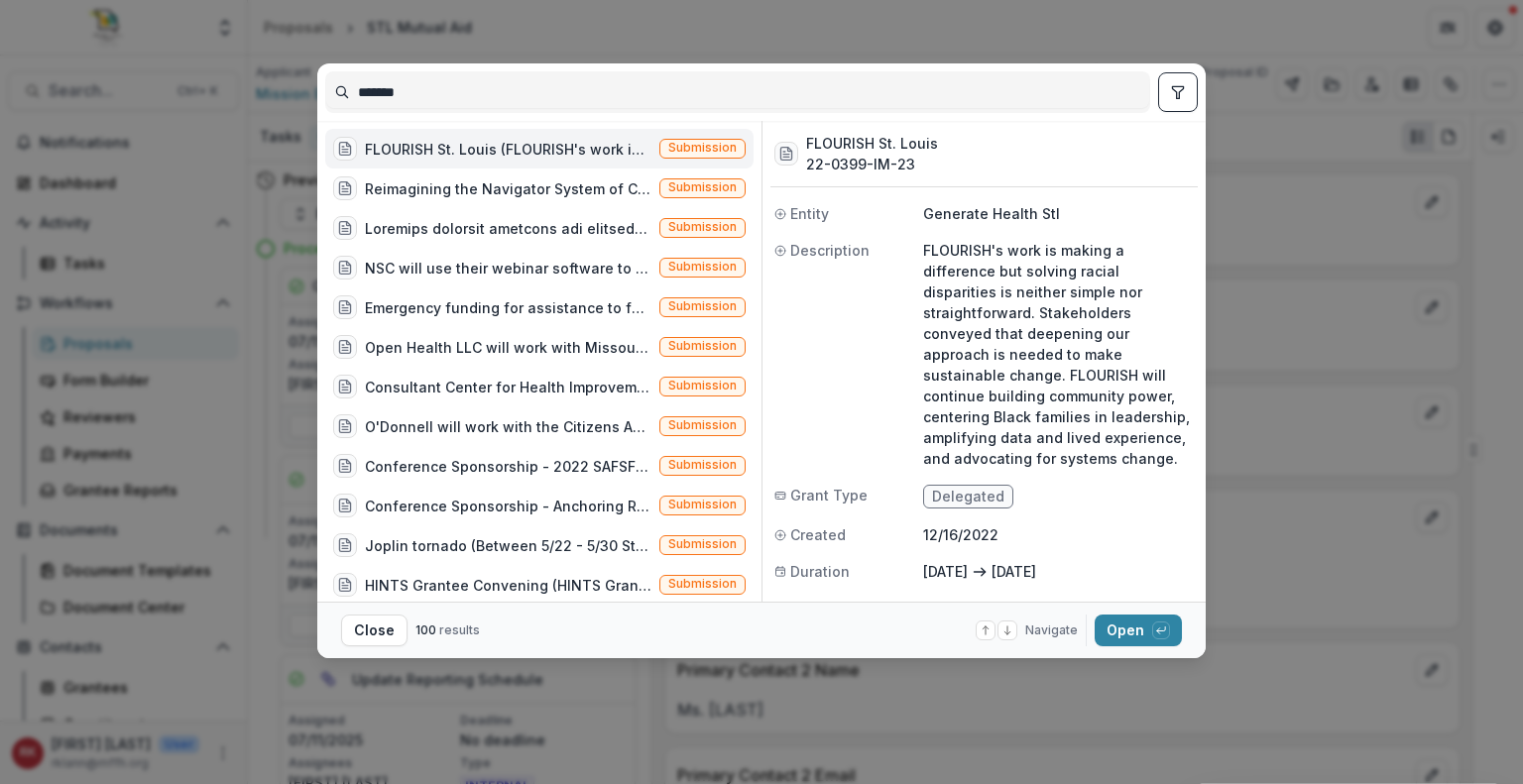 type on "*******" 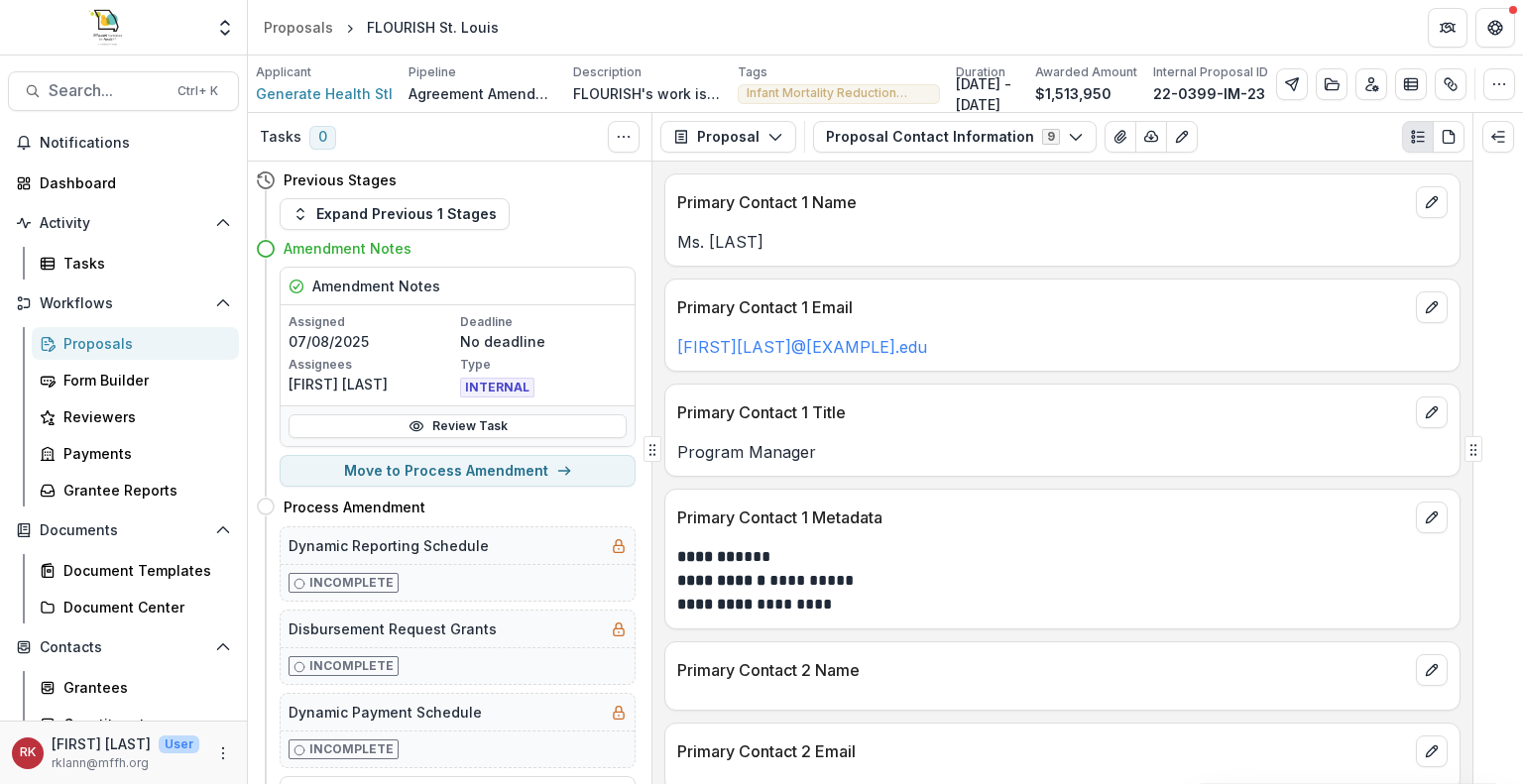 click on "Applicant Generate Health Stl Pipeline Agreement Amendment Description FLOURISH's work is making a difference but solving racial disparities is neither simple nor straightforward. Stakeholders conveyed that deepening our approach is needed to make sustainable change. FLOURISH will continue building community power, centering Black families in leadership, amplifying data and lived experience, and advocating for systems change. Description FLOURISH's work is making a difference but solving racial disparities is neither simple nor straightforward. Stakeholders conveyed that deepening our approach is needed to make sustainable change. FLOURISH will continue building community power, centering Black families in leadership, amplifying data and lived experience, and advocating for systems change. Tags Infant Mortality Reduction Initiative - Capacity Building All tags Infant Mortality Reduction Initiative - Capacity Building Duration Mar 1, 2023   -   Sep 30, 2026 Awarded Amount $1,513,950 Internal Proposal ID" at bounding box center (885, 83) 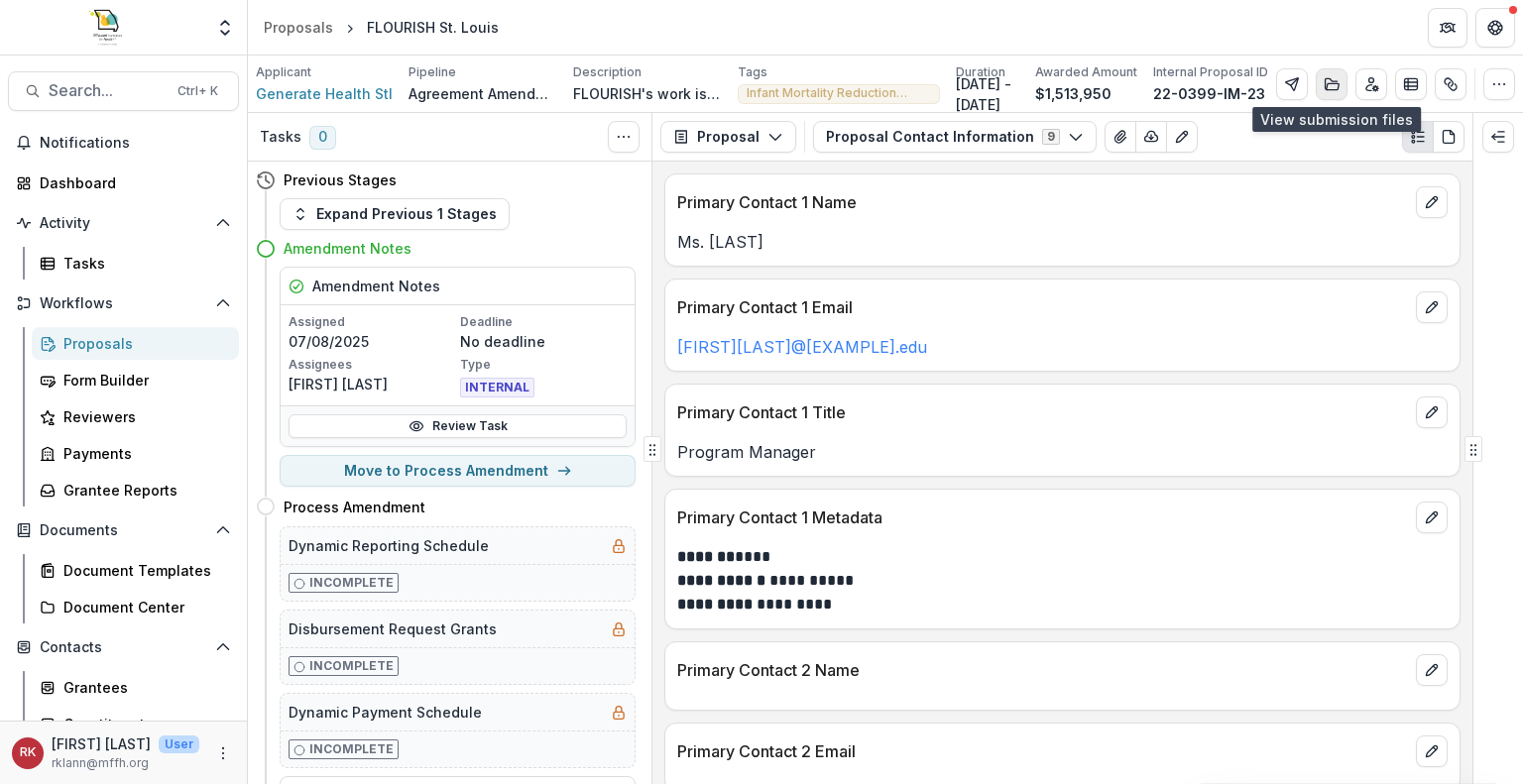 click 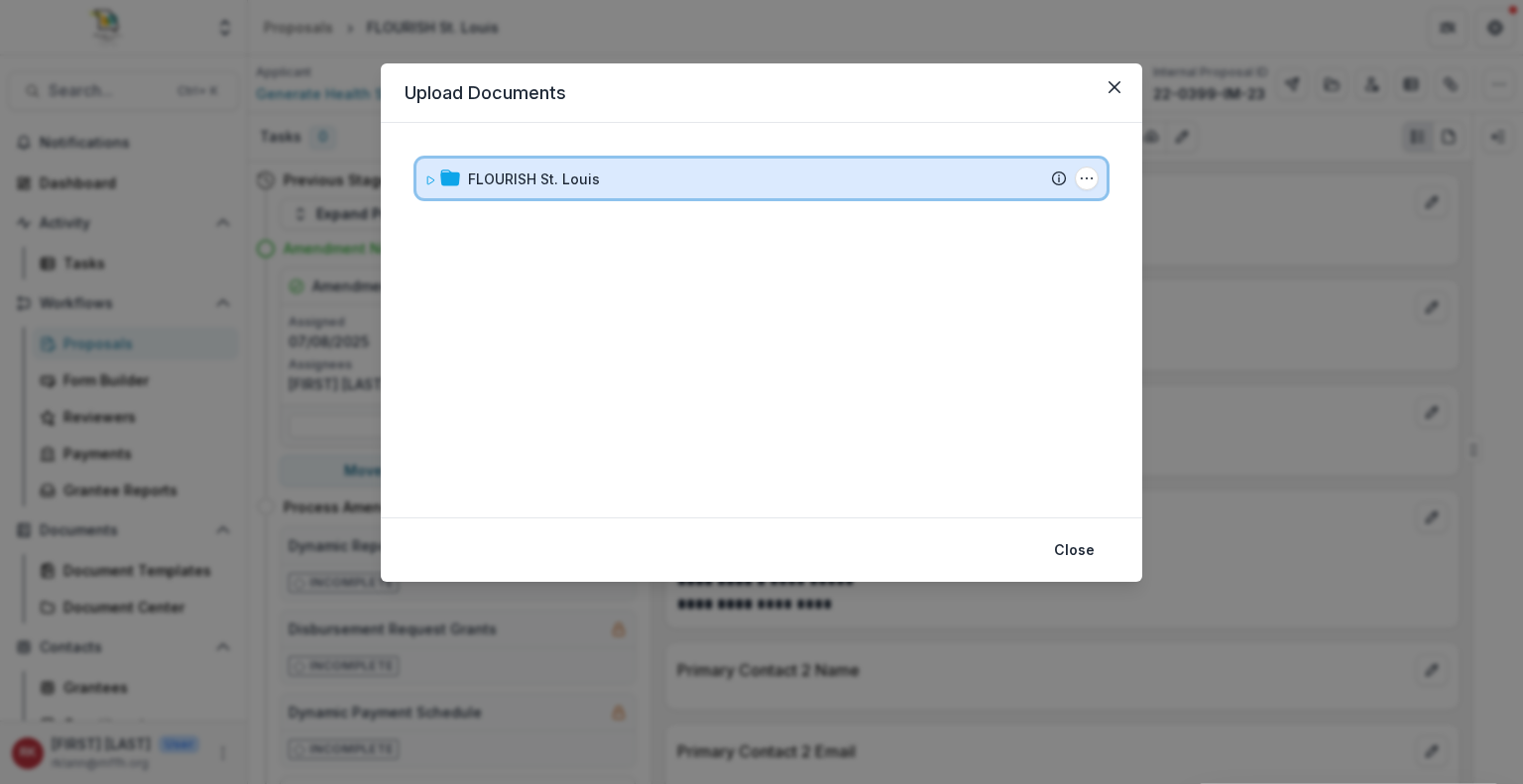 click on "FLOURISH St. Louis" at bounding box center [767, 178] 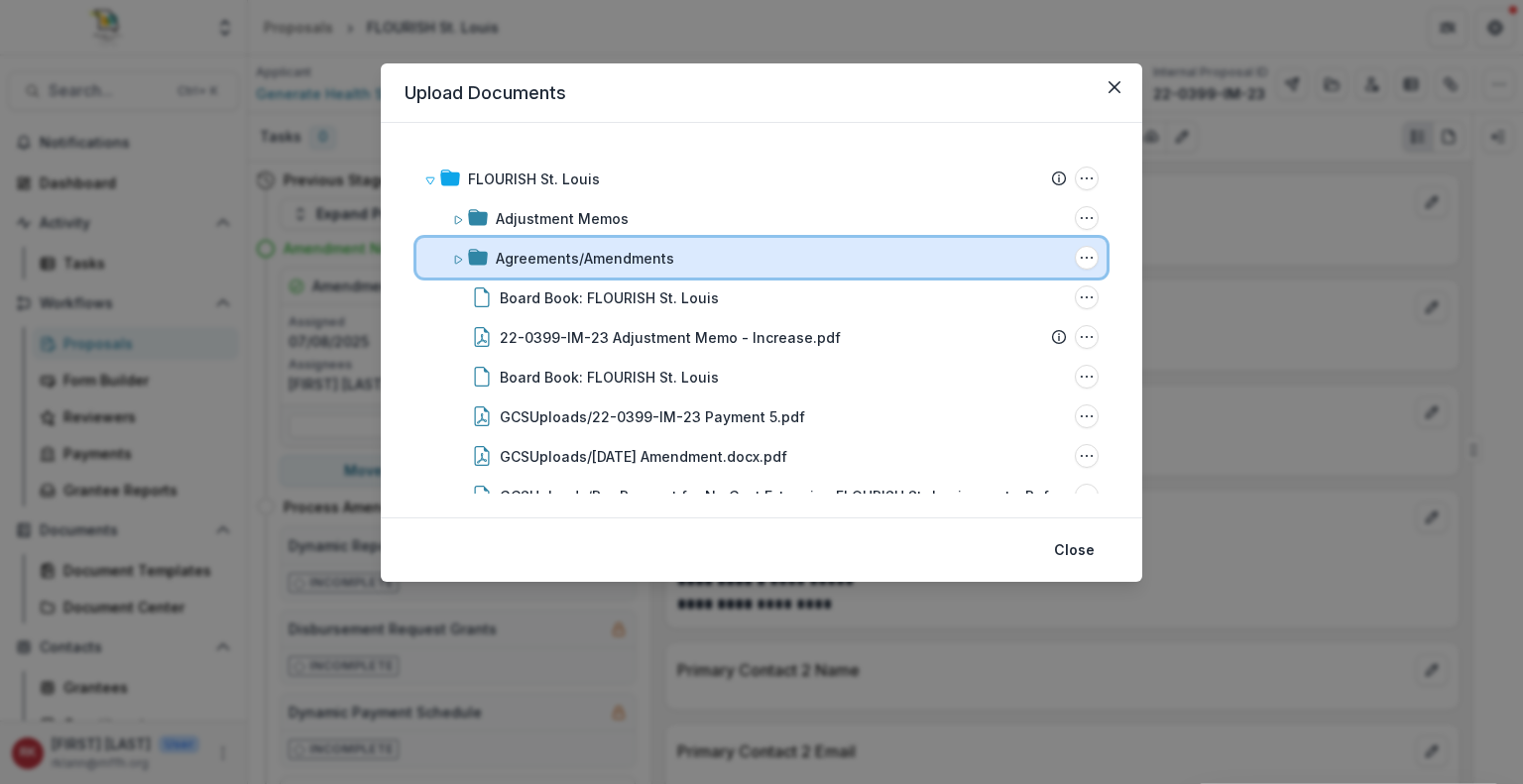 click on "Agreements/Amendments" at bounding box center [781, 258] 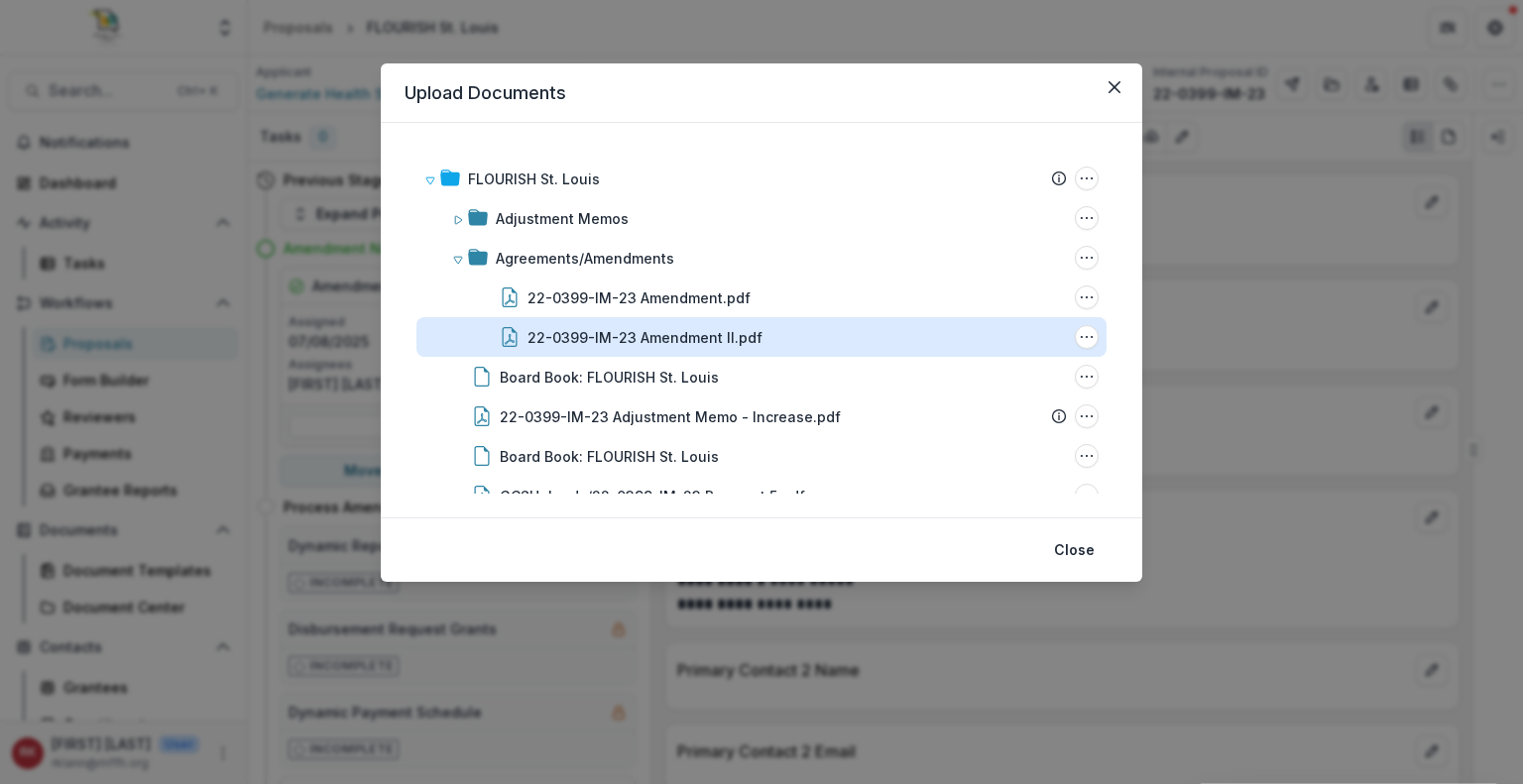 click on "22-0399-IM-23 Amendment II.pdf" at bounding box center (644, 337) 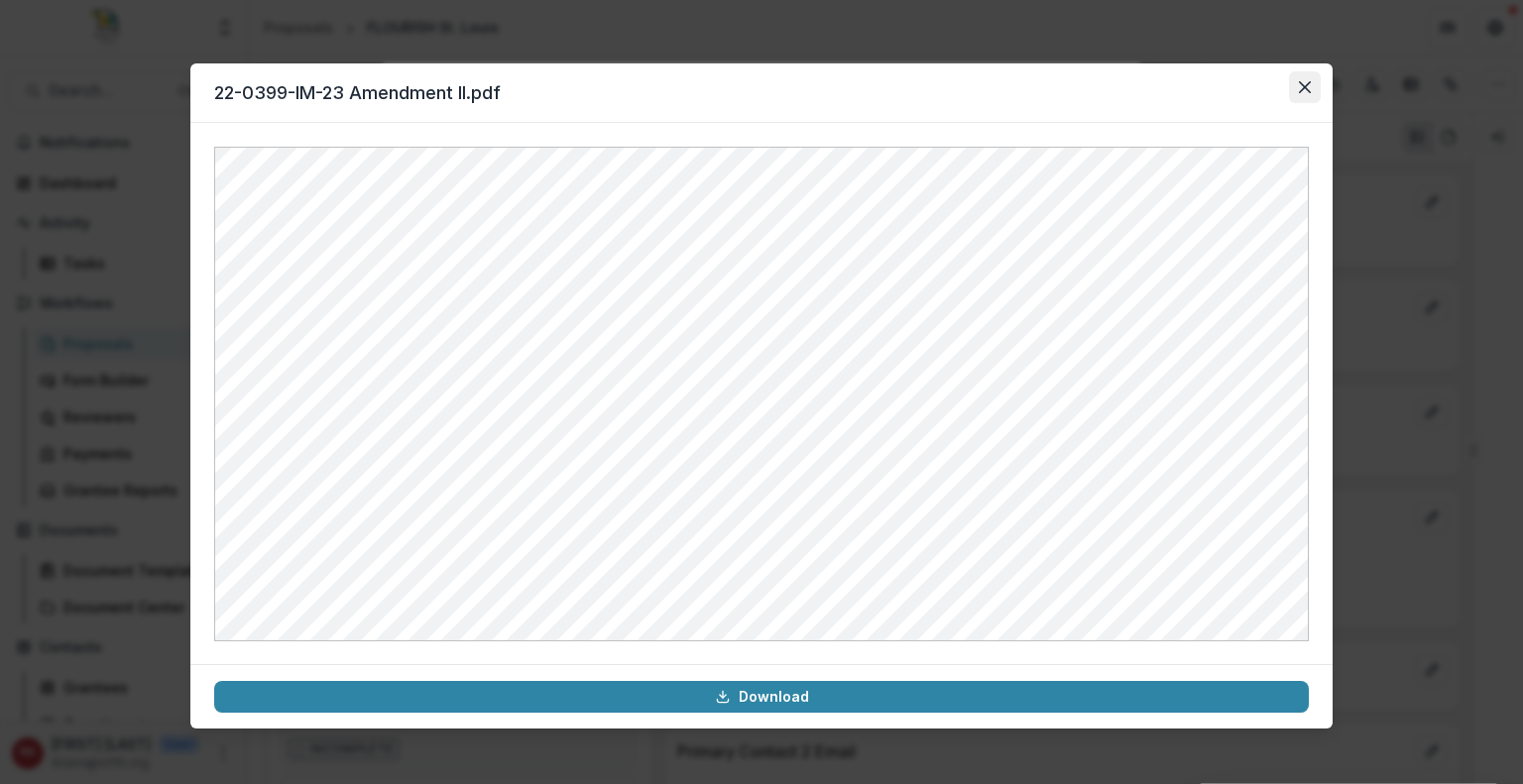 click at bounding box center (1305, 87) 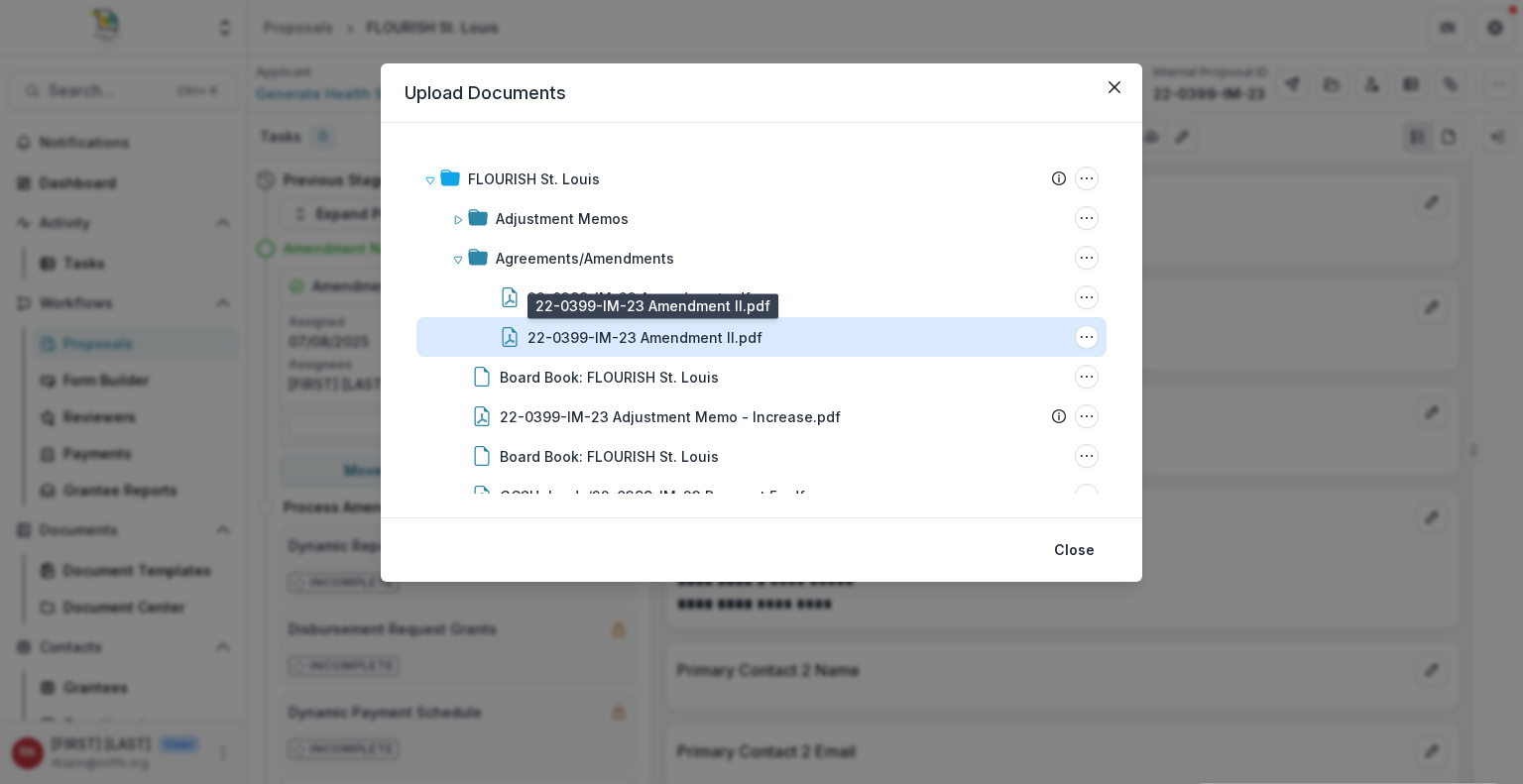 click on "22-0399-IM-23 Amendment II.pdf" at bounding box center (644, 337) 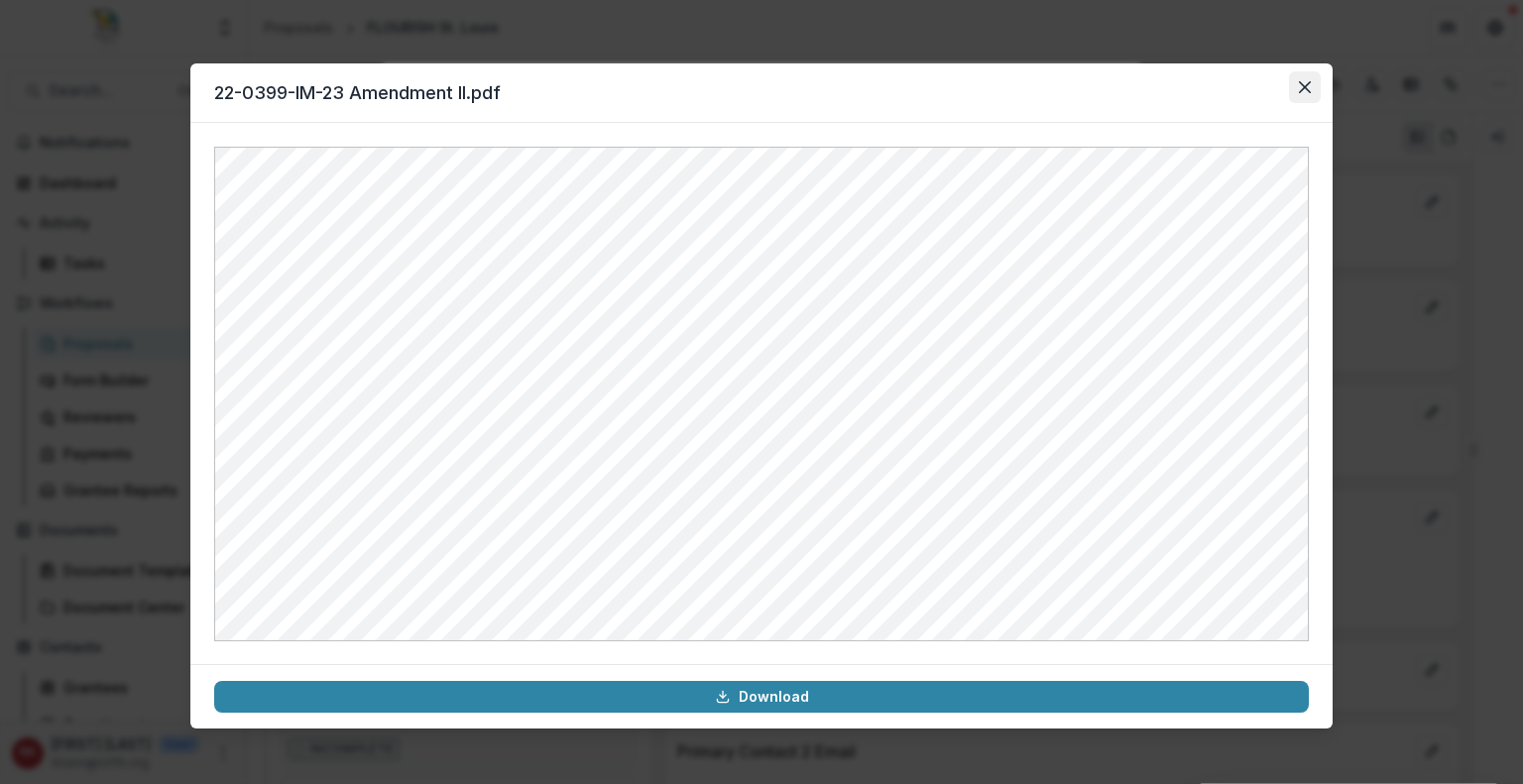 click at bounding box center (1305, 87) 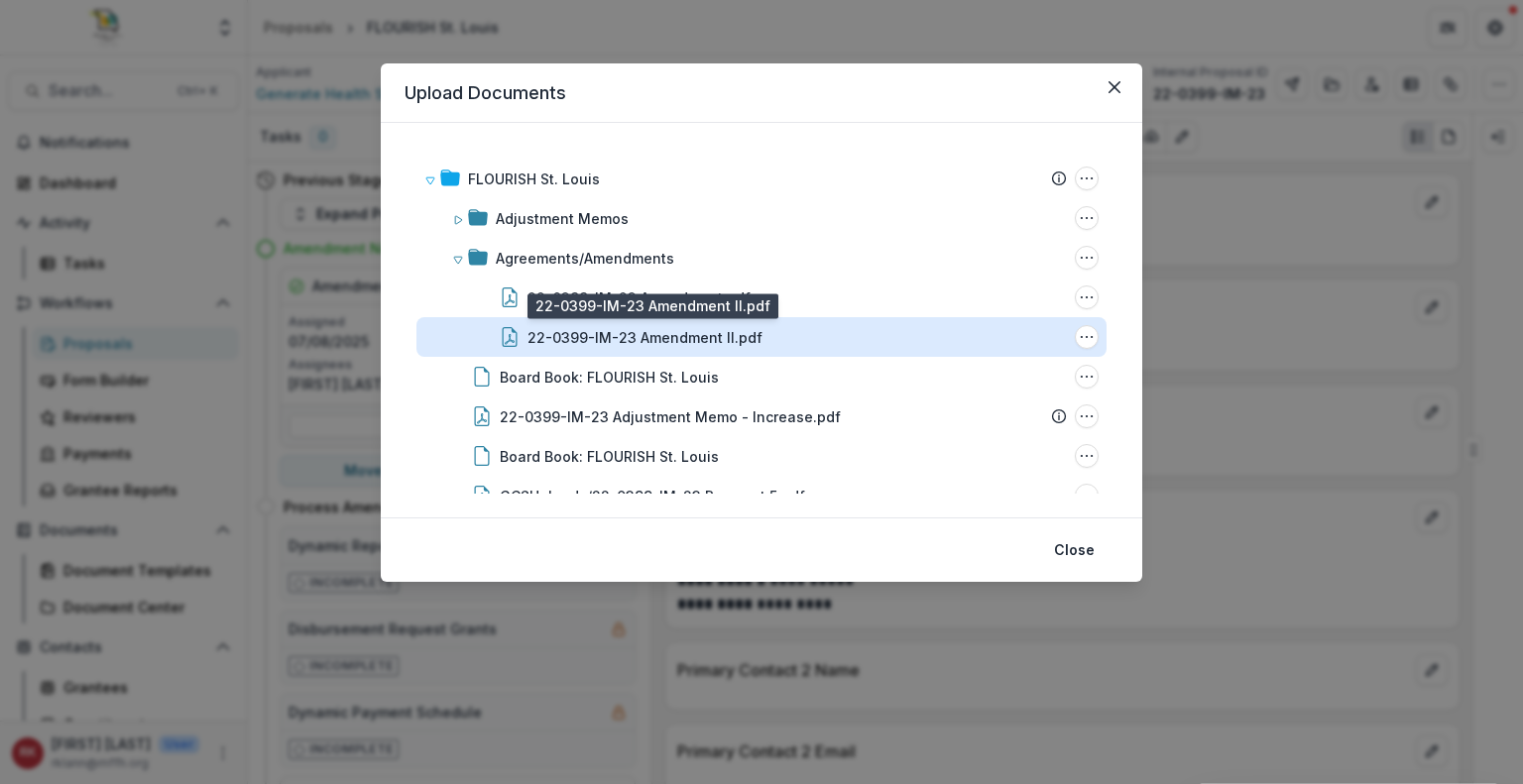 click on "22-0399-IM-23 Amendment II.pdf" at bounding box center (644, 337) 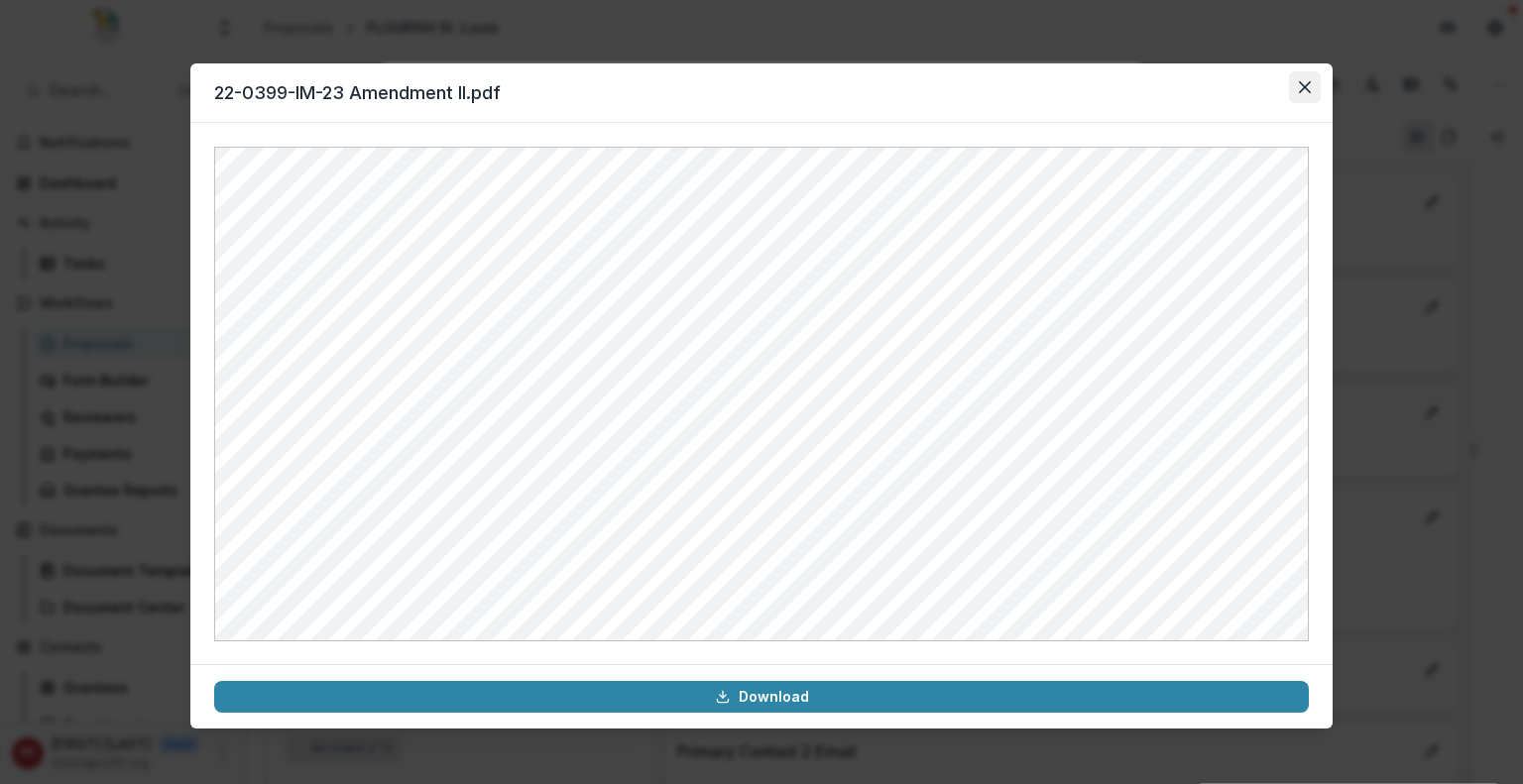 click 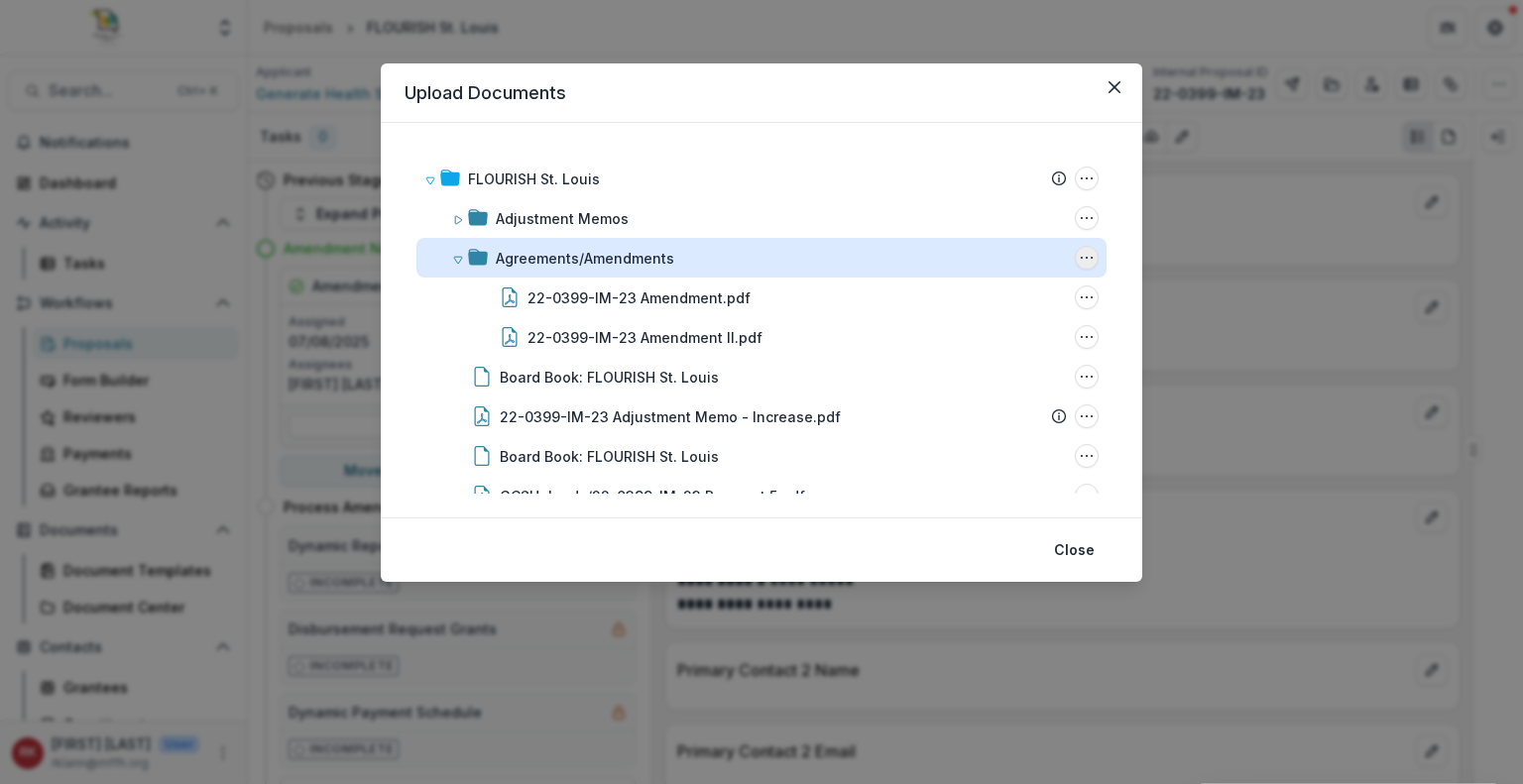click 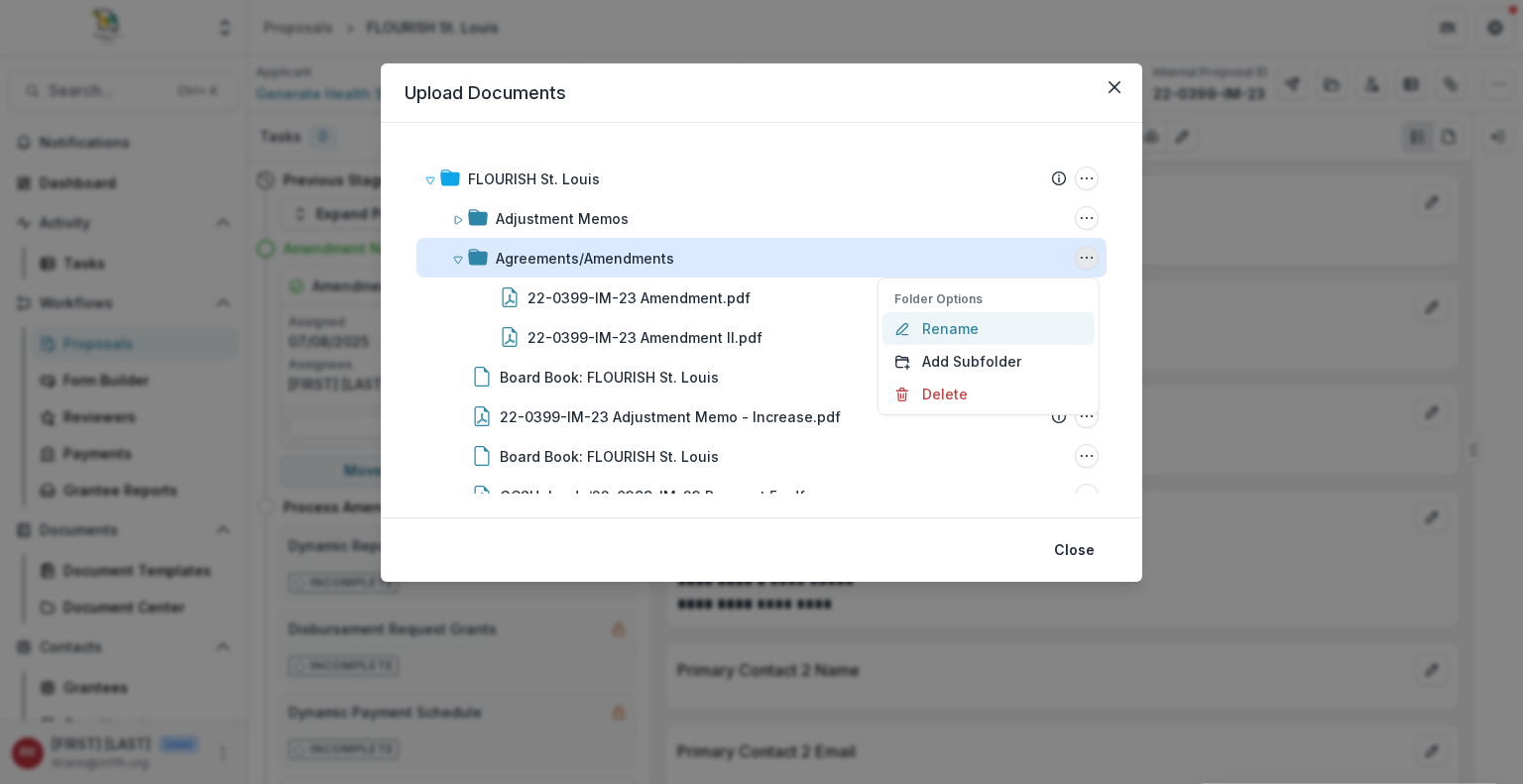 click on "Rename" at bounding box center (989, 328) 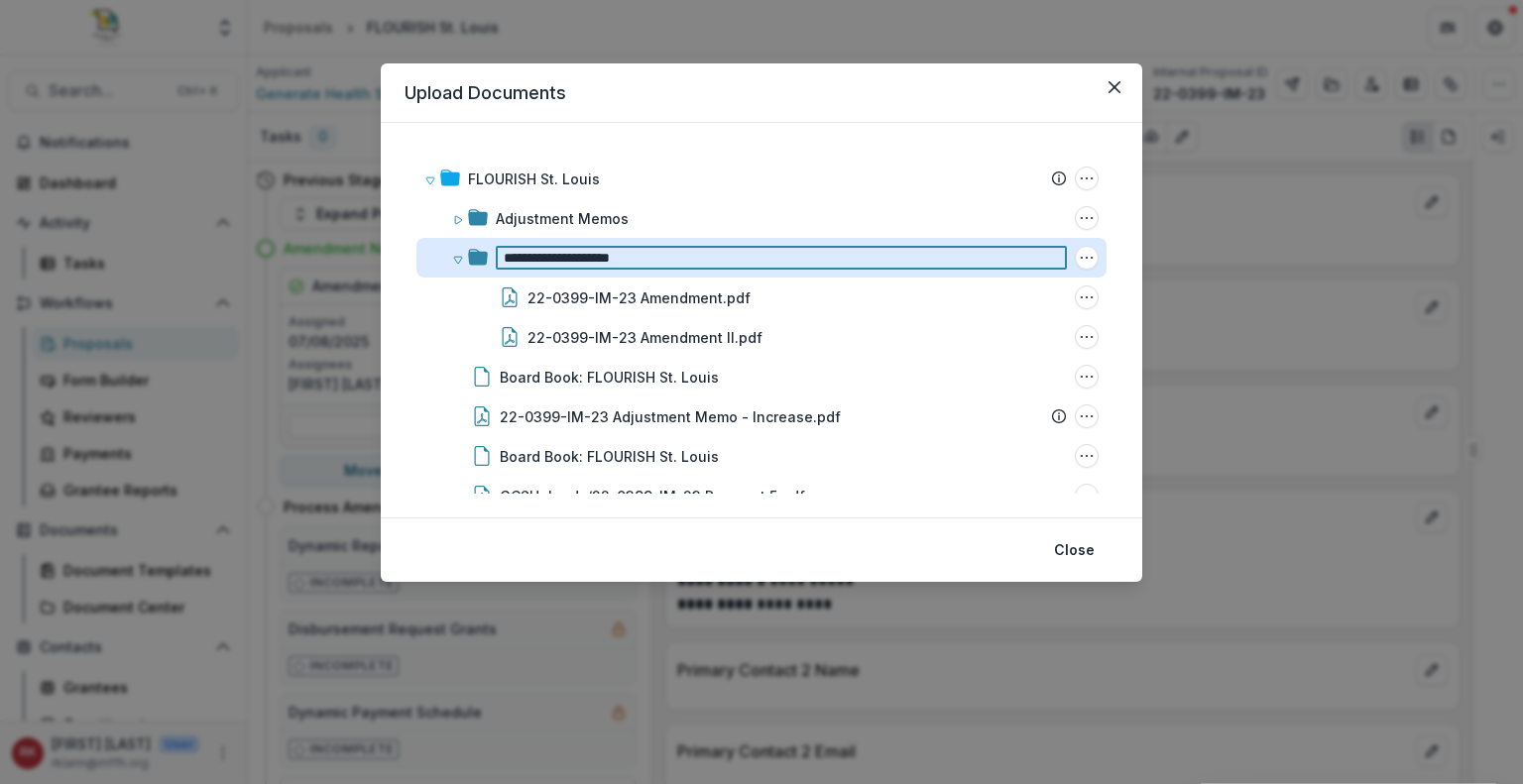 click on "**********" at bounding box center (781, 258) 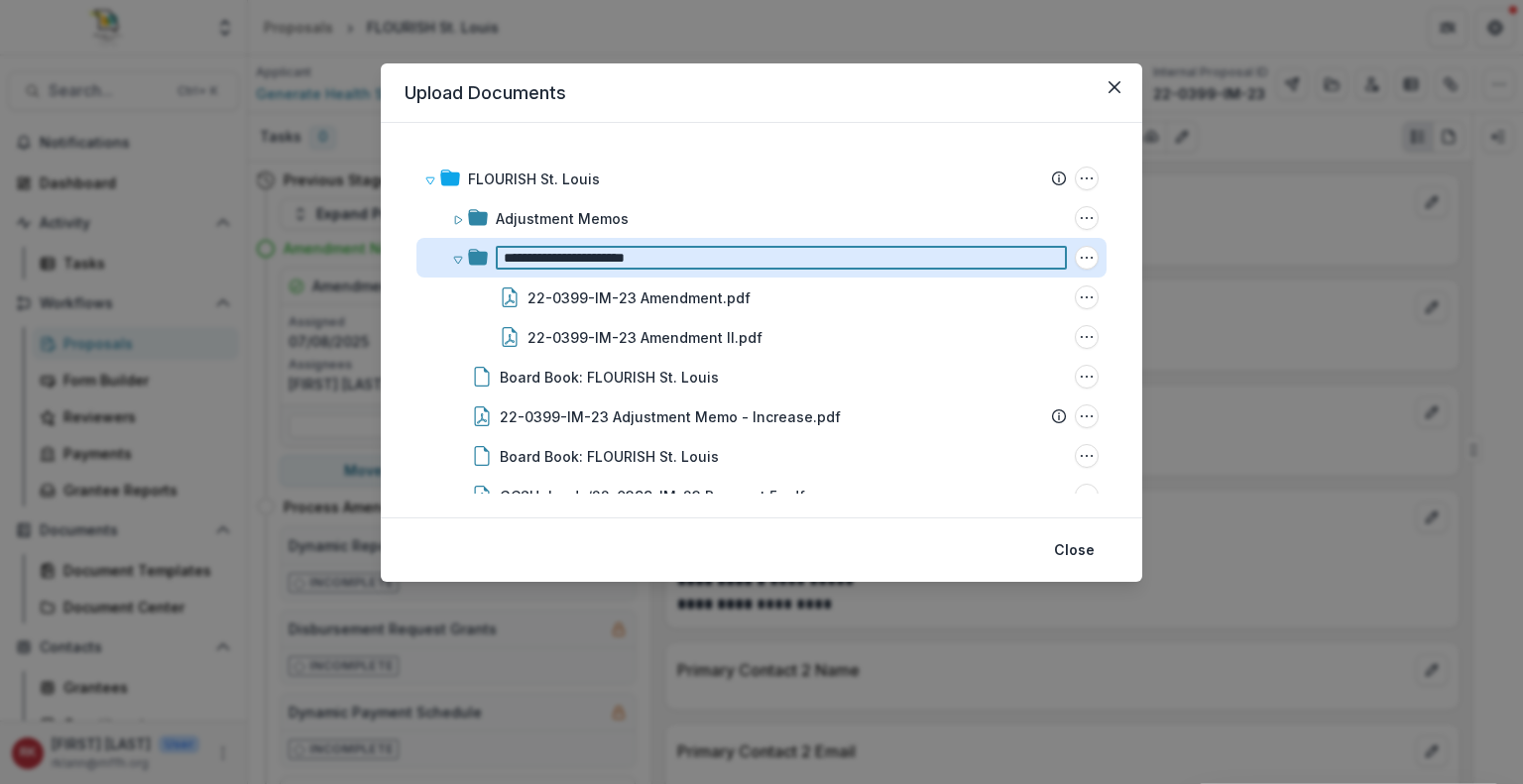 type on "**********" 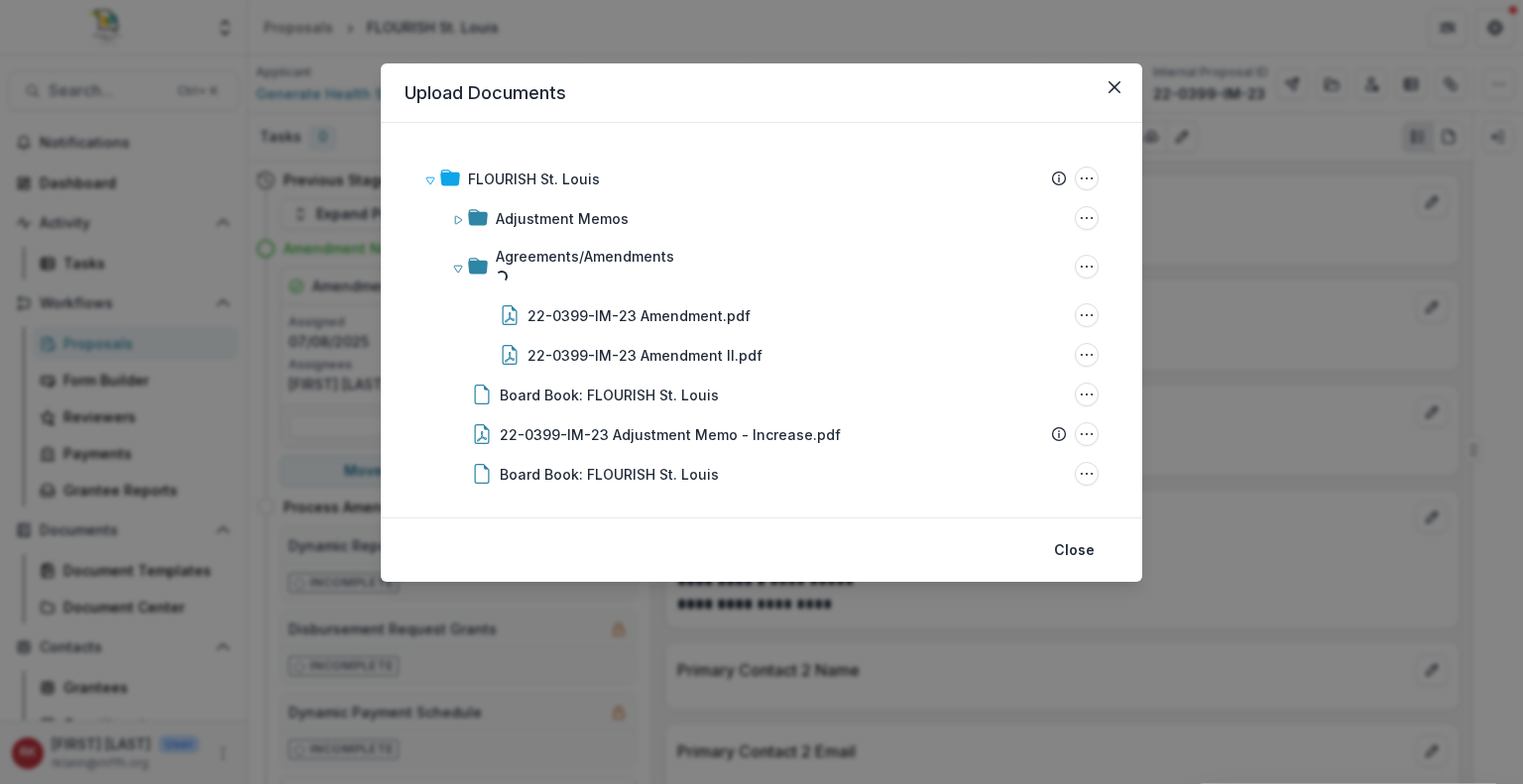 click on "FLOURISH St. Louis Submission Temelio Proposal Attached Submission Report Tasks Temelio Historical Report - [DATE] MFH Financial Report - [DATE] MFH Financial Report - [DATE] Temelio Historical Report - [DATE] Folder Options Rename Add Subfolder Delete Adjustment Memos Folder Options Rename Add Subfolder Delete Agreements/Amendments Loading... Folder Options Rename Add Subfolder Delete [DATE] Amendment.pdf File Options Download Rename Delete [DATE] Amendment II.pdf File Options Download Rename Delete Board Book: FLOURISH St. Louis File Options Download Rename Delete [DATE] Adjustment Memo - Increase.pdf File Options Download Rename Delete Board Book: FLOURISH St. Louis File Options Download Rename Delete GCSUploads/[DATE] Payment 5.pdf File Options Download Rename Delete GCSUploads/[DATE] Amendment.docx.pdf File Options Download Rename Delete File Options Download Rename Delete Attachments/R472464/FLOURISH Core Report Cover Sheet [DATE].docx" at bounding box center (762, 320) 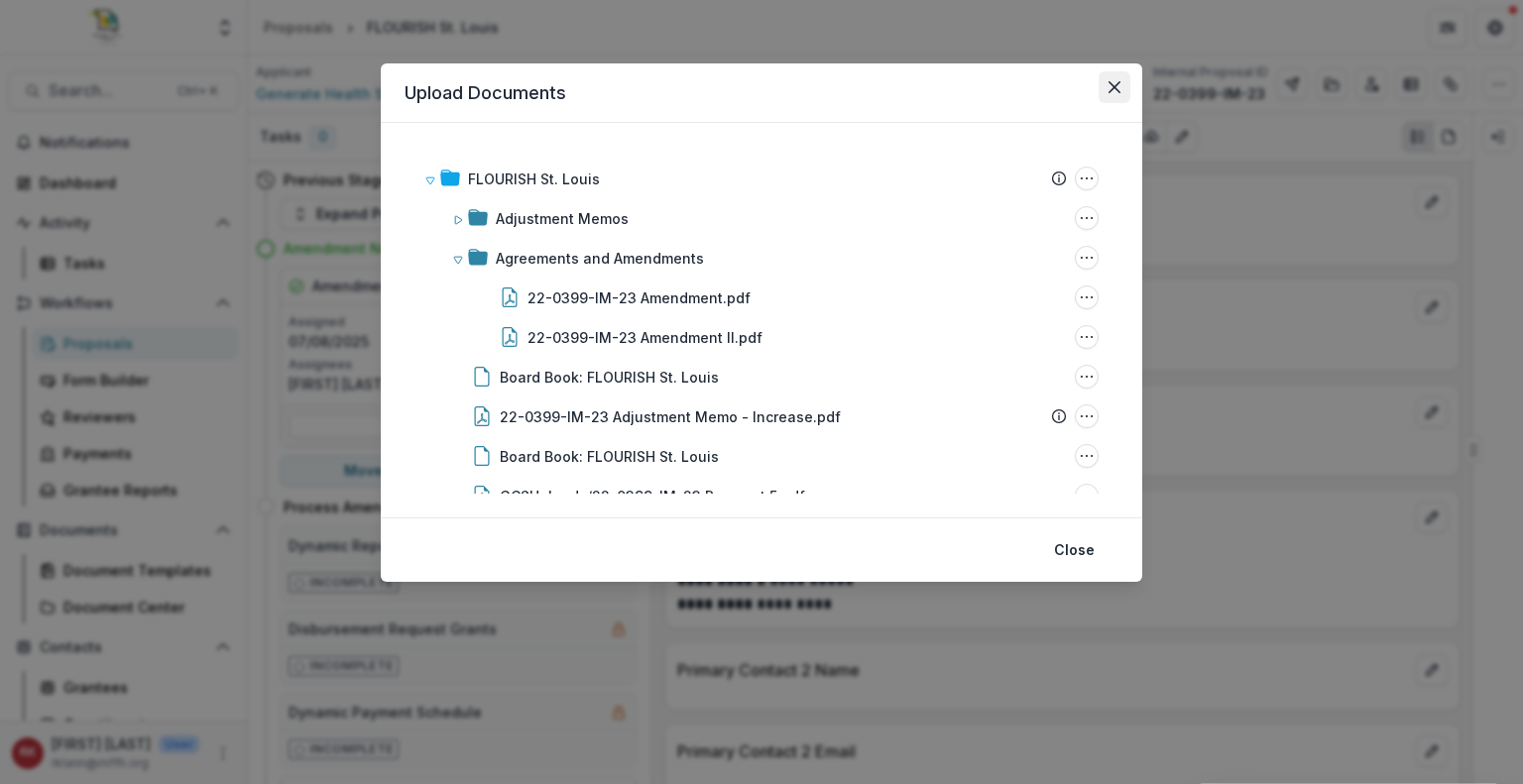 click 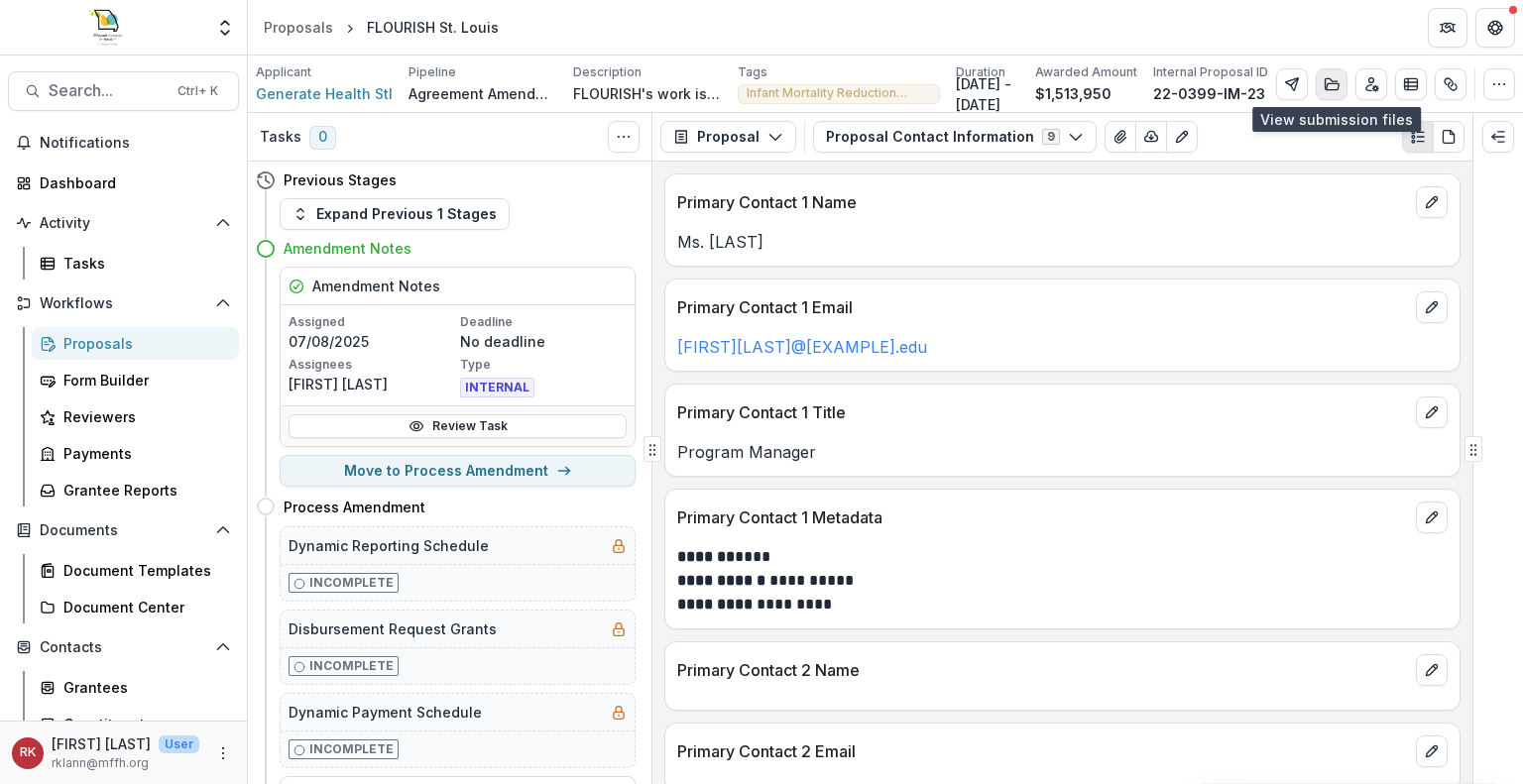 click at bounding box center [1332, 84] 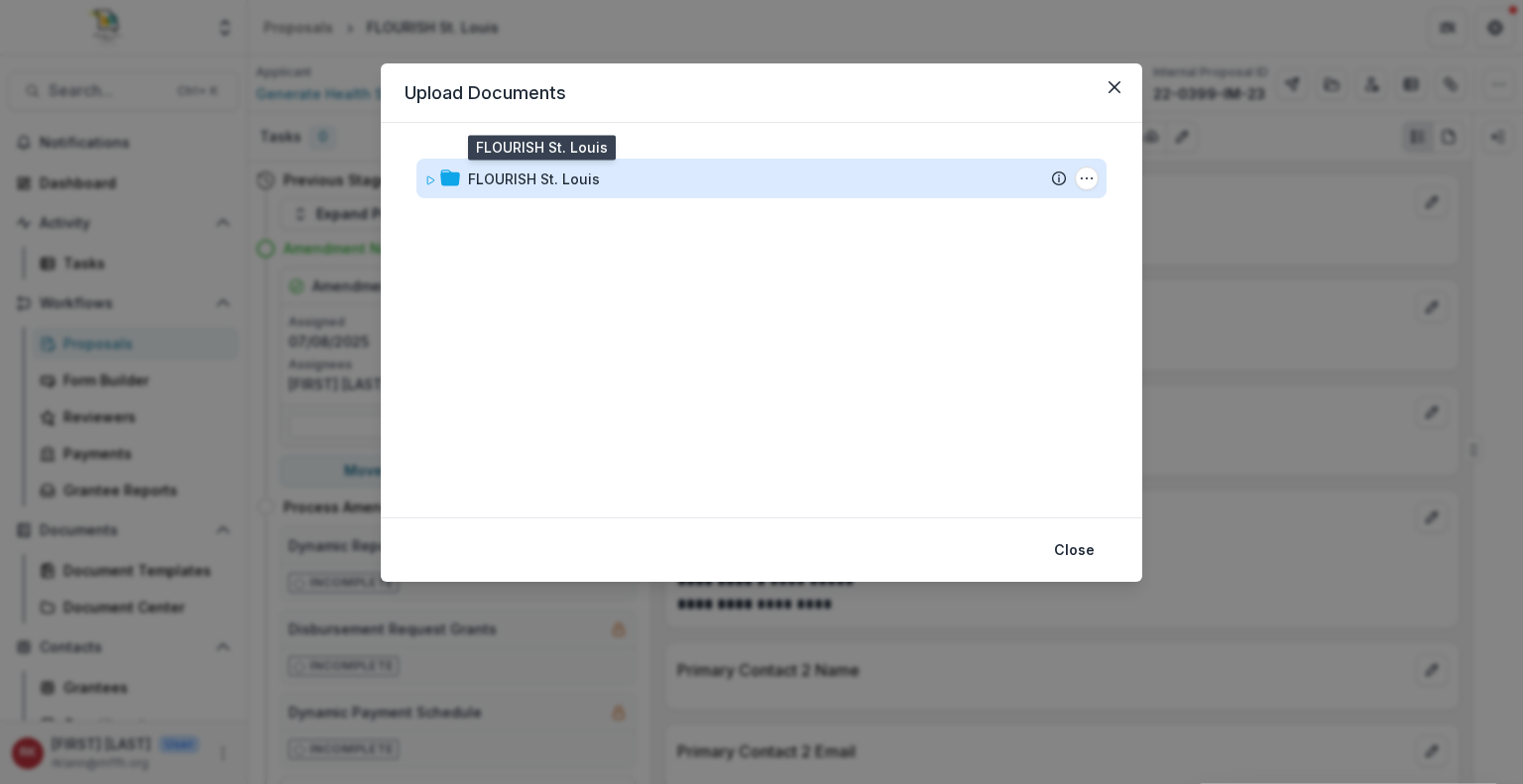 click on "FLOURISH St. Louis" at bounding box center [533, 178] 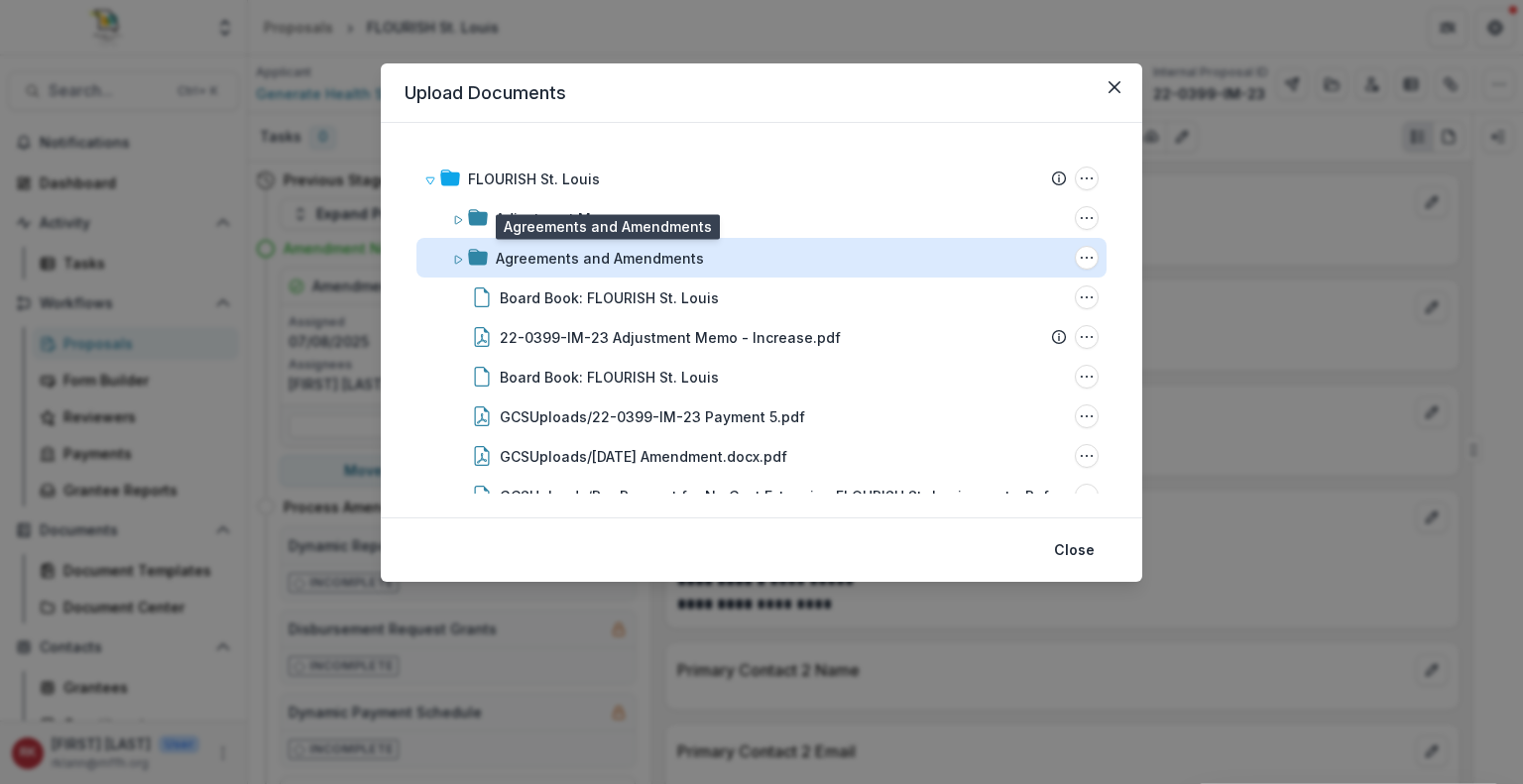 click on "Agreements and Amendments" at bounding box center (600, 258) 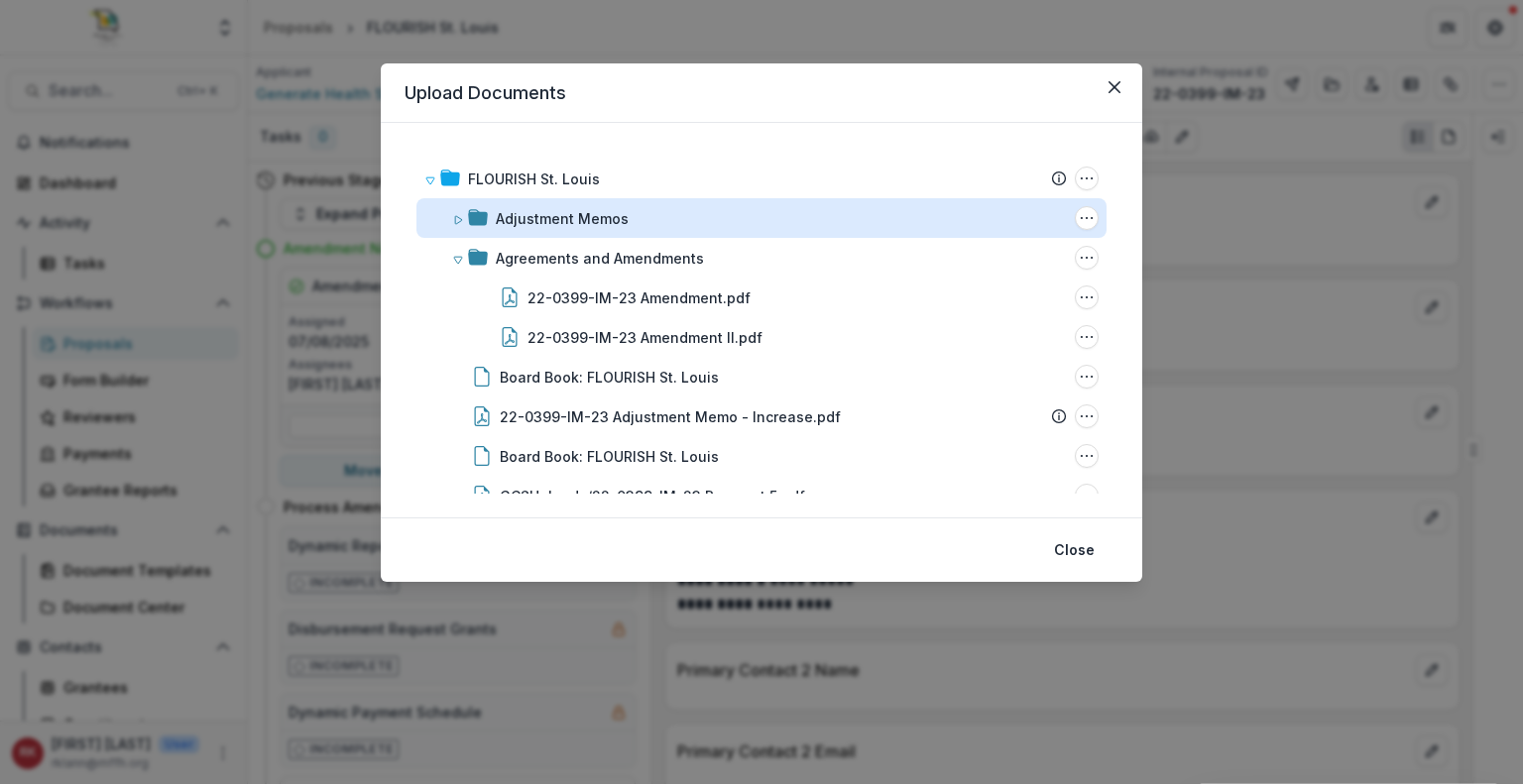 click on "Adjustment Memos" at bounding box center (562, 218) 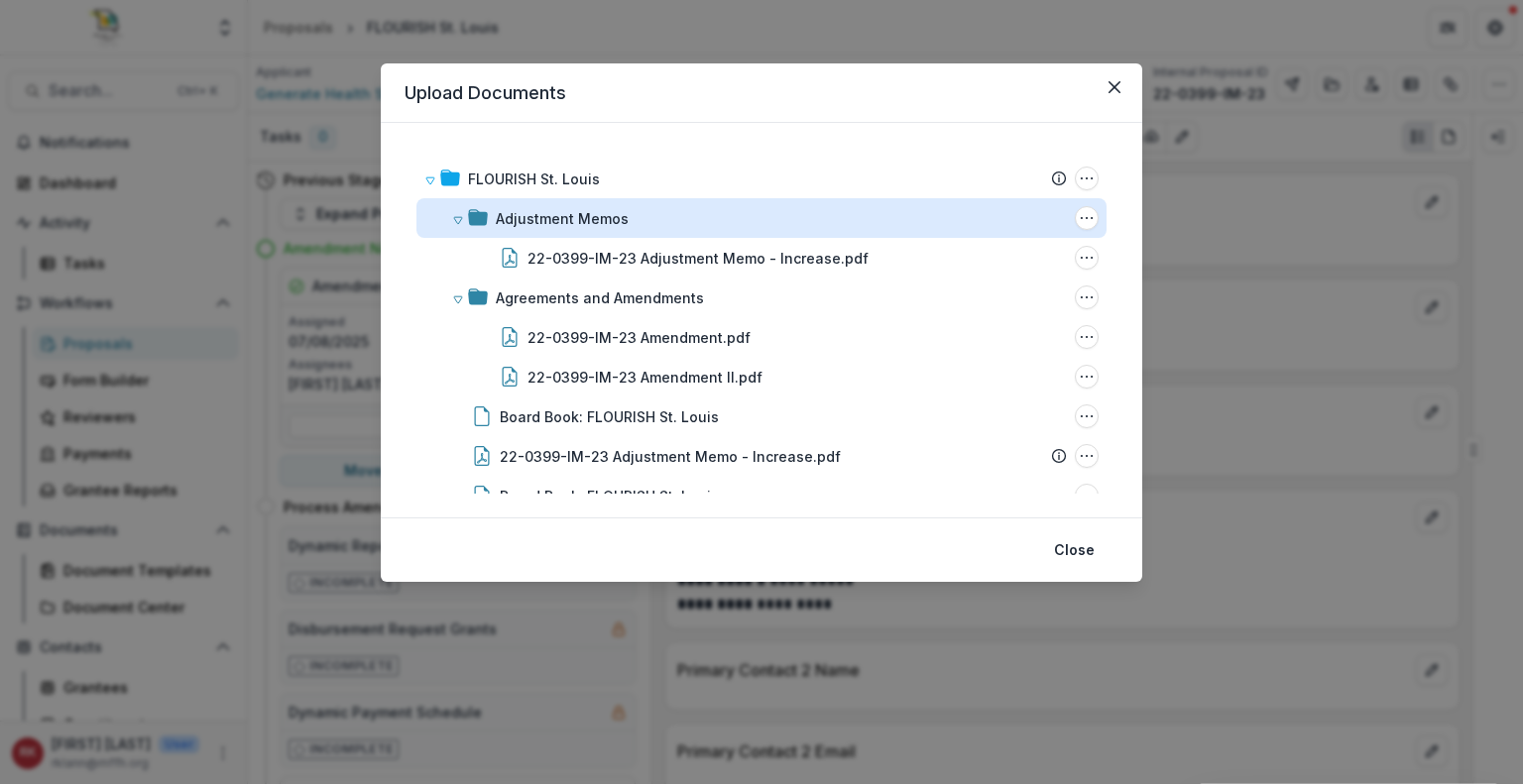 click on "Adjustment Memos" at bounding box center (562, 218) 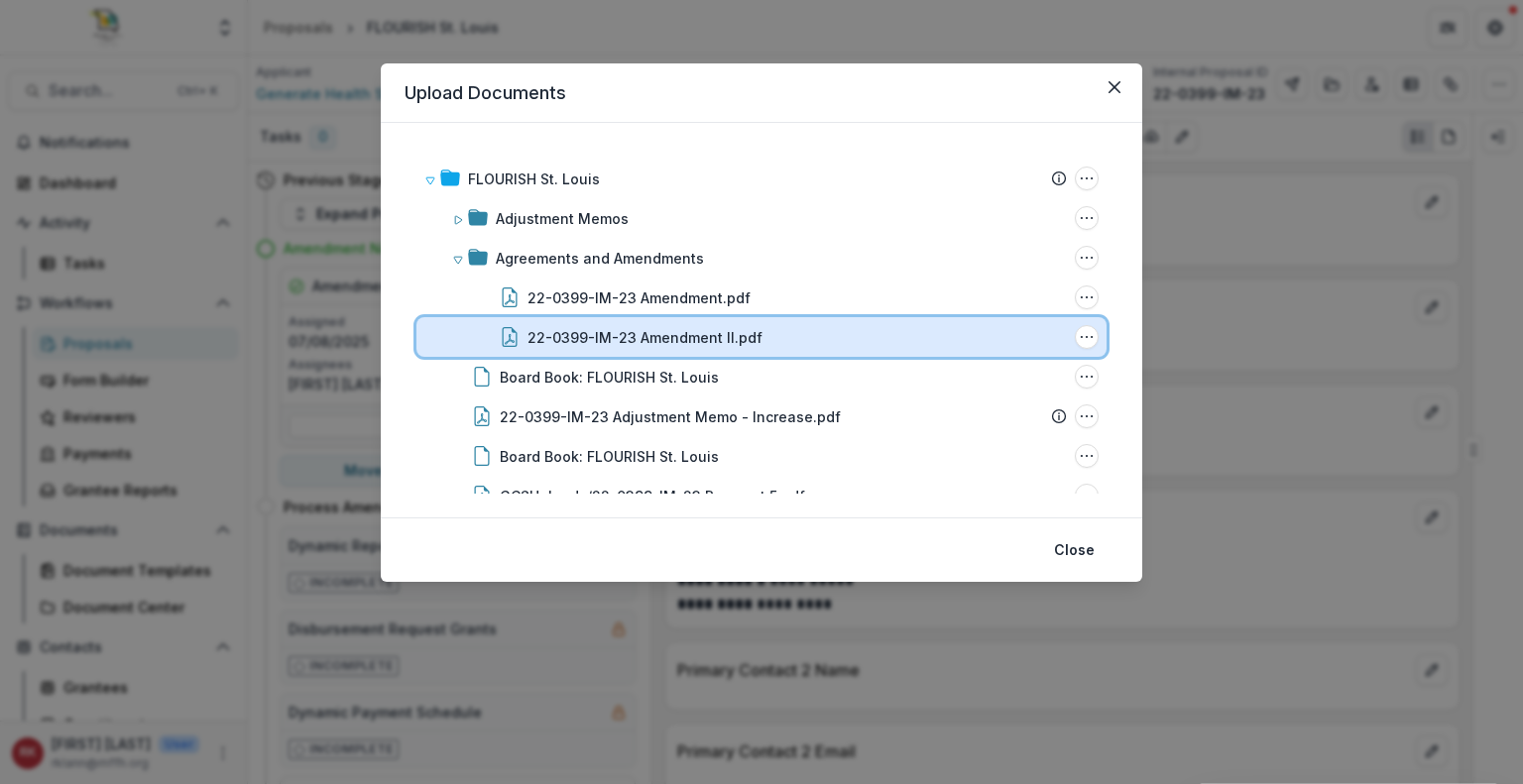 click on "22-0399-IM-23 Amendment II.pdf File Options Download Rename Delete" at bounding box center [762, 337] 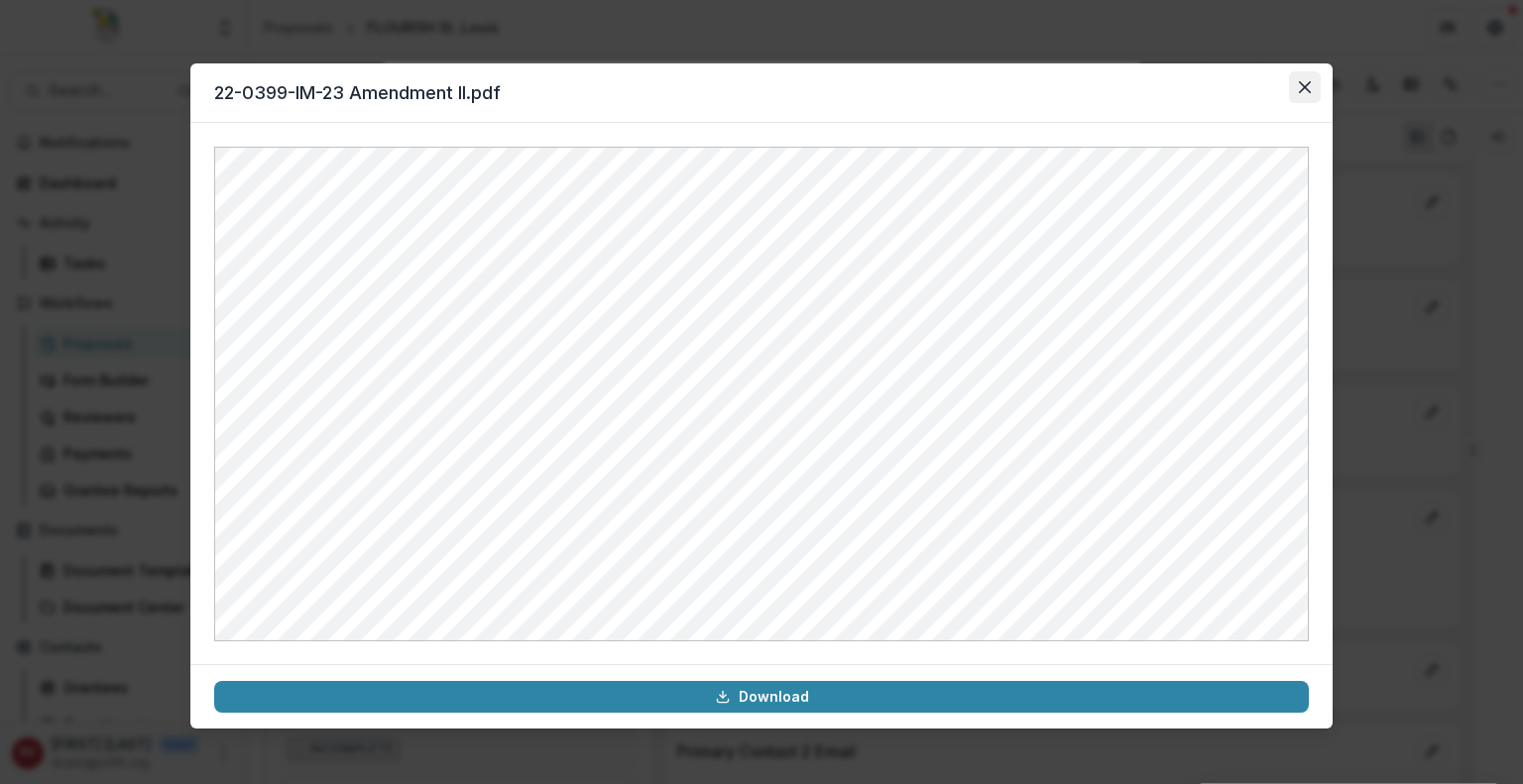 click 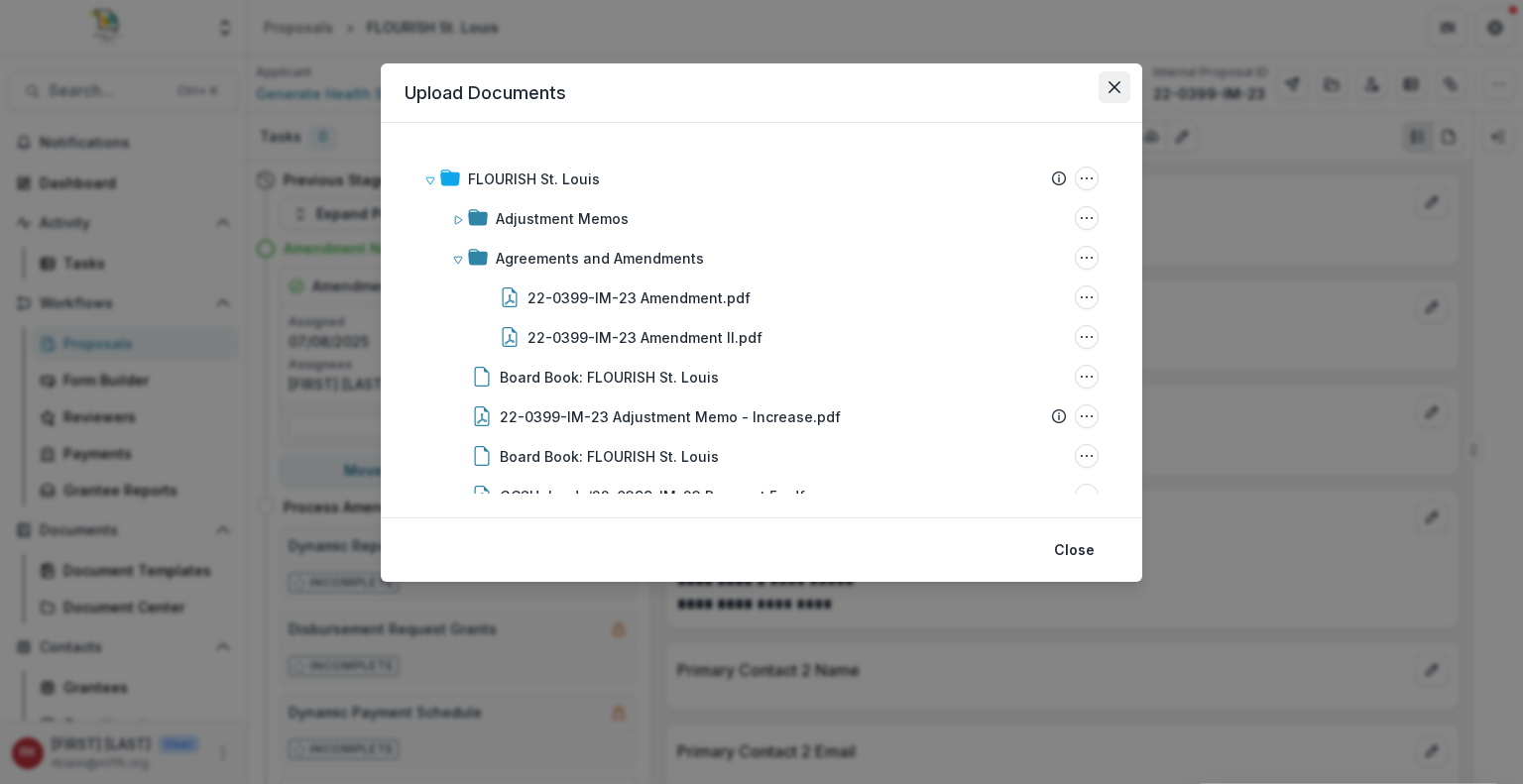 click 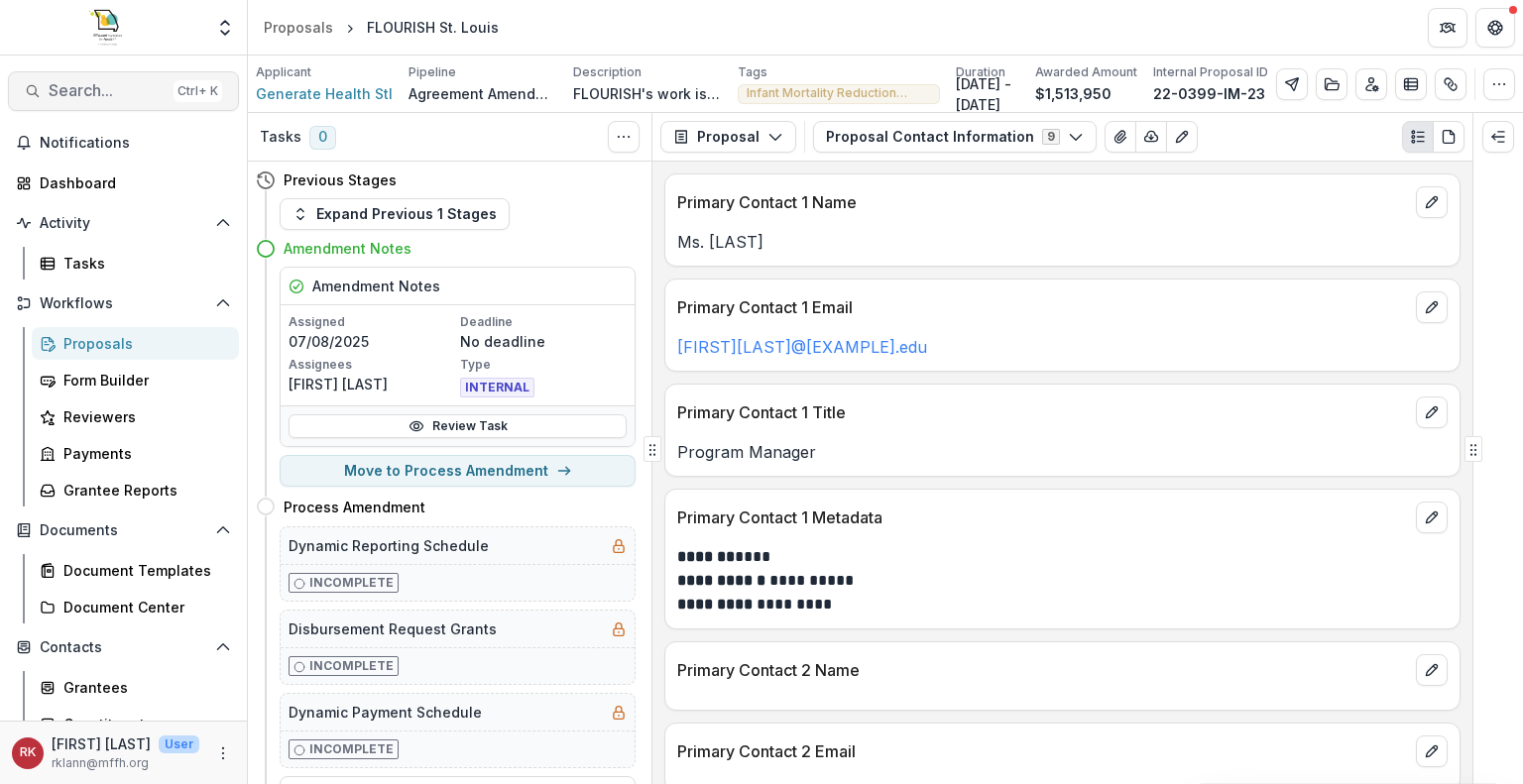 click on "Search..." at bounding box center (107, 90) 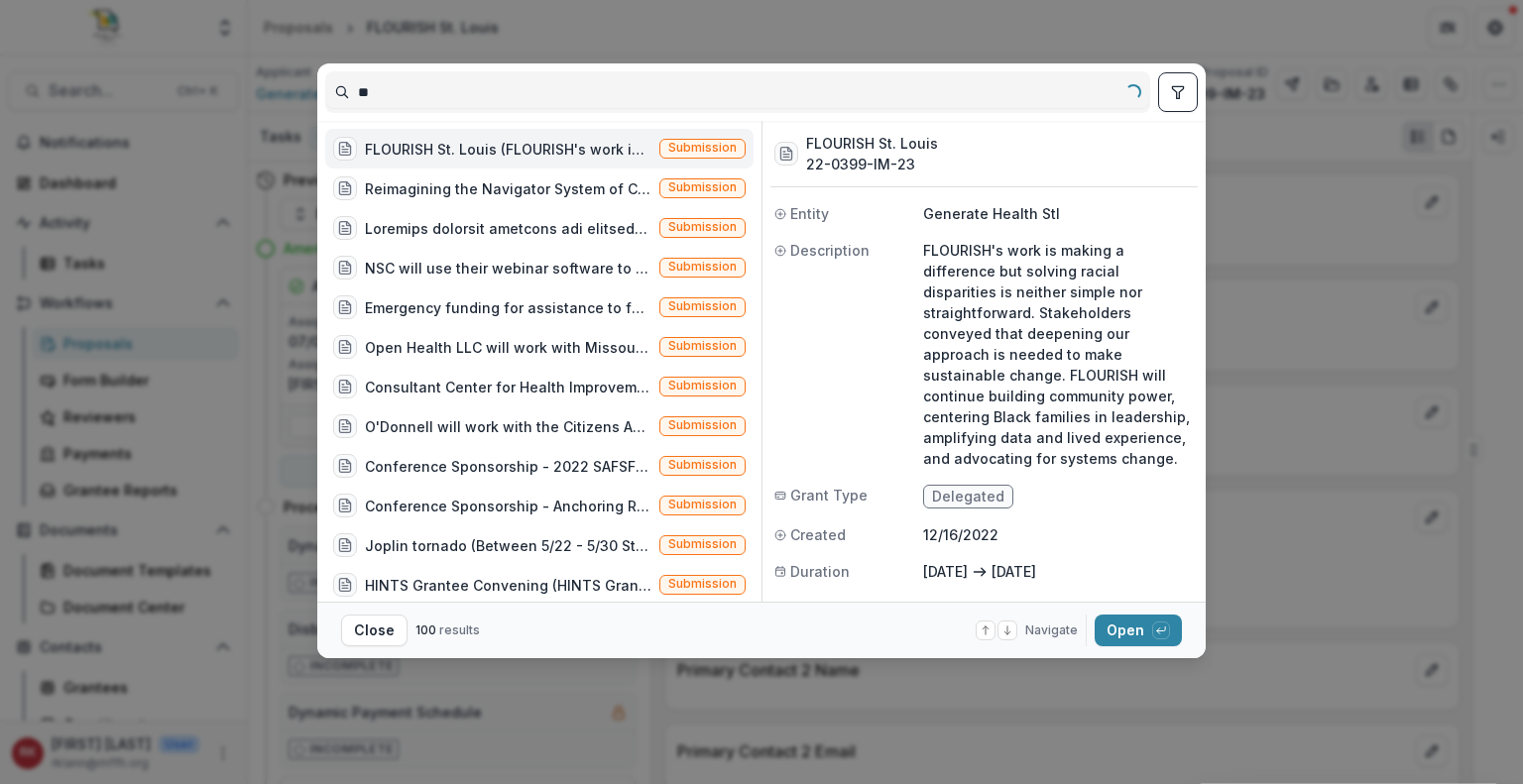 type on "*" 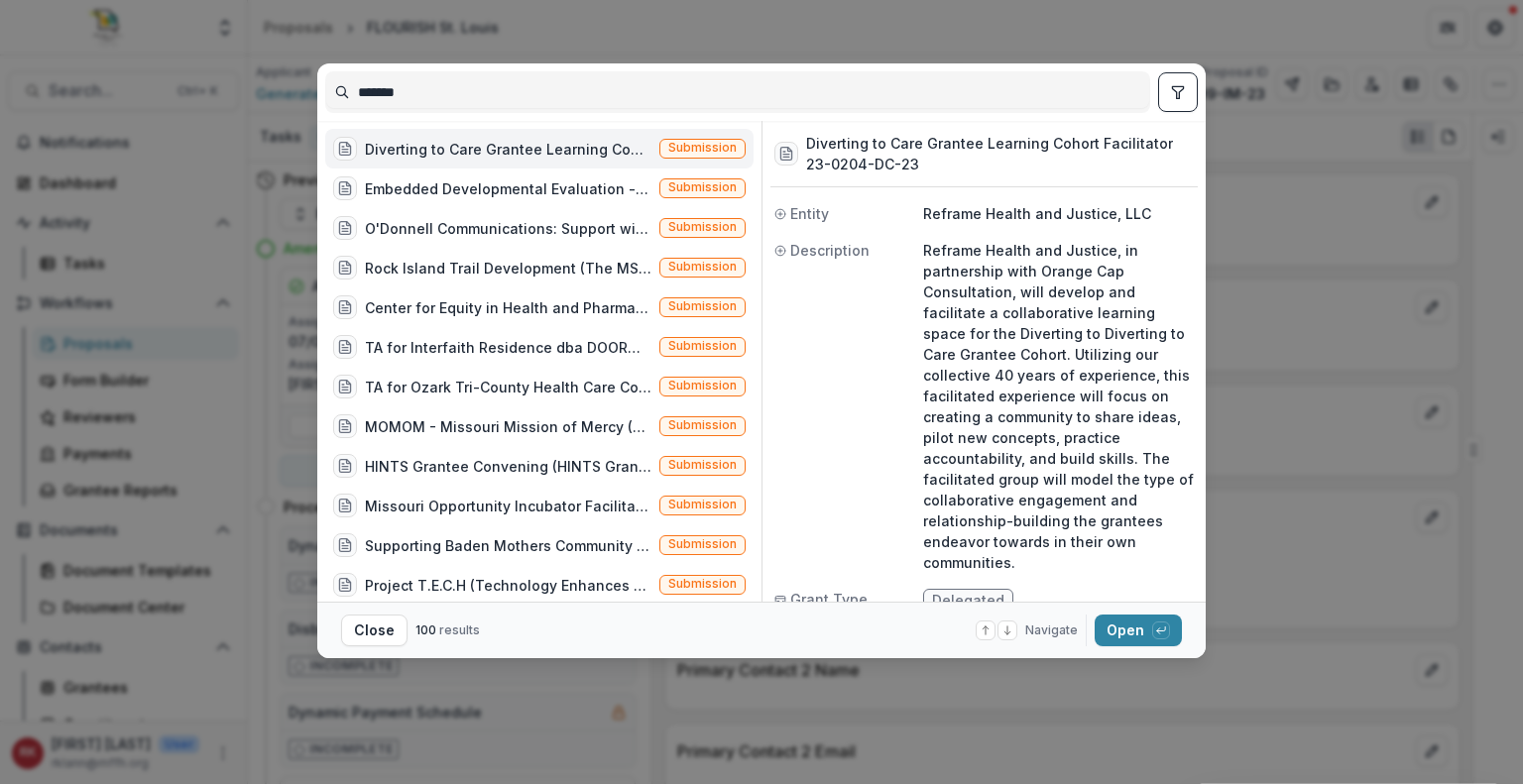 type on "*******" 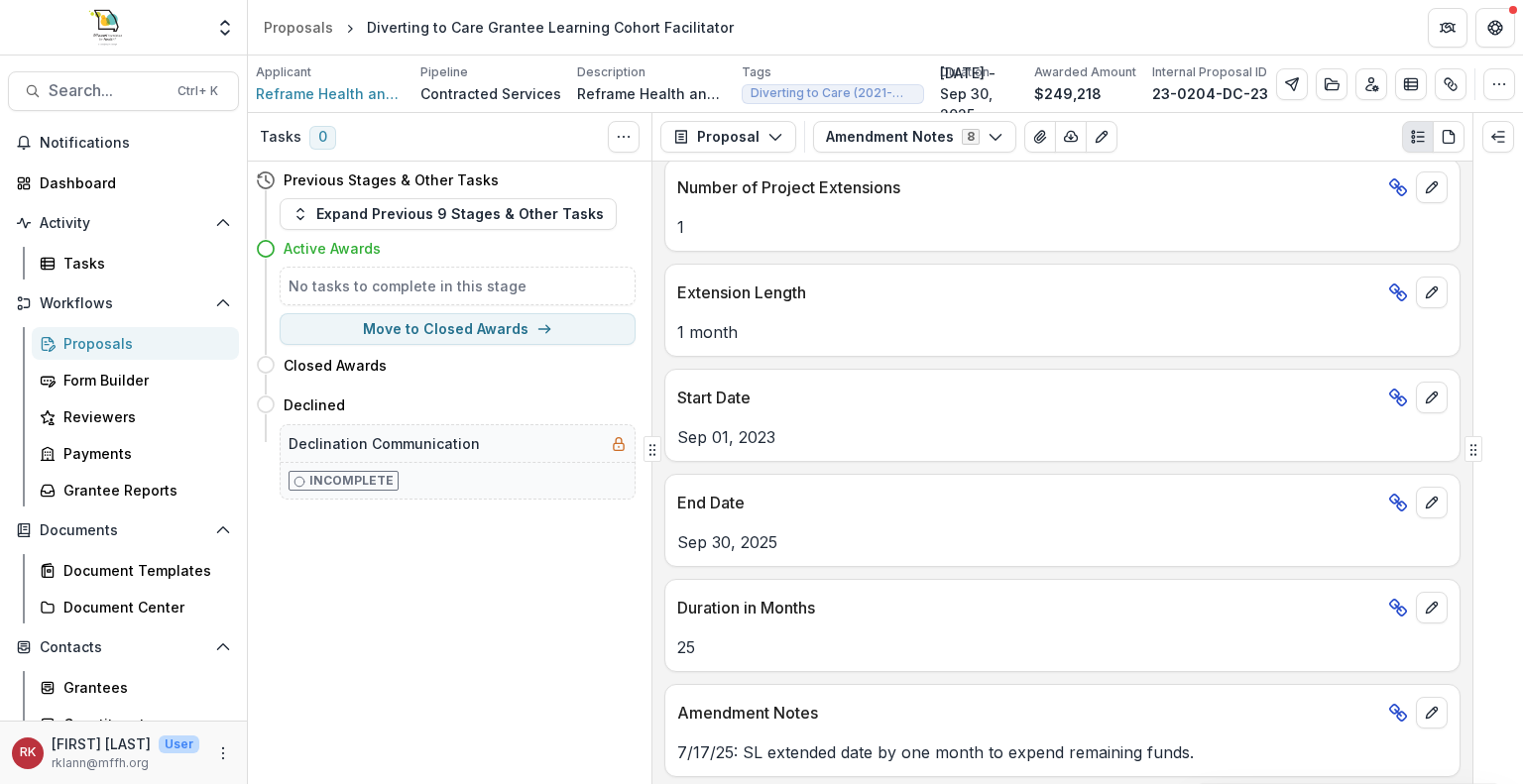 scroll, scrollTop: 0, scrollLeft: 0, axis: both 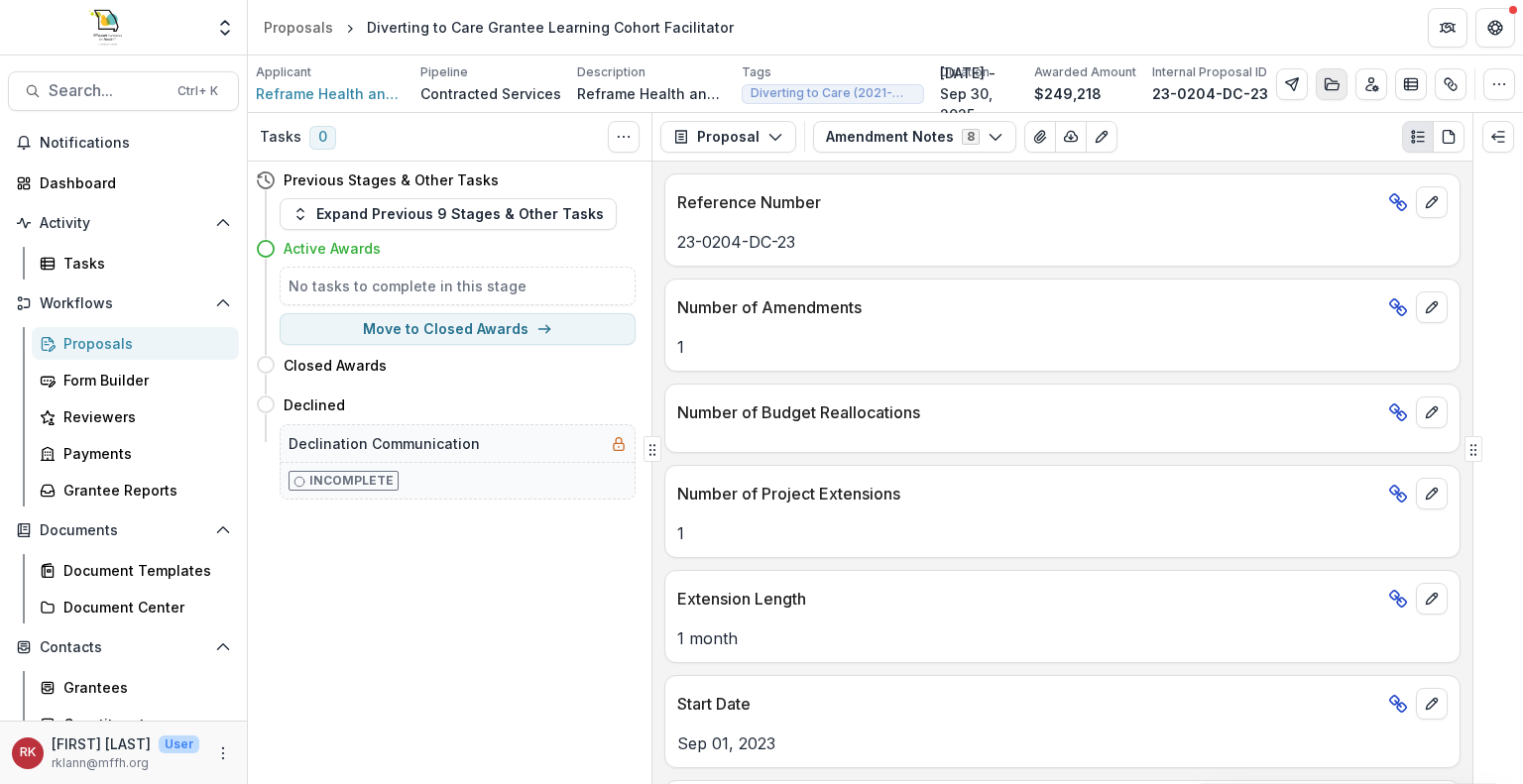 click 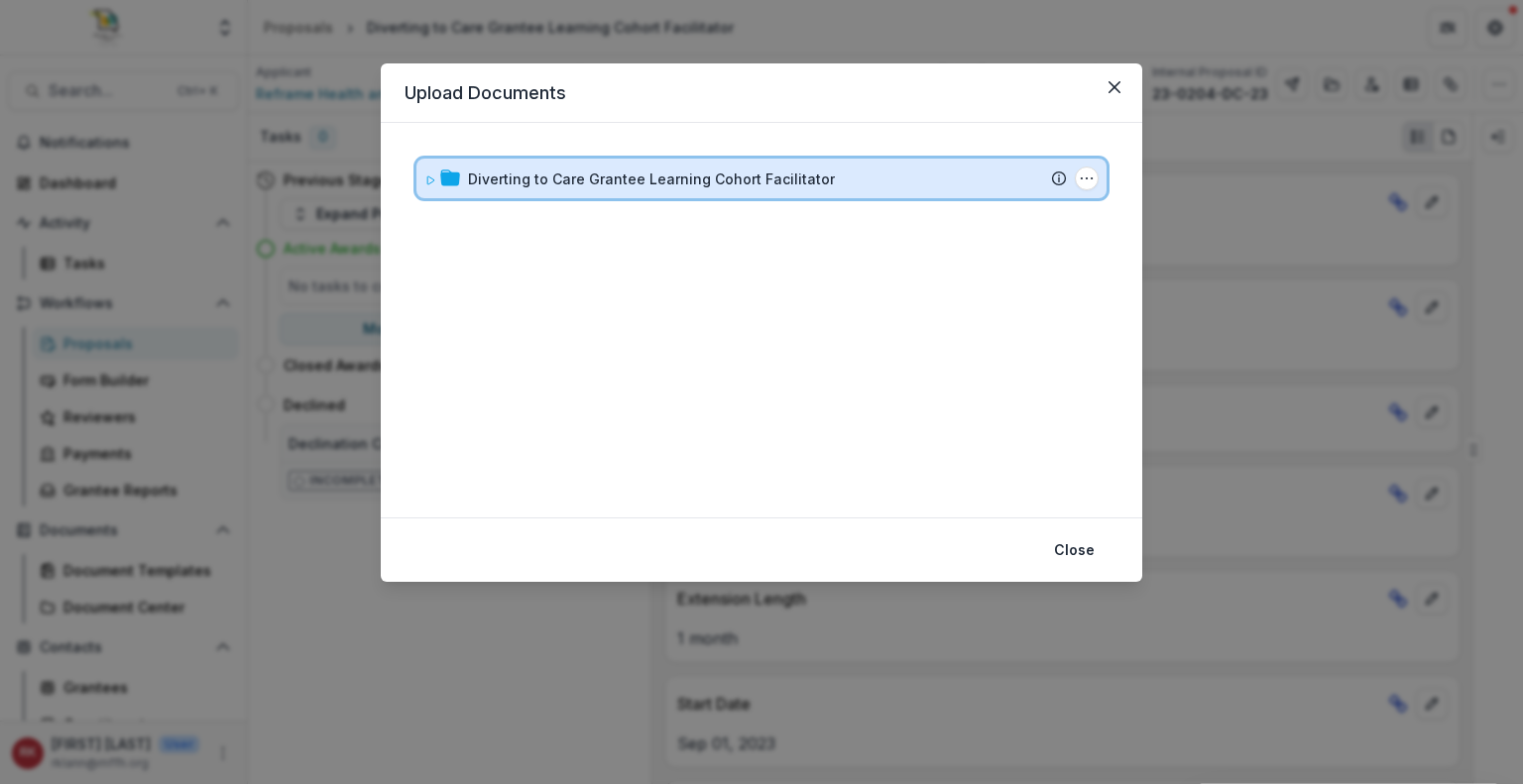 click on "Diverting to Care Grantee Learning Cohort Facilitator Submission Temelio Proposal Attached Submission Report Tasks Temelio Historical Report - 23-0204-DC-23 Temelio Historical Report - 23-0204-DC-23 Temelio Historical Report - 23-0204-DC-23 Temelio Historical Report - 23-0204-DC-23 Temelio Historical Report - 23-0204-DC-23 Temelio Historical Report - 23-0204-DC-23 Temelio Historical Report - 23-0204-DC-23 Temelio Historical Report - 23-0204-DC-23 Temelio Historical Report - 23-0204-DC-23 Temelio Historical Report - 23-0204-DC-23 Folder Options Rename Add Subfolder Delete" at bounding box center [762, 178] 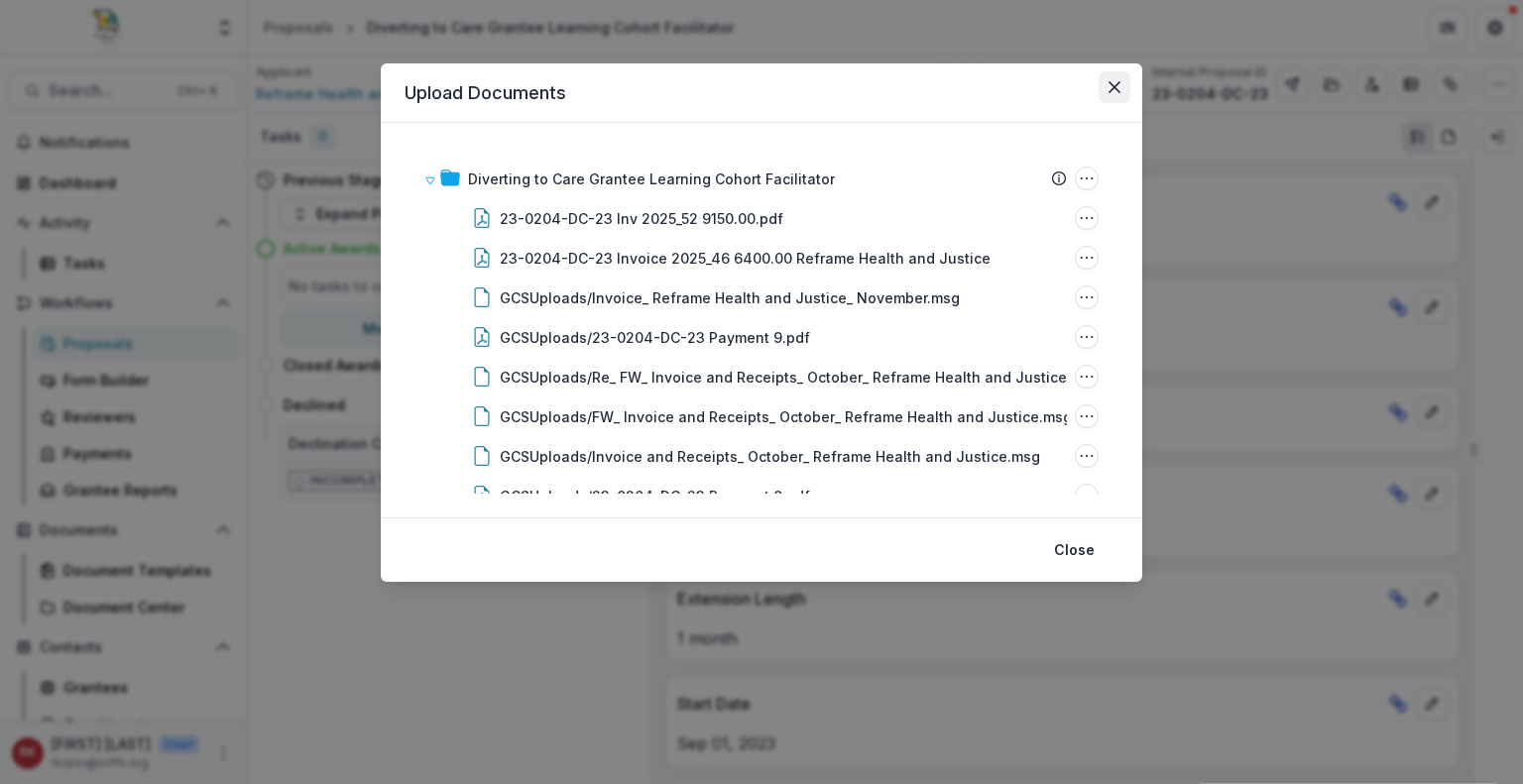 click 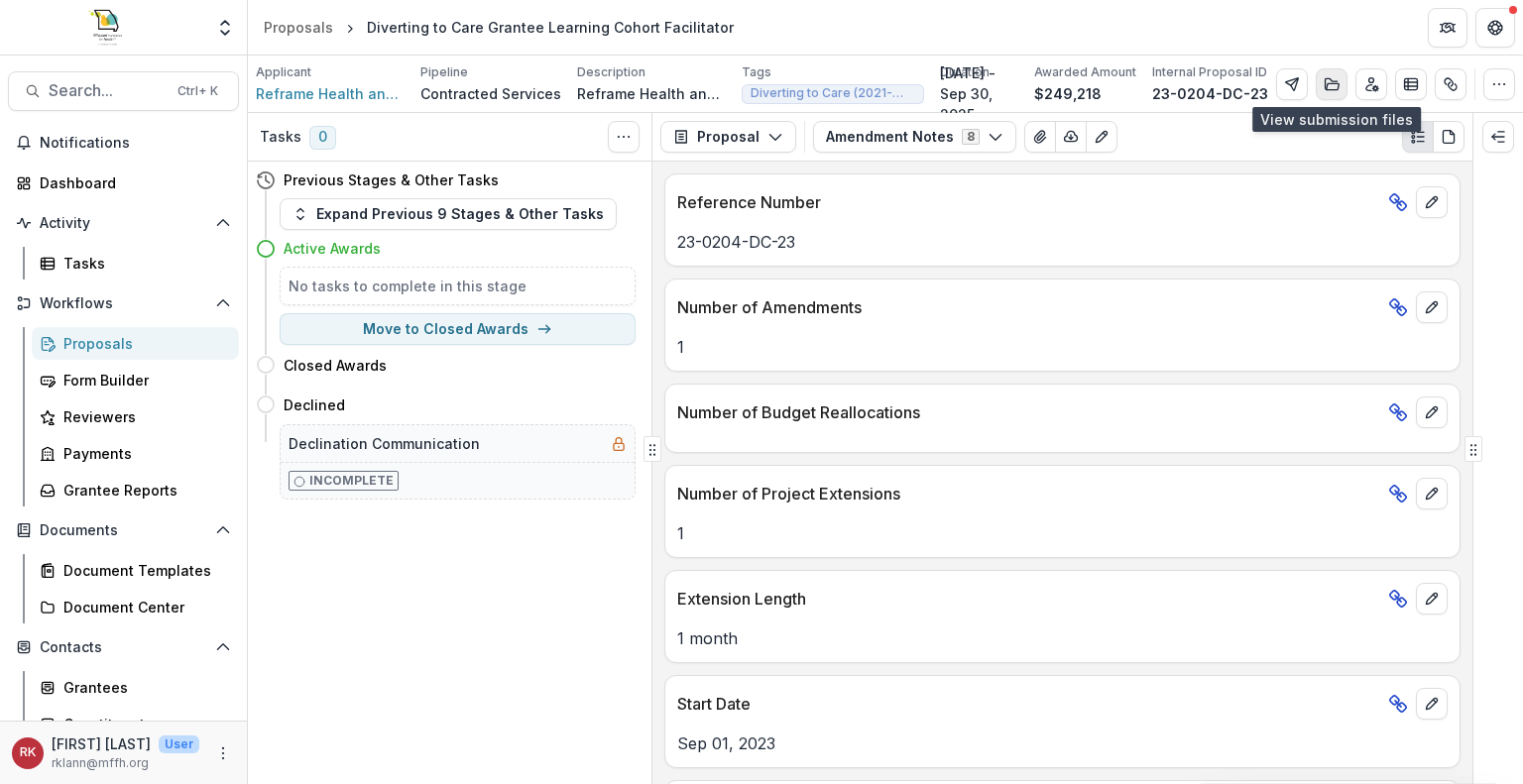 click 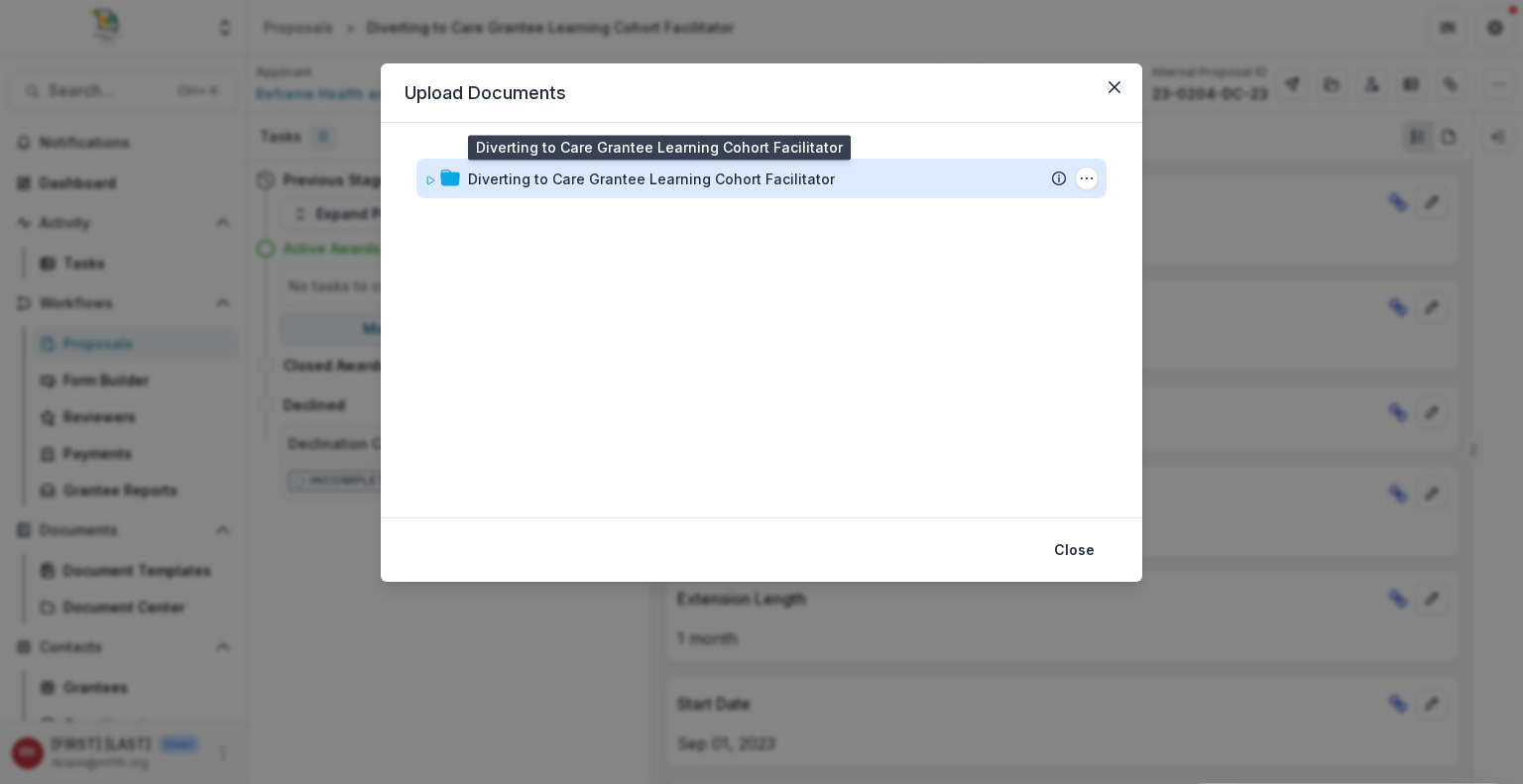 click on "Diverting to Care Grantee Learning Cohort Facilitator" at bounding box center [651, 178] 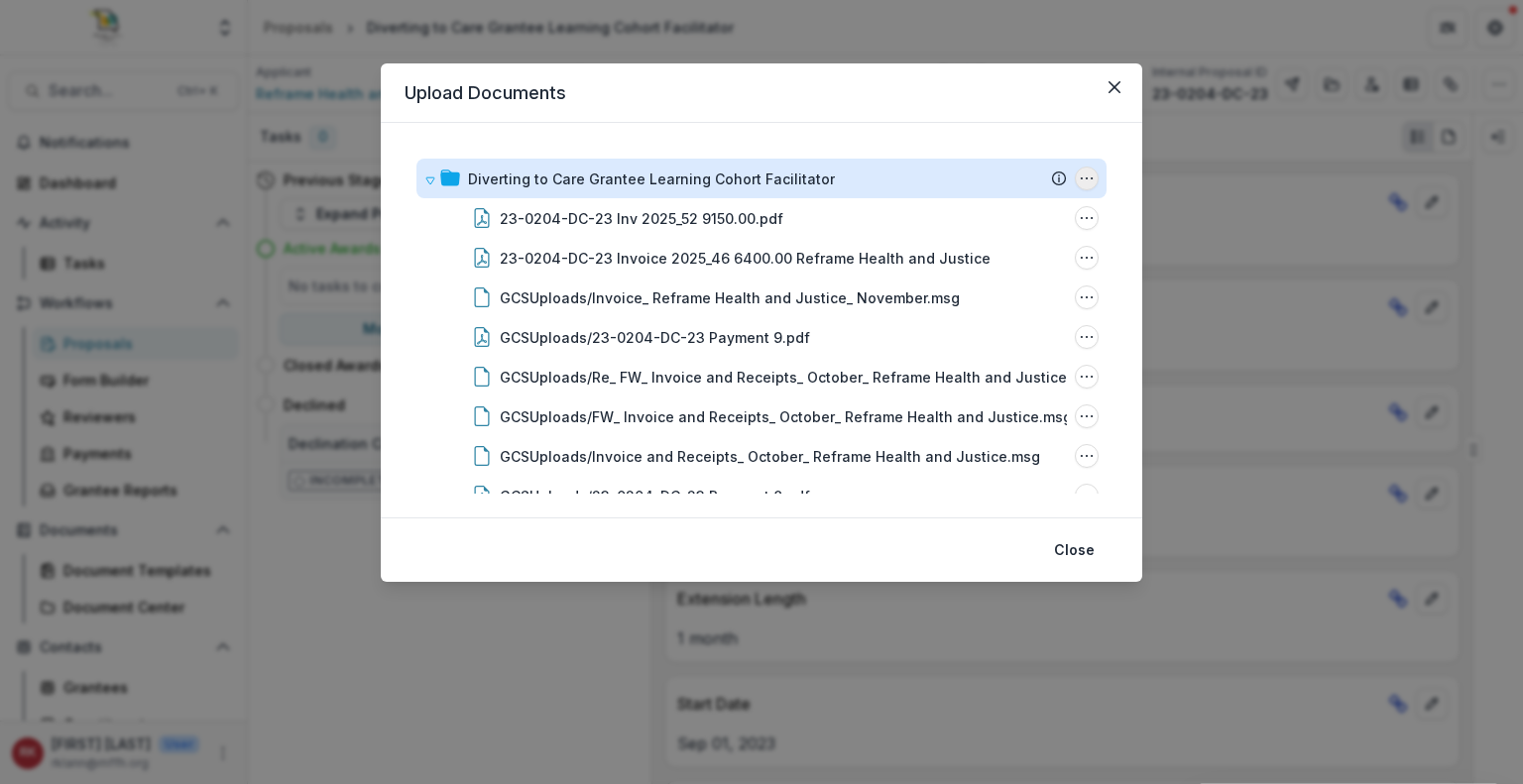 click 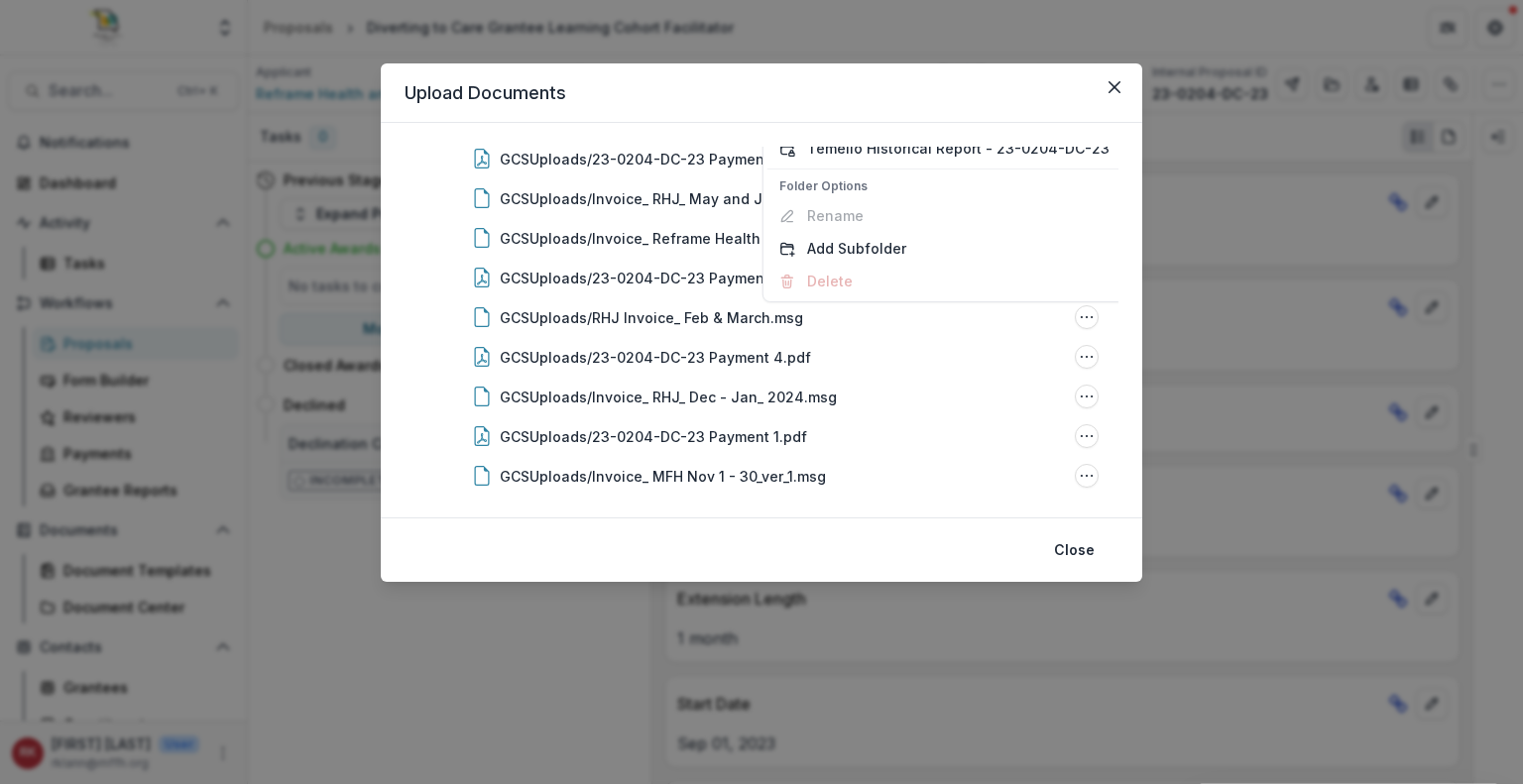 scroll, scrollTop: 303, scrollLeft: 0, axis: vertical 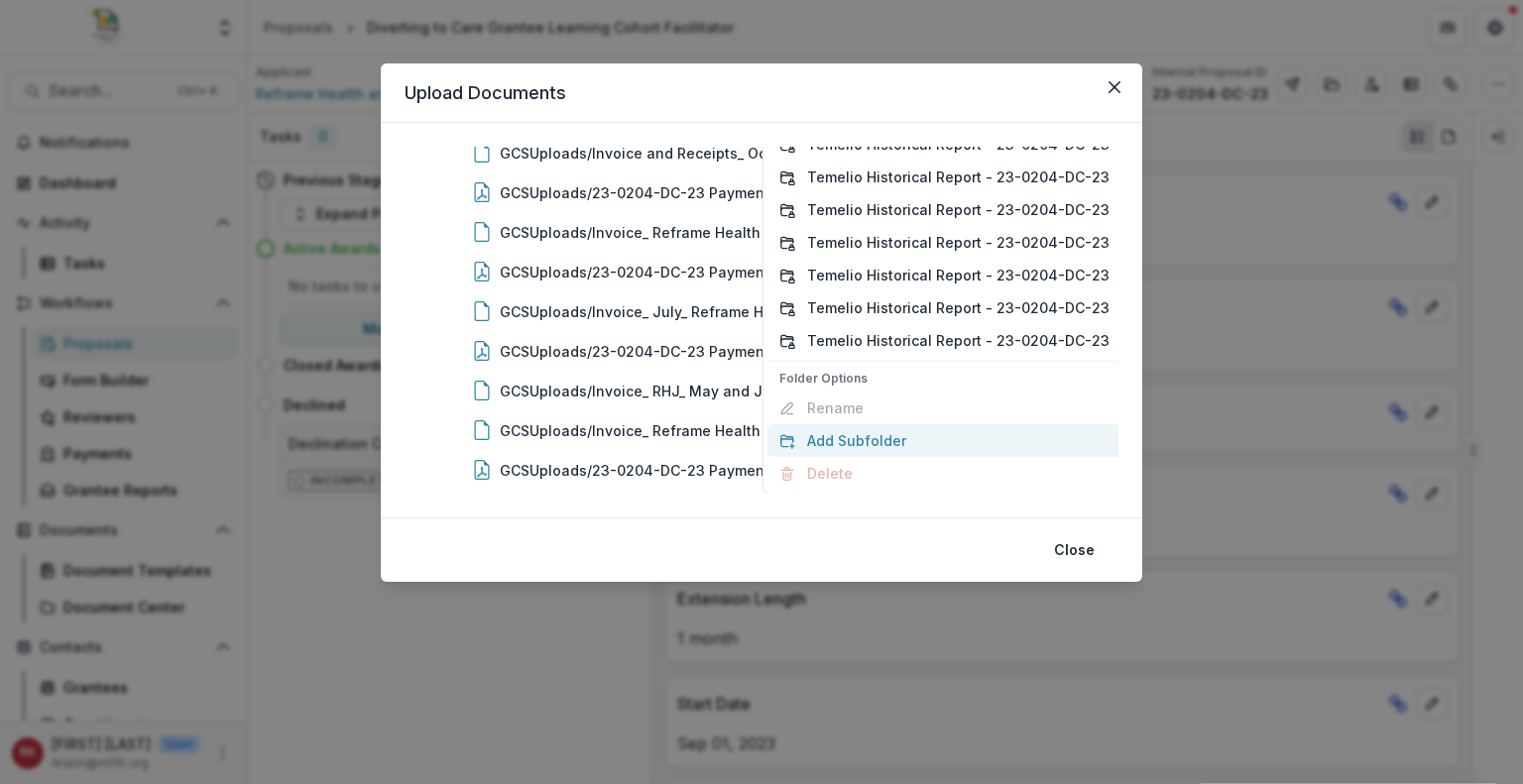 click on "Add Subfolder" at bounding box center (944, 440) 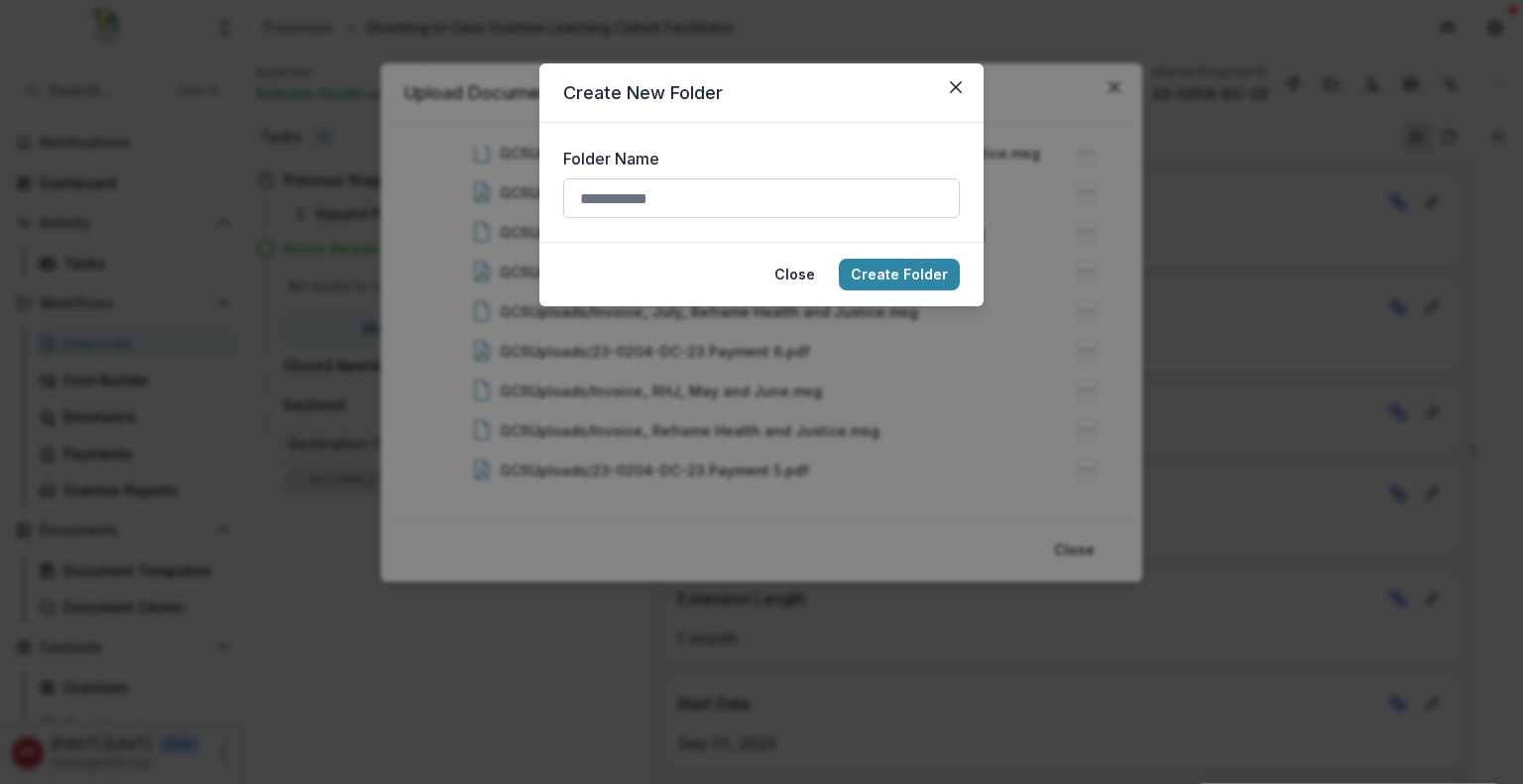 click on "Folder Name" at bounding box center (762, 198) 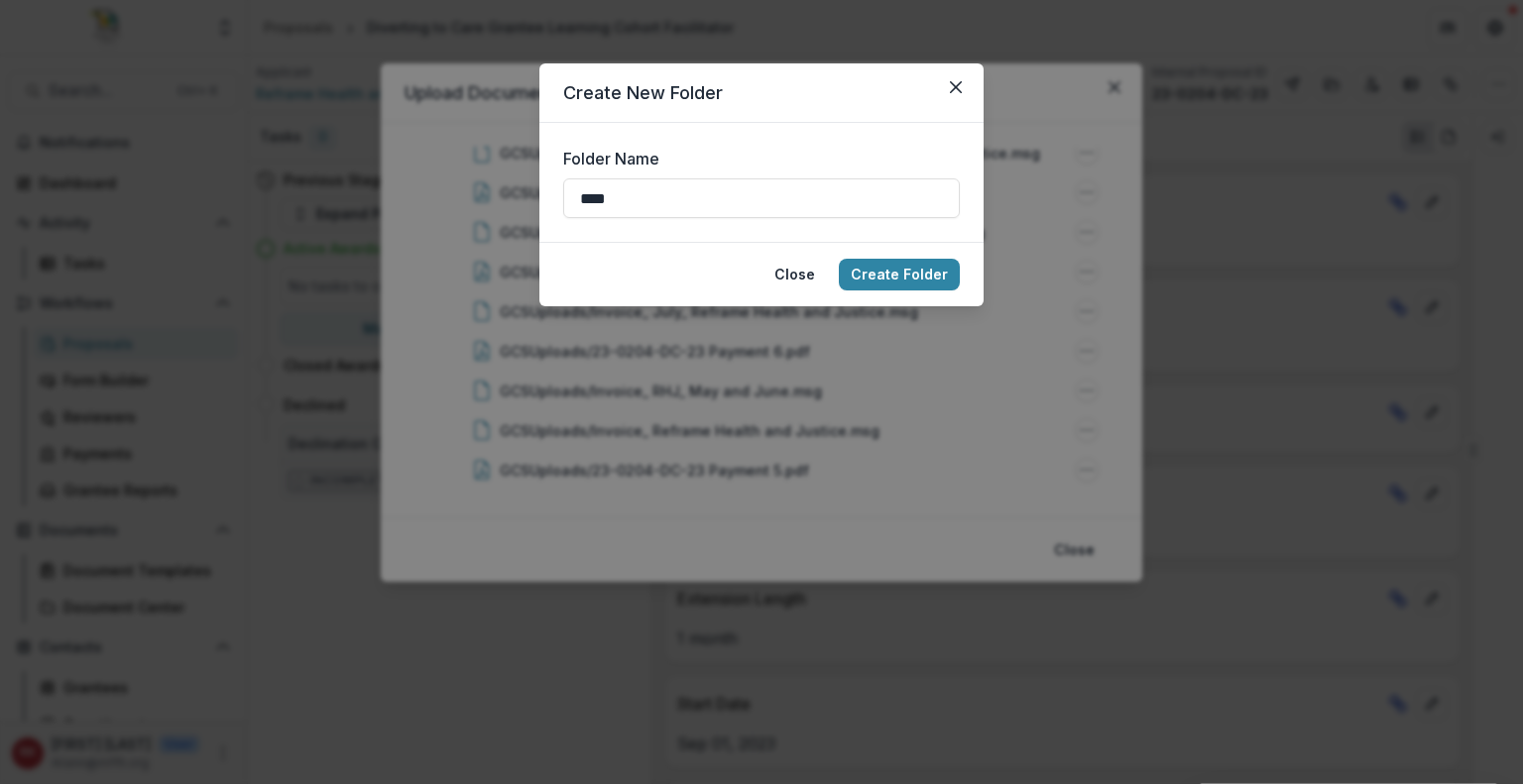 type on "**********" 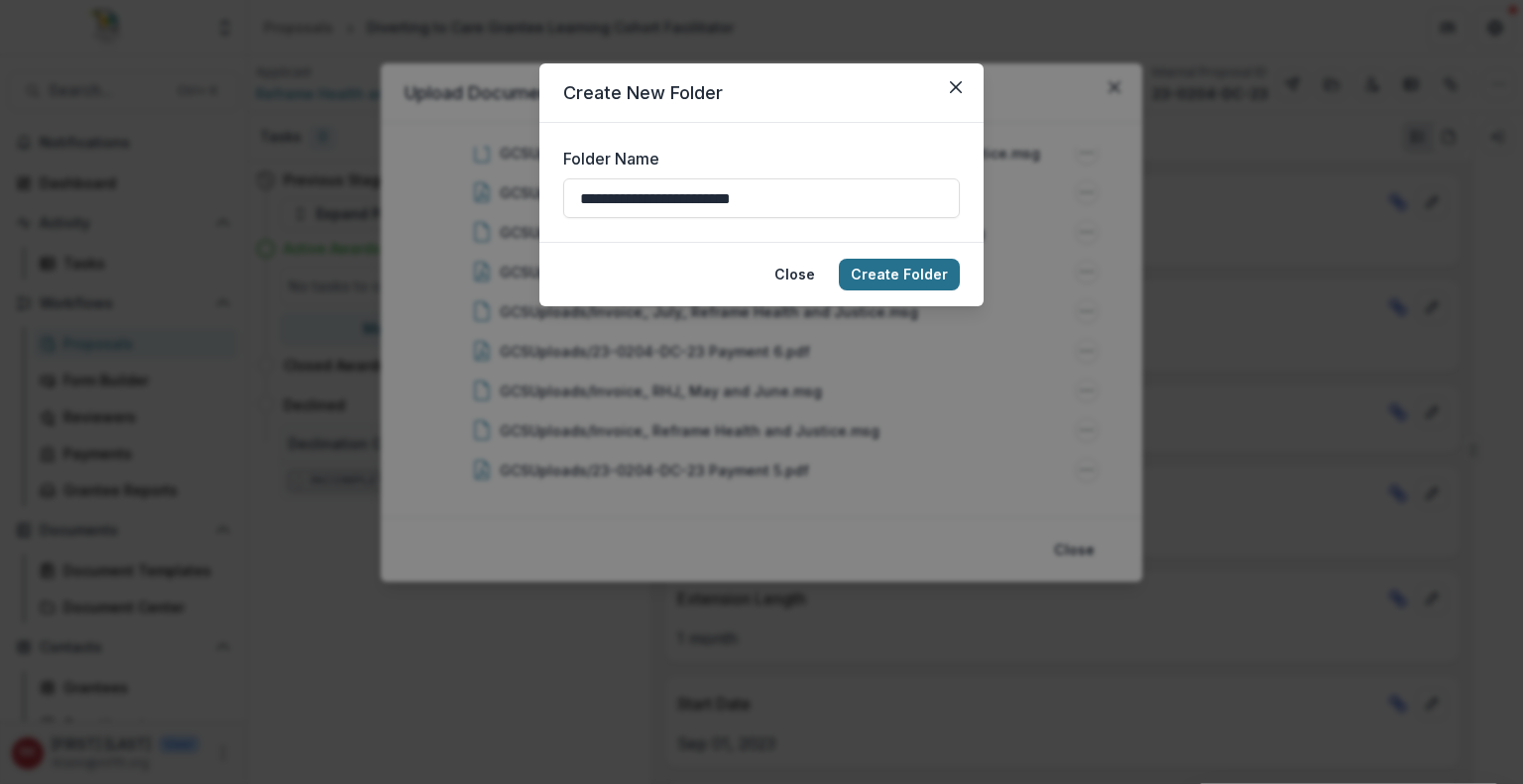 click on "Create Folder" at bounding box center (899, 275) 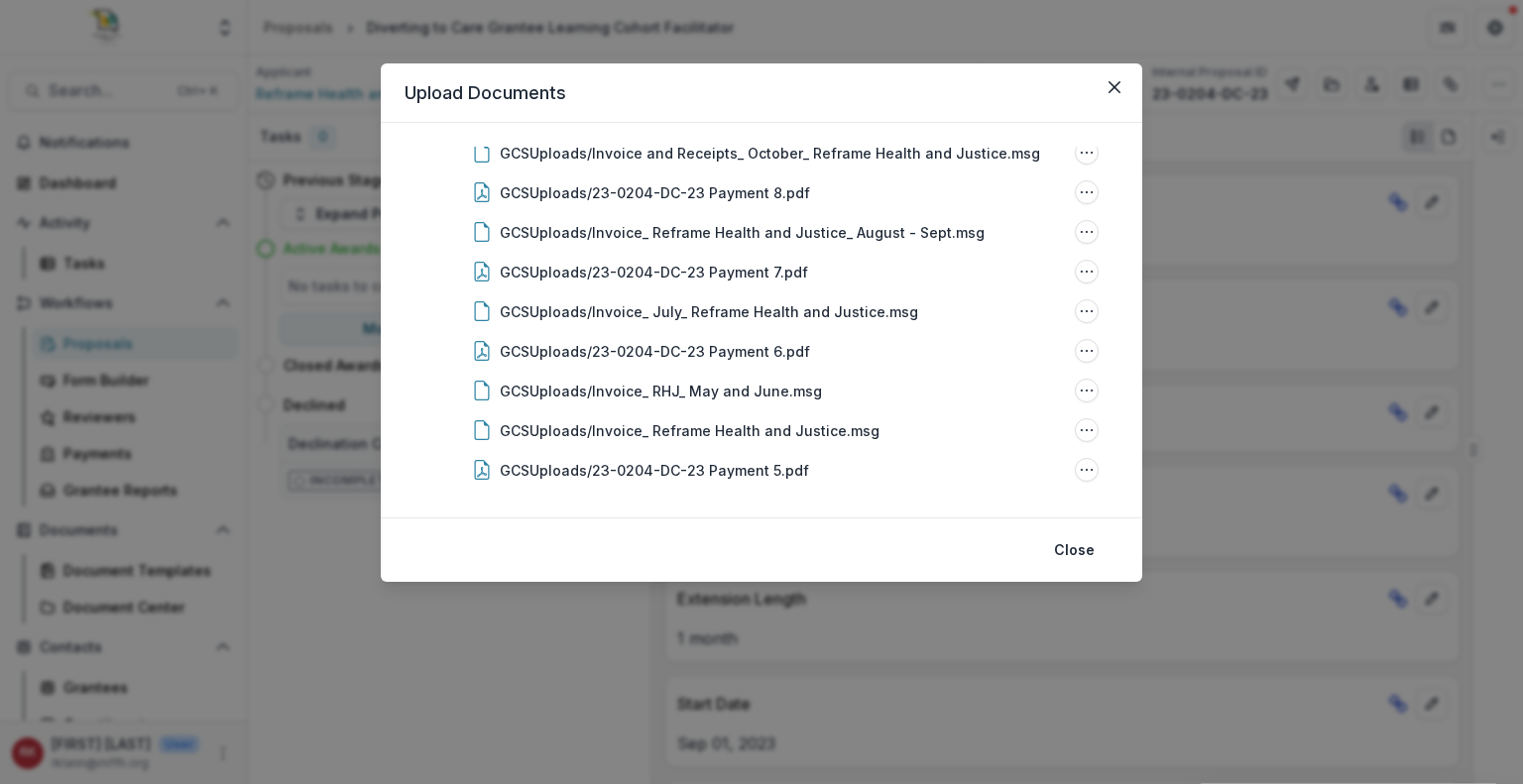type 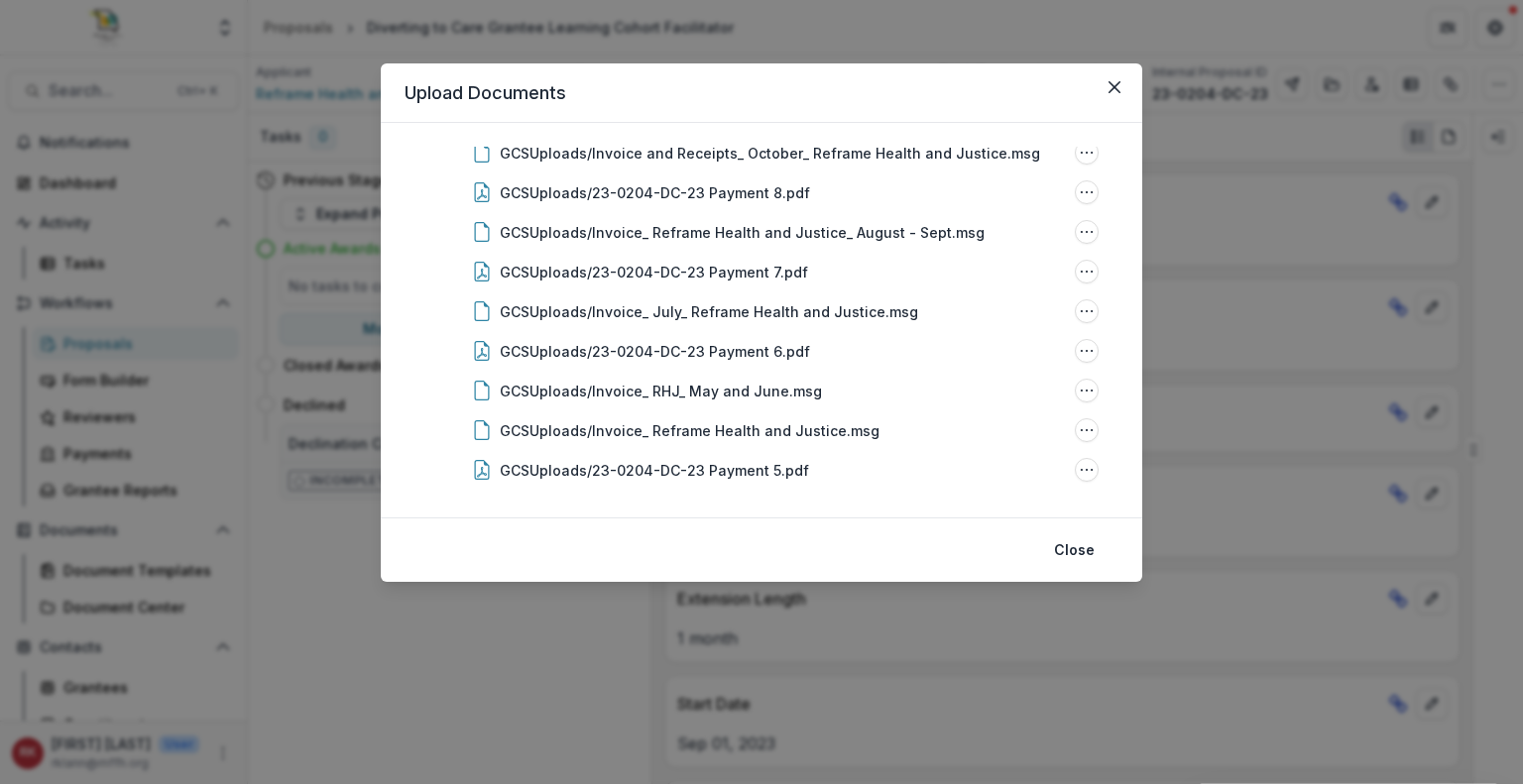 scroll, scrollTop: 0, scrollLeft: 0, axis: both 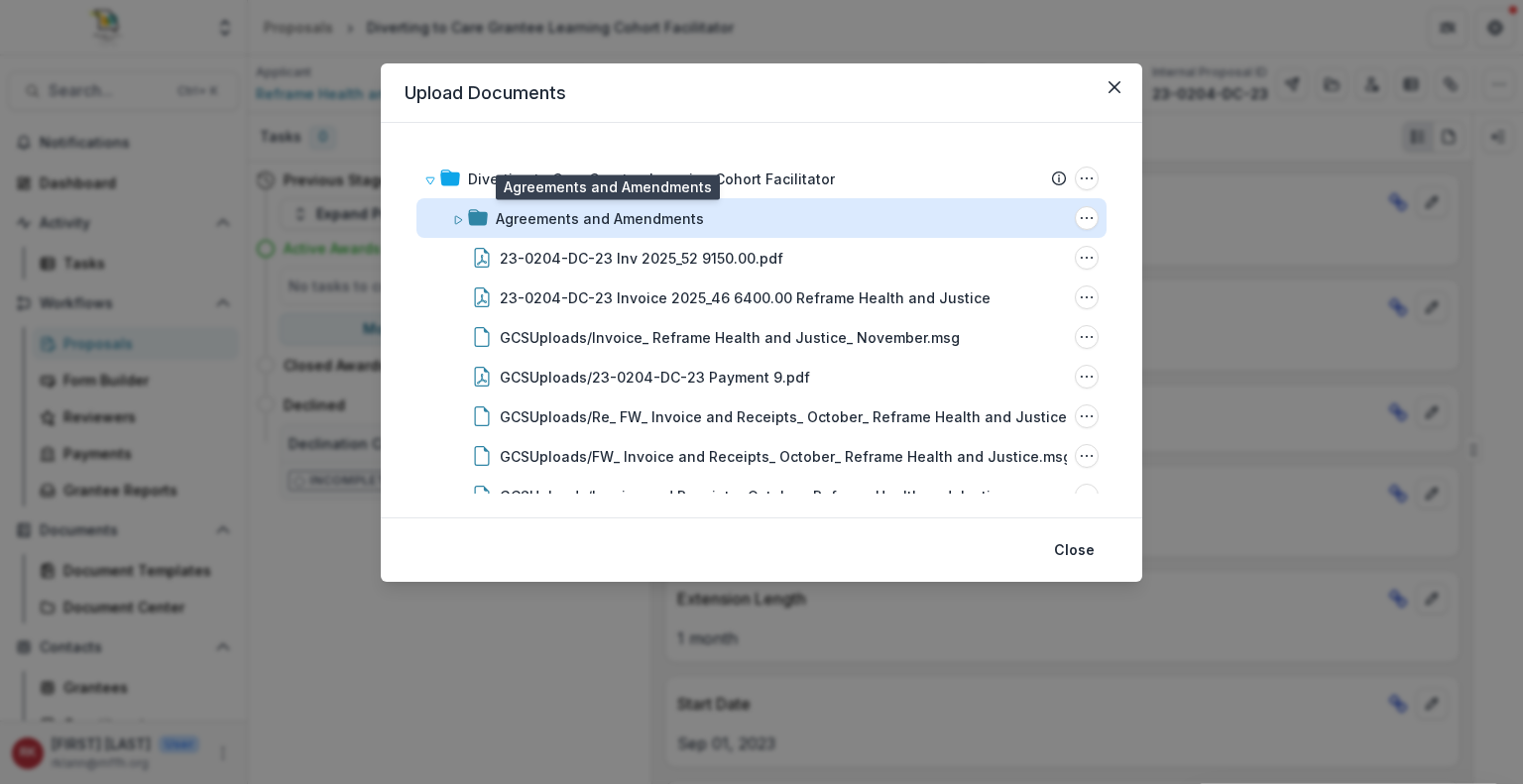 click on "Agreements and Amendments" at bounding box center (600, 218) 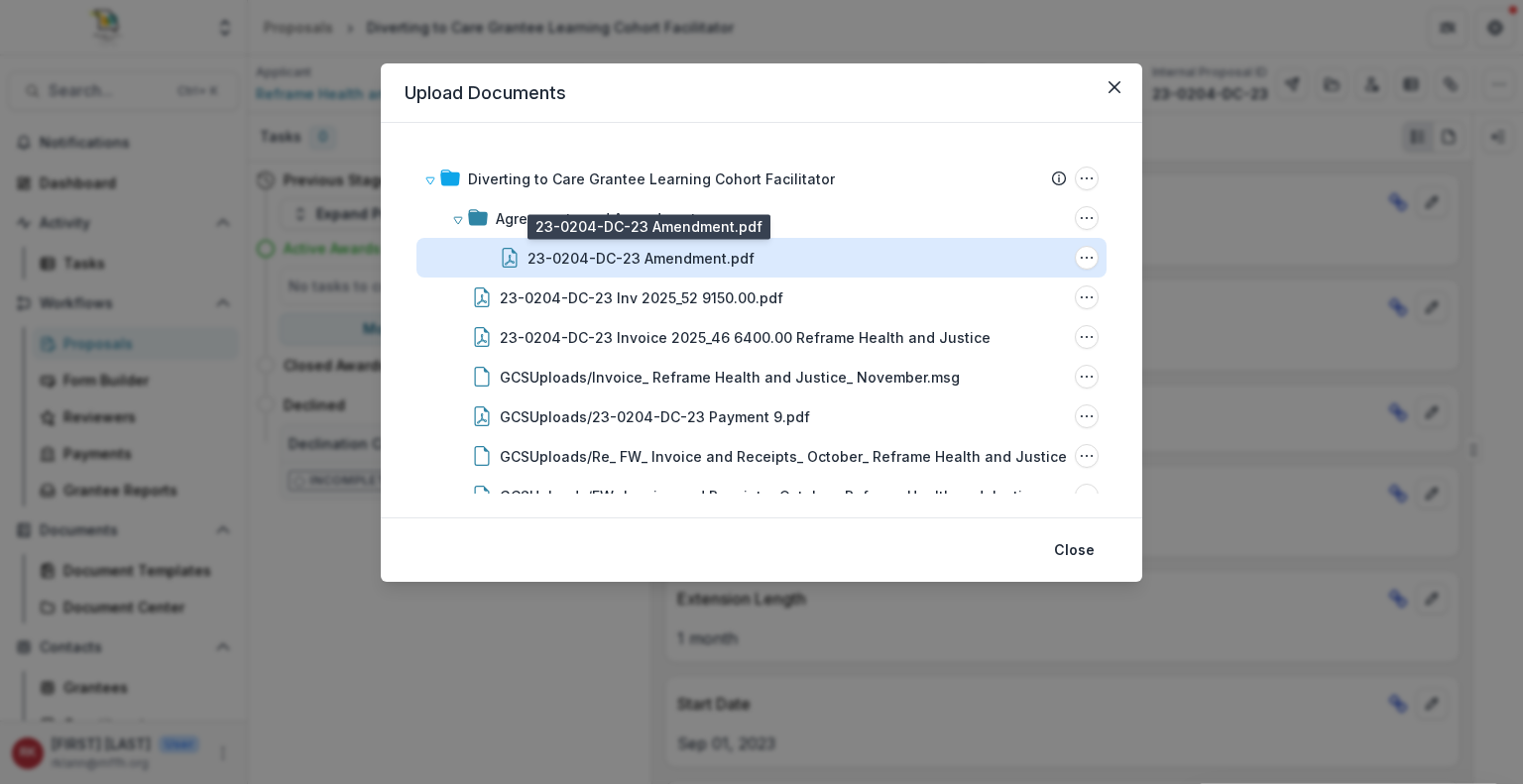 click on "23-0204-DC-23 Amendment.pdf" at bounding box center [641, 258] 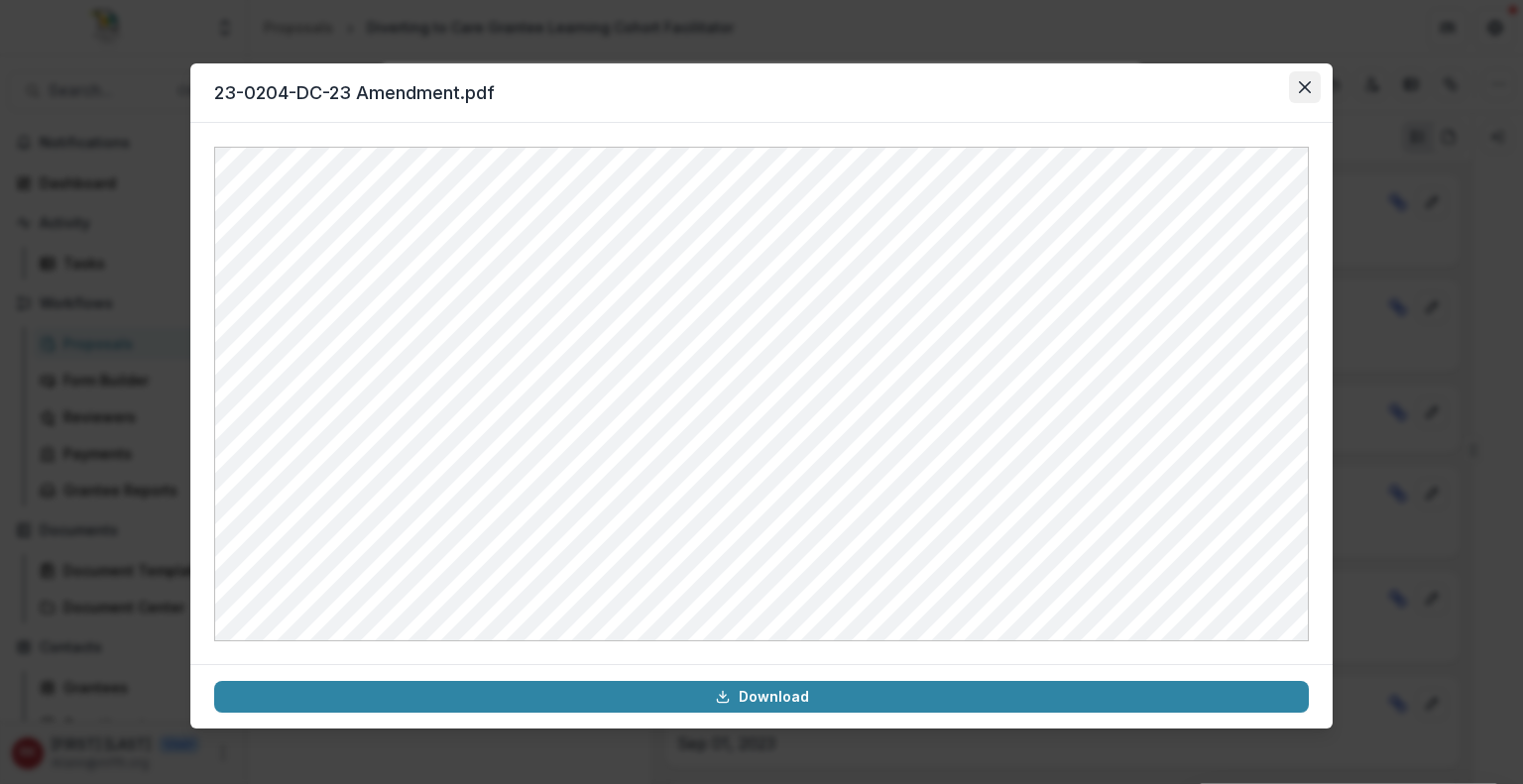 click 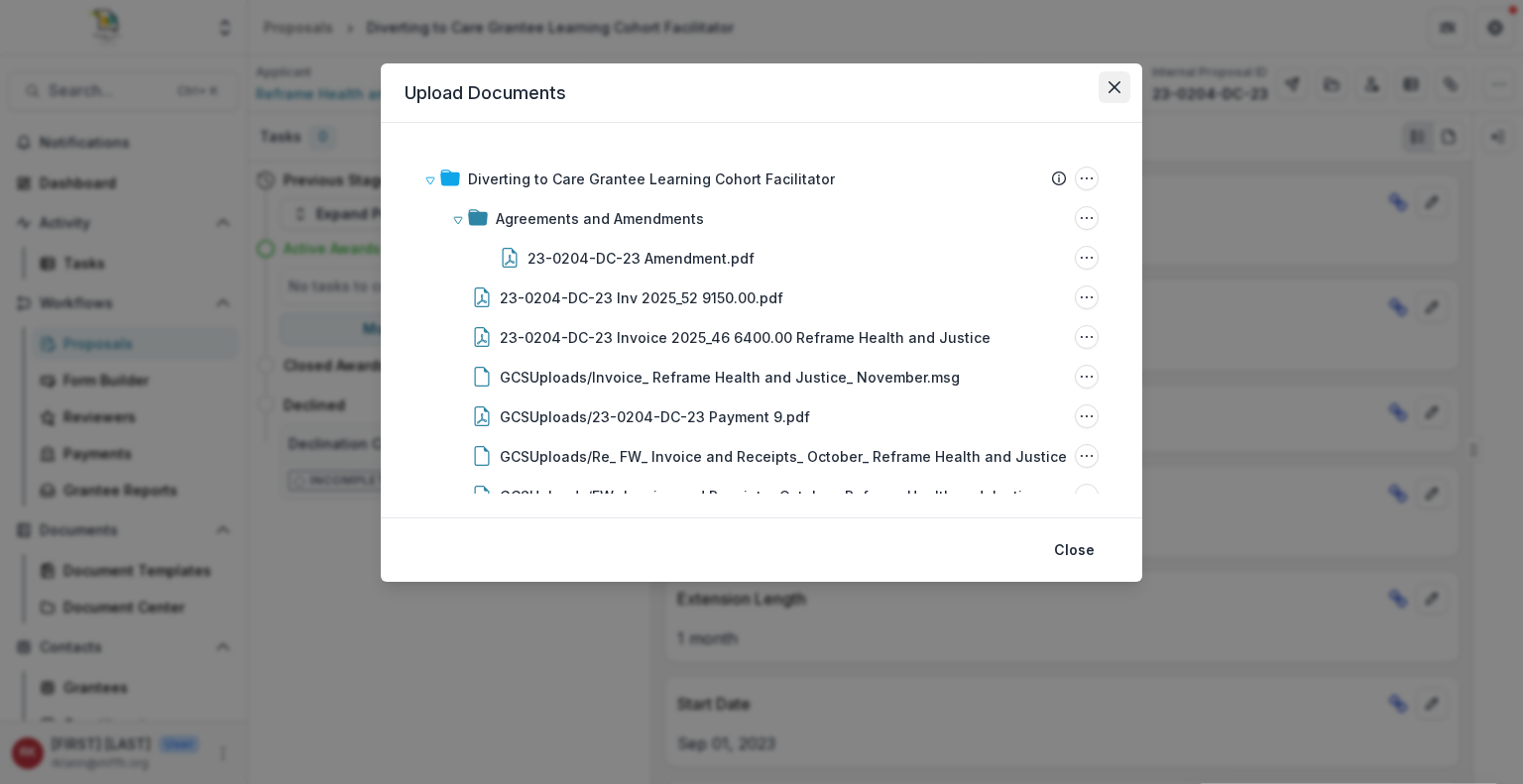 click at bounding box center (1114, 87) 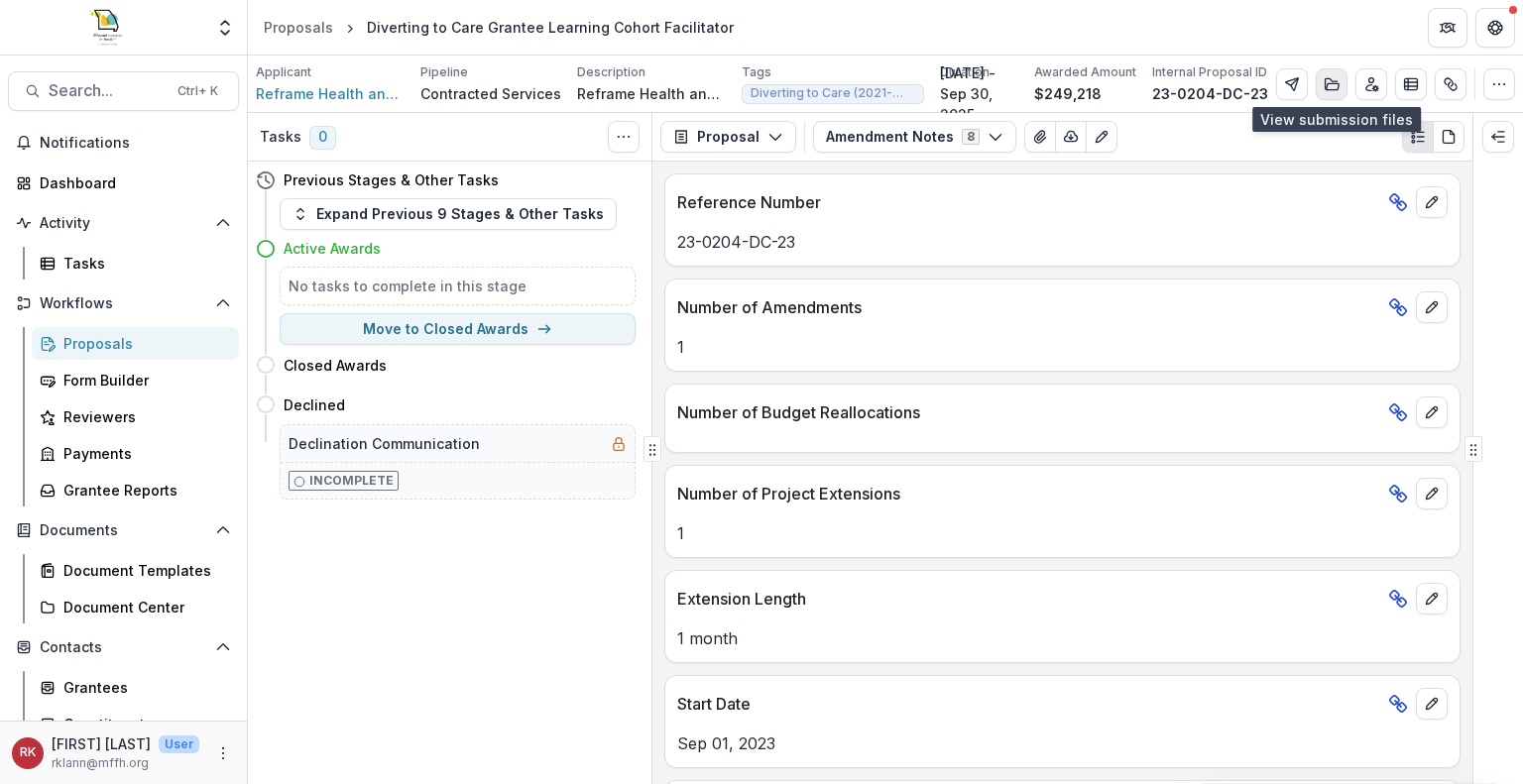 click at bounding box center (1332, 84) 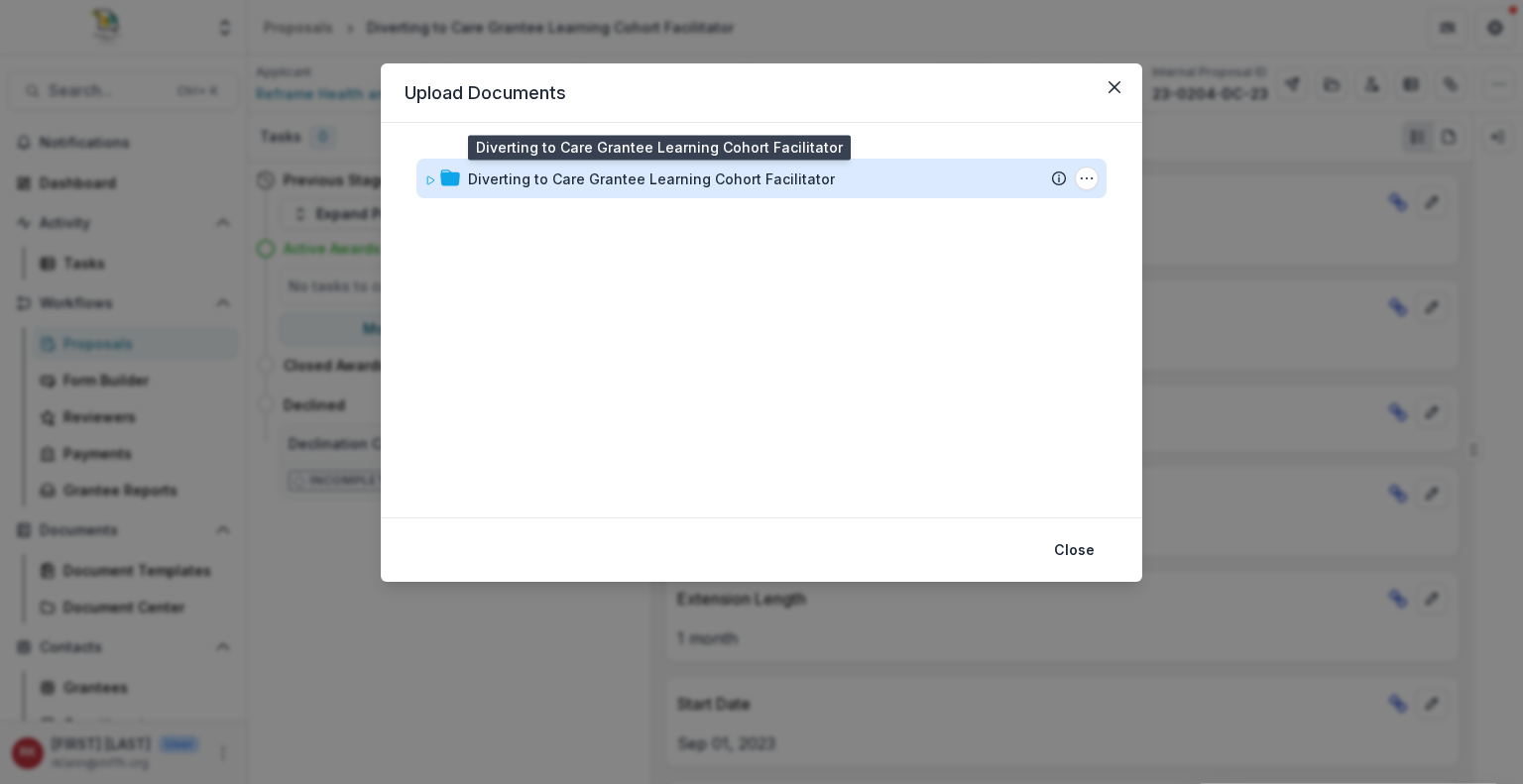 click on "Diverting to Care Grantee Learning Cohort Facilitator" at bounding box center [651, 178] 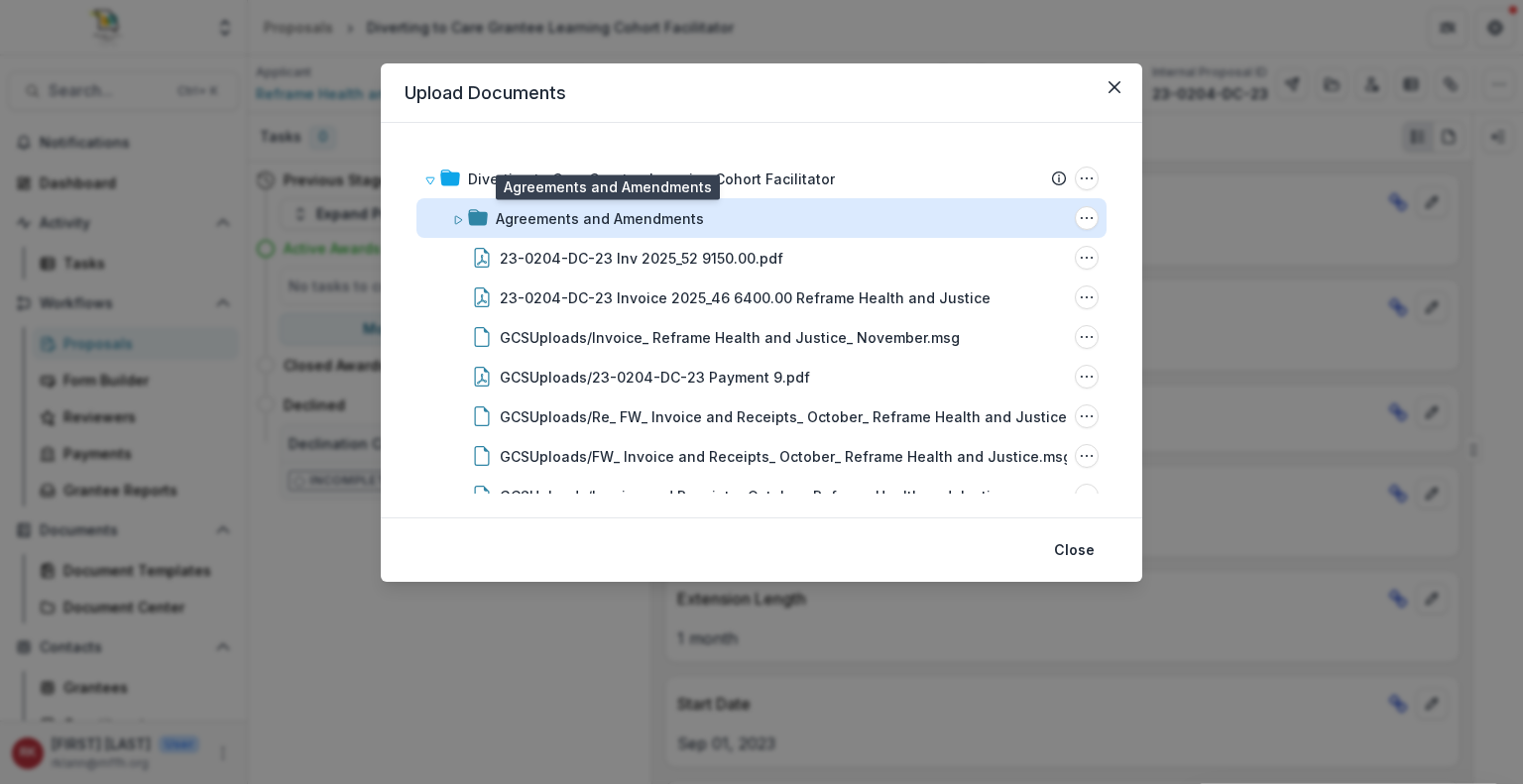 click on "Agreements and Amendments" at bounding box center [600, 218] 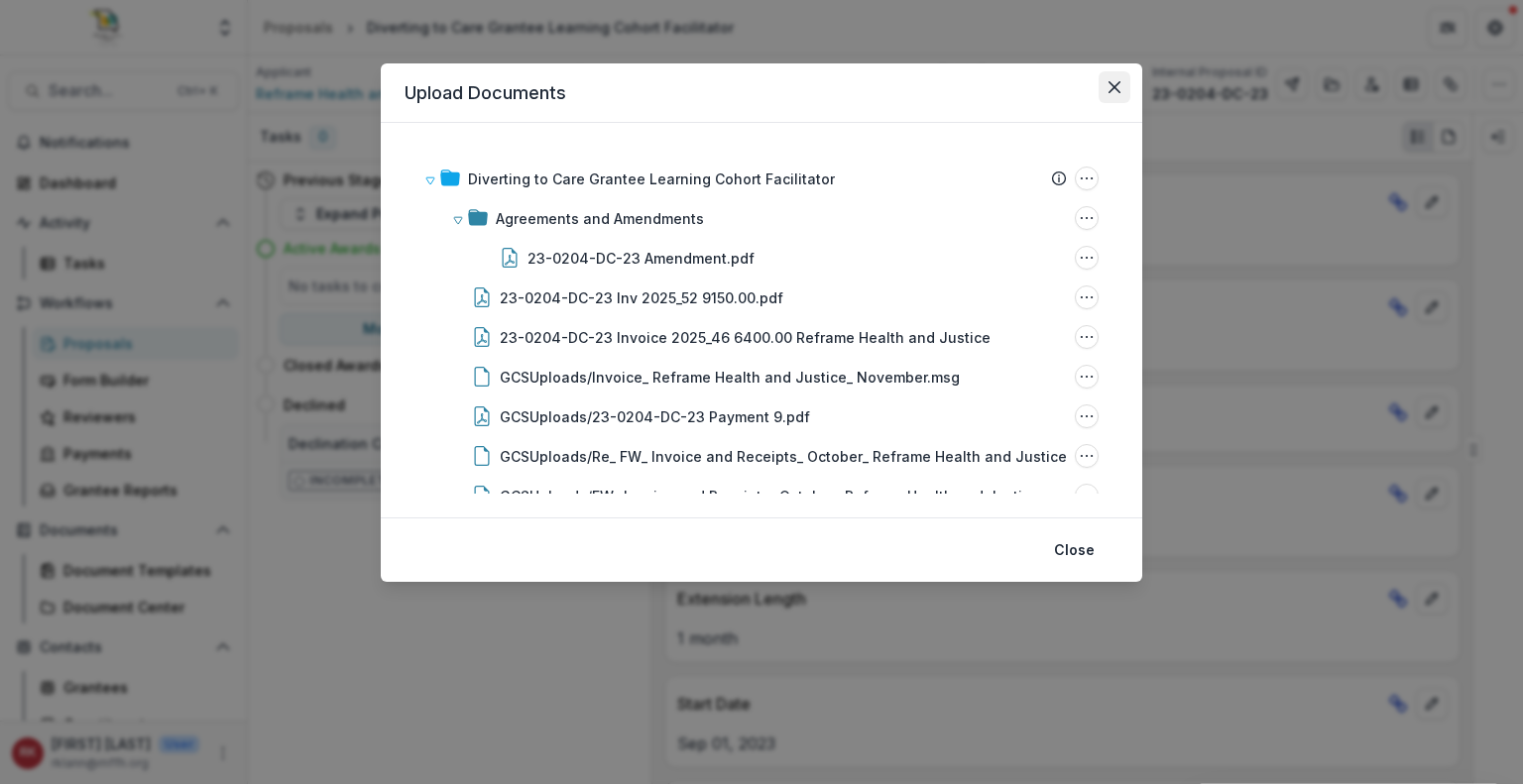 click 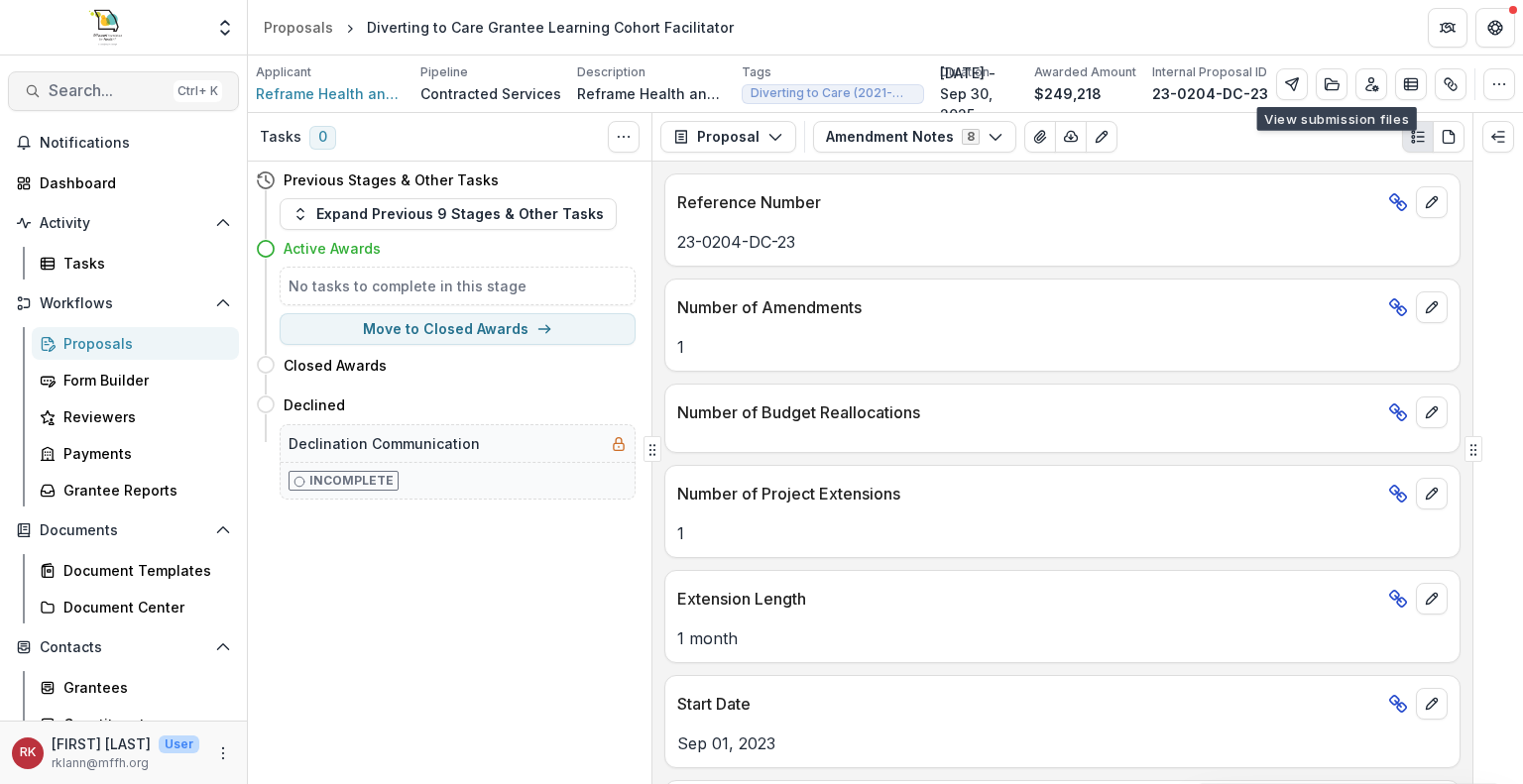 click on "Search... Ctrl  + K" at bounding box center [123, 91] 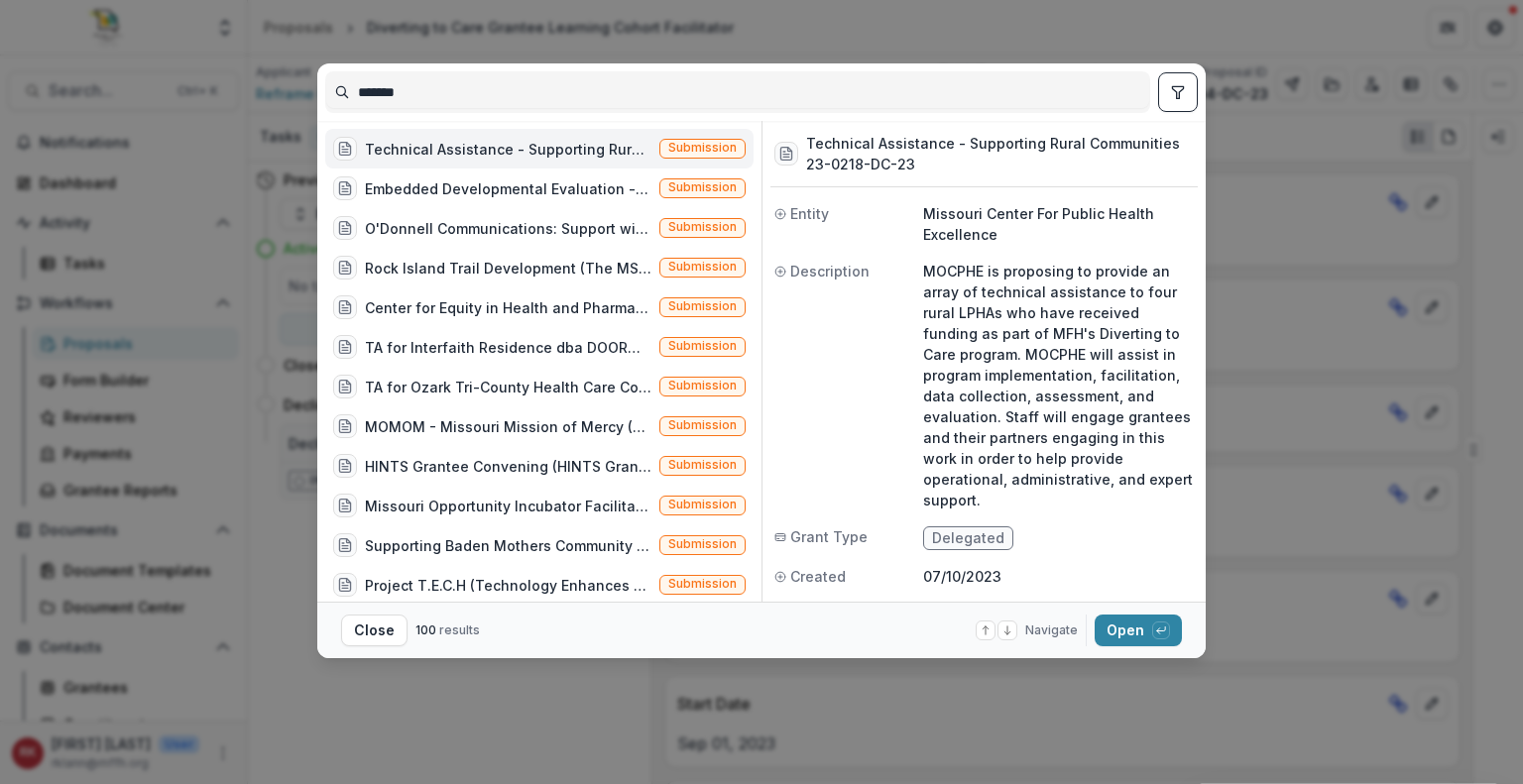 type on "*******" 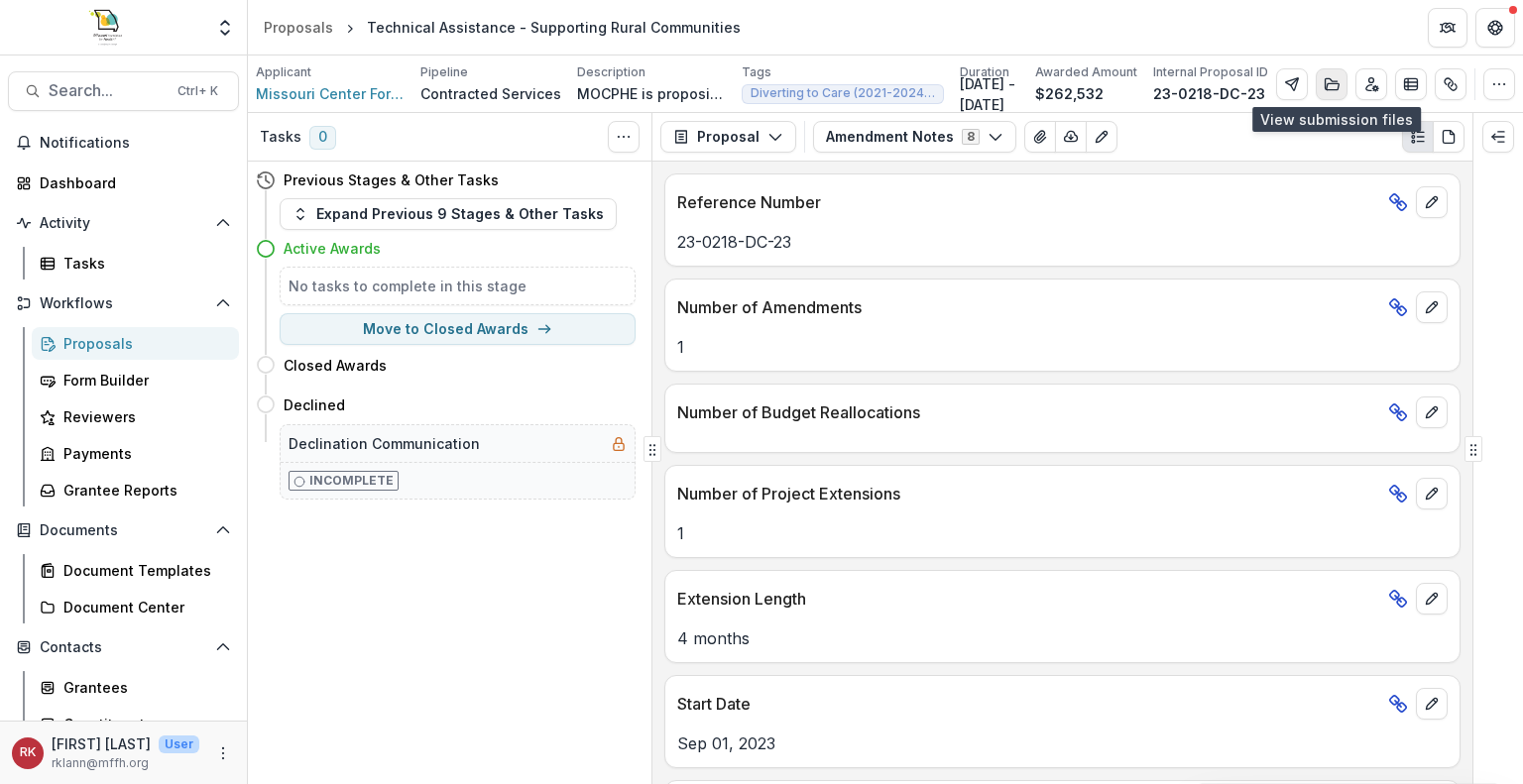 click 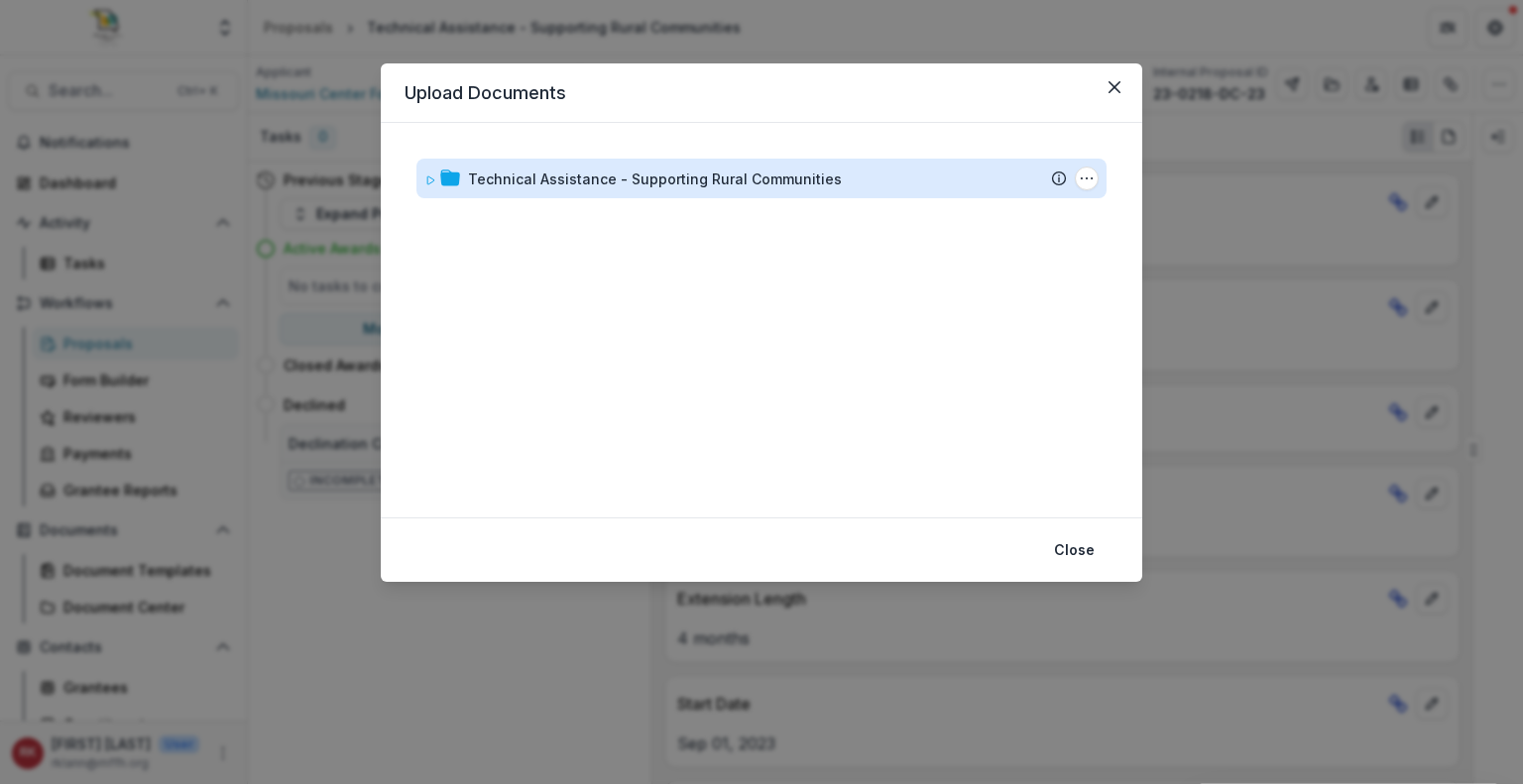 click on "Technical Assistance - Supporting Rural Communities" at bounding box center [654, 178] 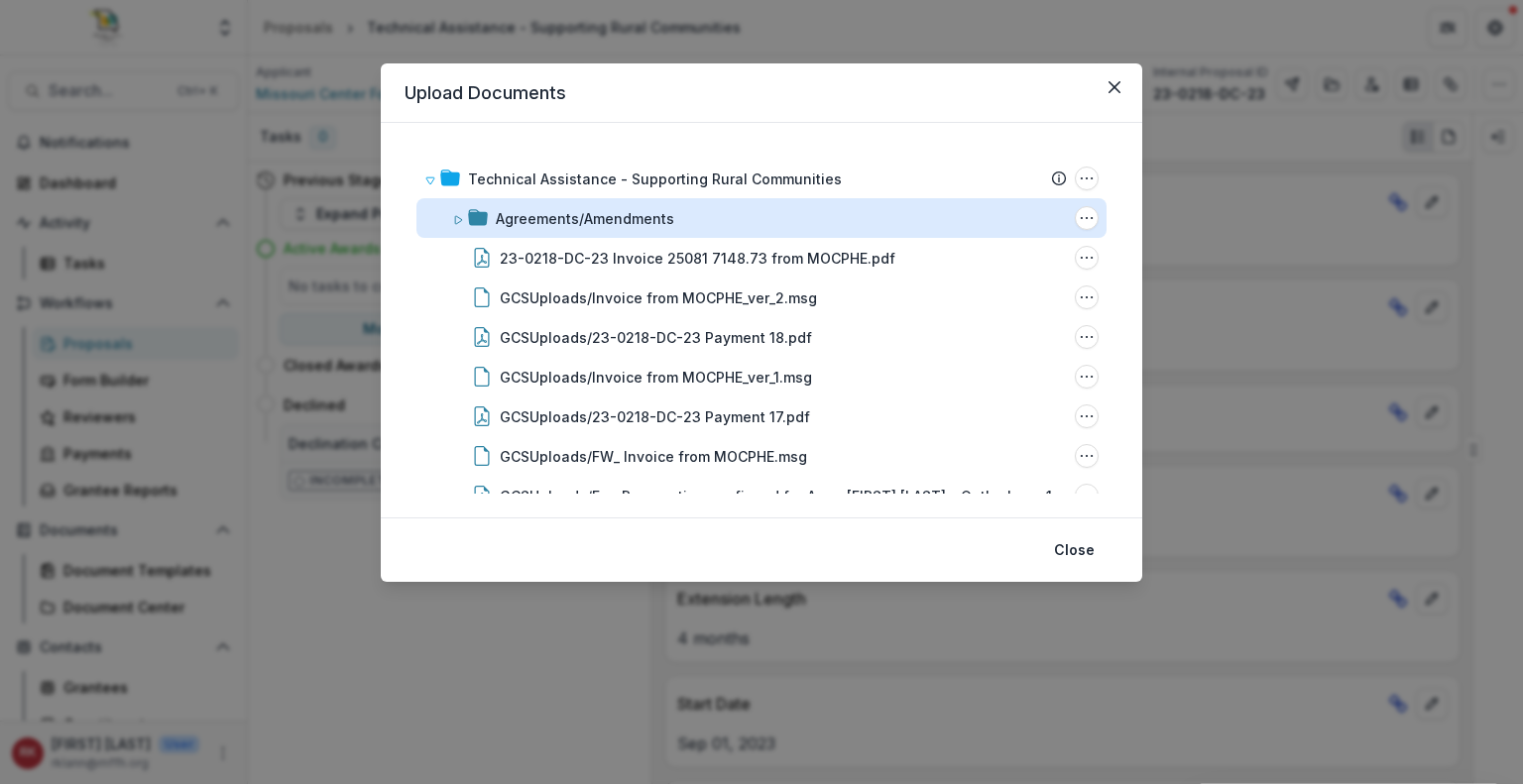 click on "Agreements/Amendments" at bounding box center (585, 218) 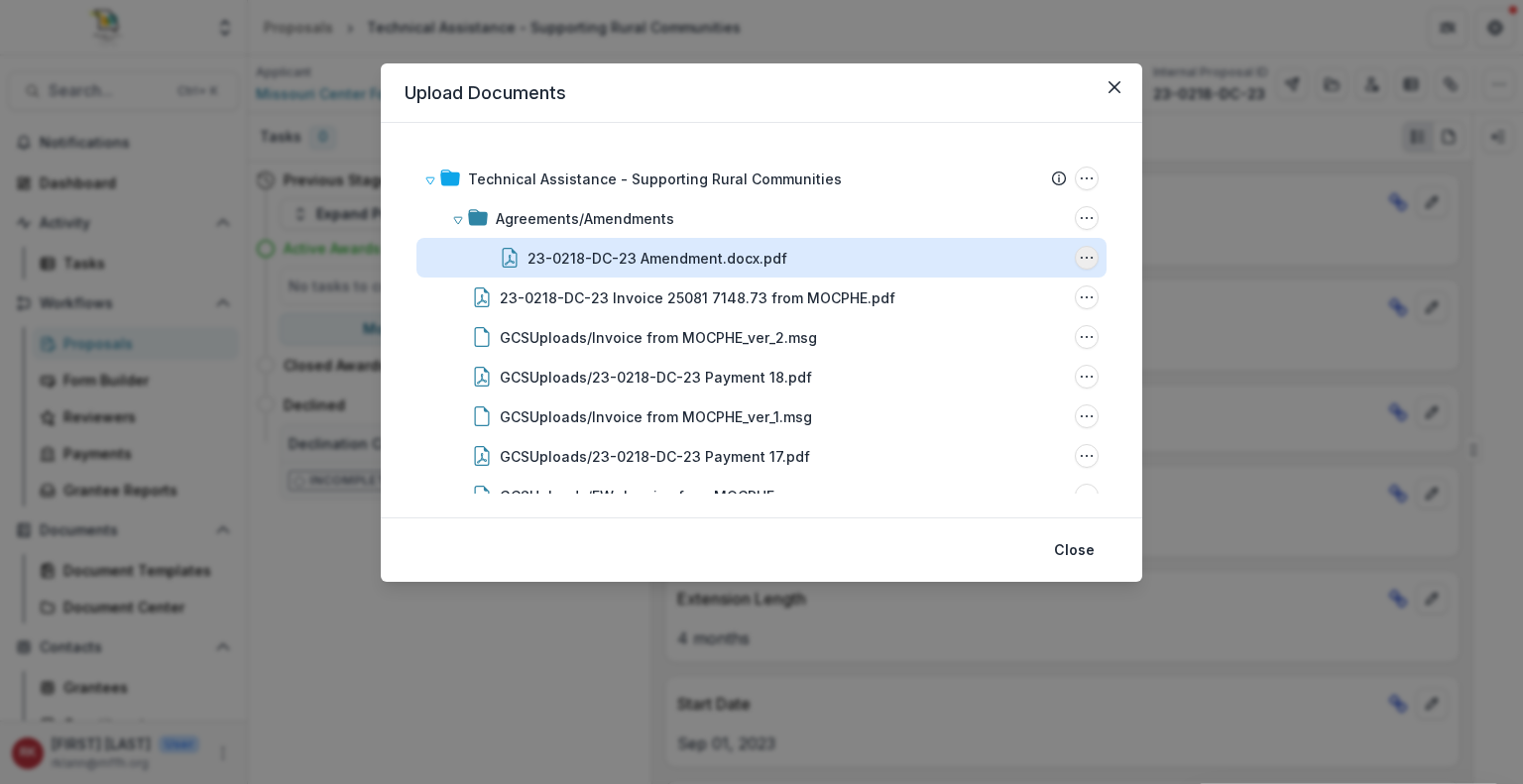 click 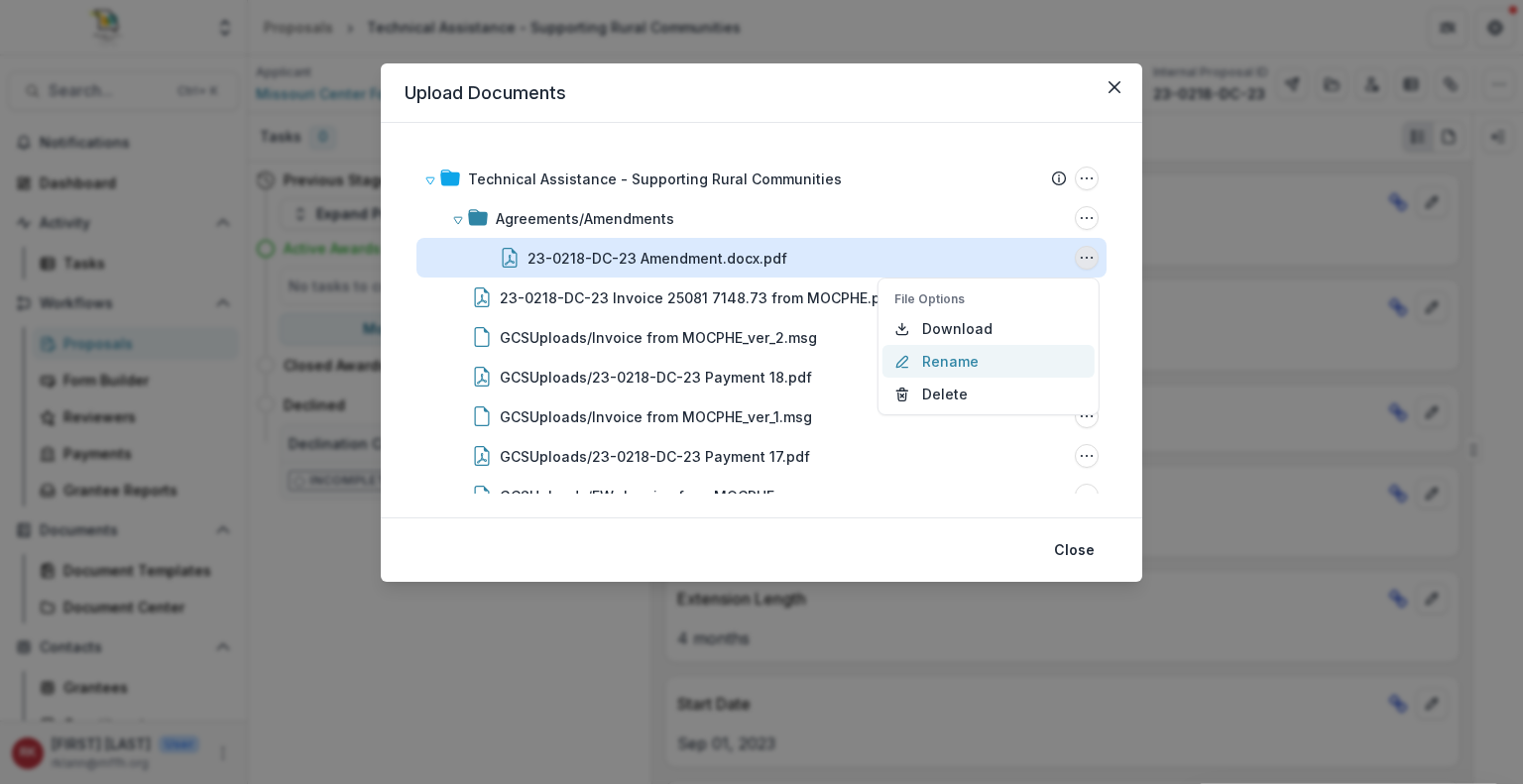 click on "Rename" at bounding box center (989, 361) 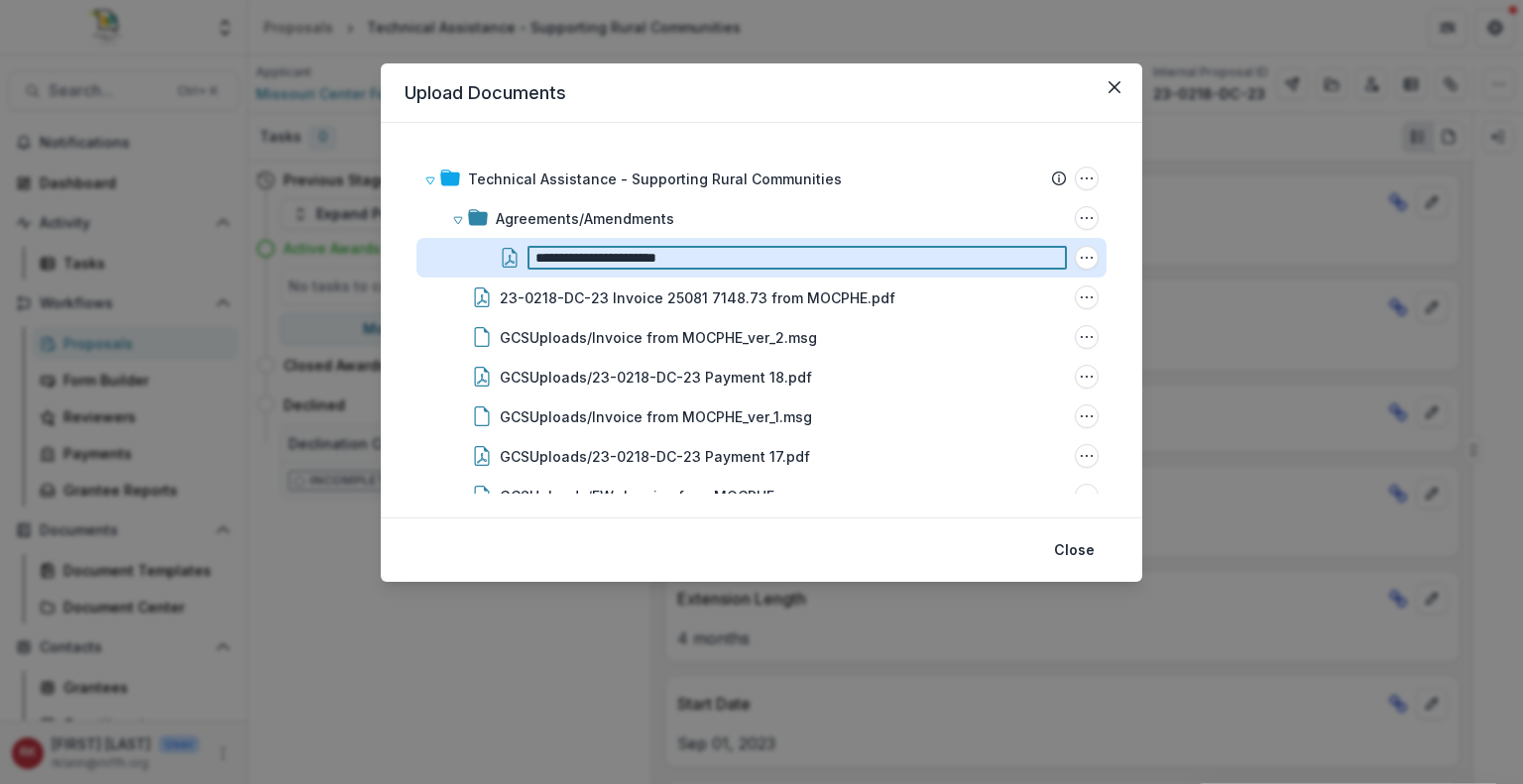 type on "**********" 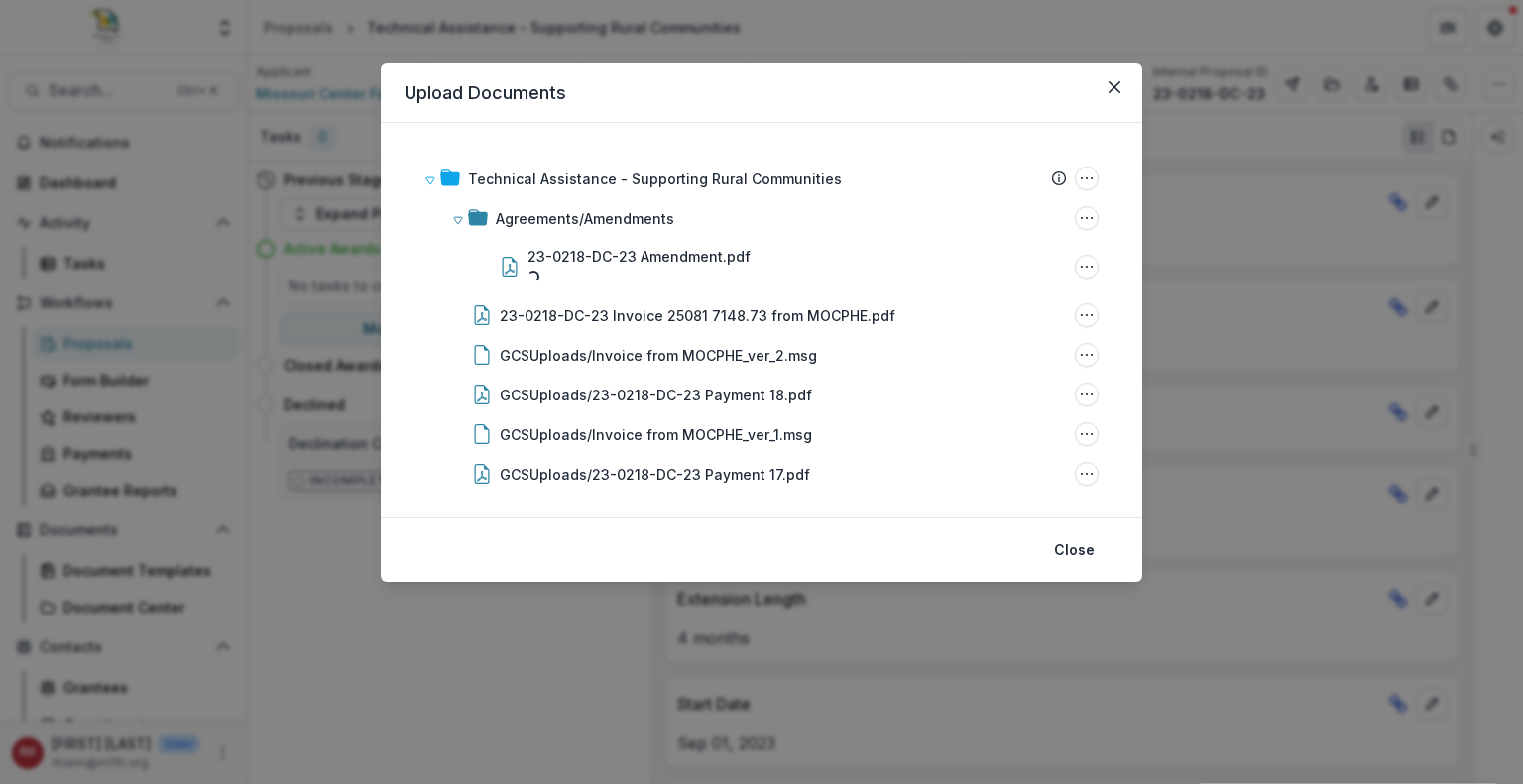 click on "Technical Assistance - Supporting Rural Communities Submission Temelio Proposal Attached Submission Report Tasks Temelio Historical Report - 23-0218-DC-23 Temelio Historical Report - 23-0218-DC-23 Temelio Historical Report - 23-0218-DC-23 Temelio Historical Report - 23-0218-DC-23 Temelio Historical Report - 23-0218-DC-23 Temelio Historical Report - 23-0218-DC-23 Temelio Historical Report - 23-0218-DC-23 Temelio Historical Report - 23-0218-DC-23 Temelio Historical Report - 23-0218-DC-23 Temelio Historical Report - 23-0218-DC-23 Folder Options Rename Add Subfolder Delete Agreements/Amendments Folder Options Rename Add Subfolder Delete 23-0218-DC-23 Amendment.pdf Loading... File Options Download Rename Delete 23-0218-DC-23 Invoice 25081 7148.73 from MOCPHE.pdf File Options Download Rename Delete GCSUploads/Invoice from MOCPHE_ver_2.msg File Options Download Rename Delete GCSUploads/23-0218-DC-23 Payment 18.pdf File Options Download Rename Delete GCSUploads/Invoice from MOCPHE_ver_1.msg File Options Download" at bounding box center (762, 320) 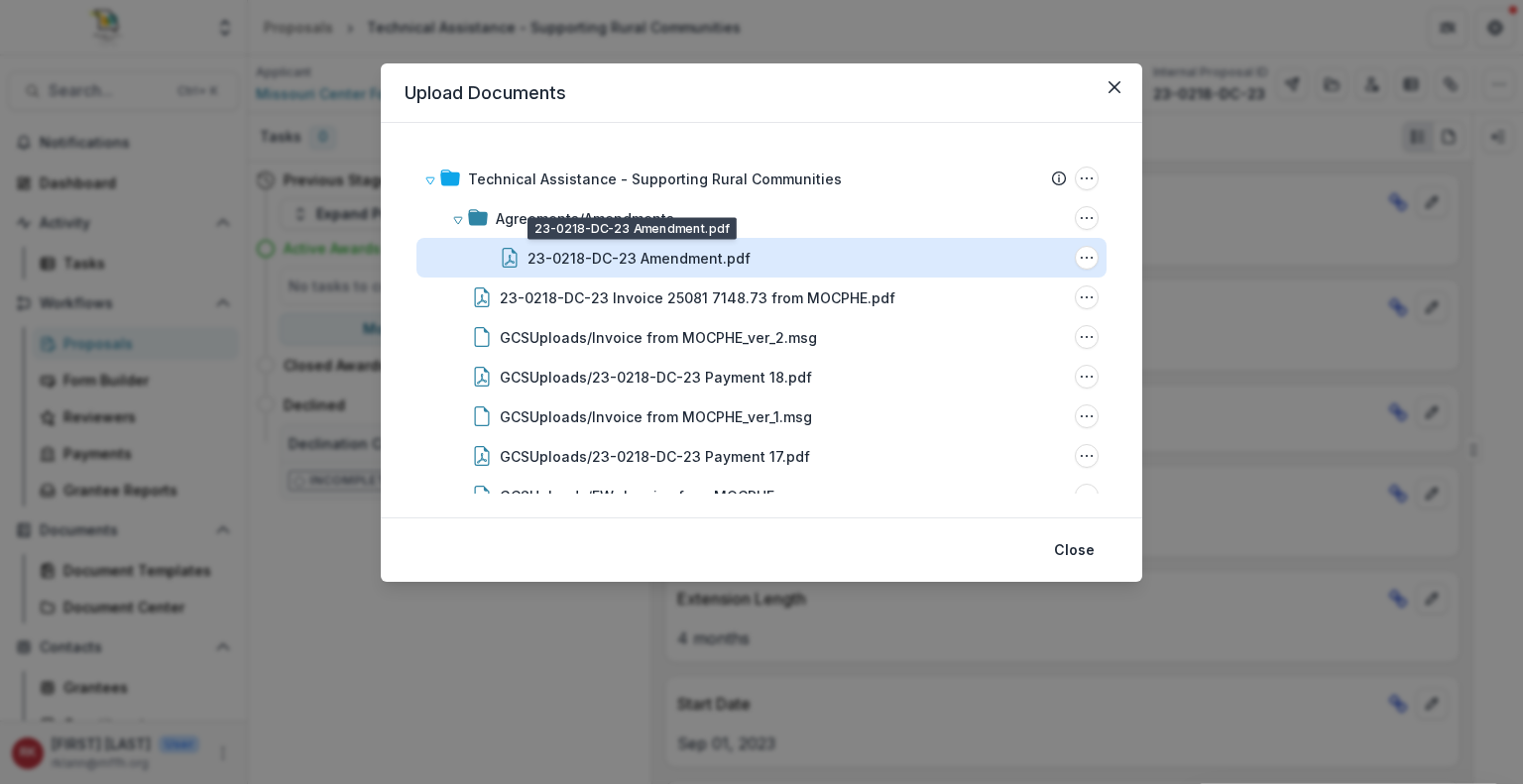 click on "23-0218-DC-23 Amendment.pdf" at bounding box center (639, 258) 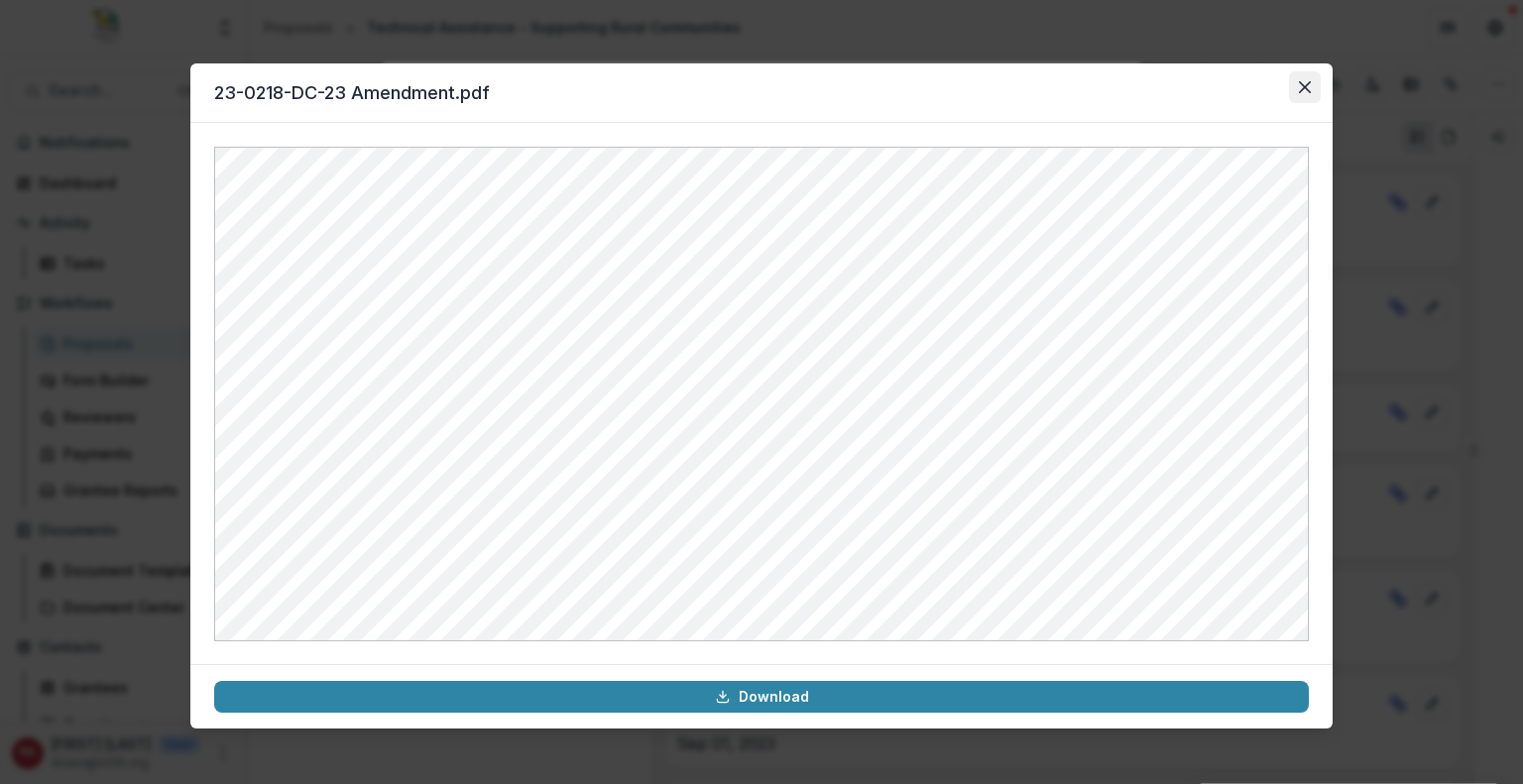 click at bounding box center [1305, 87] 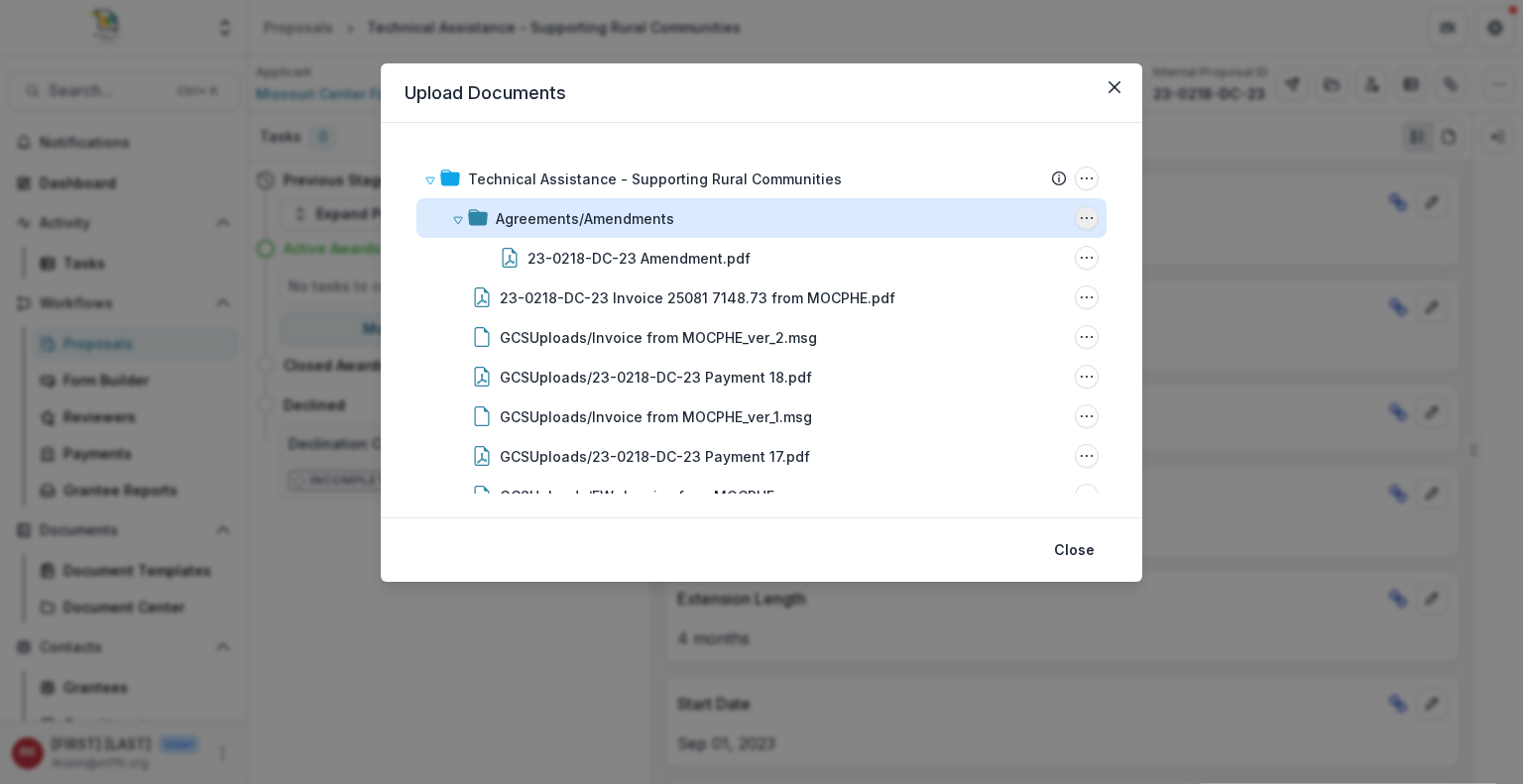 click 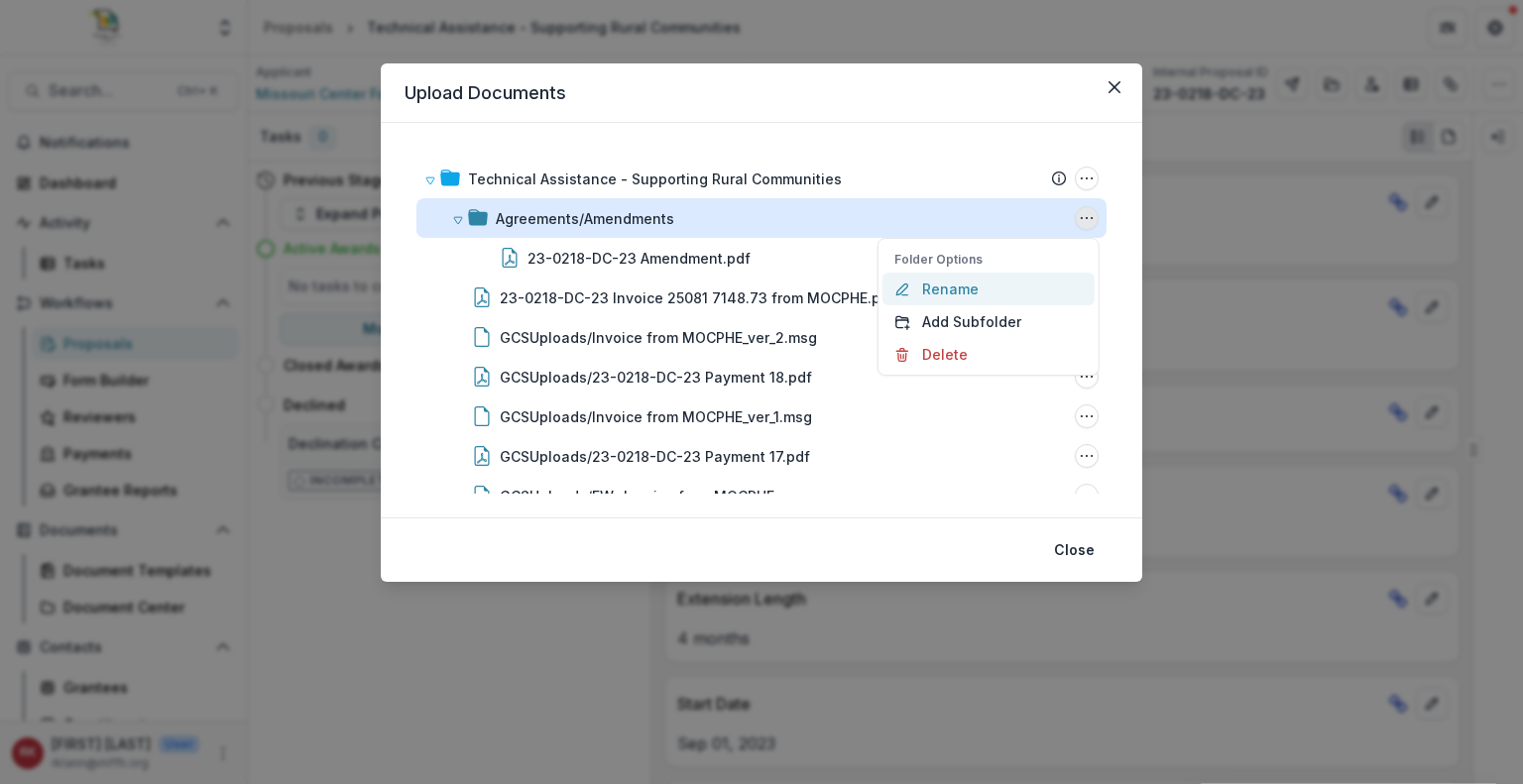 click on "Rename" at bounding box center (989, 288) 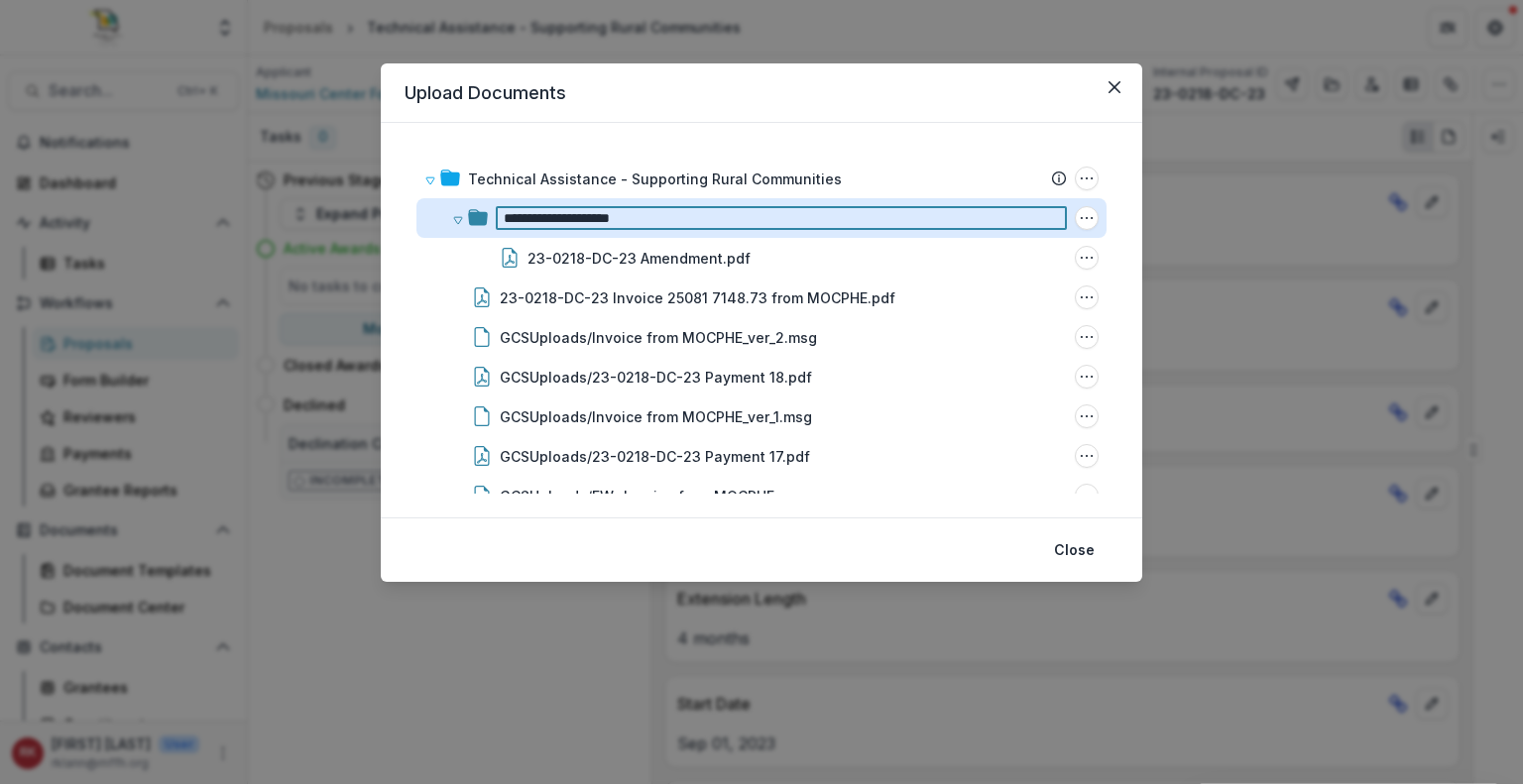 click on "**********" at bounding box center [781, 218] 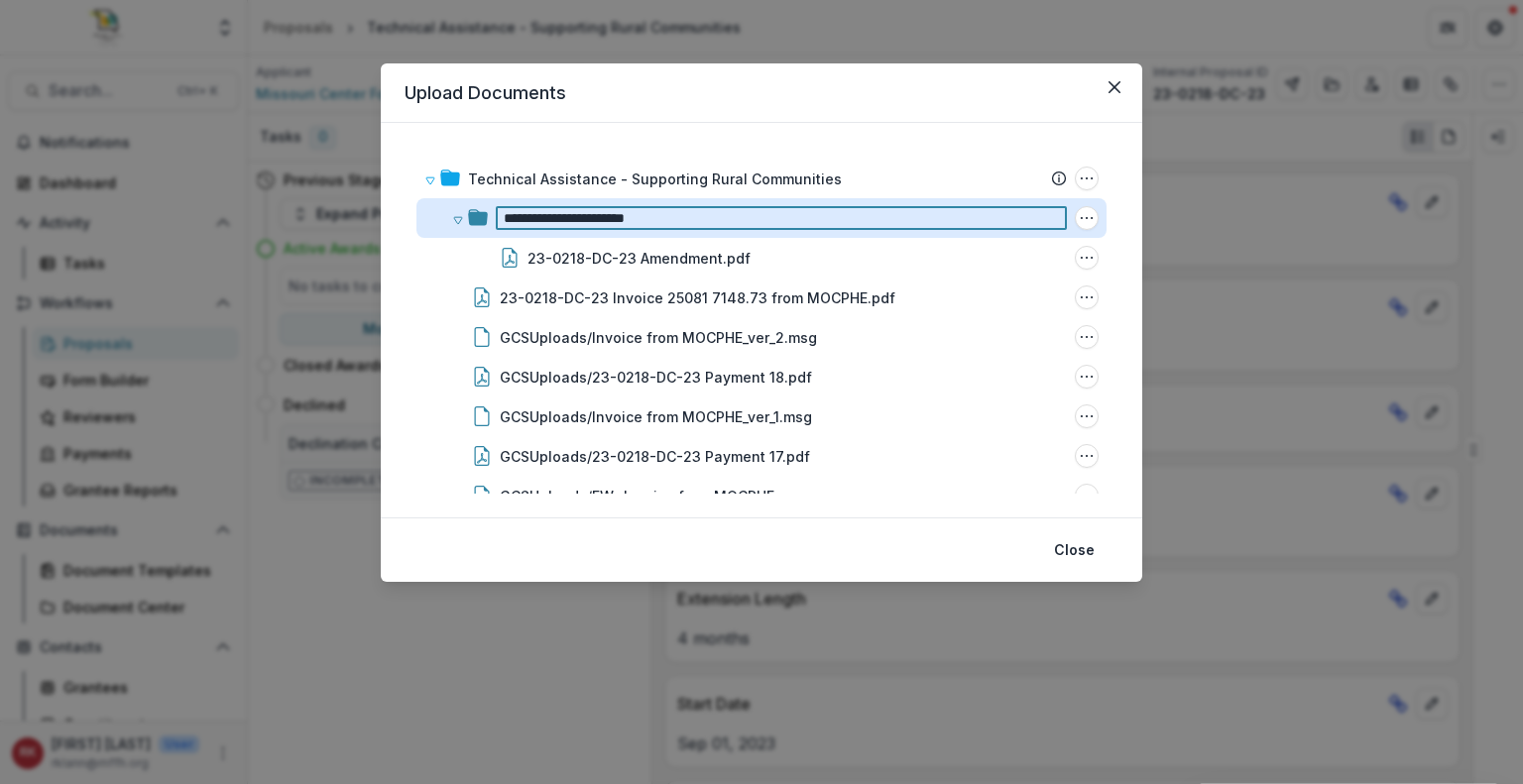 type on "**********" 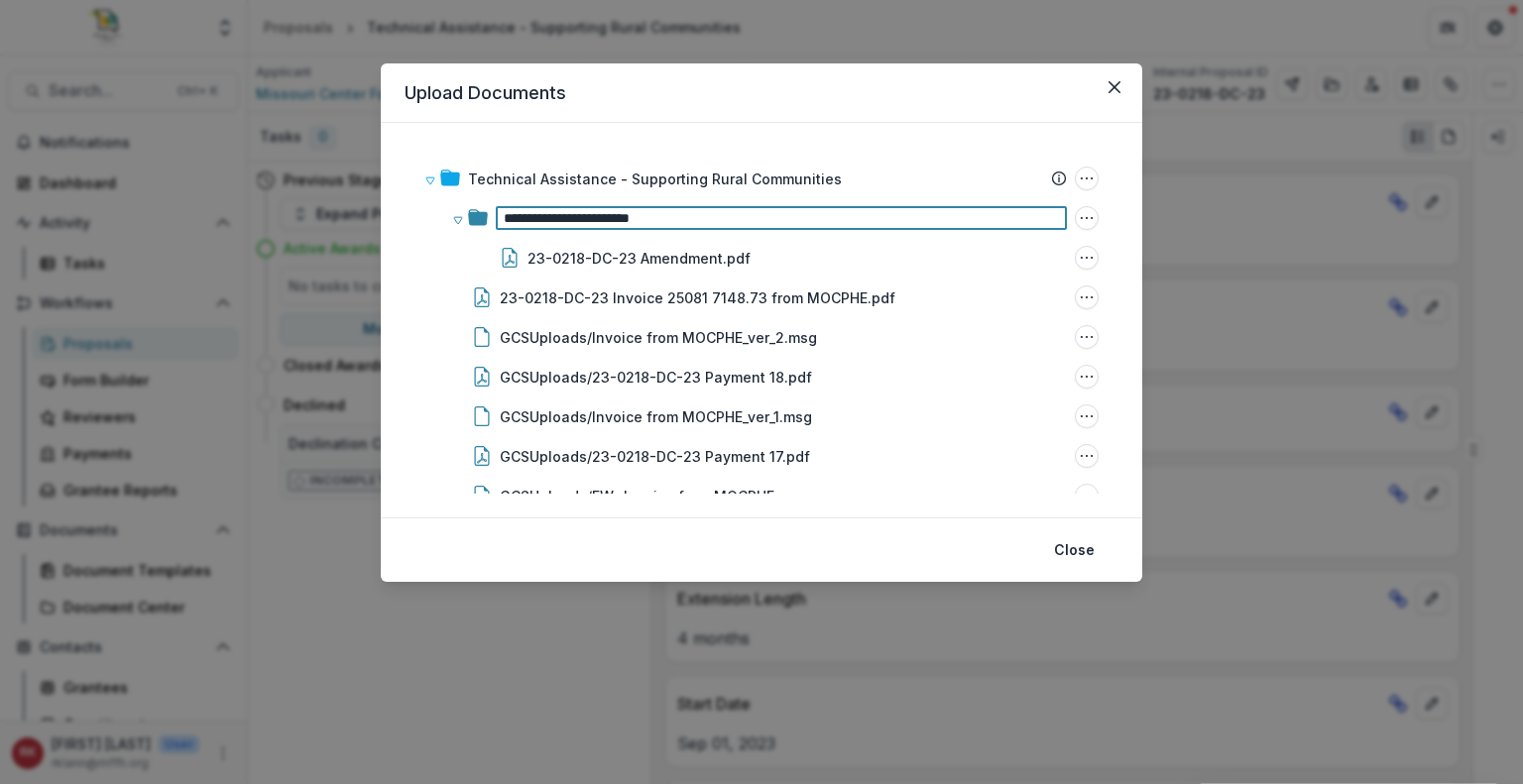 click on "**********" at bounding box center [762, 320] 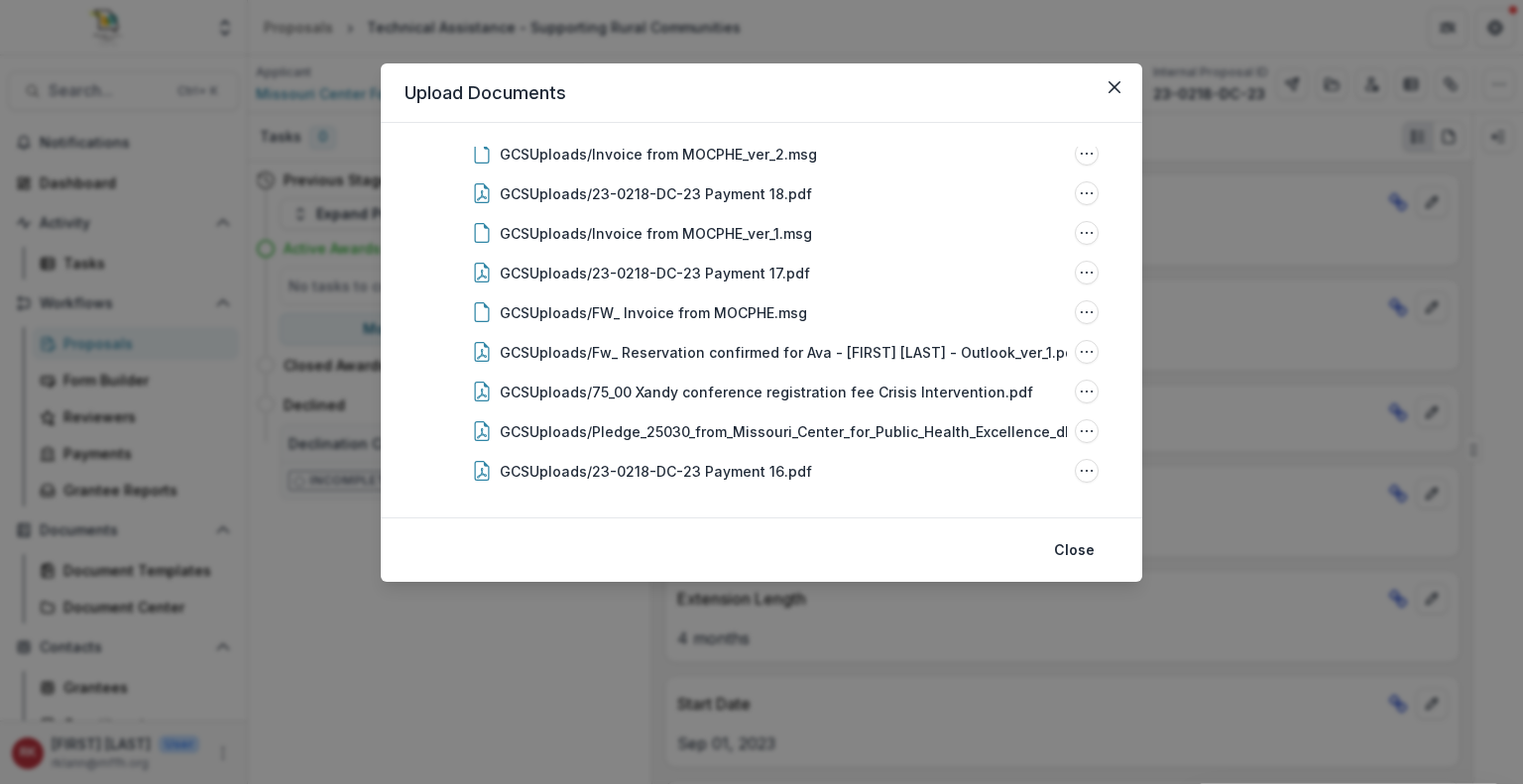 scroll, scrollTop: 0, scrollLeft: 0, axis: both 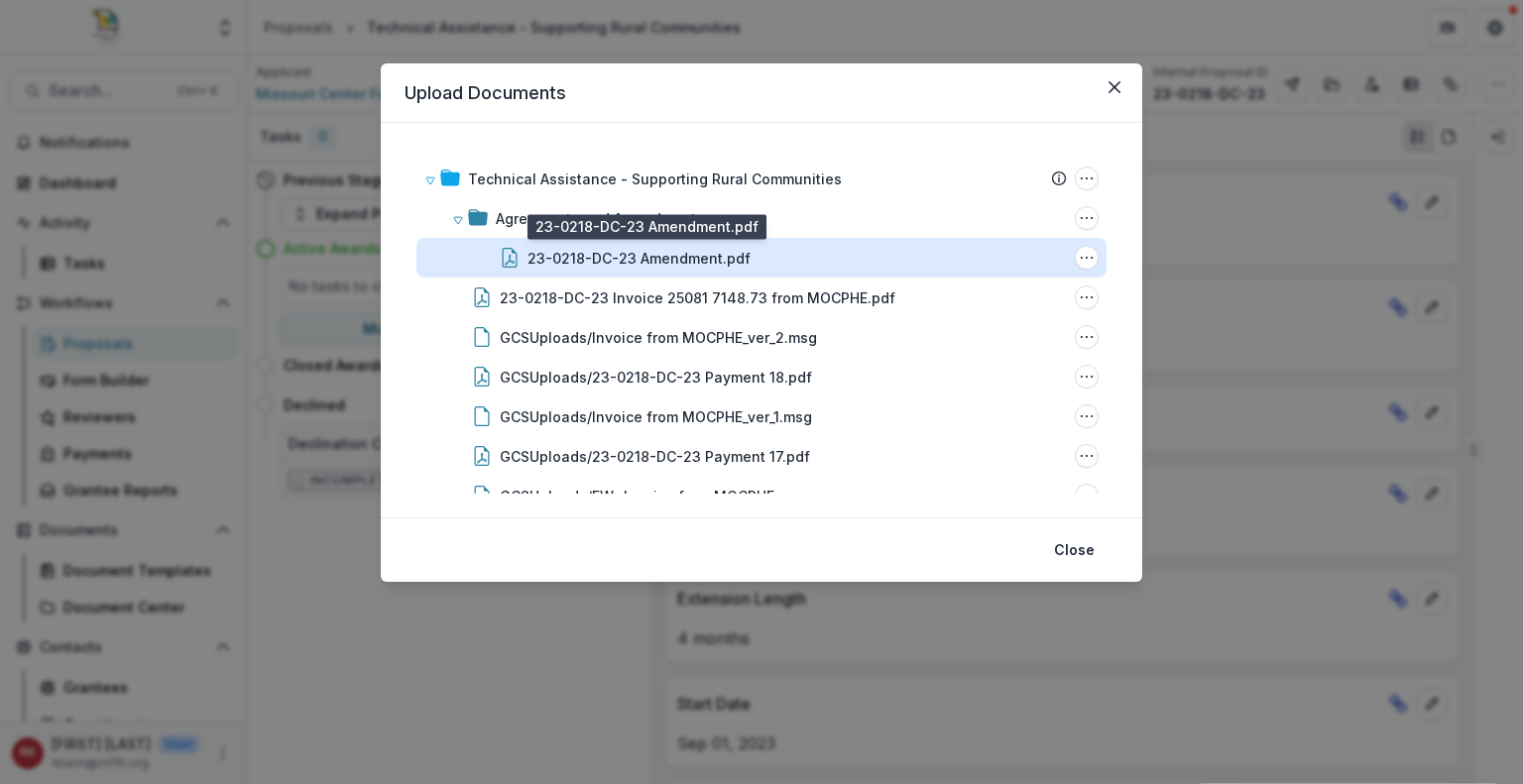 click on "23-0218-DC-23 Amendment.pdf" at bounding box center (639, 258) 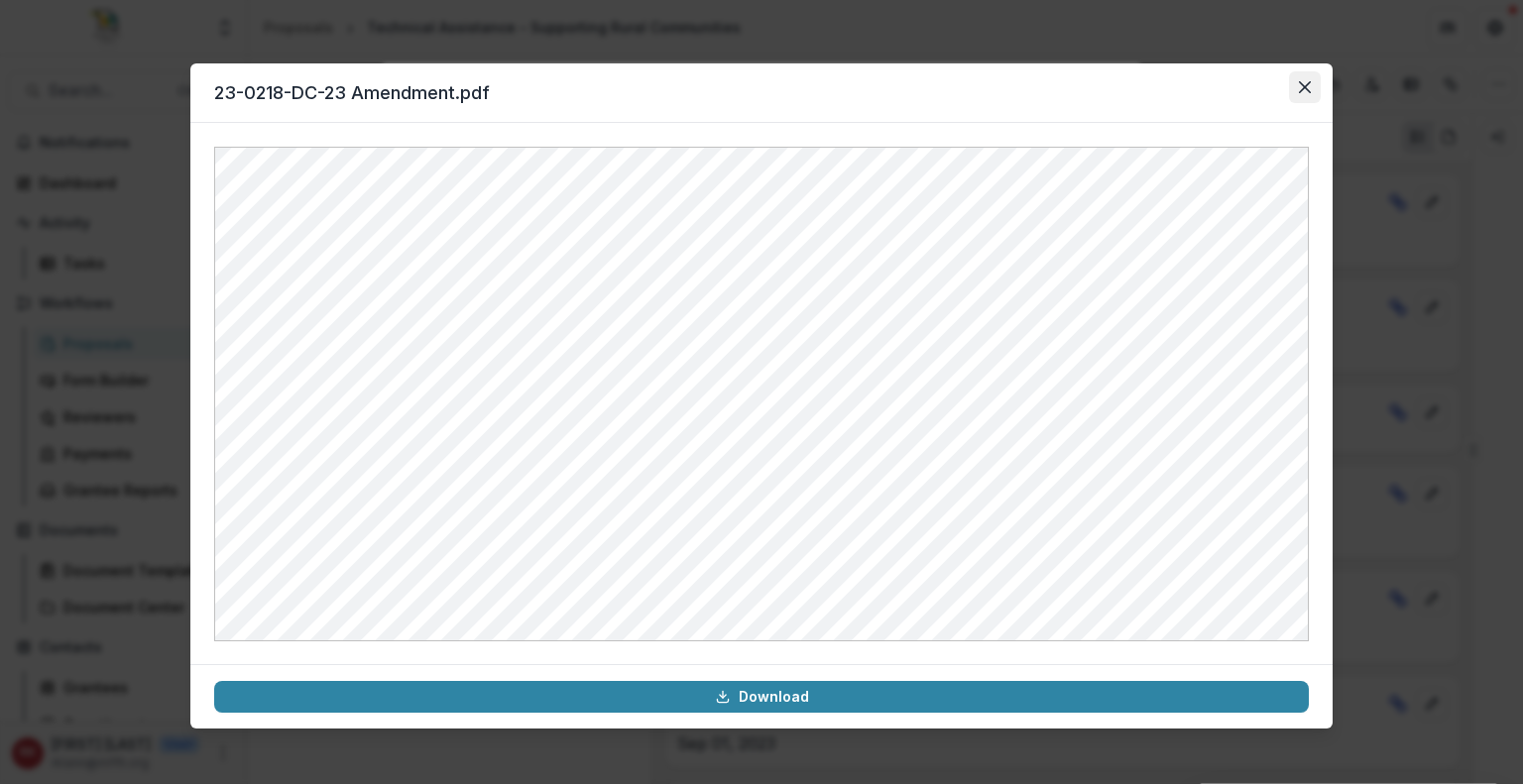 click 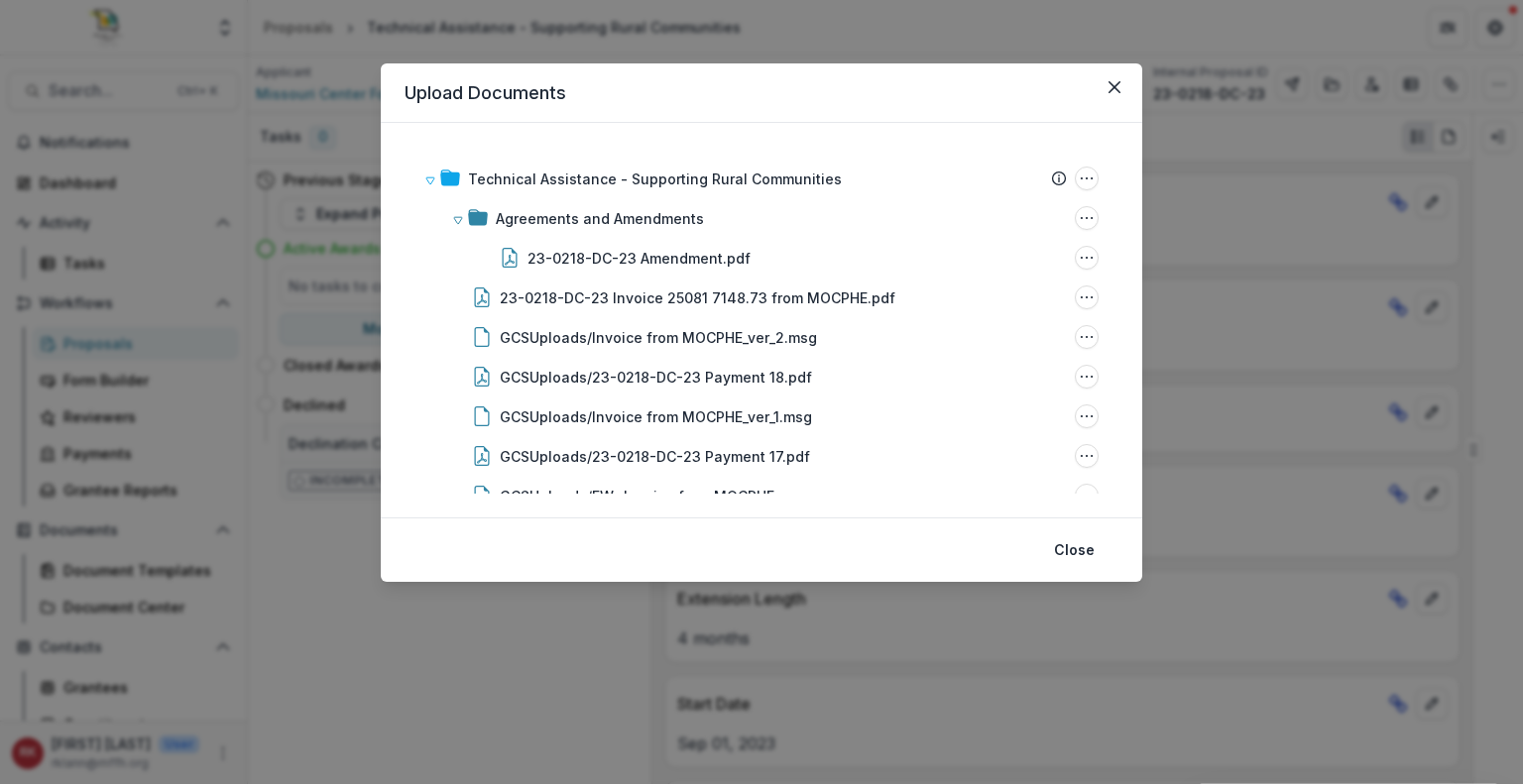 click on "Upload Documents Technical Assistance - Supporting Rural Communities Submission Temelio Proposal Attached Submission Report Tasks Temelio Historical Report - 23-0218-DC-23 Temelio Historical Report - 23-0218-DC-23 Temelio Historical Report - 23-0218-DC-23 Temelio Historical Report - 23-0218-DC-23 Temelio Historical Report - 23-0218-DC-23 Temelio Historical Report - 23-0218-DC-23 Temelio Historical Report - 23-0218-DC-23 Temelio Historical Report - 23-0218-DC-23 Temelio Historical Report - 23-0218-DC-23 Temelio Historical Report - 23-0218-DC-23 Folder Options Rename Add Subfolder Delete Agreements and Amendments Folder Options Rename Add Subfolder Delete 23-0218-DC-23 Amendment.pdf File Options Download Rename Delete 23-0218-DC-23 Invoice 25081 7148.73 from MOCPHE.pdf File Options Download Rename Delete GCSUploads/Invoice from MOCPHE_ver_2.msg File Options Download Rename Delete GCSUploads/23-0218-DC-23 Payment 18.pdf File Options Download Rename Delete GCSUploads/Invoice from MOCPHE_ver_1.msg File Options" at bounding box center (762, 392) 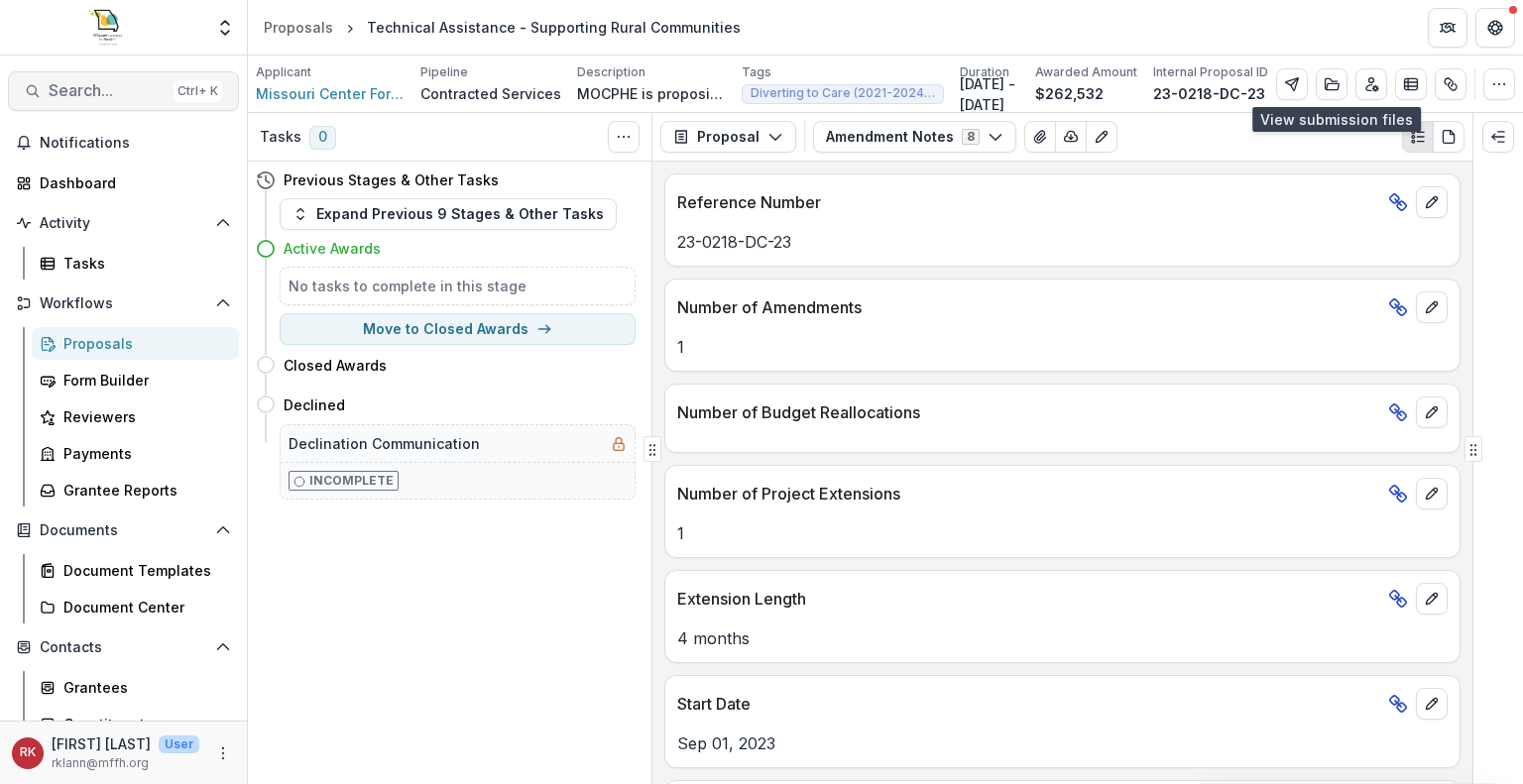 click on "Search... Ctrl  + K" at bounding box center [123, 91] 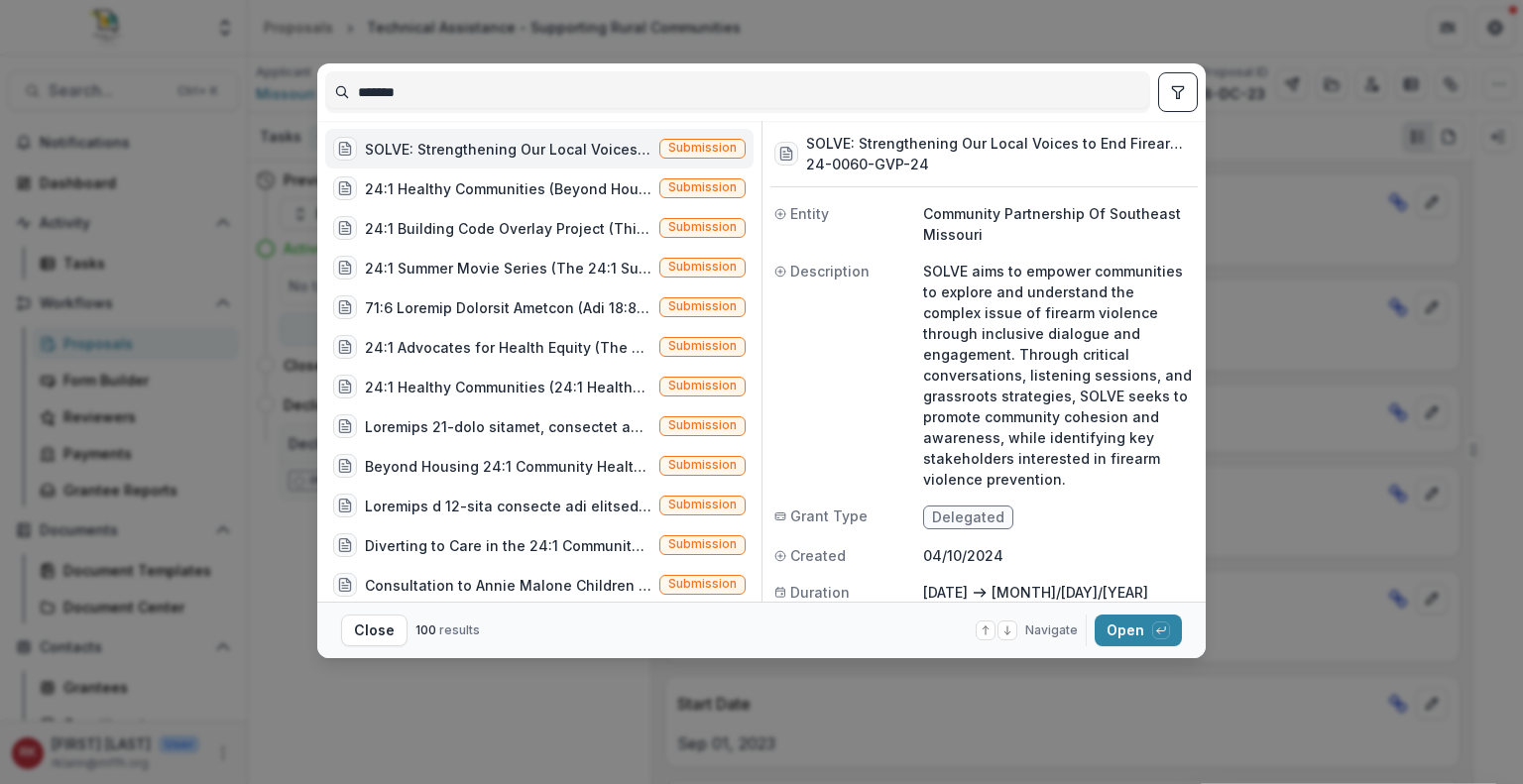 type on "*******" 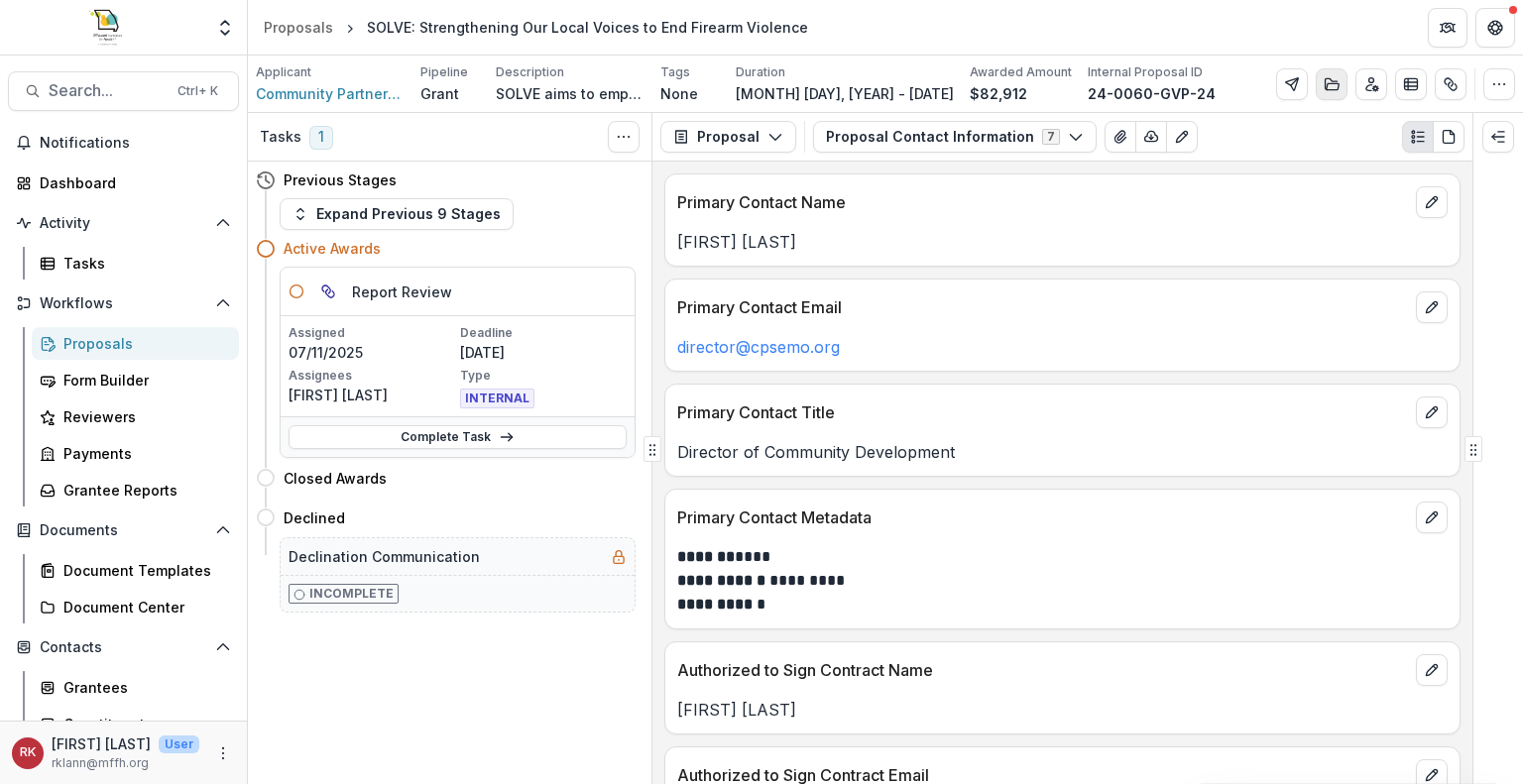 click 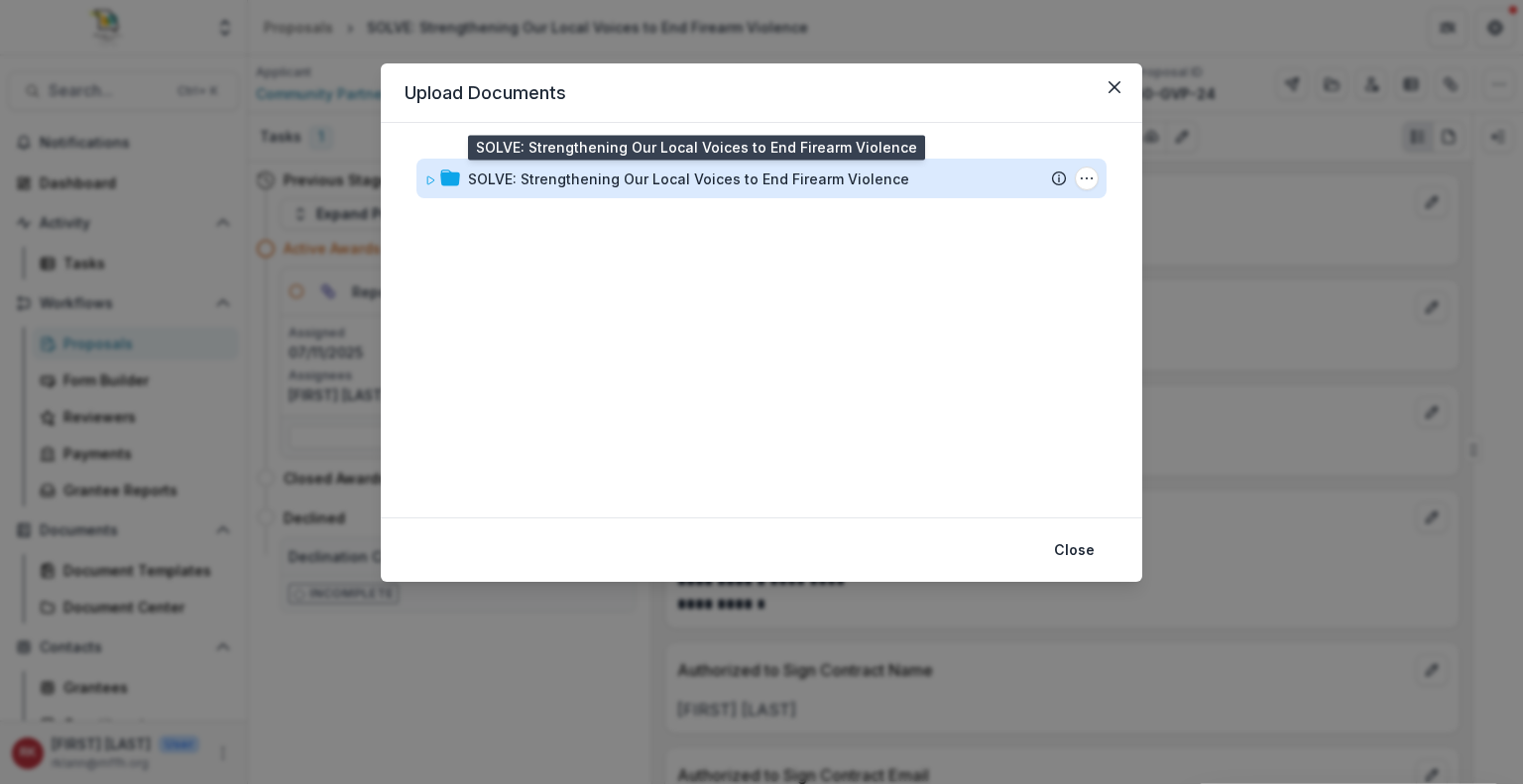 click on "SOLVE: Strengthening Our Local Voices to End Firearm Violence" at bounding box center [688, 178] 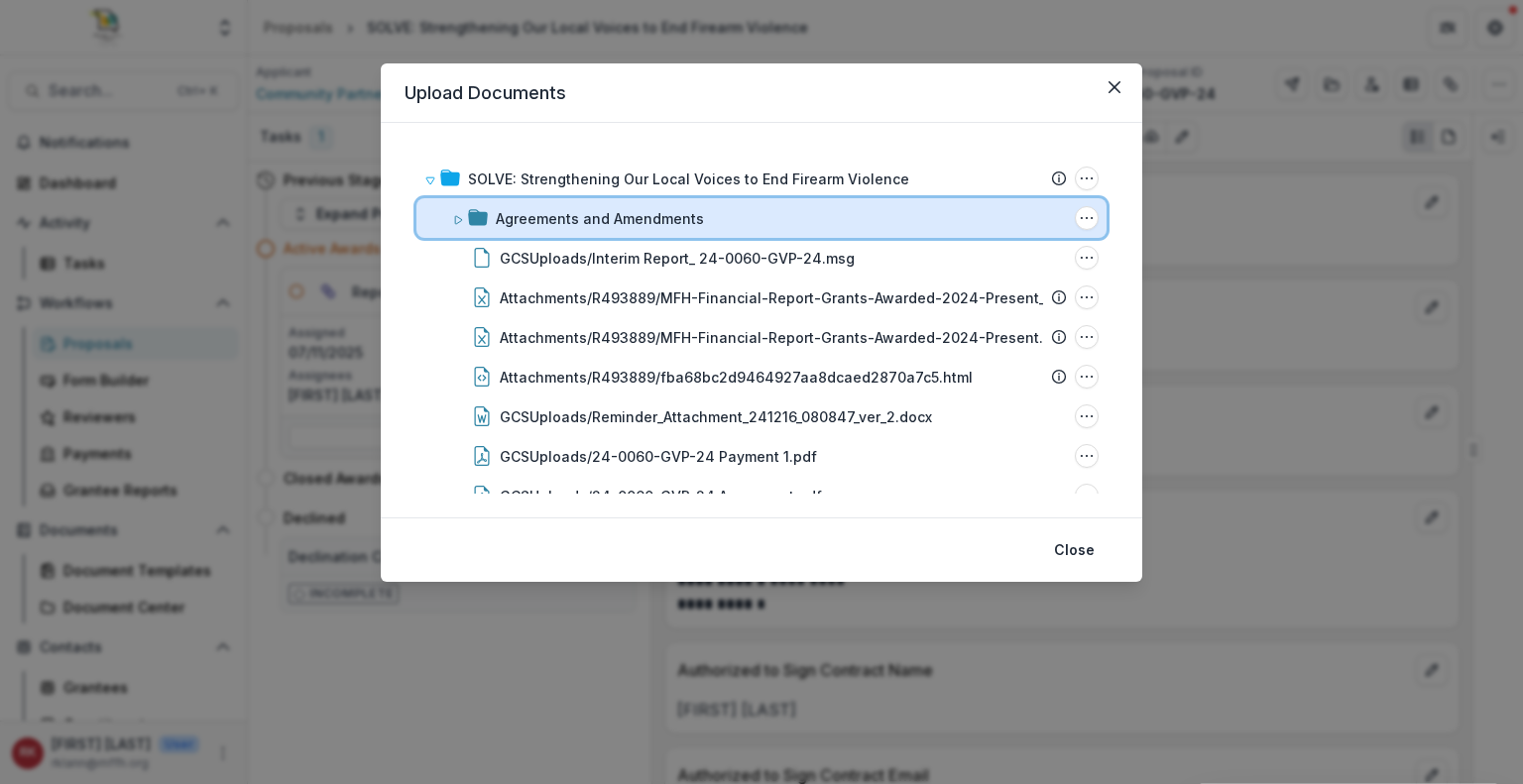 click on "Agreements and Amendments Folder Options Rename Add Subfolder Delete" at bounding box center (762, 218) 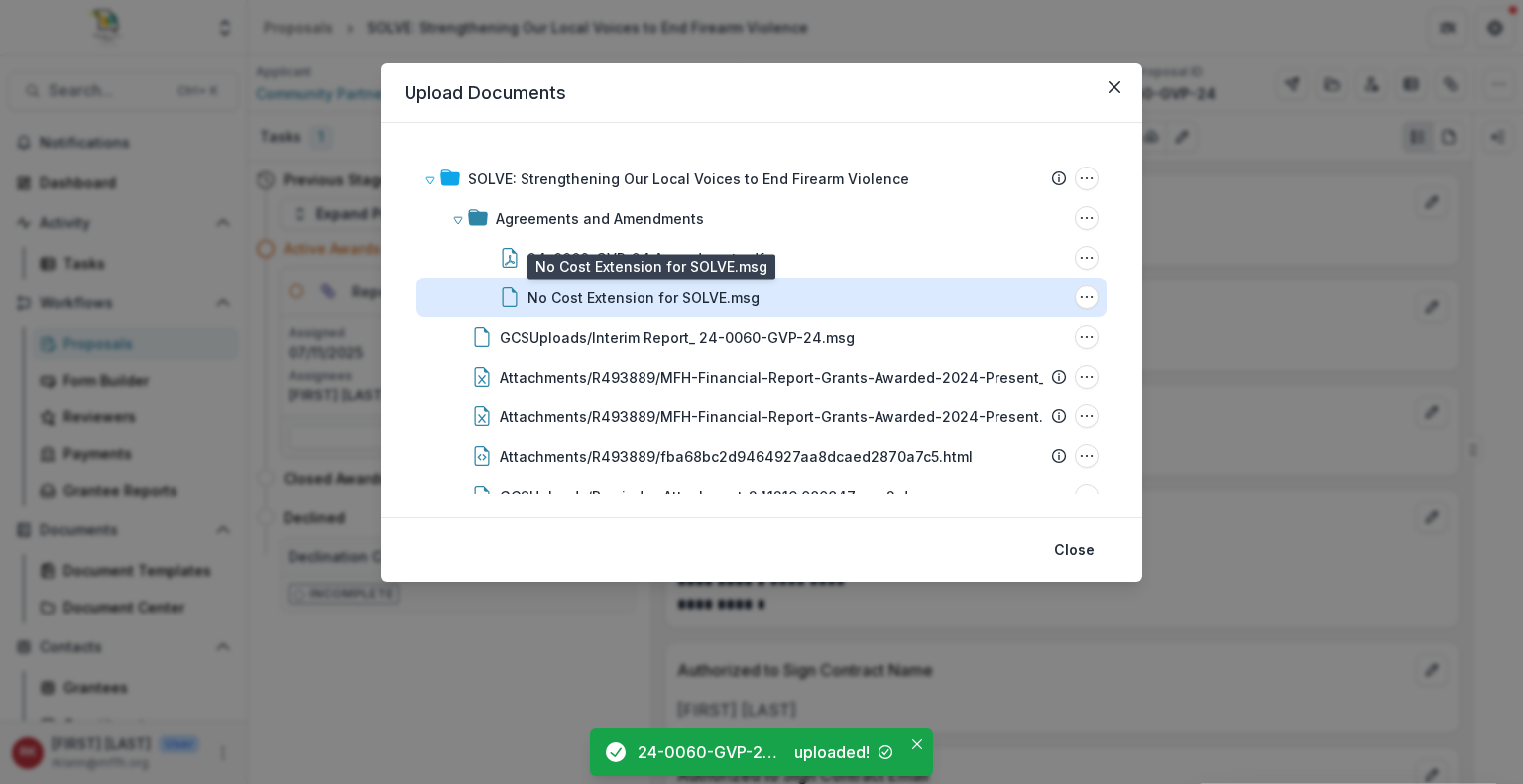 click on "No Cost Extension for SOLVE.msg" at bounding box center (644, 297) 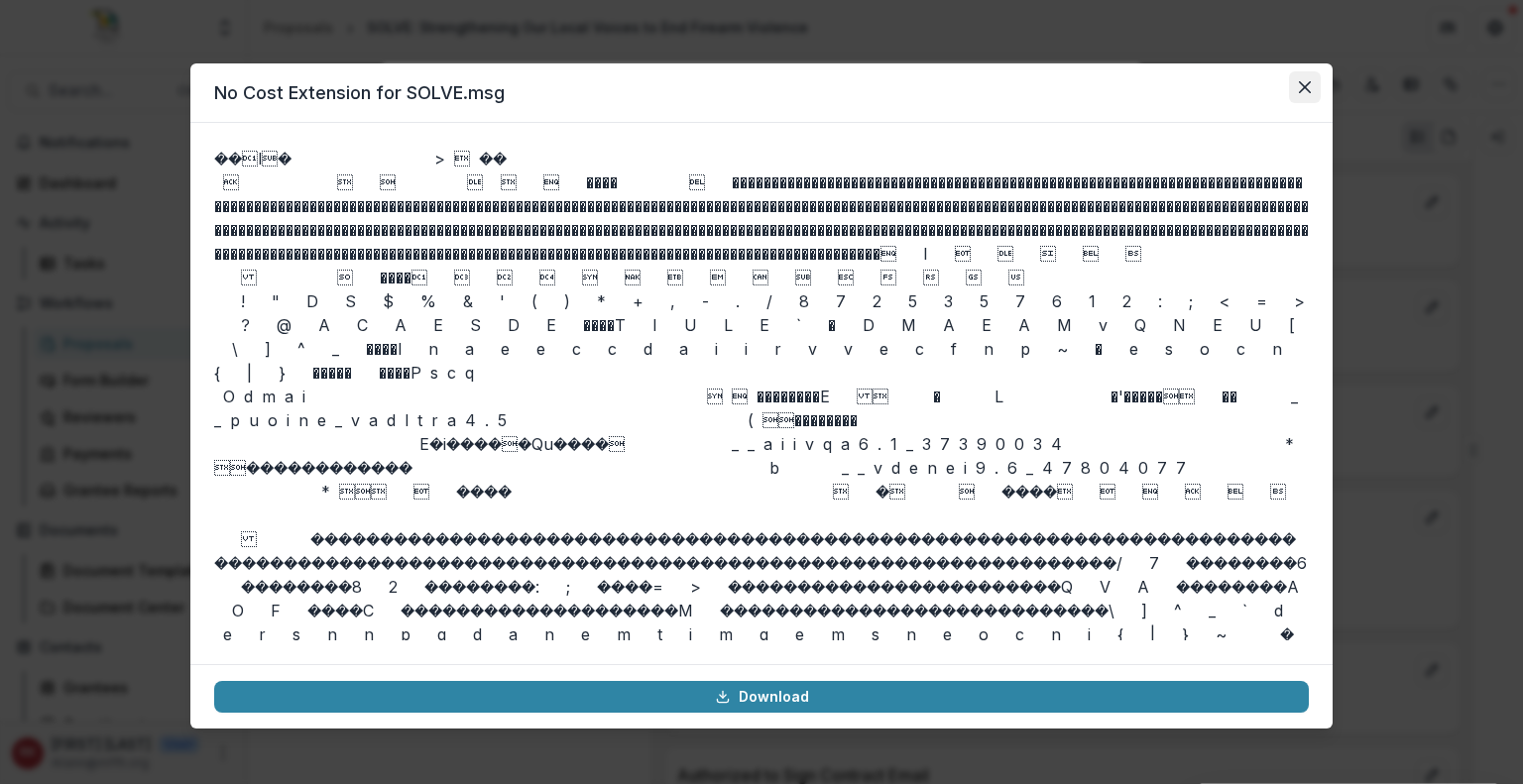 click 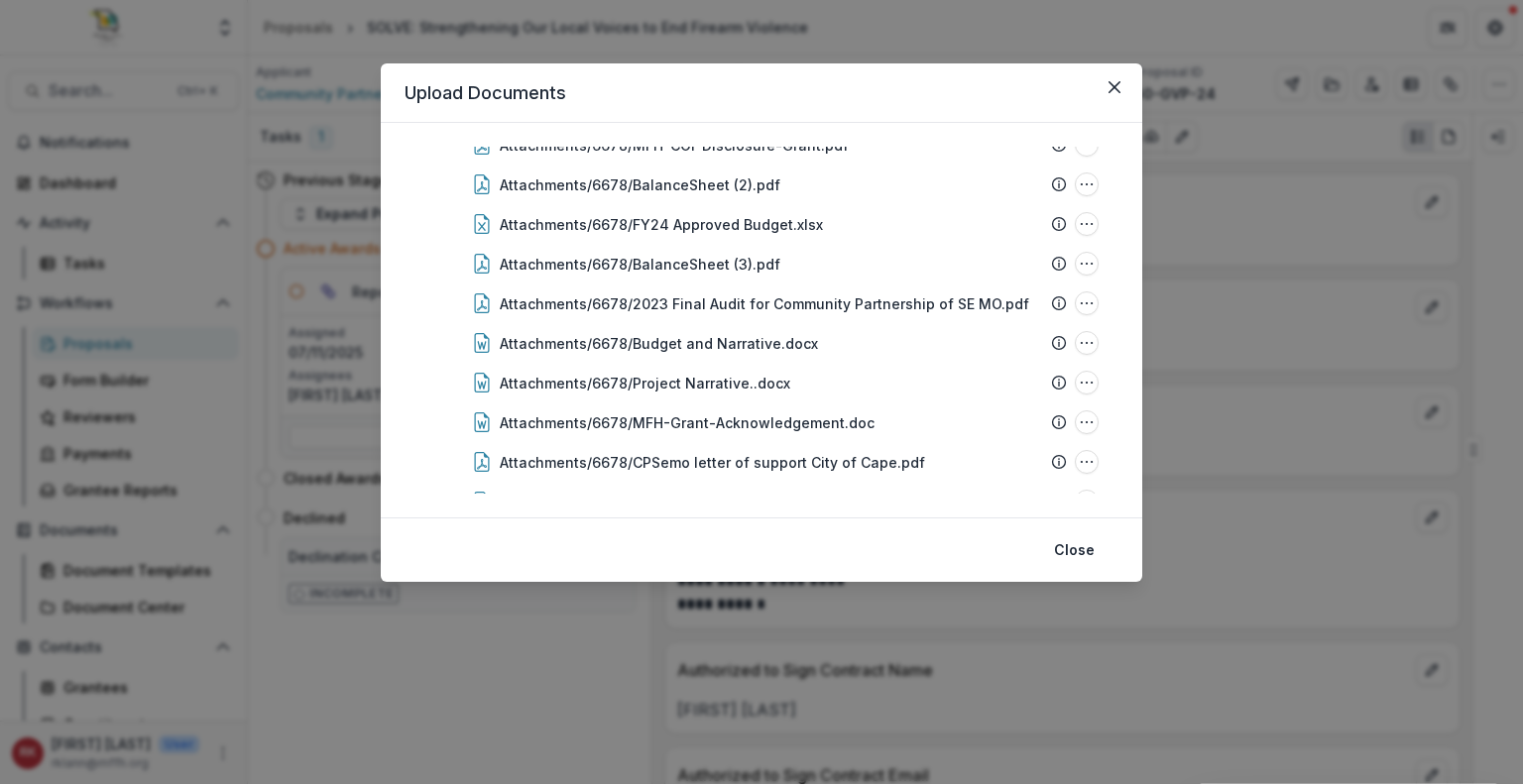 scroll, scrollTop: 0, scrollLeft: 0, axis: both 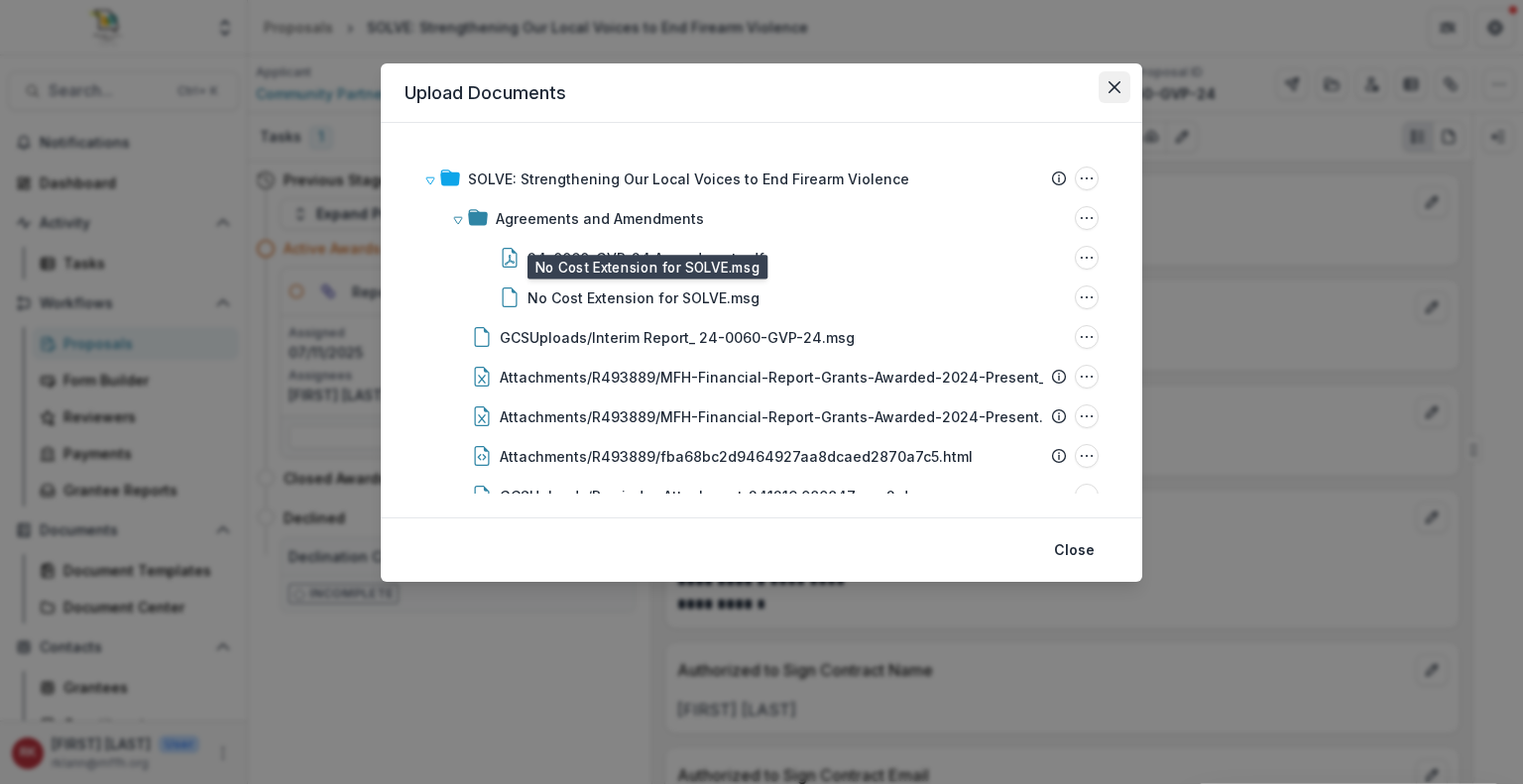 click 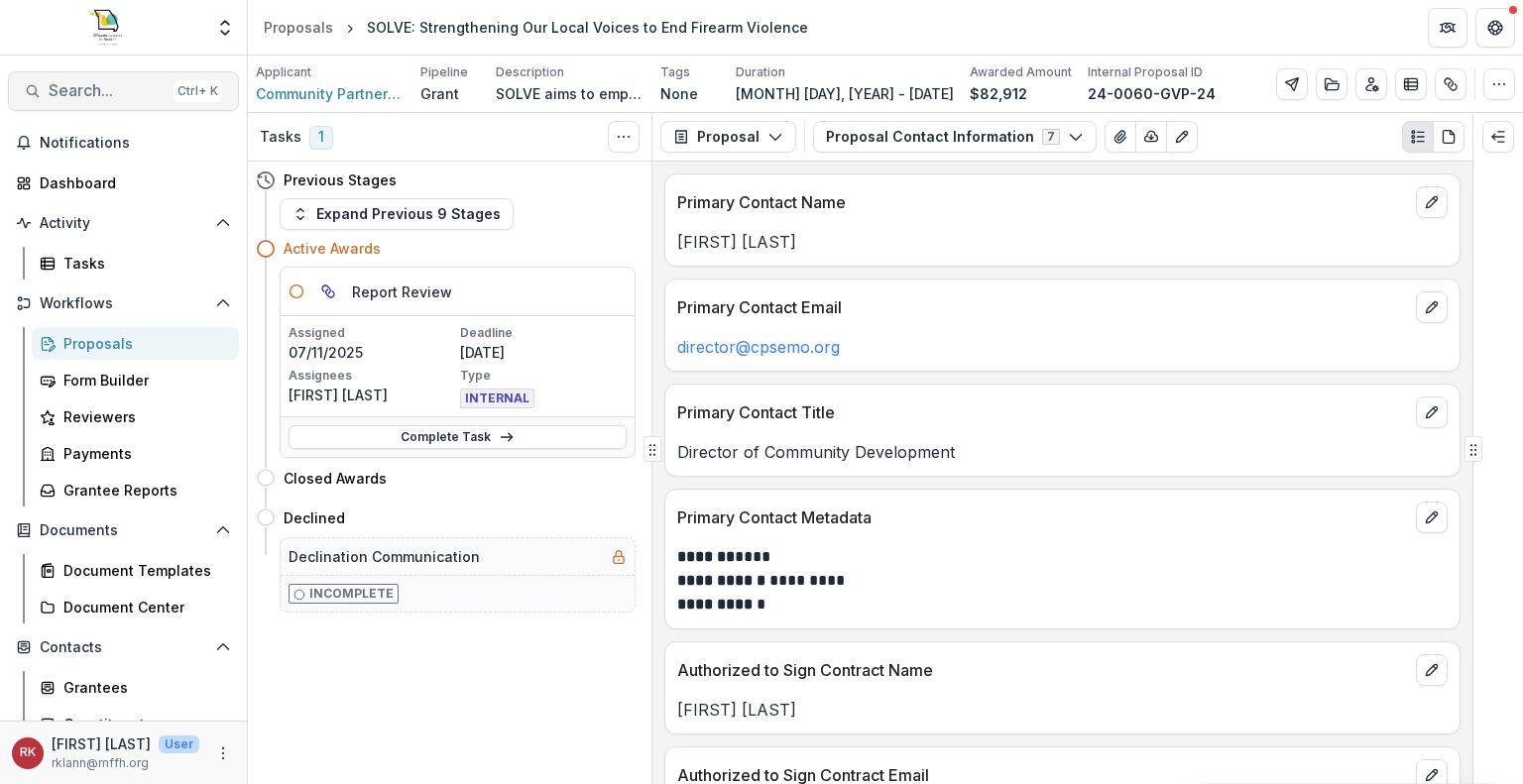 click on "Search..." at bounding box center (107, 90) 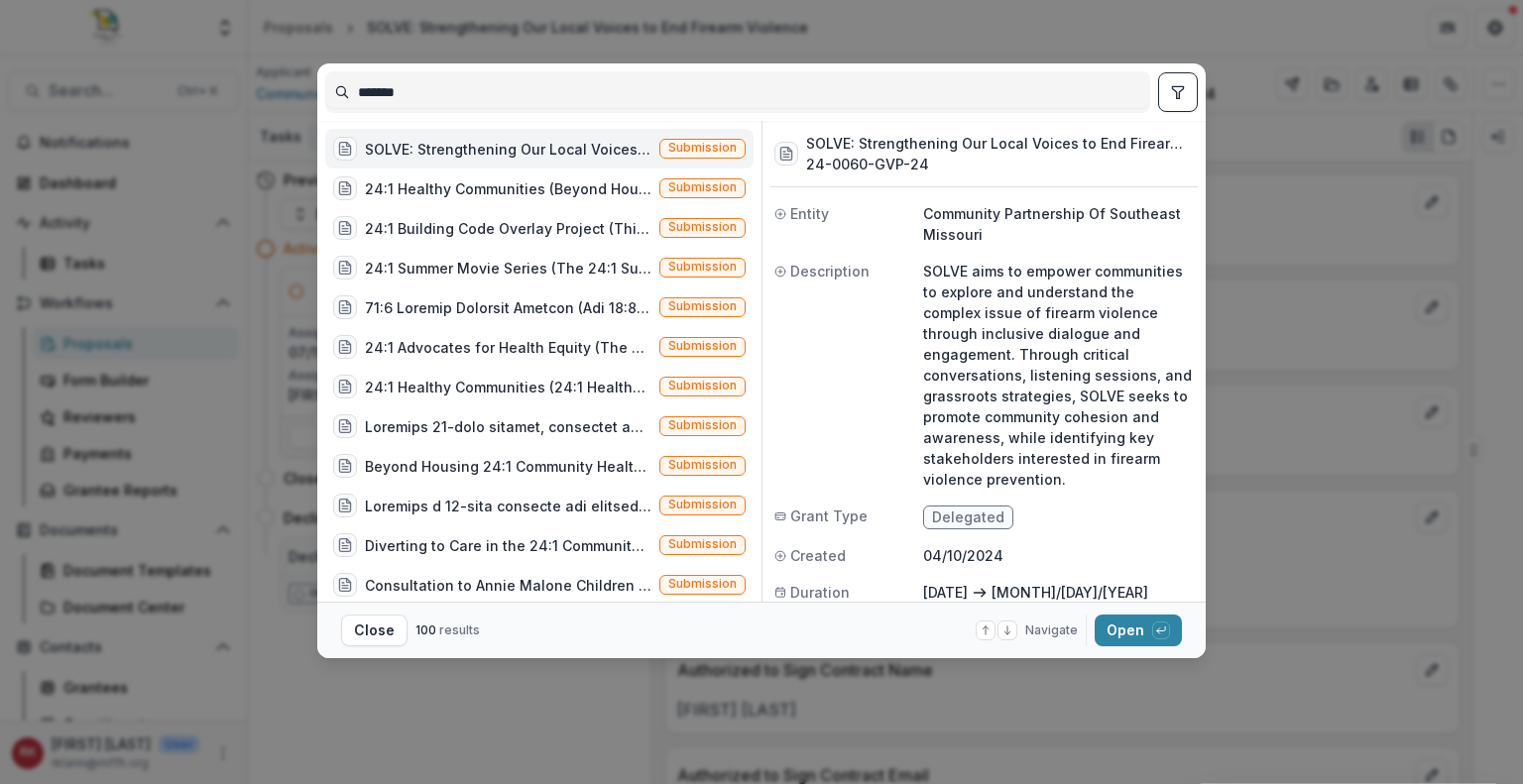 drag, startPoint x: 456, startPoint y: 83, endPoint x: 251, endPoint y: 82, distance: 205.00244 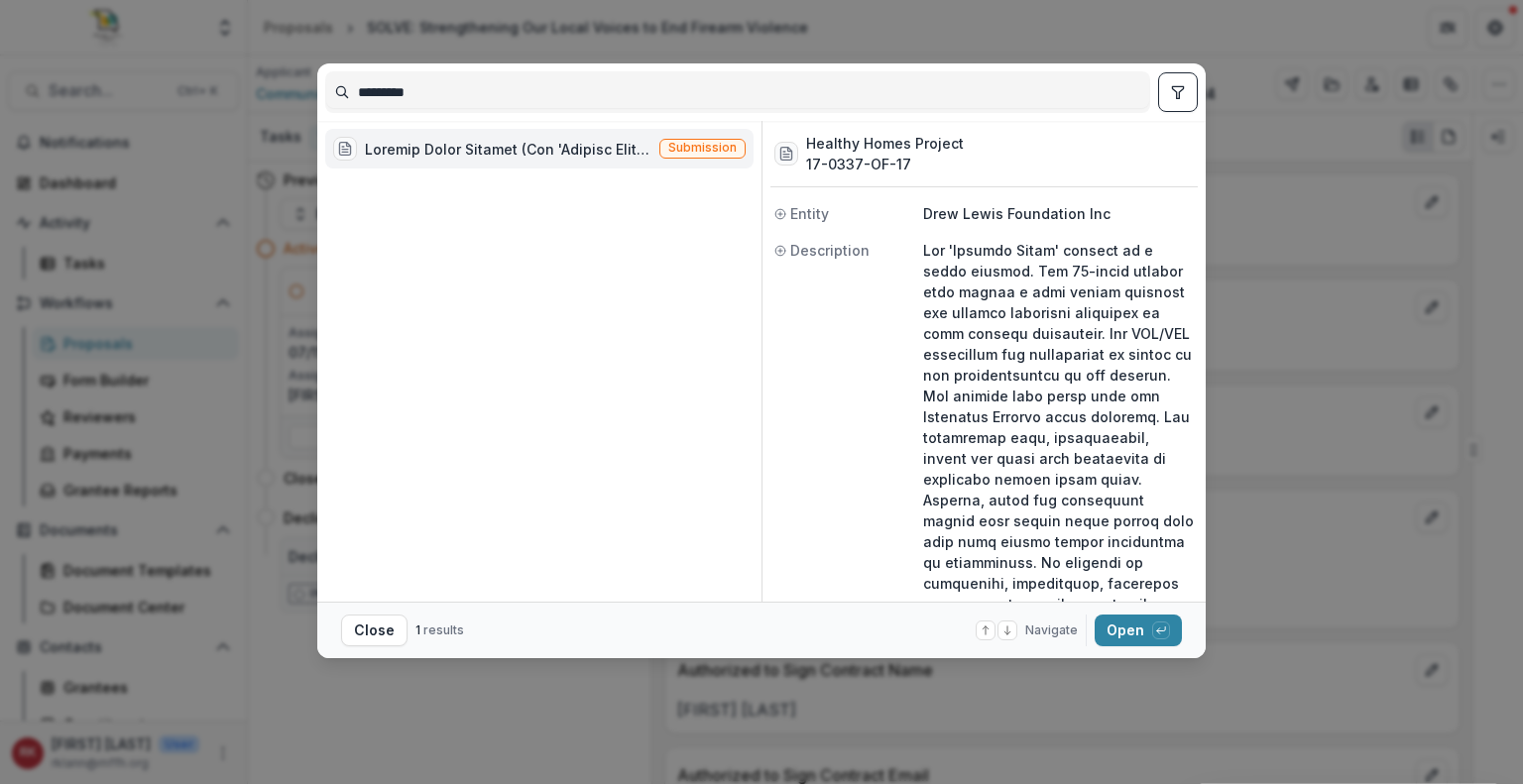 type on "*********" 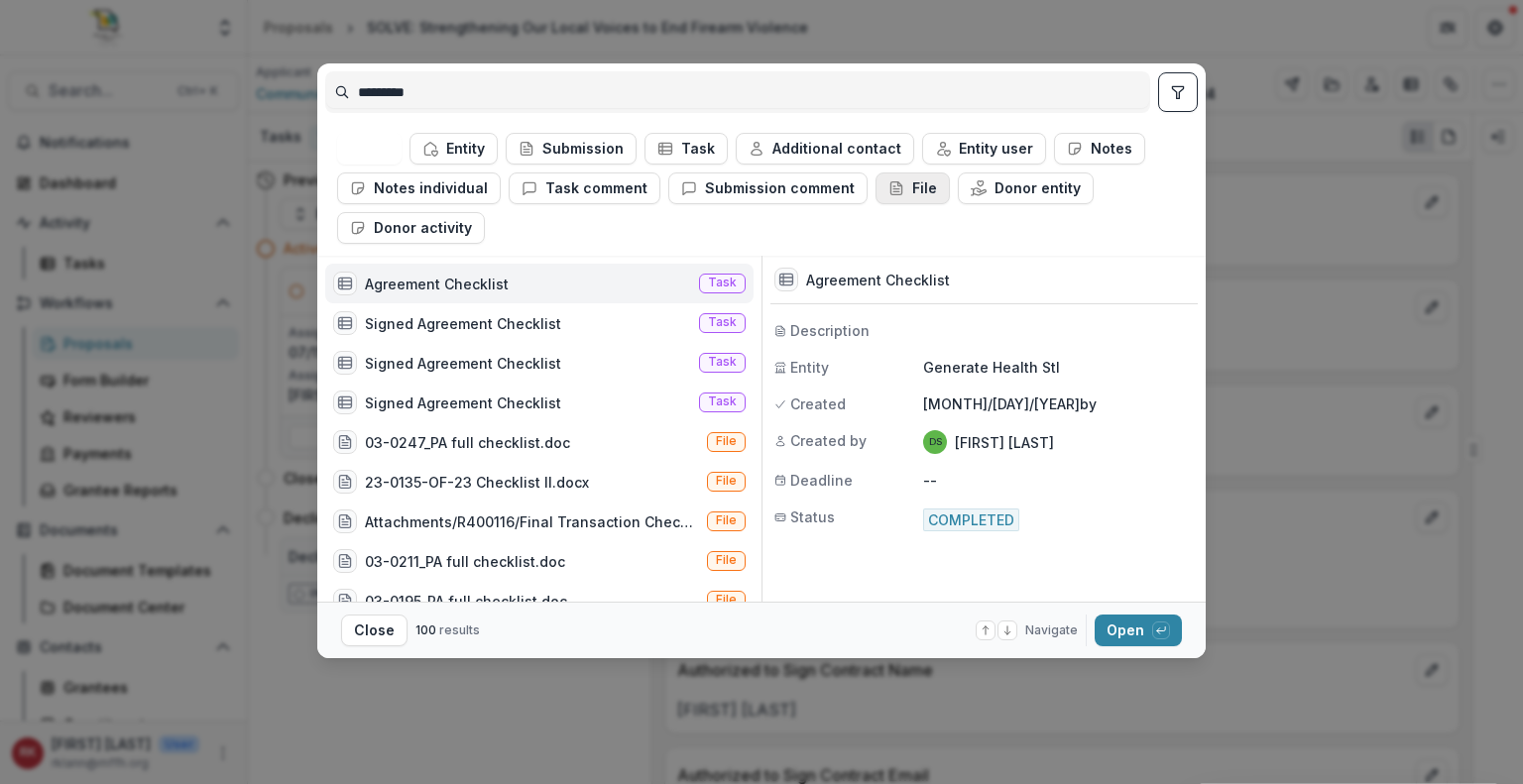 click 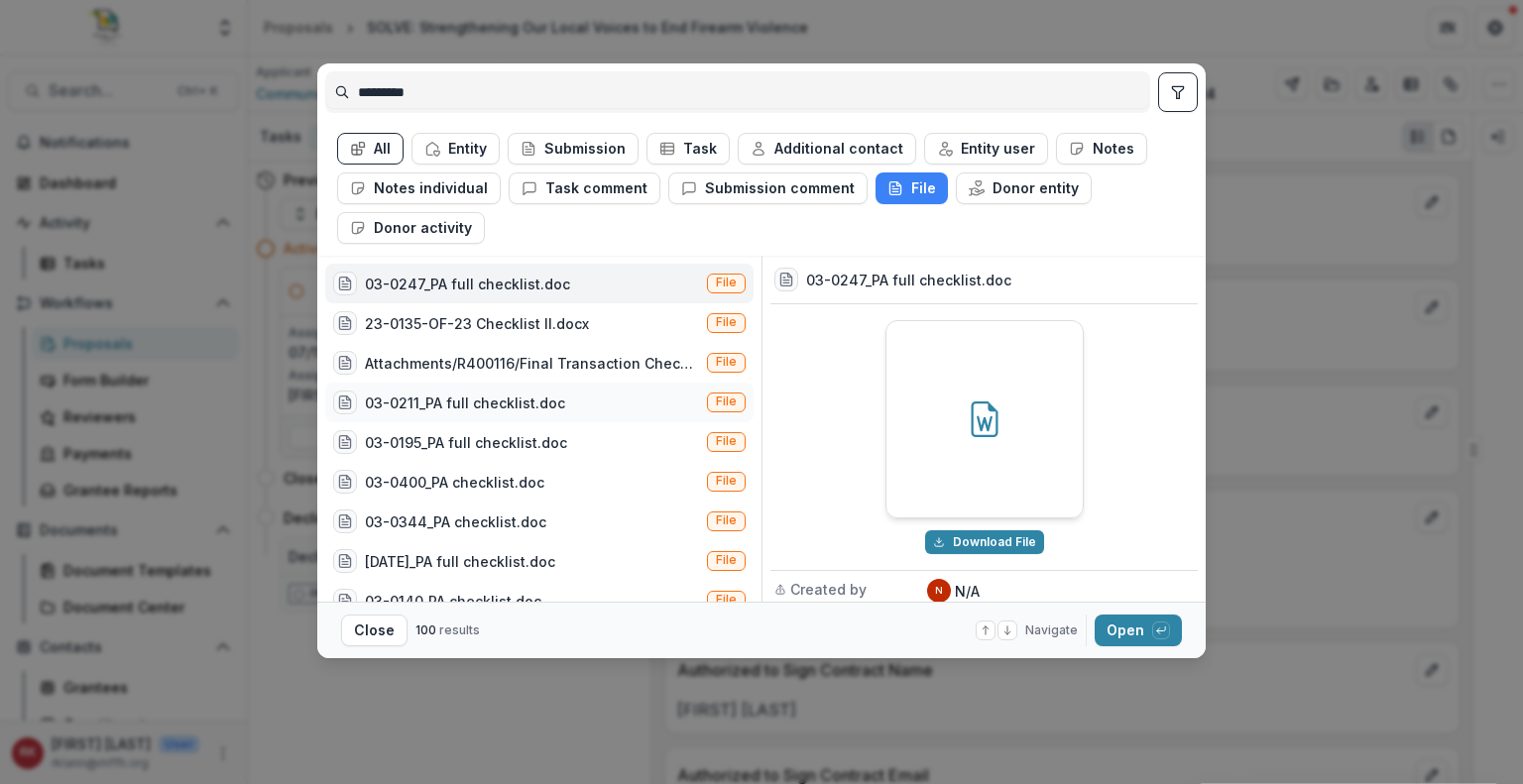 click on "03-0211_PA full checklist.doc" at bounding box center [465, 402] 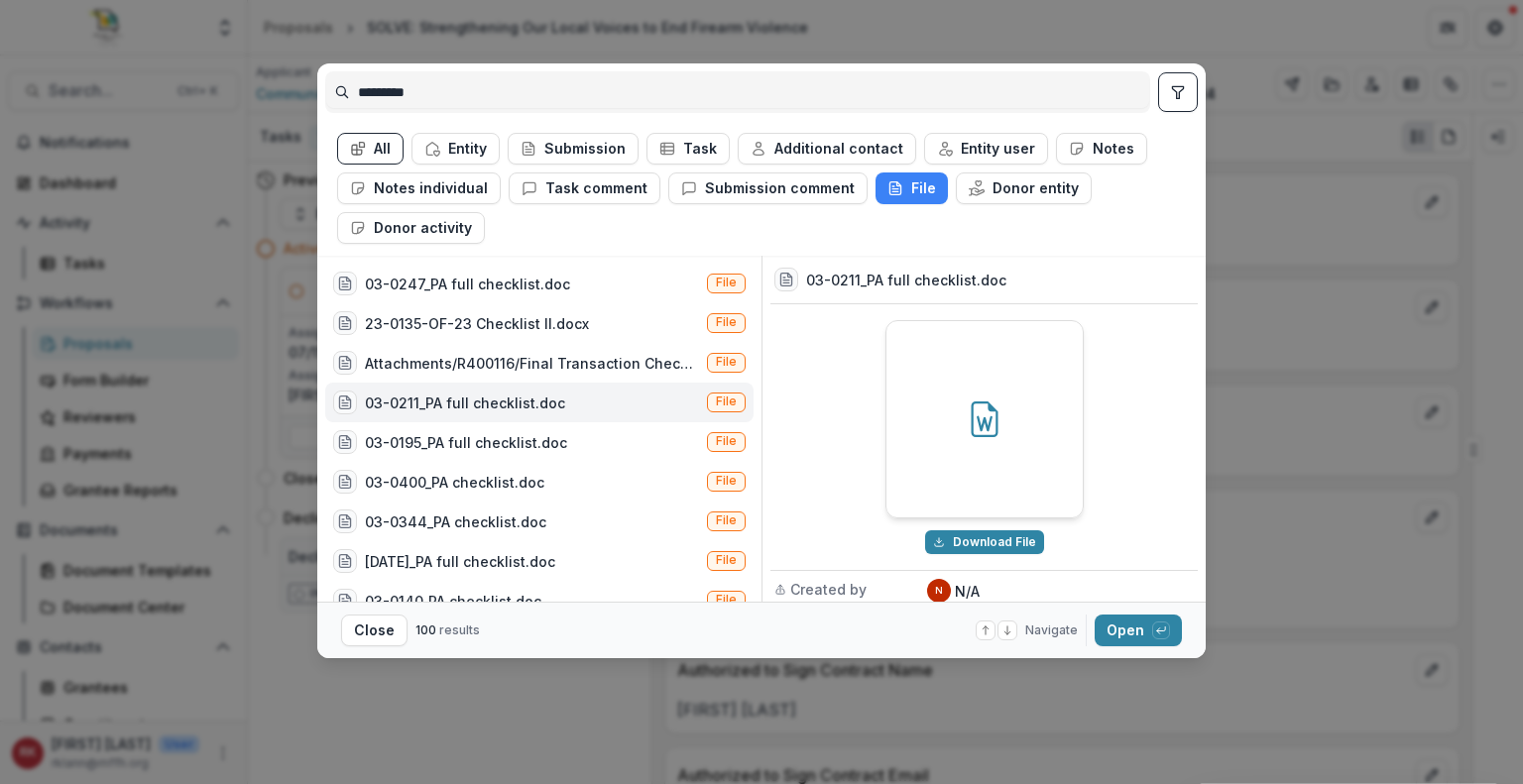 click on "03-0211_PA full checklist.doc" at bounding box center (465, 402) 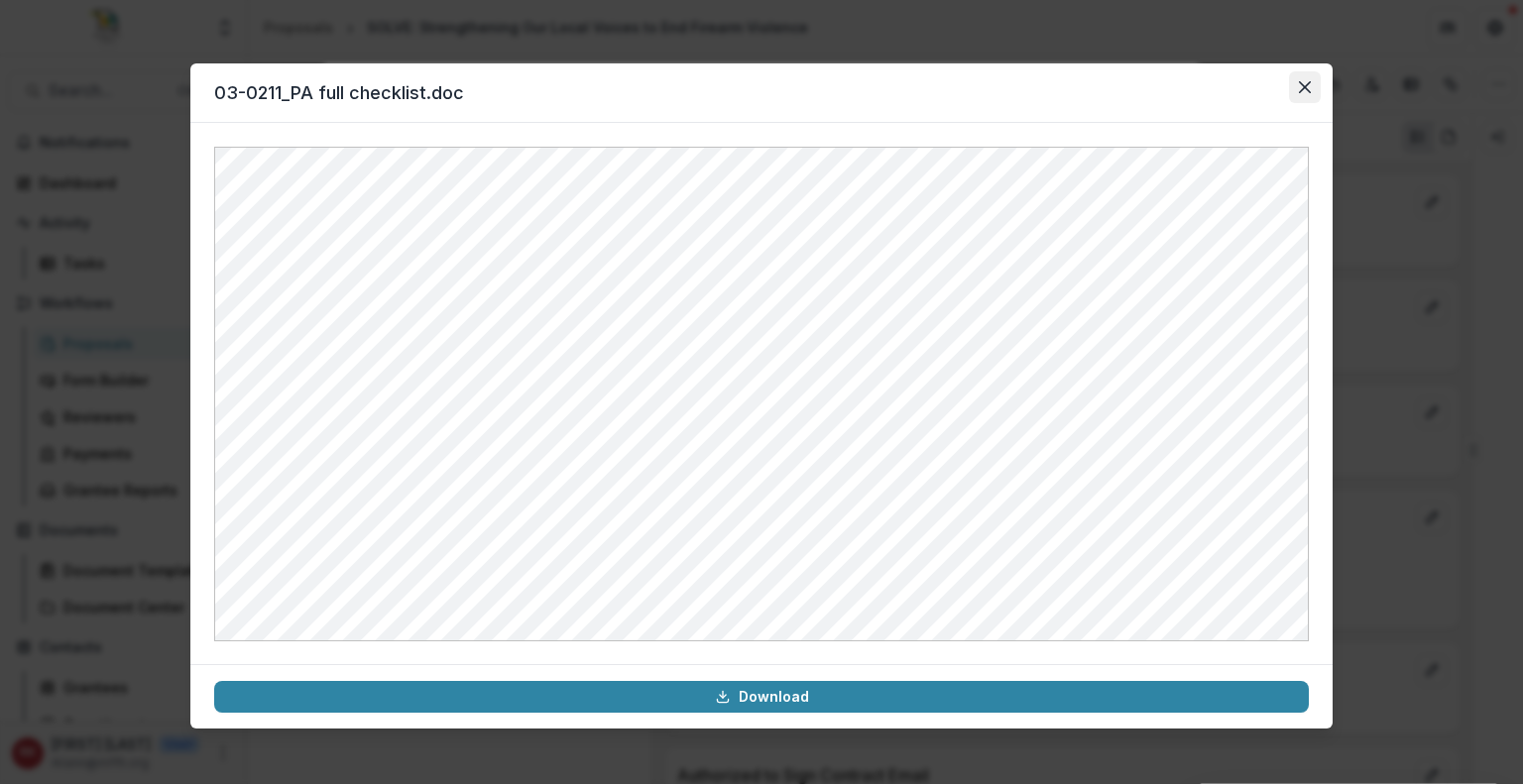 click at bounding box center (1305, 87) 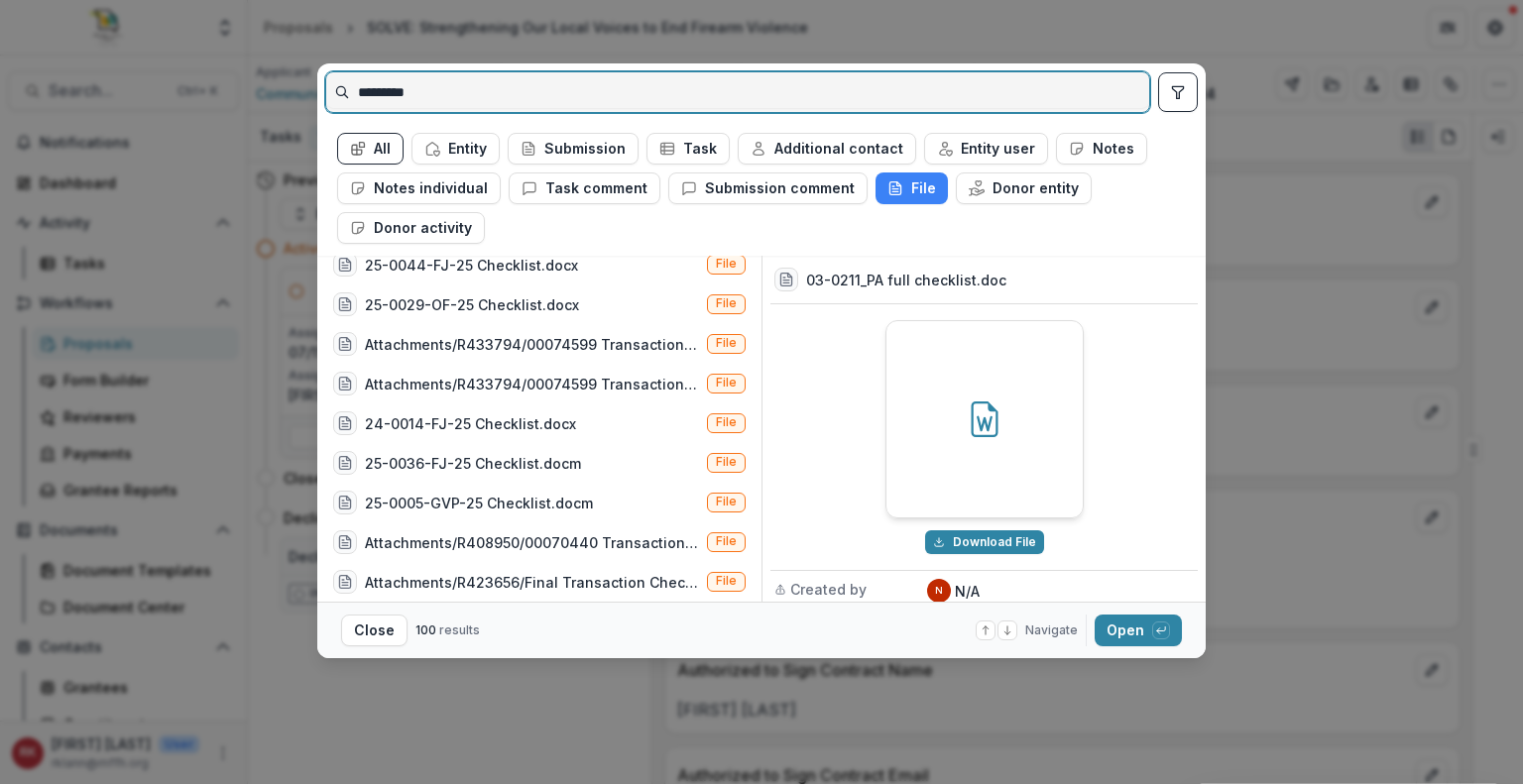 scroll, scrollTop: 852, scrollLeft: 0, axis: vertical 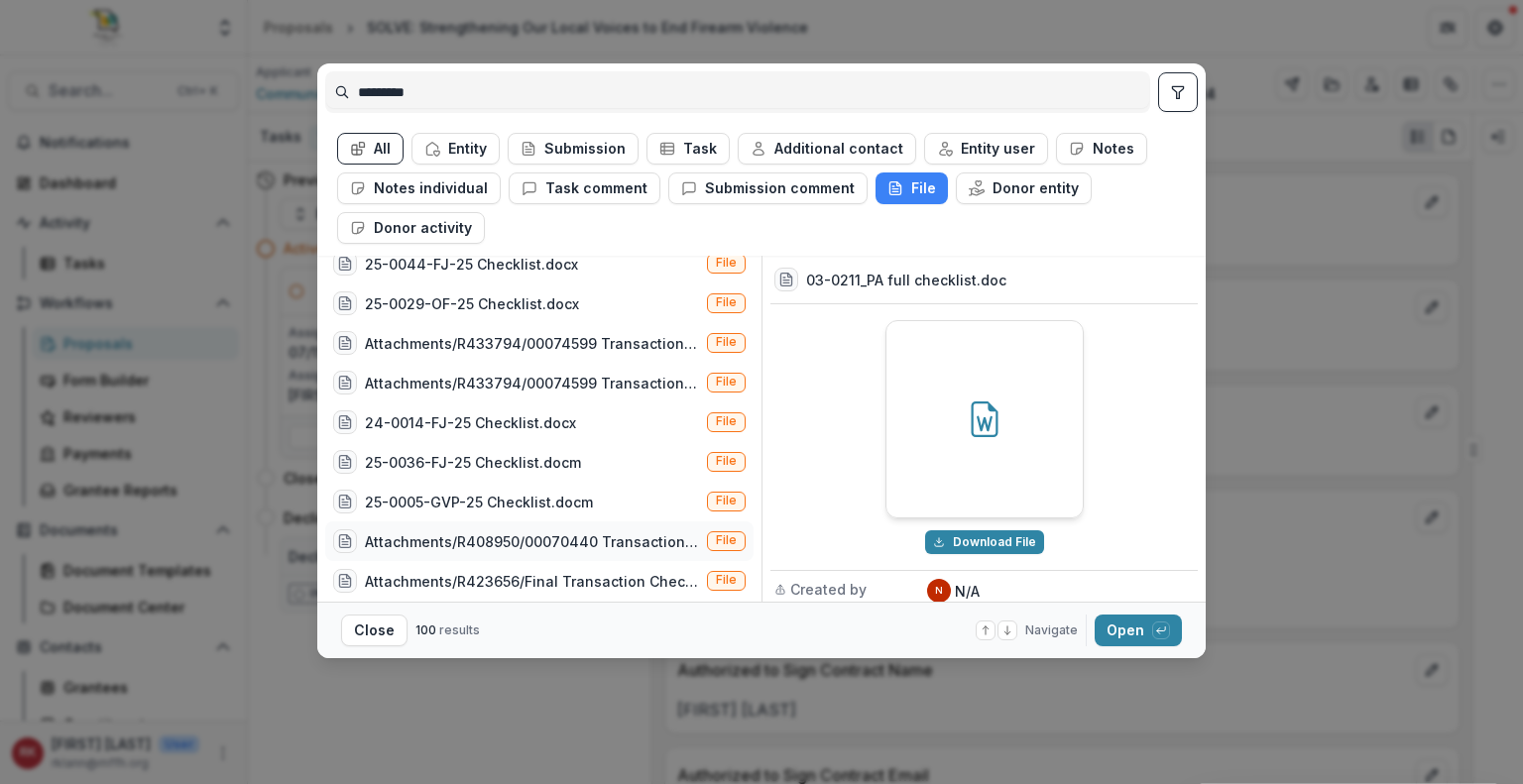 click on "Attachments/R408950/00070440 Transaction Checklist.pdf" at bounding box center (531, 541) 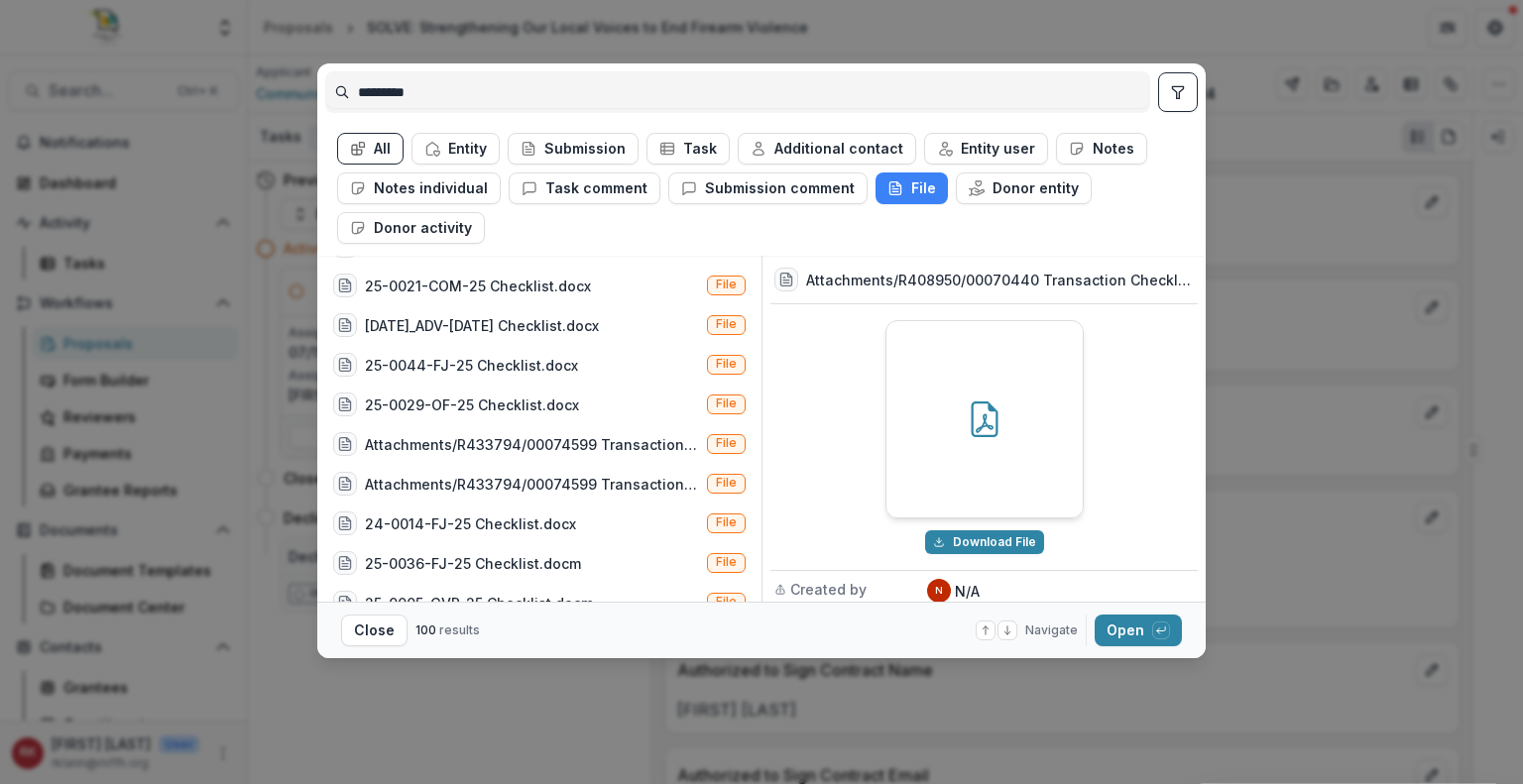 scroll, scrollTop: 737, scrollLeft: 0, axis: vertical 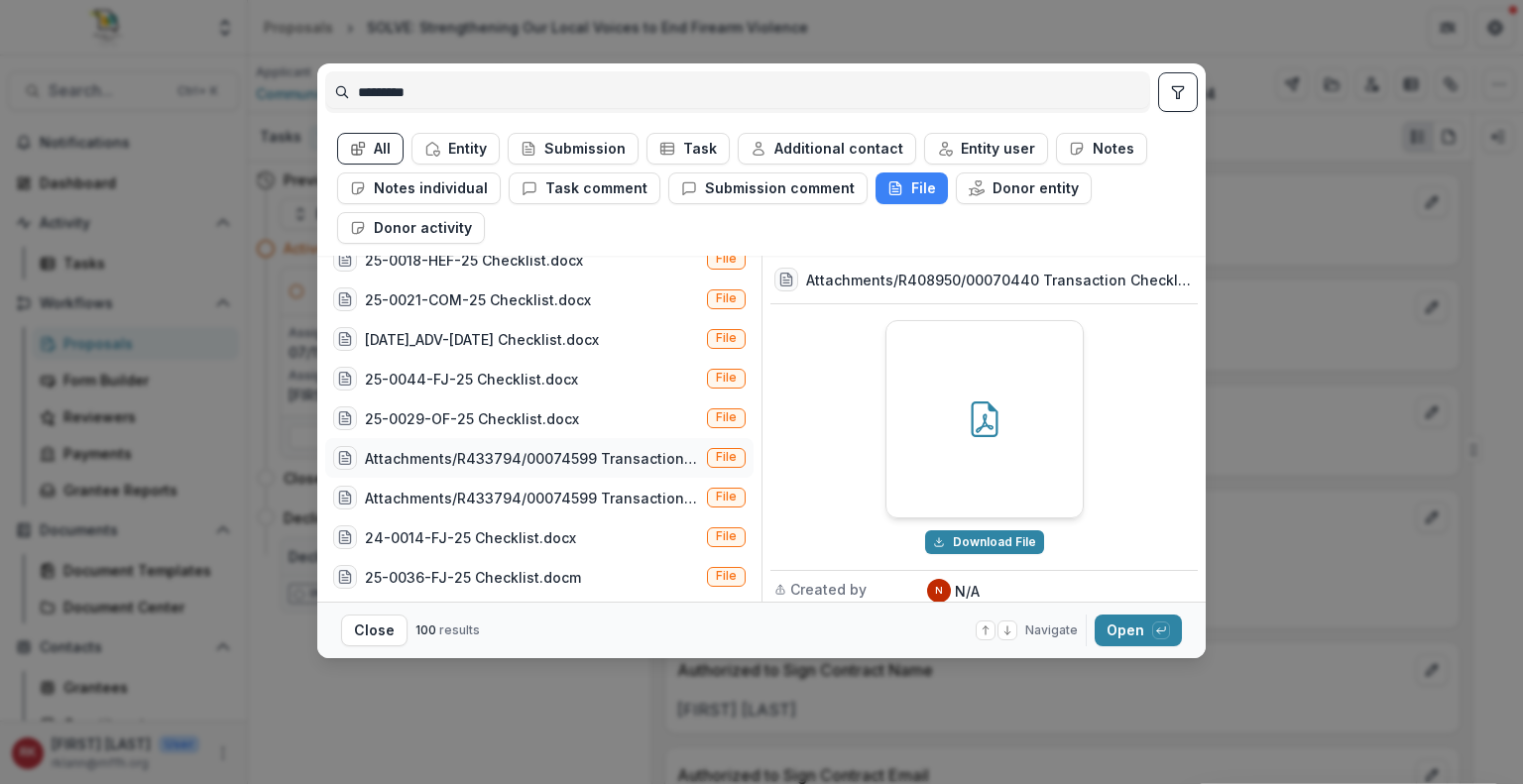 click on "Attachments/R433794/00074599 Transaction Checklist_VER_1.pdf" at bounding box center [531, 458] 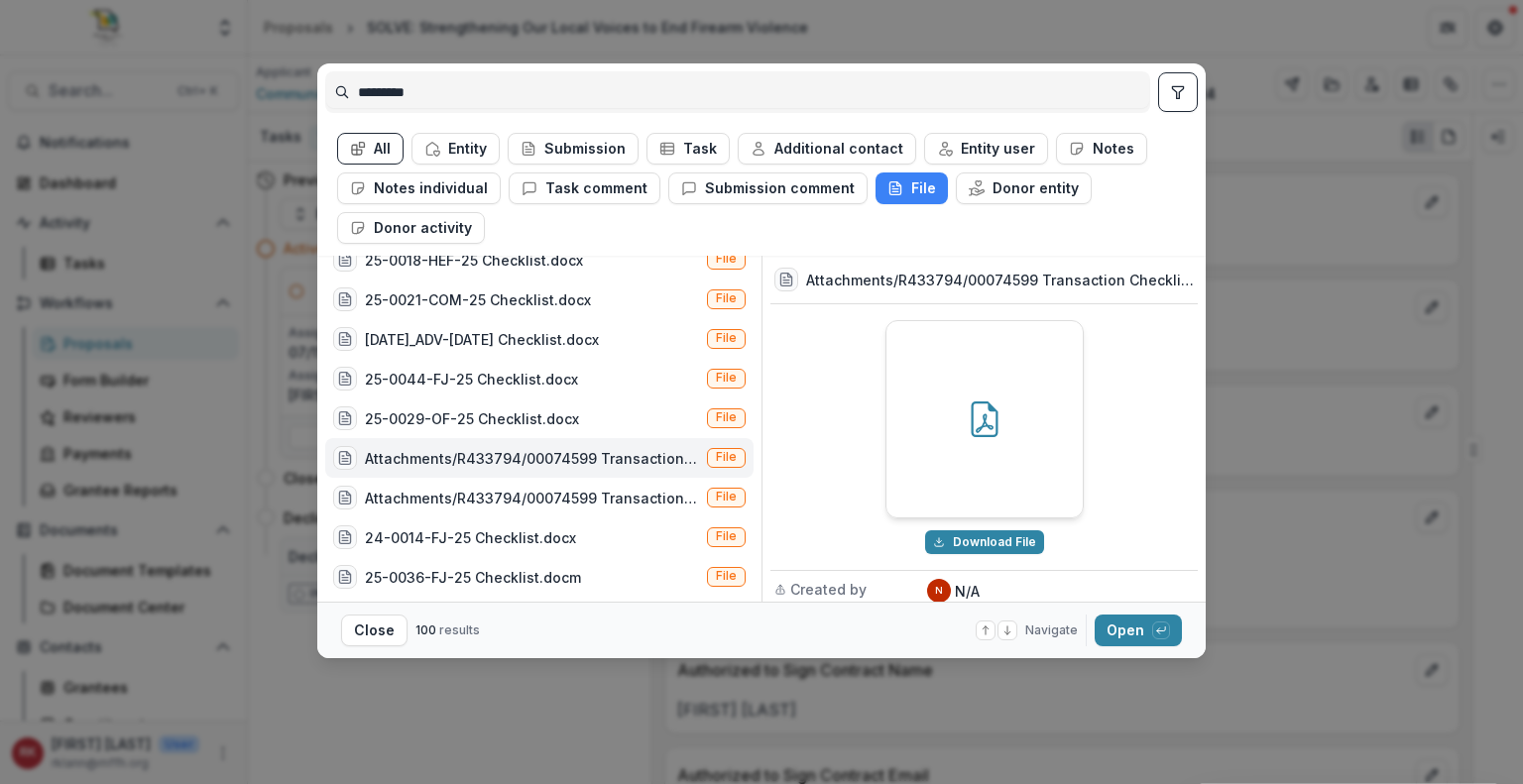 click at bounding box center (985, 419) 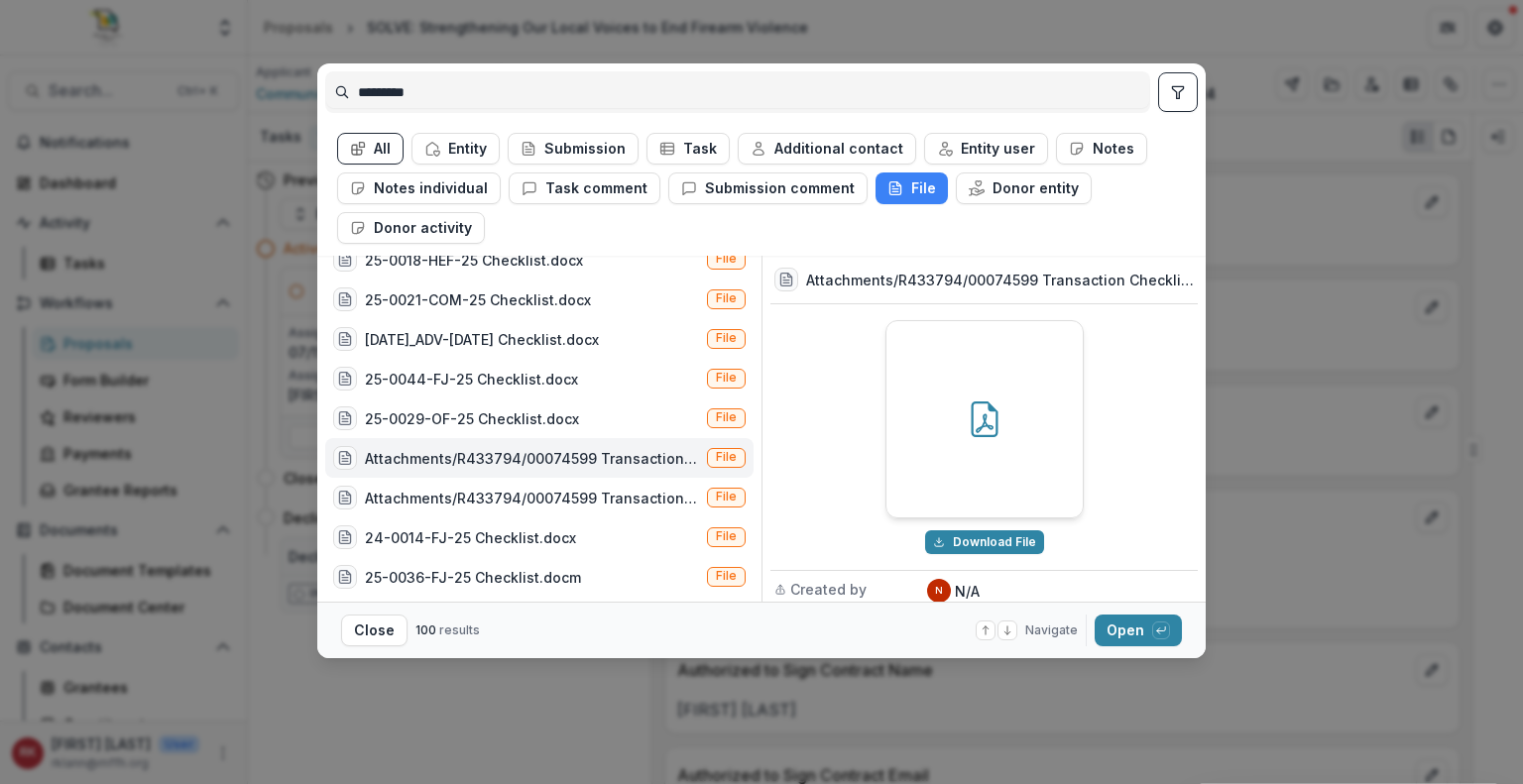 click on "Attachments/R433794/00074599 Transaction Checklist_VER_1.pdf" at bounding box center (531, 458) 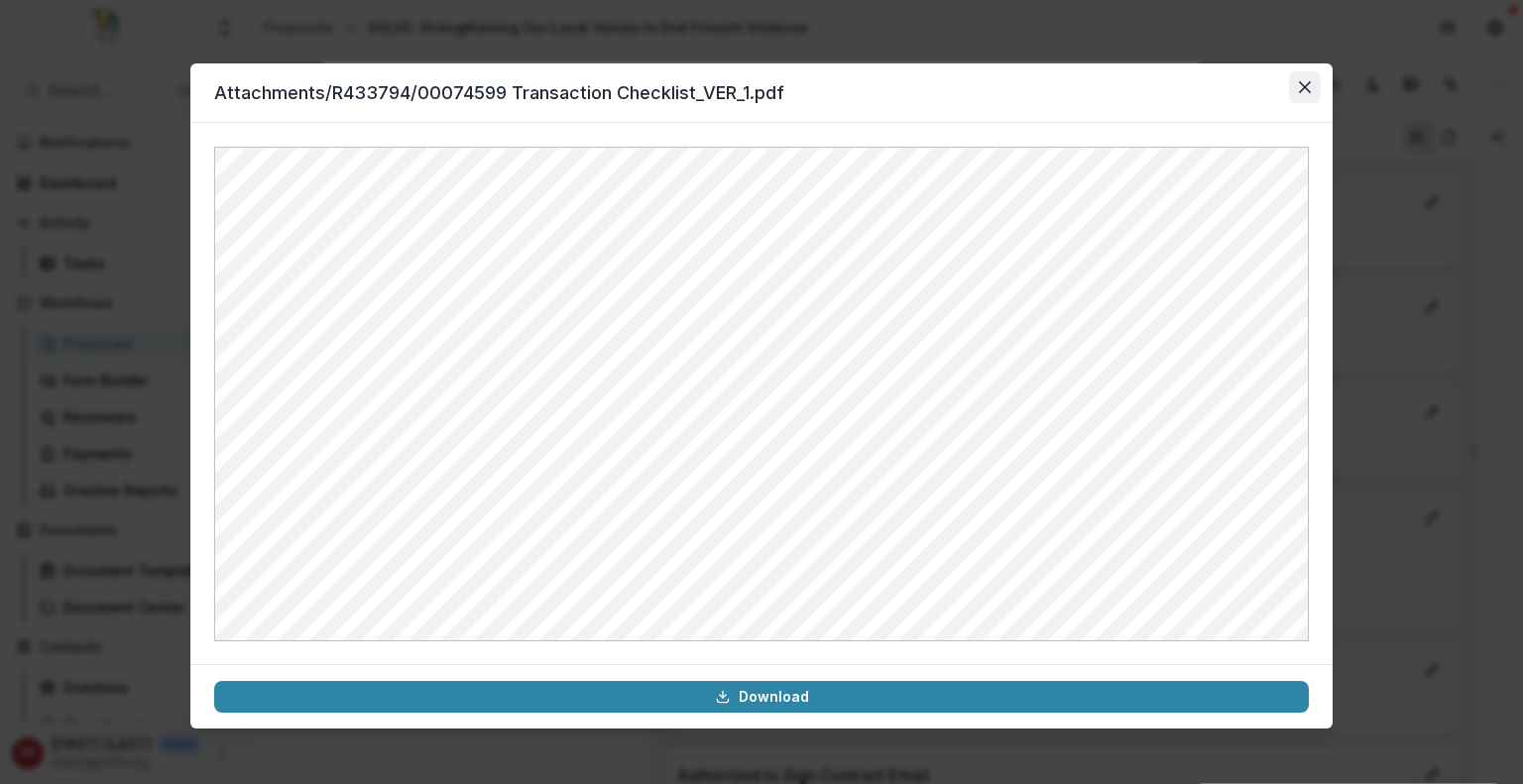 click at bounding box center [1305, 87] 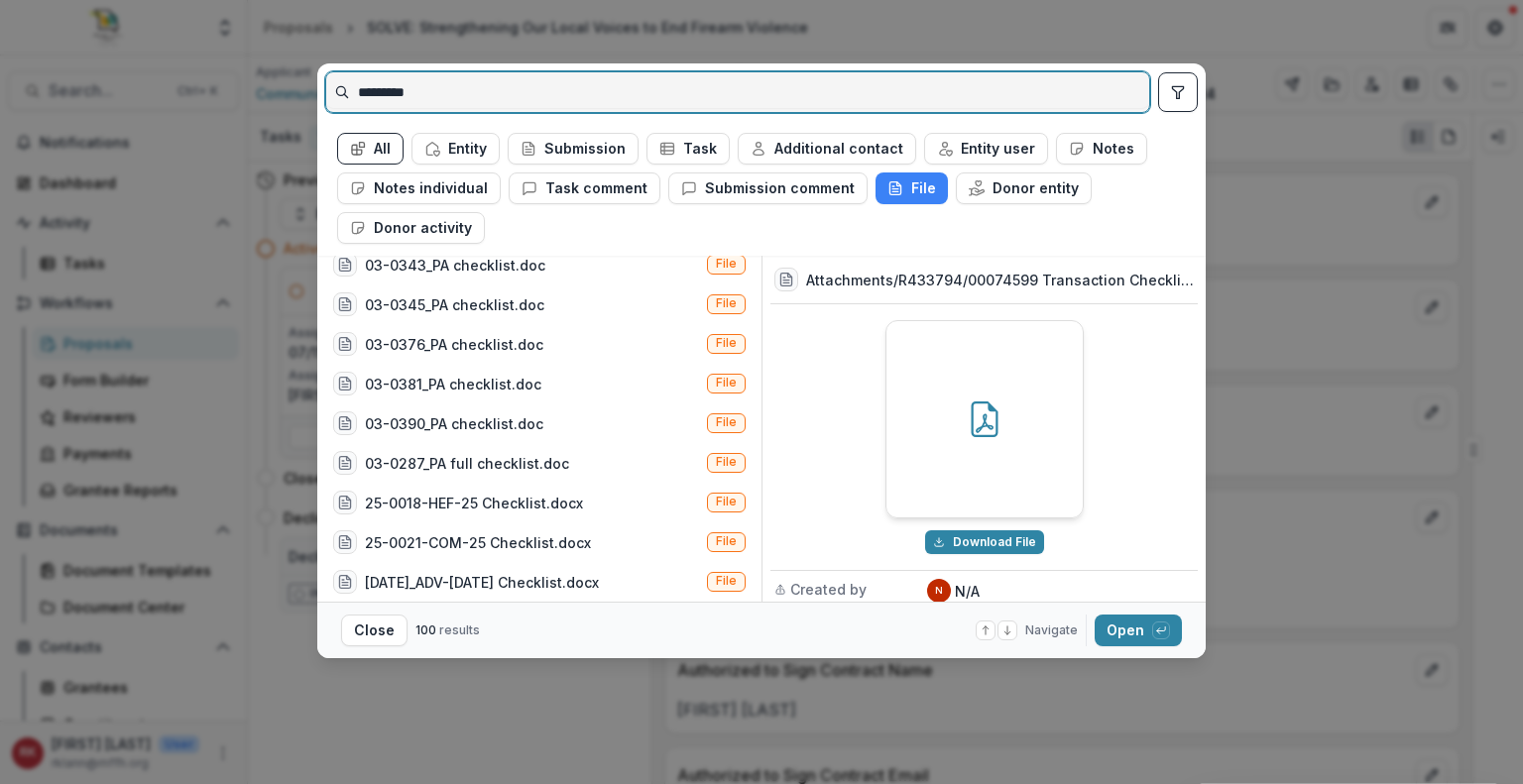 scroll, scrollTop: 496, scrollLeft: 0, axis: vertical 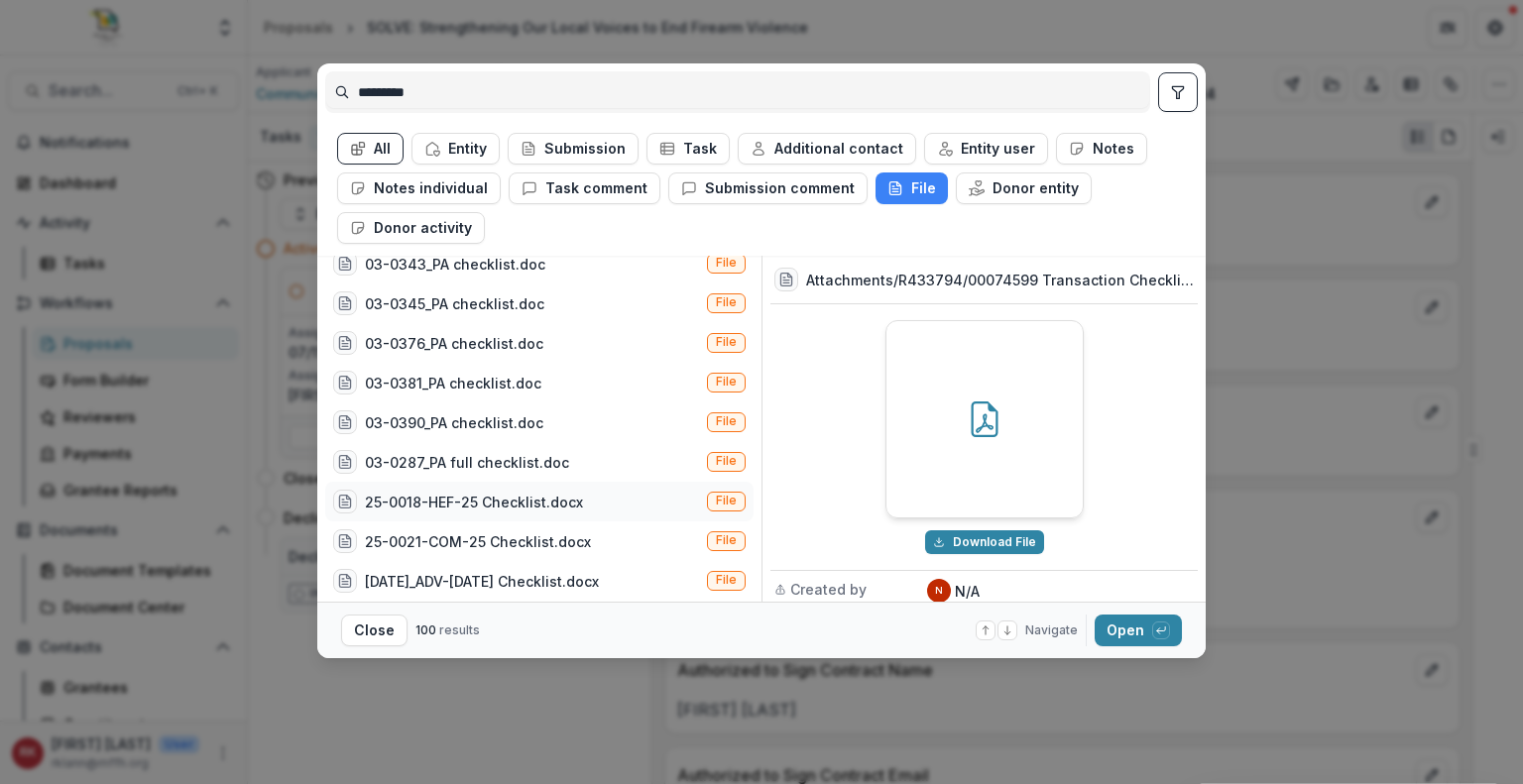 click on "25-0018-HEF-25 Checklist.docx" at bounding box center [474, 502] 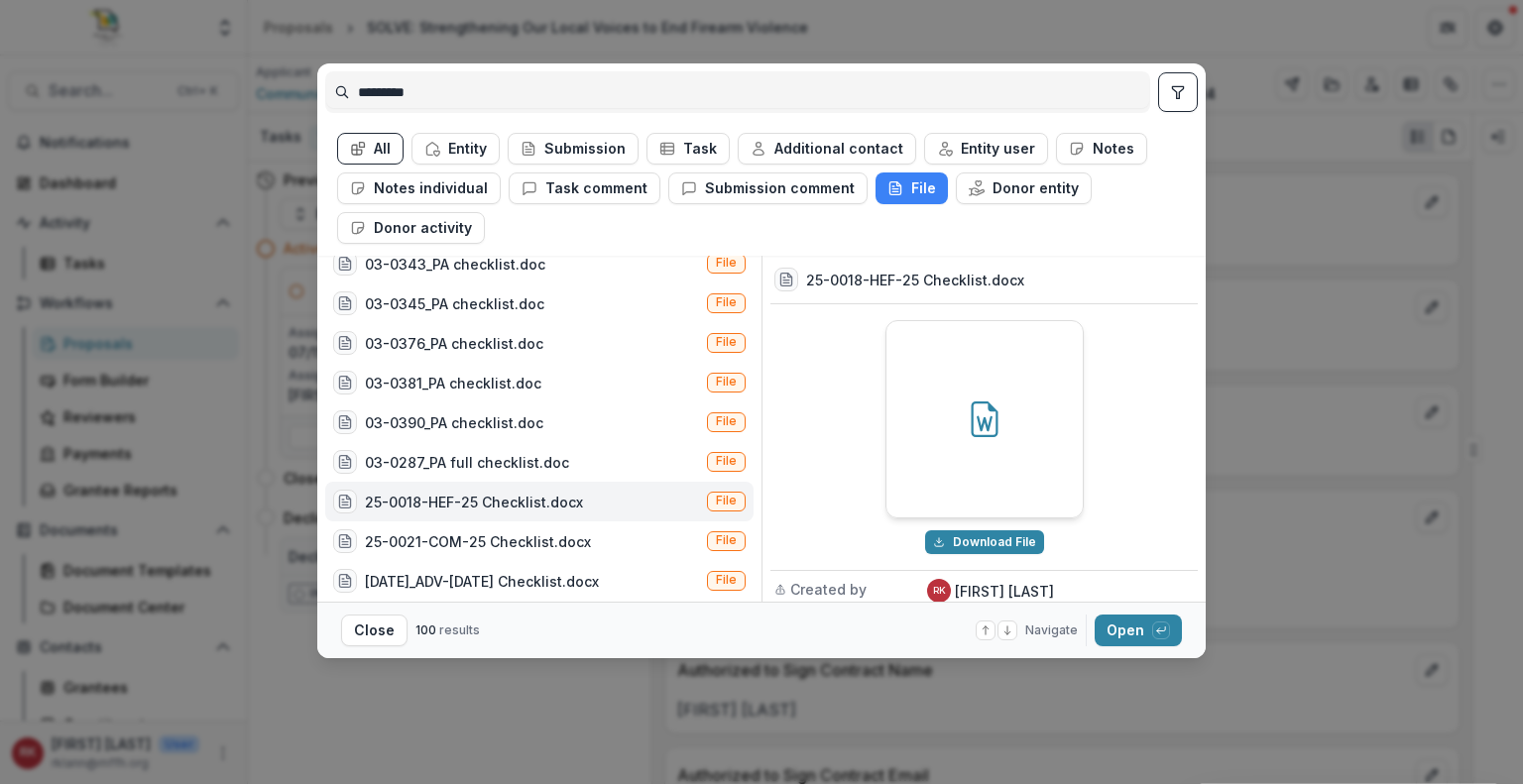 click on "25-0018-HEF-25 Checklist.docx" at bounding box center [474, 502] 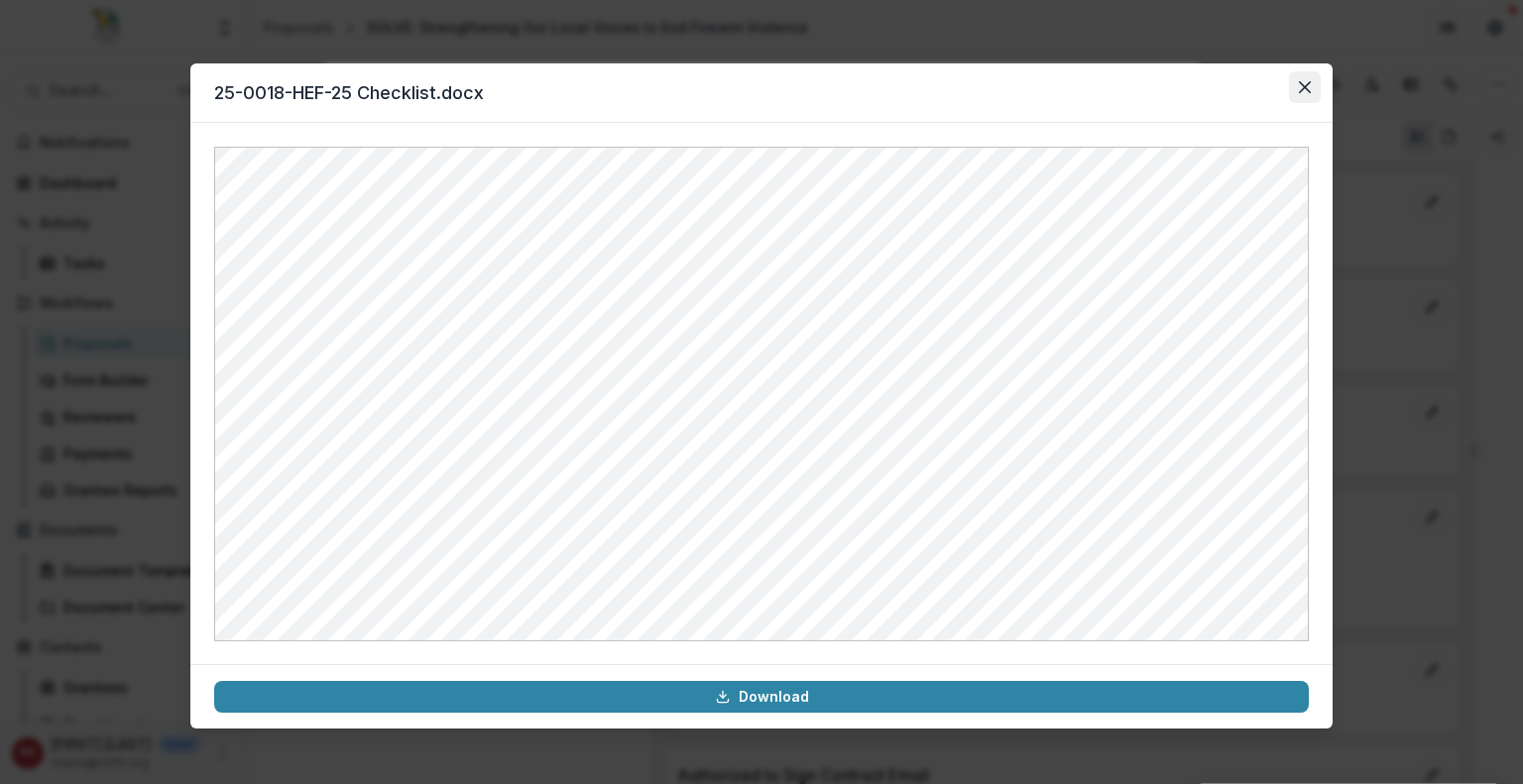 click at bounding box center (1305, 87) 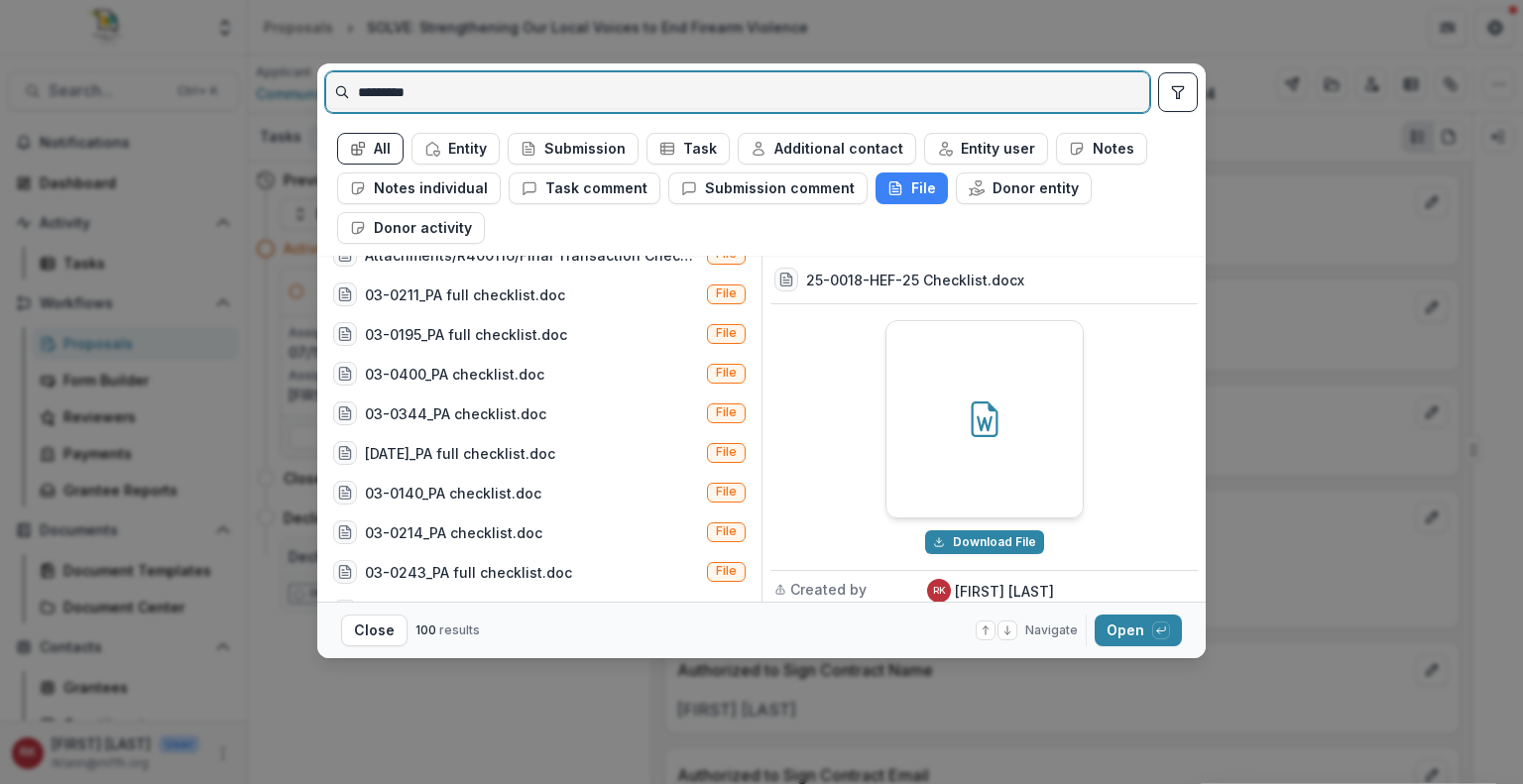 scroll, scrollTop: 0, scrollLeft: 0, axis: both 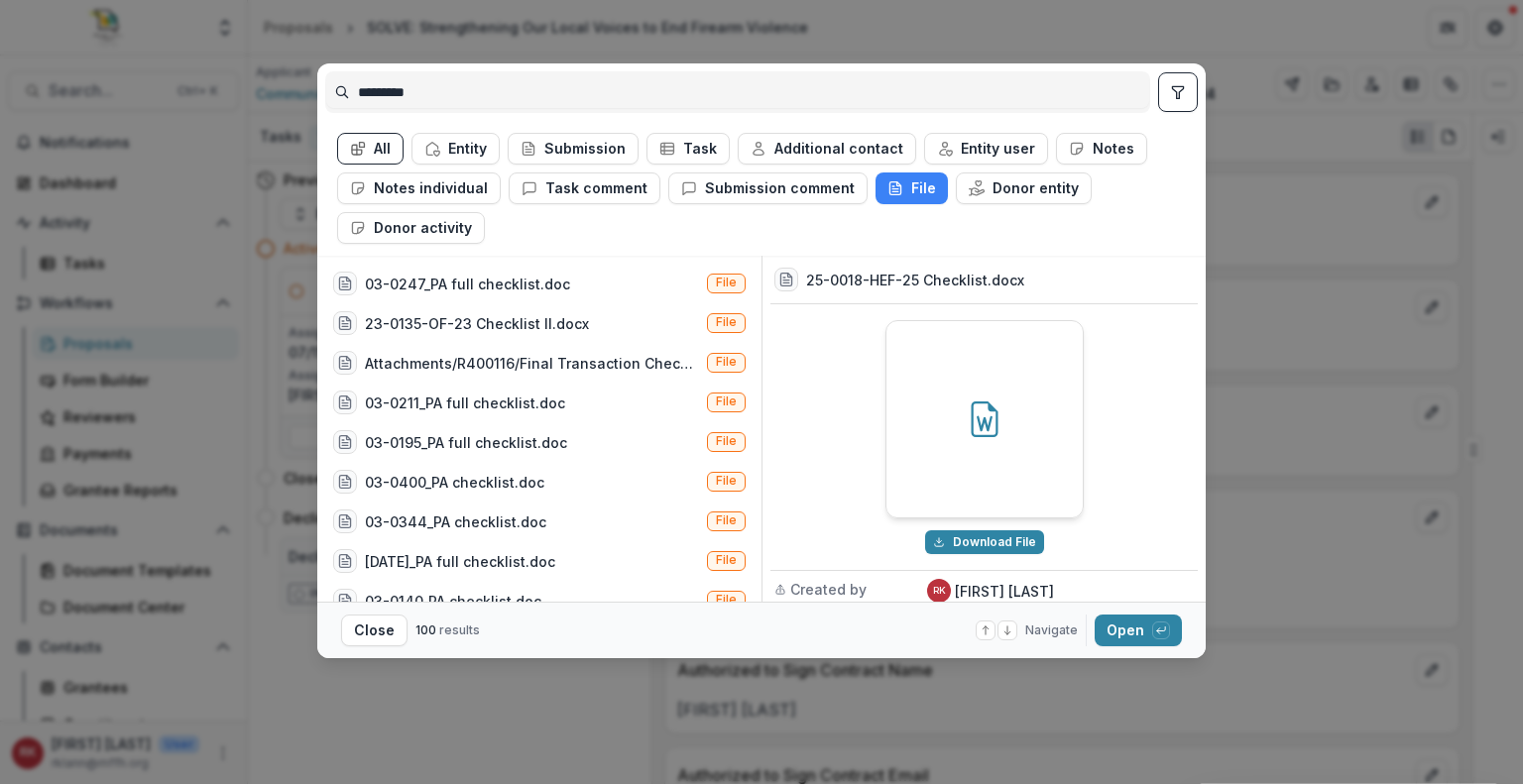 click on "********* All Entity Submission Task Additional contact Entity user Notes Notes individual Task comment Submission comment File Donor entity Donor activity 03-0247_PA full checklist.doc File 23-0135-OF-23 Checklist II.docx File Attachments/R400116/Final Transaction Checklist.xlsx File 03-0211_PA full checklist.doc File 03-0195_PA full checklist.doc File 03-0400_PA checklist.doc File 03-0344_PA checklist.doc File 03-0193_PA full checklist.doc File 03-0140_PA checklist.doc File 03-0214_PA checklist.doc File 03-0243_PA full checklist.doc File 03-0285_PA full checklist.doc File 03-0343_PA checklist.doc File 03-0345_PA checklist.doc File 03-0376_PA checklist.doc File 03-0381_PA checklist.doc File 03-0390_PA checklist.doc File 03-0287_PA full checklist.doc File 25-0018-HEF-25 Checklist.docx File 25-0021-COM-25 Checklist.docx File 25-0026-ADV-25 Checklist.docx File 25-0044-FJ-25 Checklist.docx File 25-0029-OF-25 Checklist.docx File Attachments/R433794/00074599 Transaction Checklist_VER_1.pdf File Download File RK" at bounding box center (762, 392) 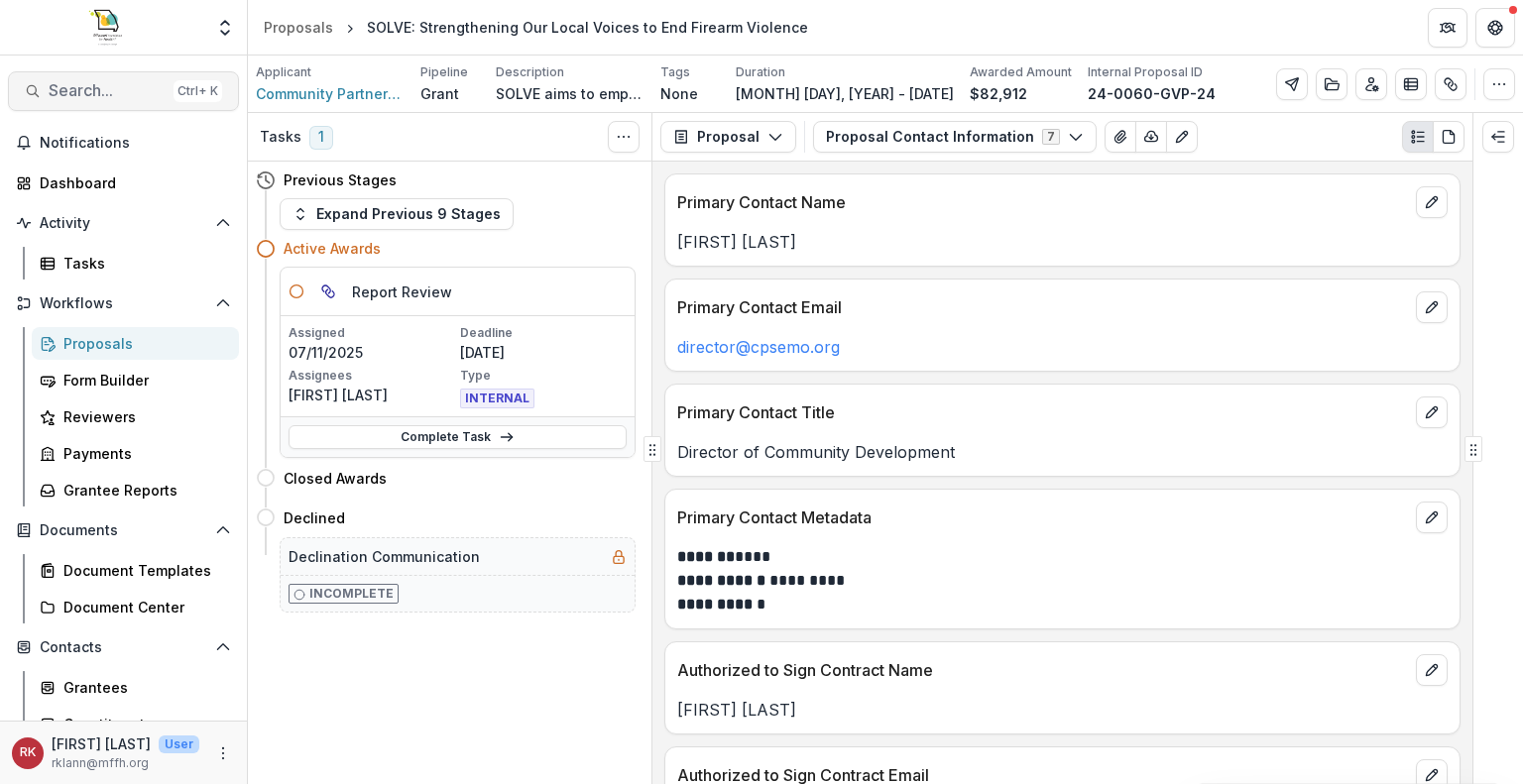 click on "Search..." at bounding box center [107, 90] 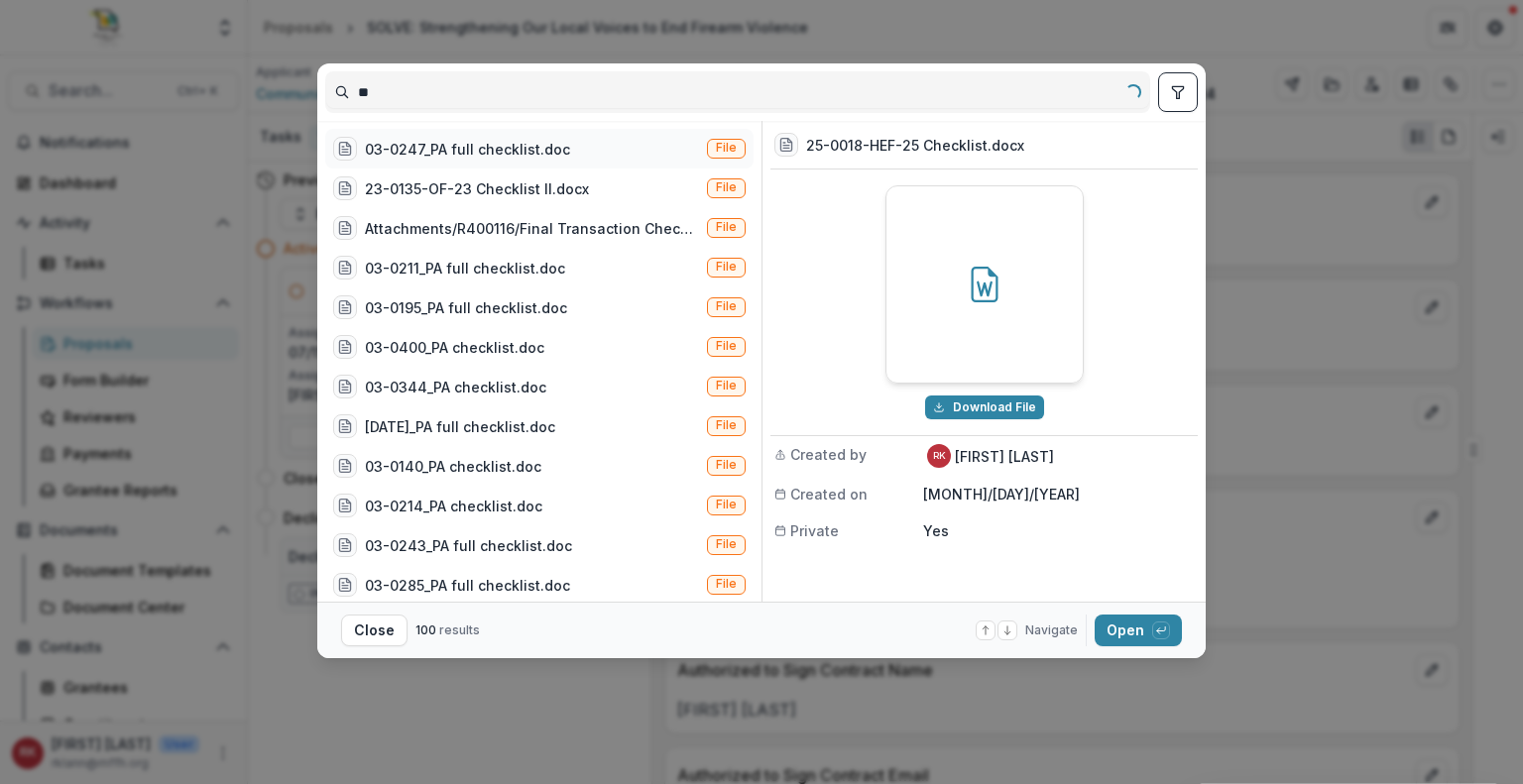 type on "*" 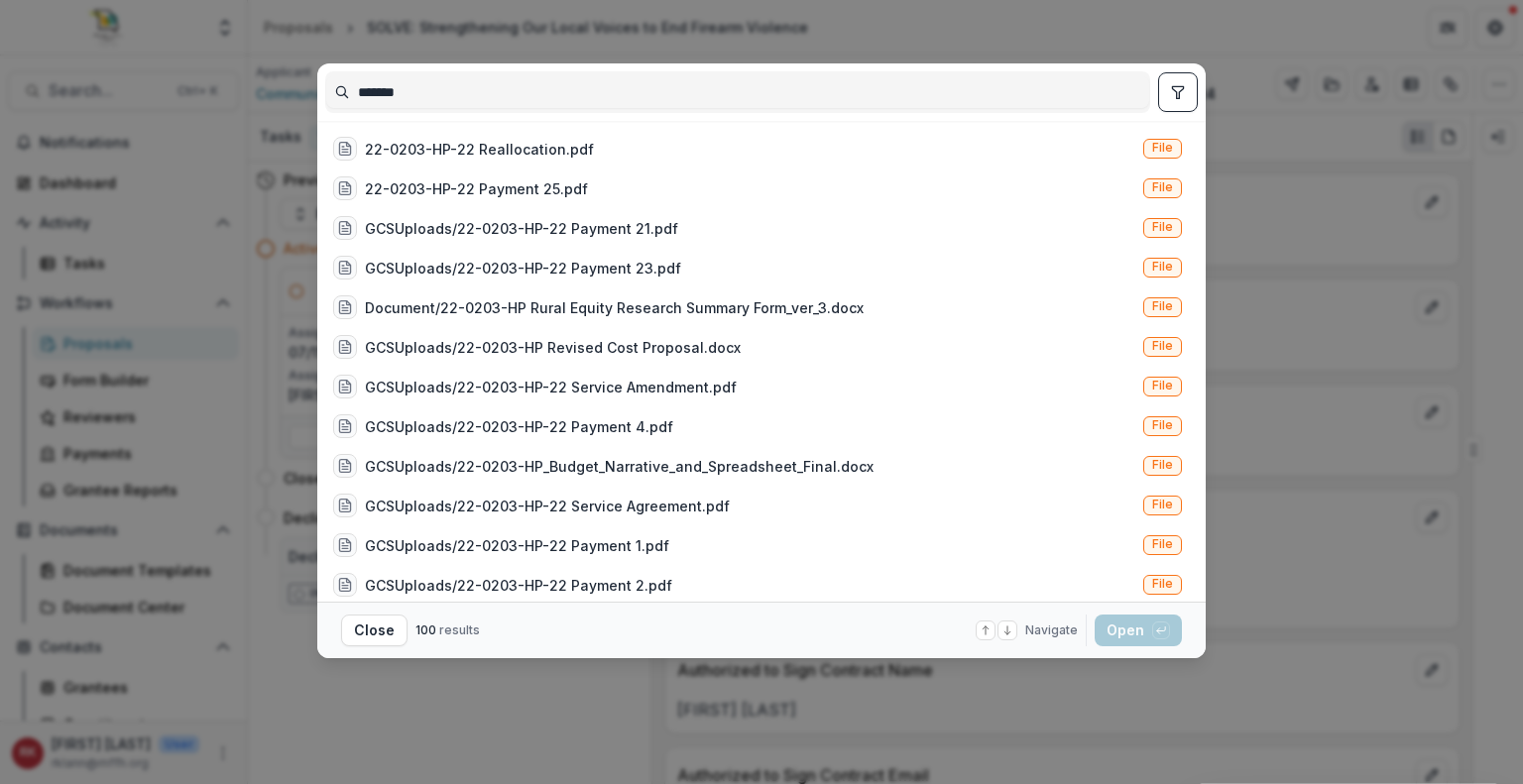 type on "*******" 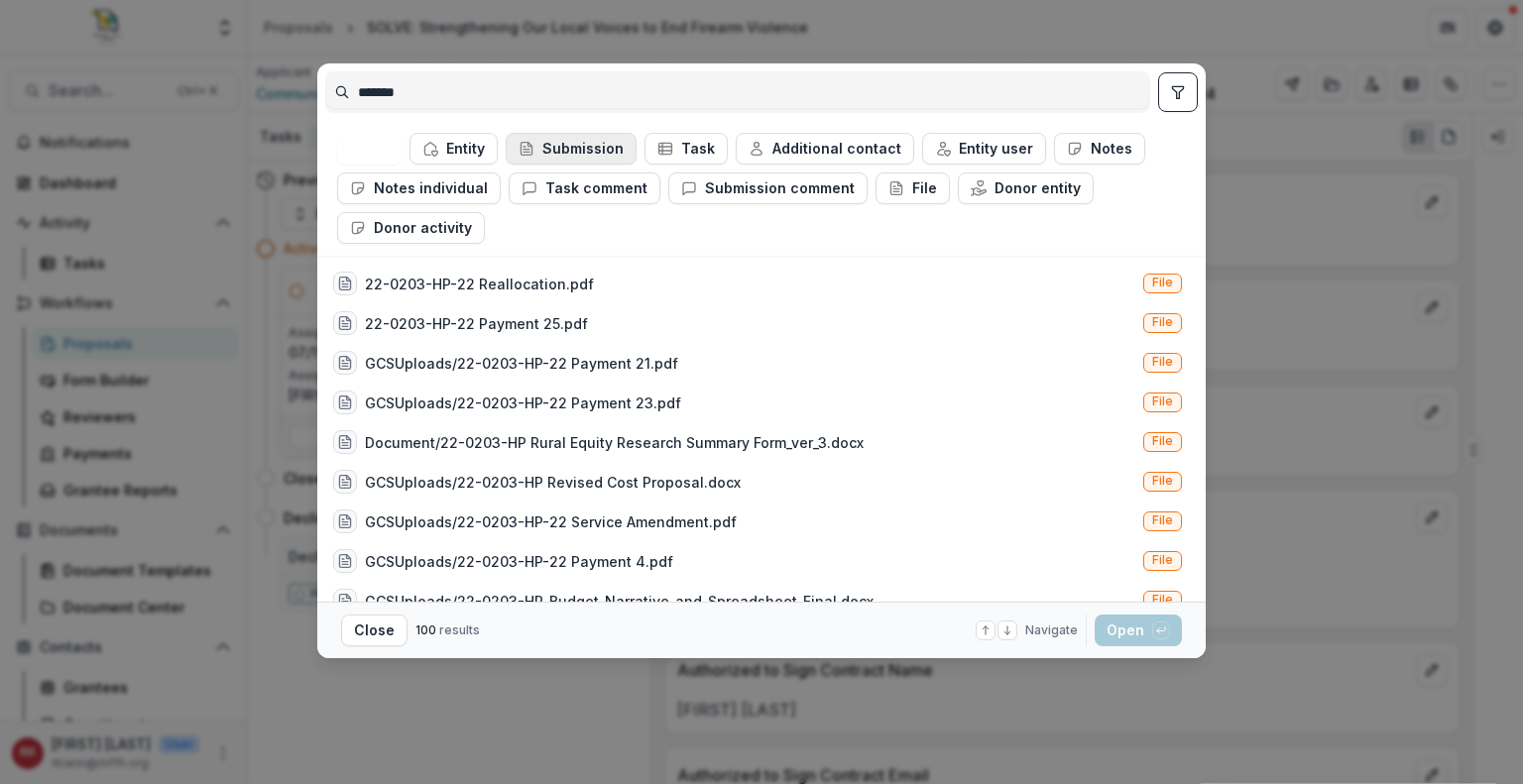 click on "Submission" at bounding box center [571, 149] 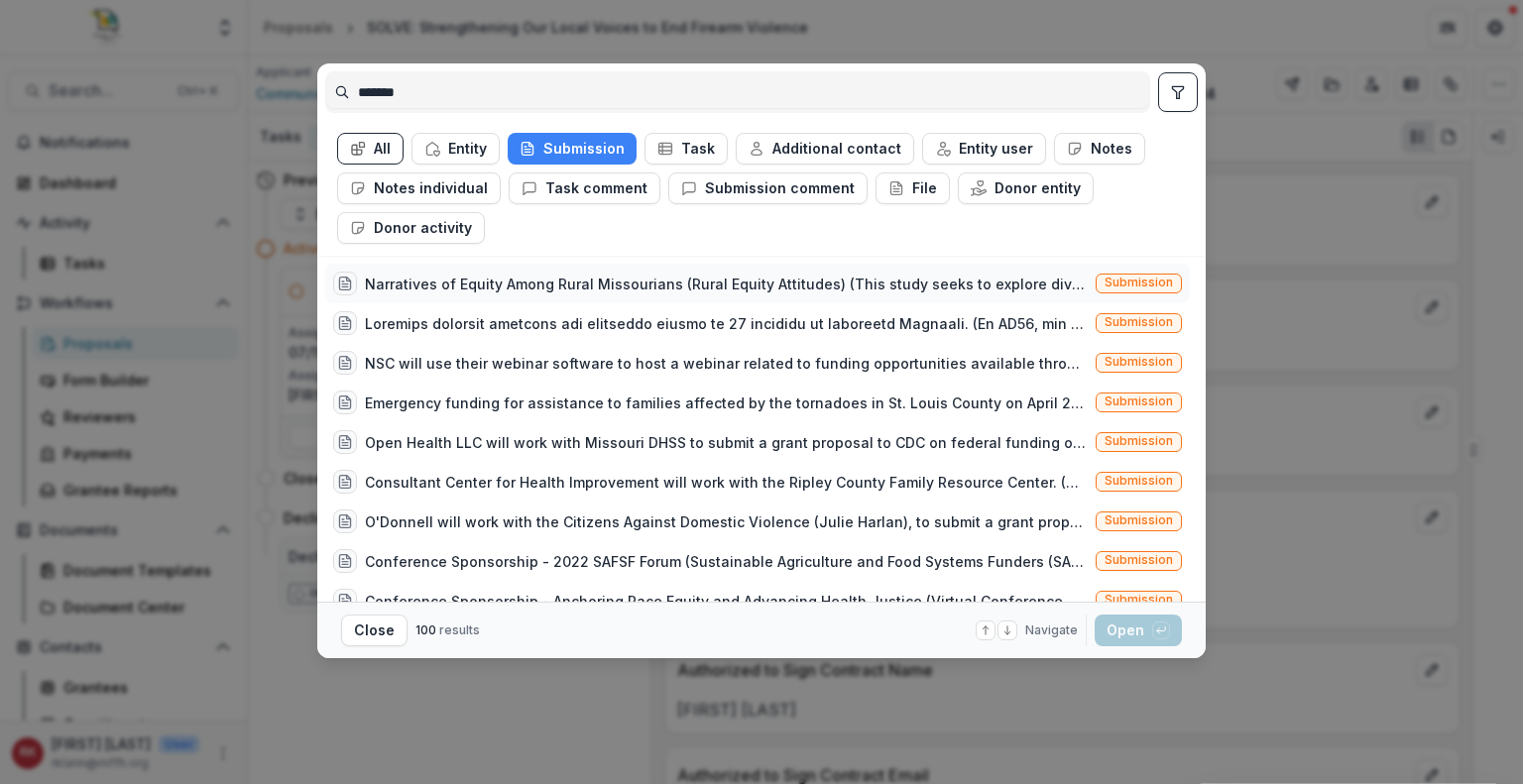 click on "Narratives of Equity Among Rural Missourians (Rural Equity Attitudes) (This study seeks to explore diverse lived experiences, narratives, and values that shape rural Missouri life and inform peoples' perceptions of equity as it relates to their communities' health, well-being, and ability to thrive. The proposed research includes 16 focus groups selected from 8 targeted rural communities, 40 indepth interviews (10 per MFH region), and 2 mini-ethnographies including 10 photovoice participants. Data analysis will focus on determining discourses of in/equity expressed by study participants.)" at bounding box center [726, 283] 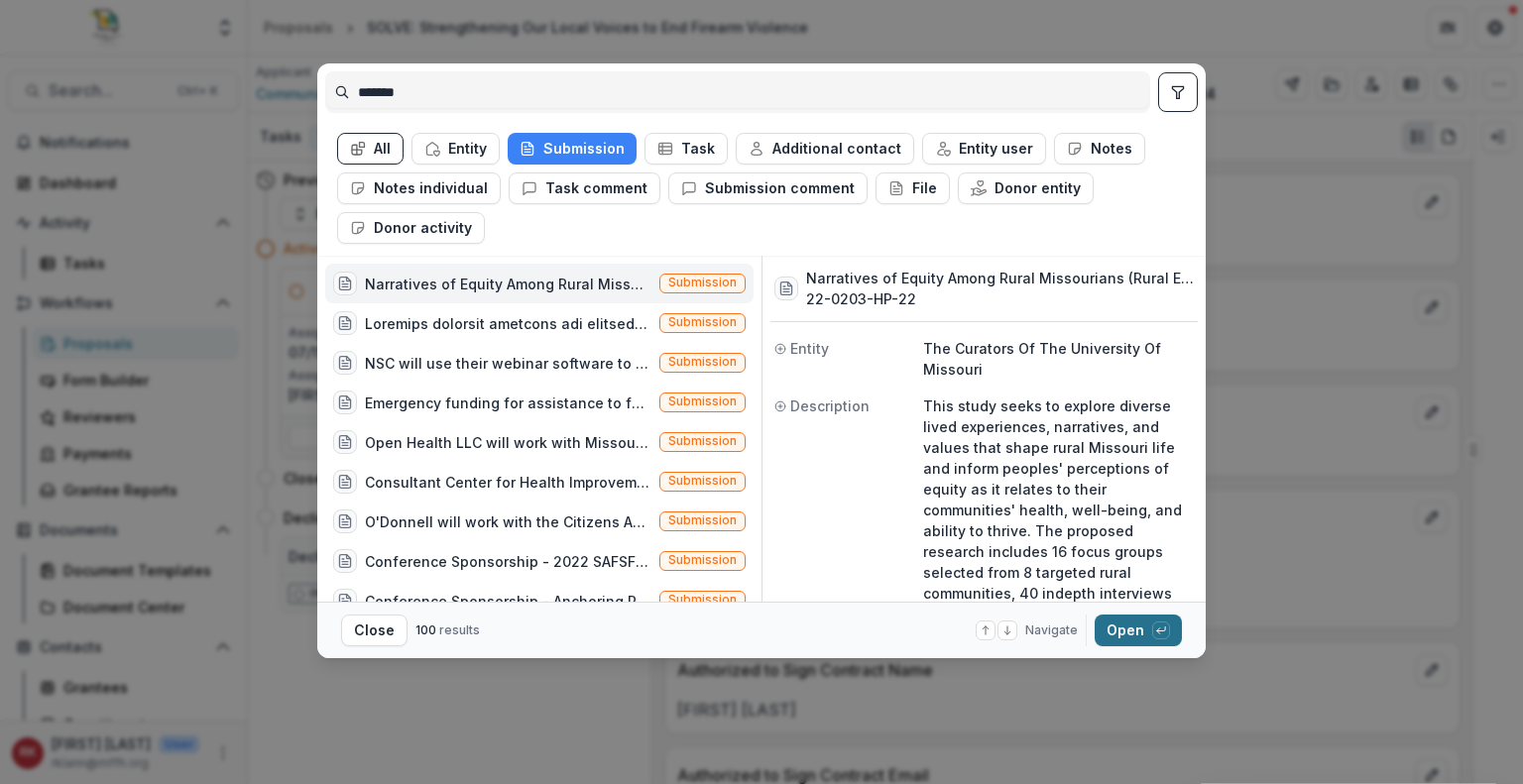 click 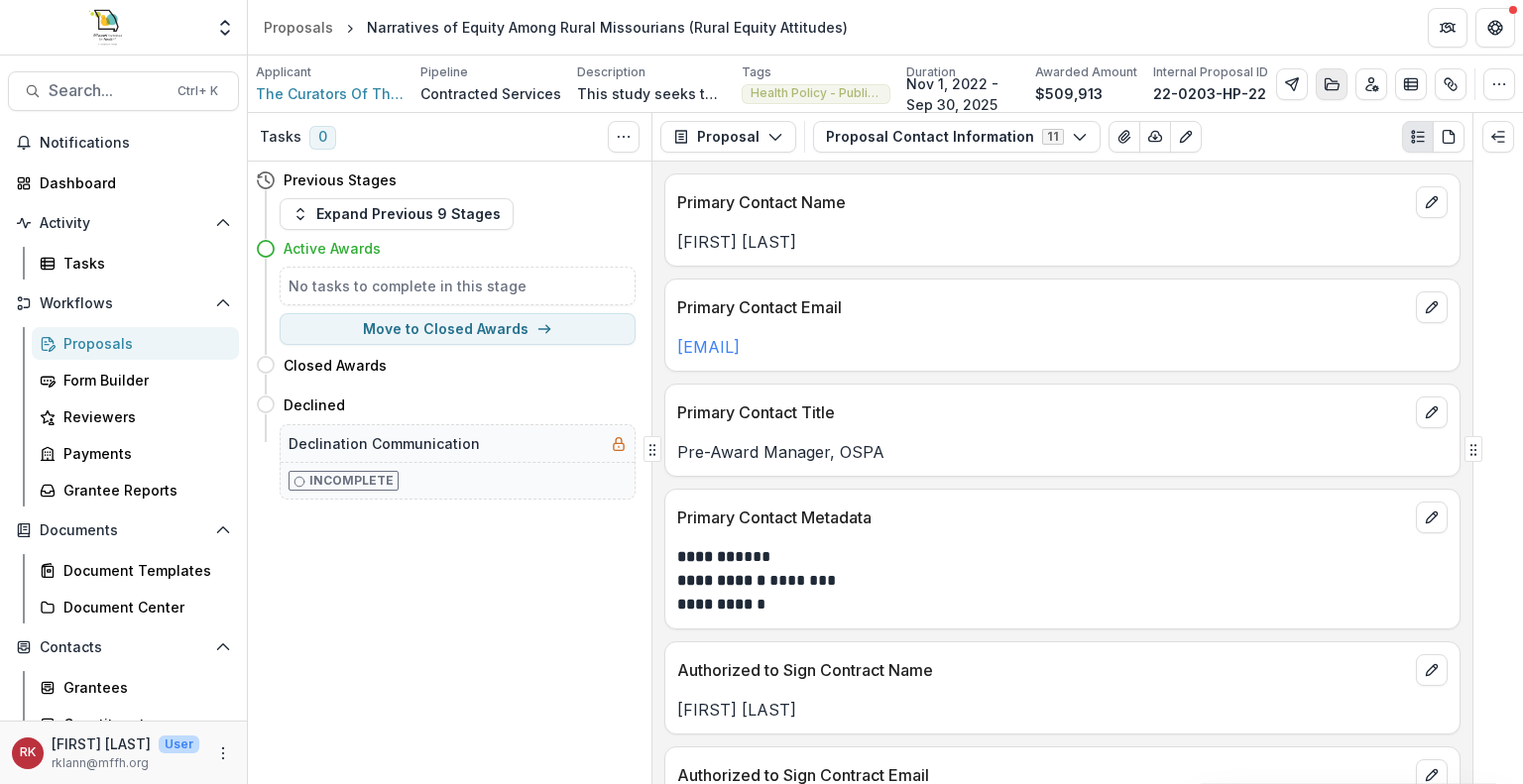 click 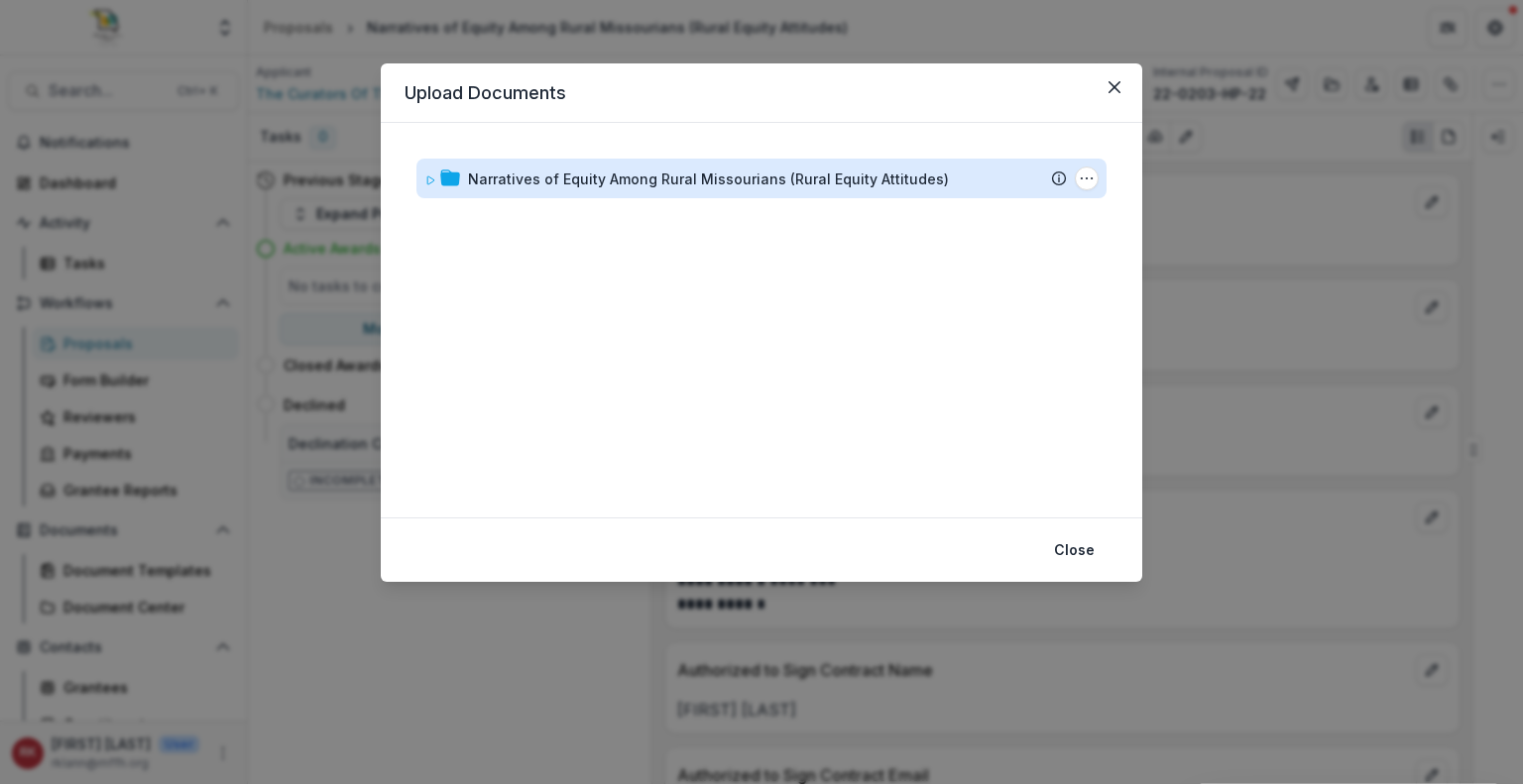 click on "Narratives of Equity Among Rural Missourians (Rural Equity Attitudes)" at bounding box center (708, 178) 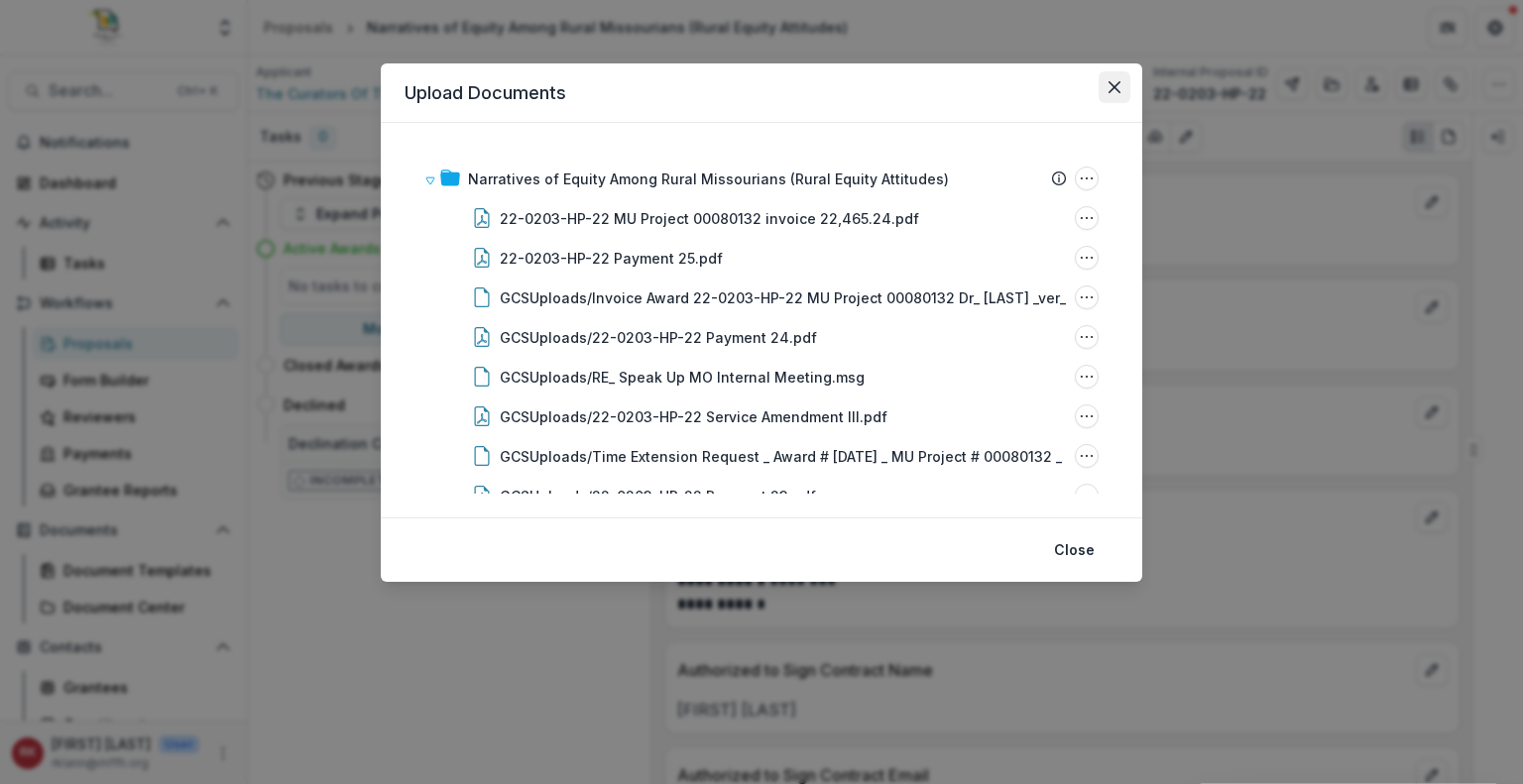 click 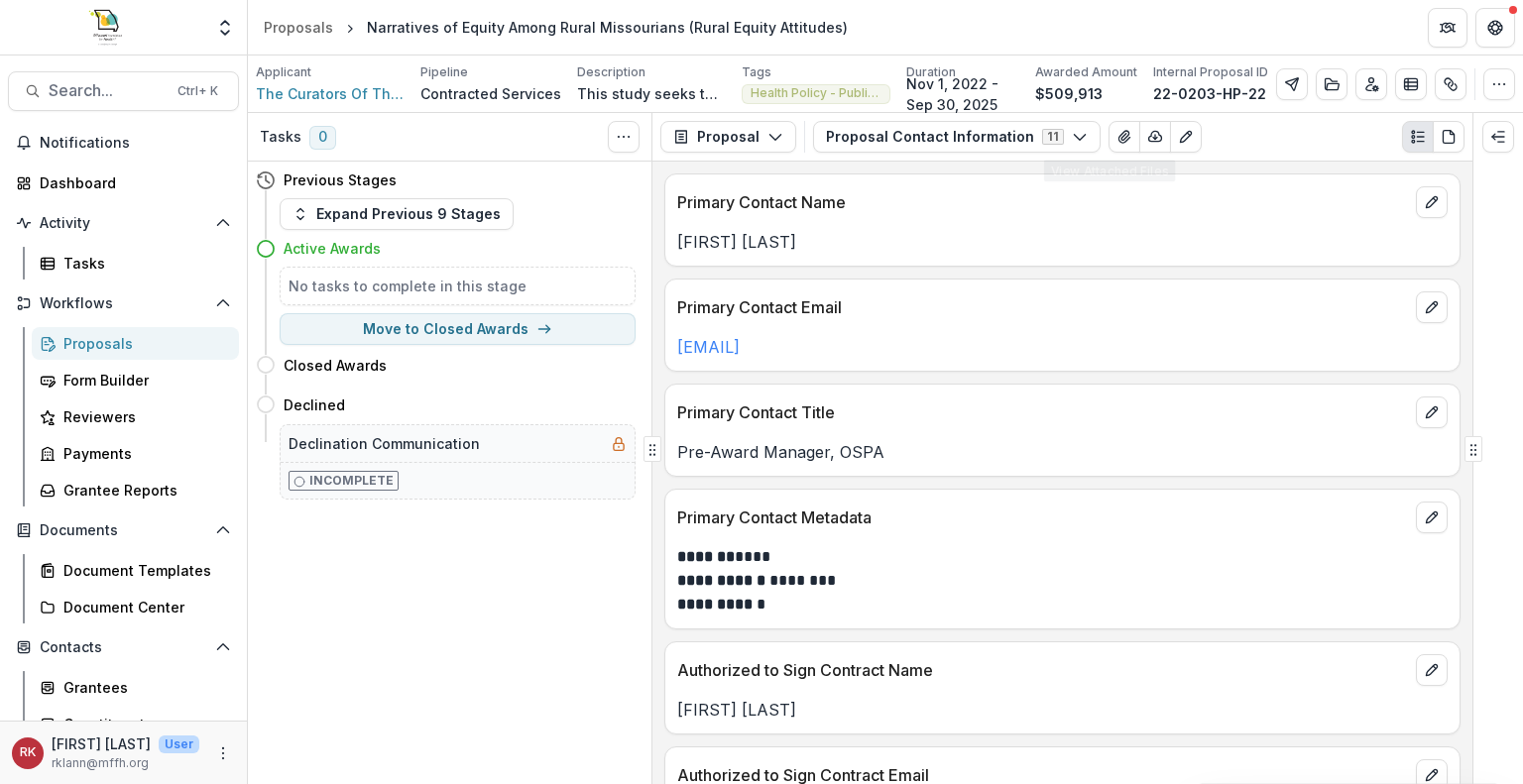 click on "[FIRST] [LAST]" at bounding box center [1062, 236] 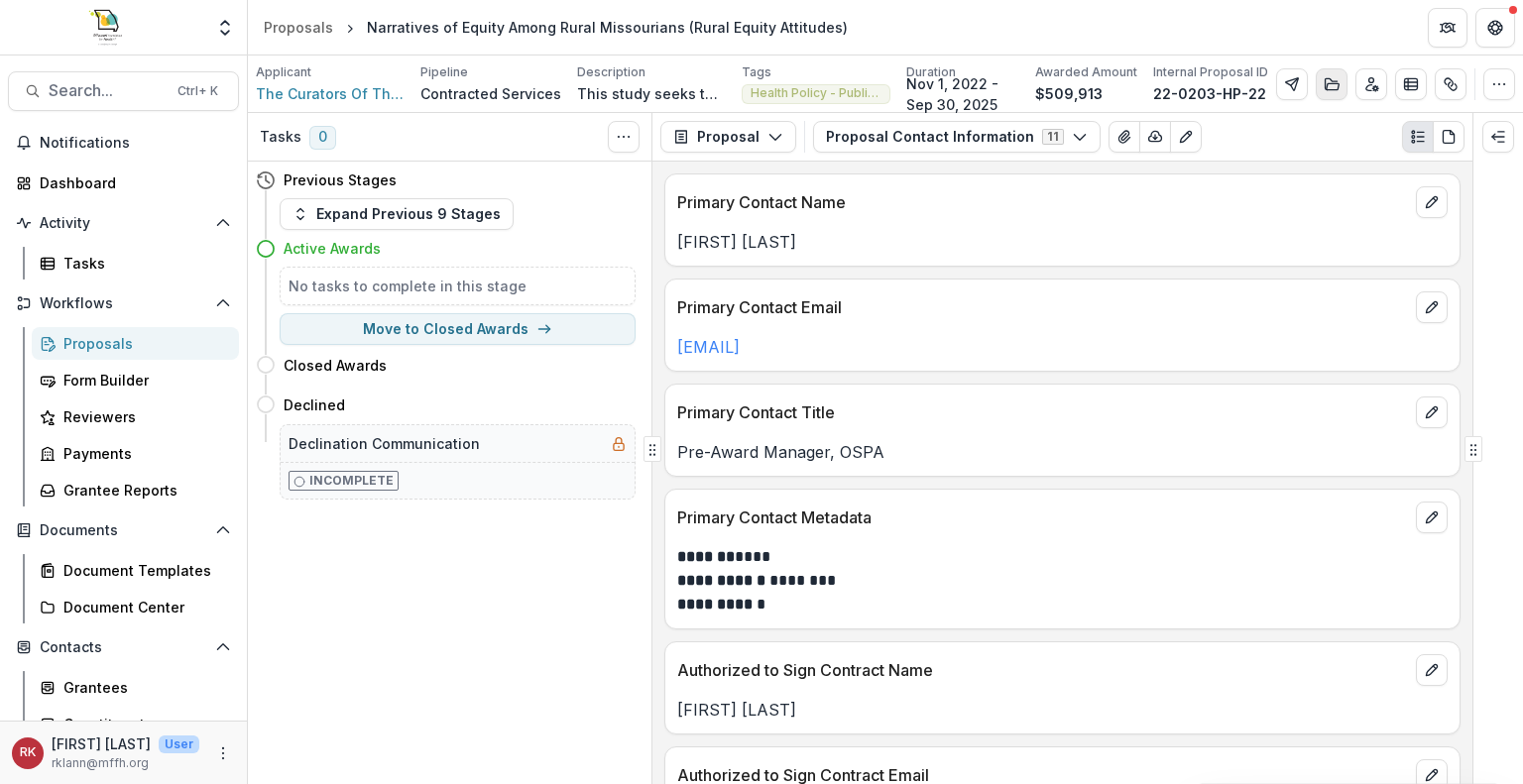 click at bounding box center (1332, 84) 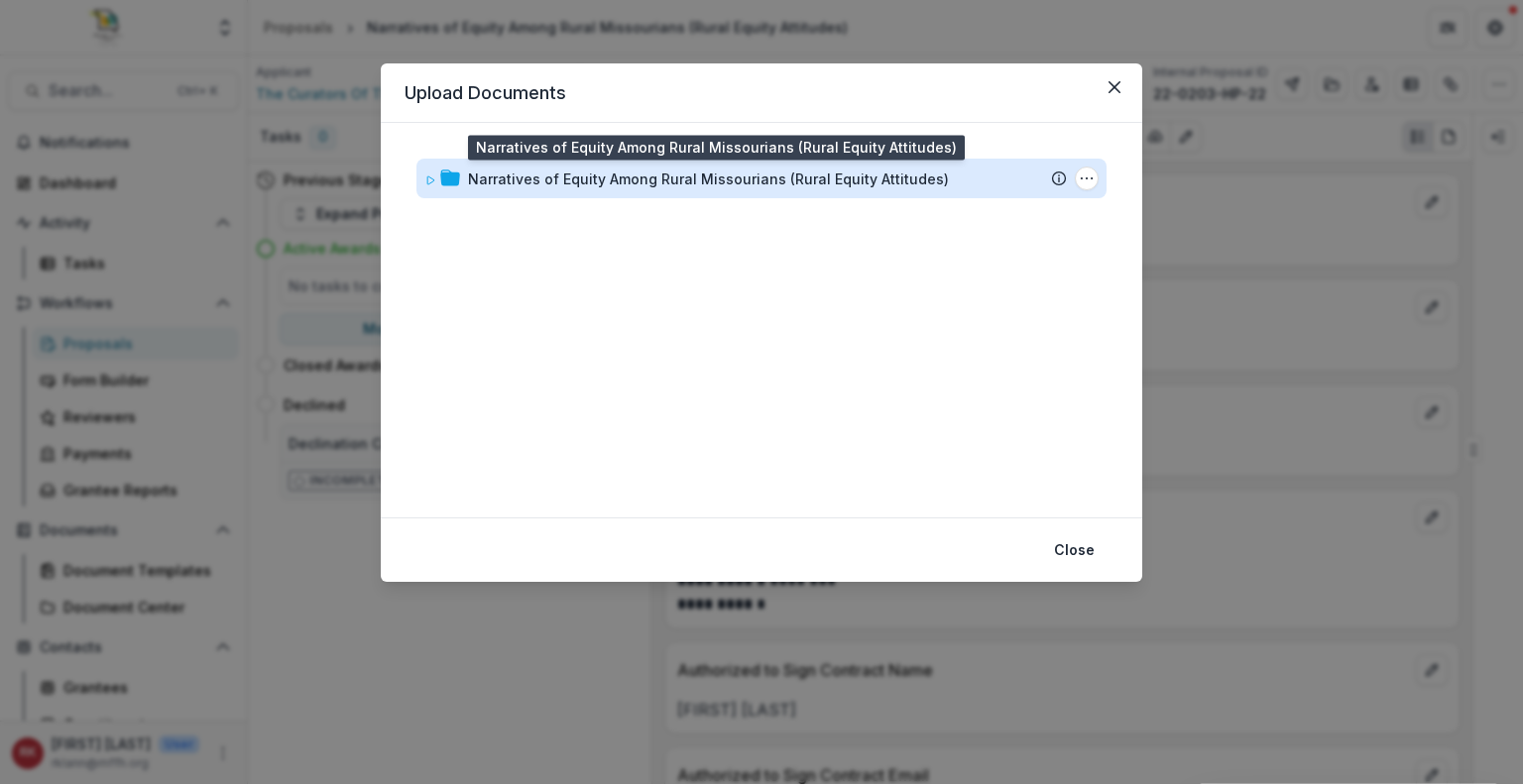 click on "Narratives of Equity Among Rural Missourians (Rural Equity Attitudes)" at bounding box center (708, 178) 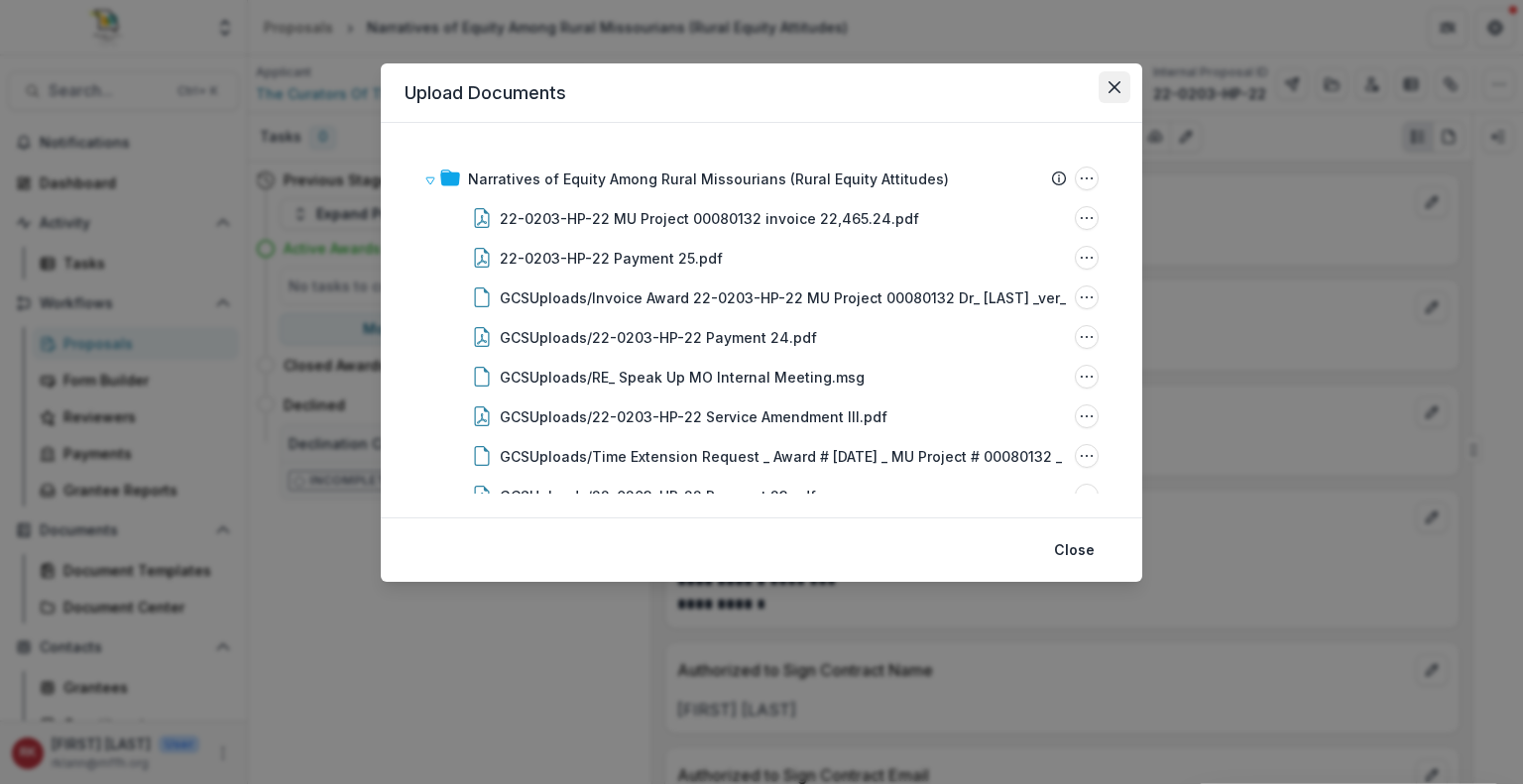 click at bounding box center [1114, 87] 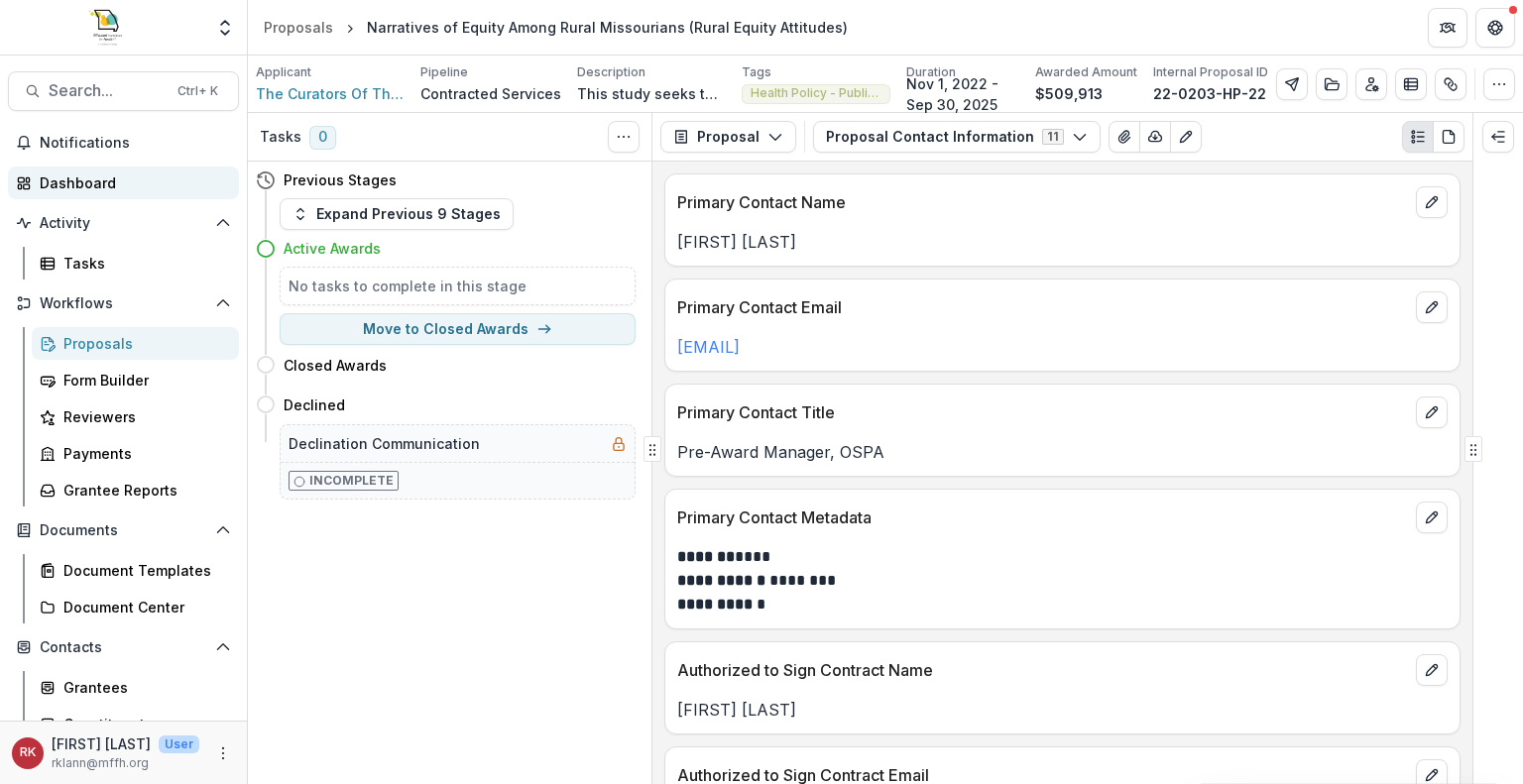 click on "Dashboard" at bounding box center [131, 182] 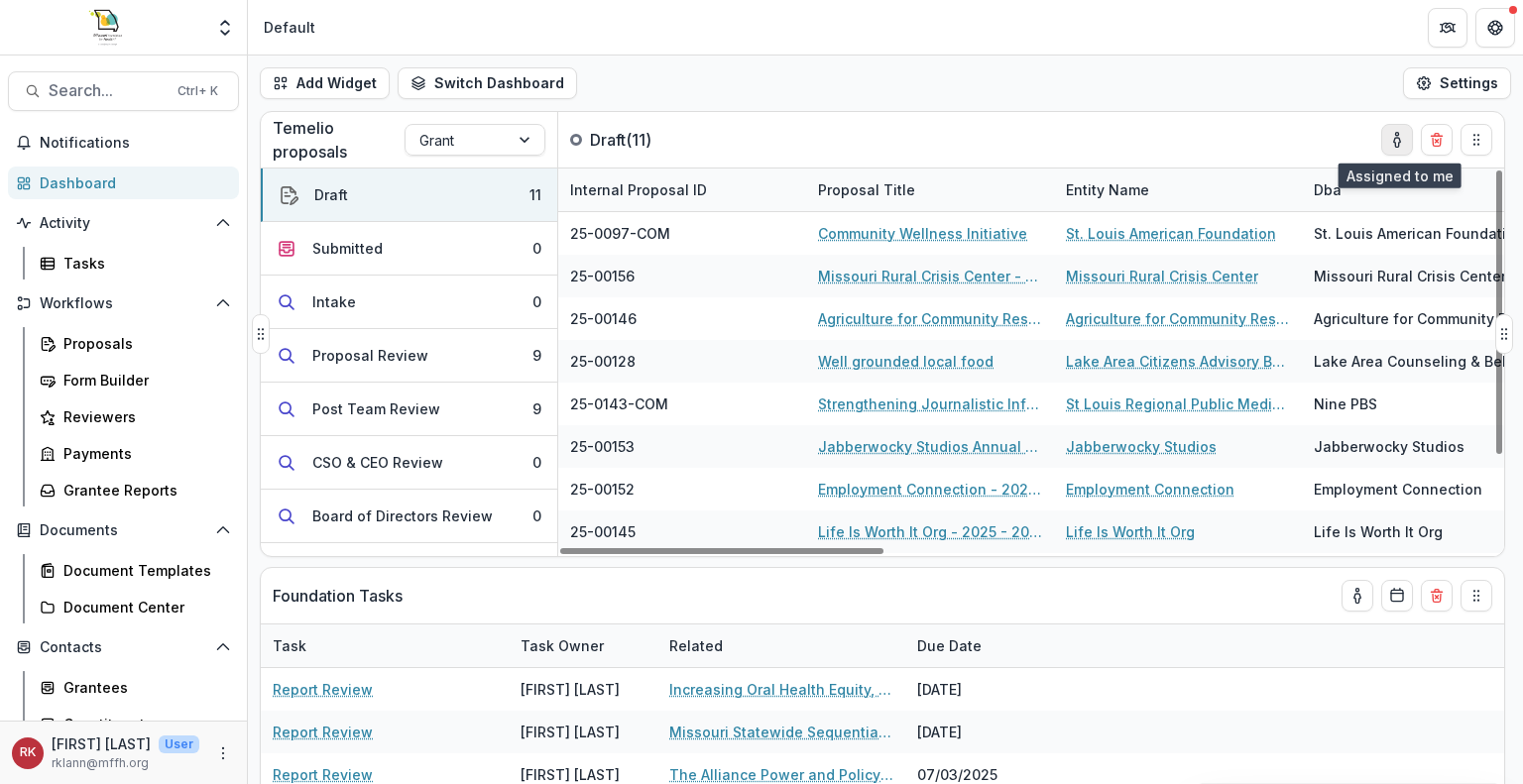 click 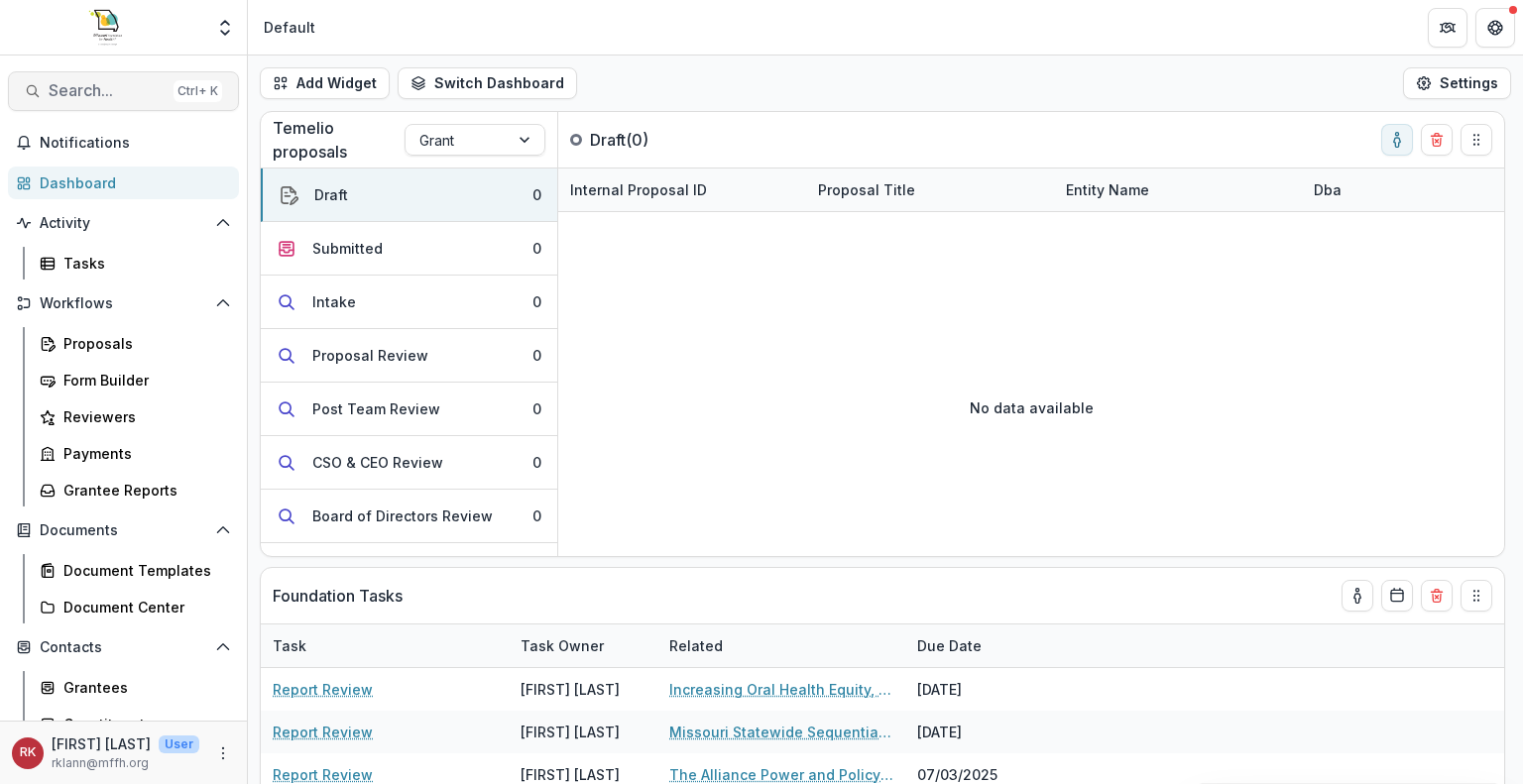 click on "Search... Ctrl  + K" at bounding box center (123, 91) 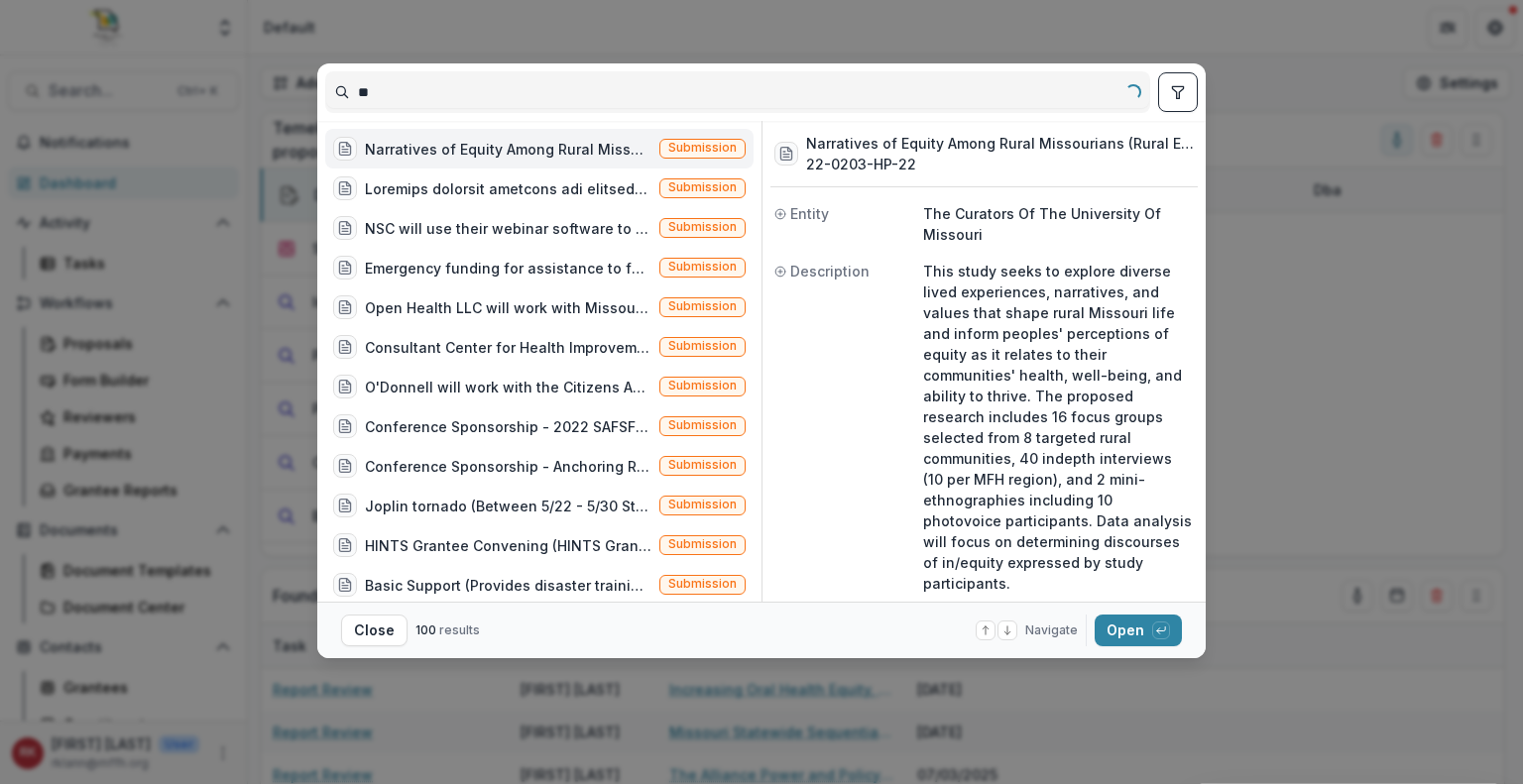 type on "*" 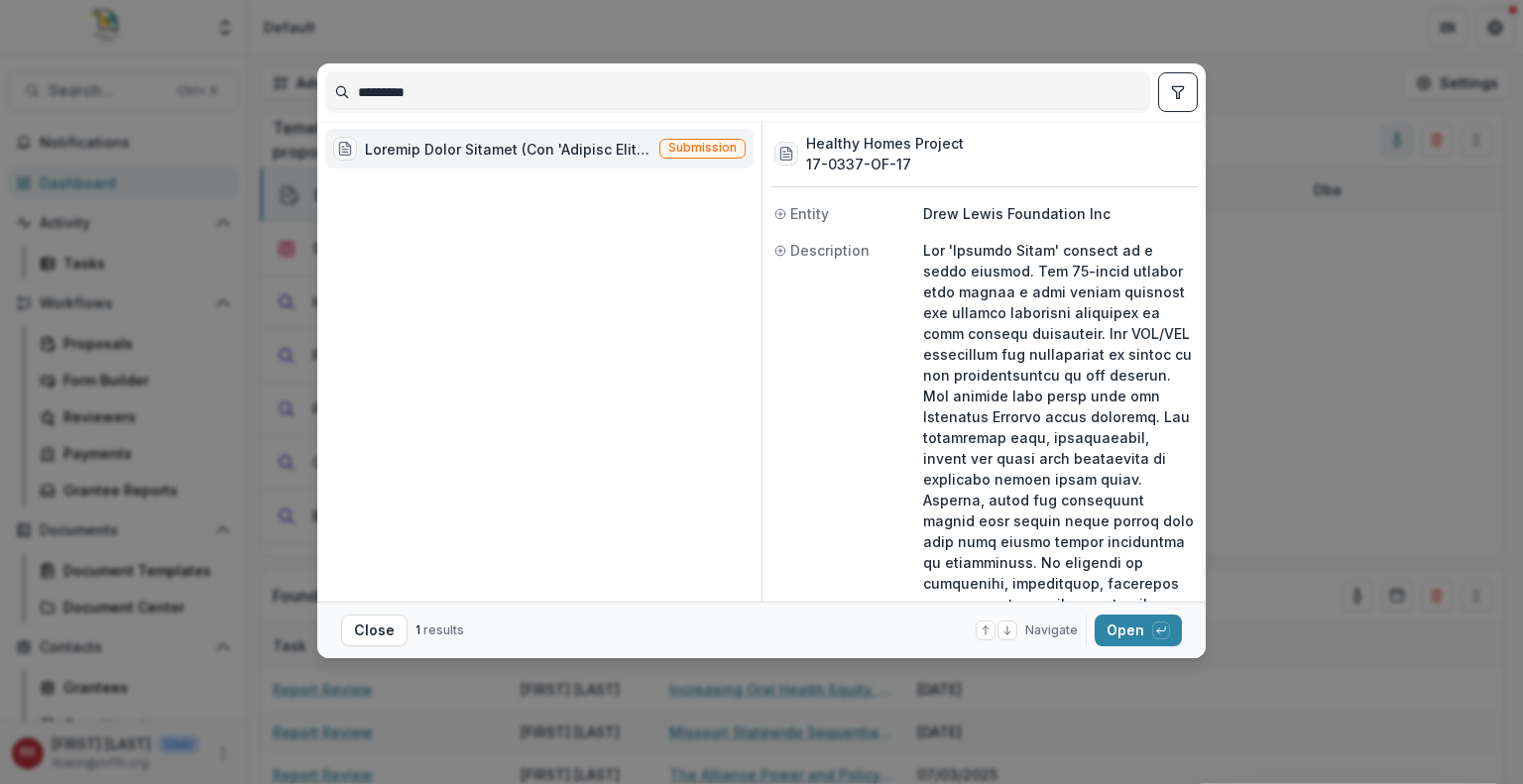 type on "*********" 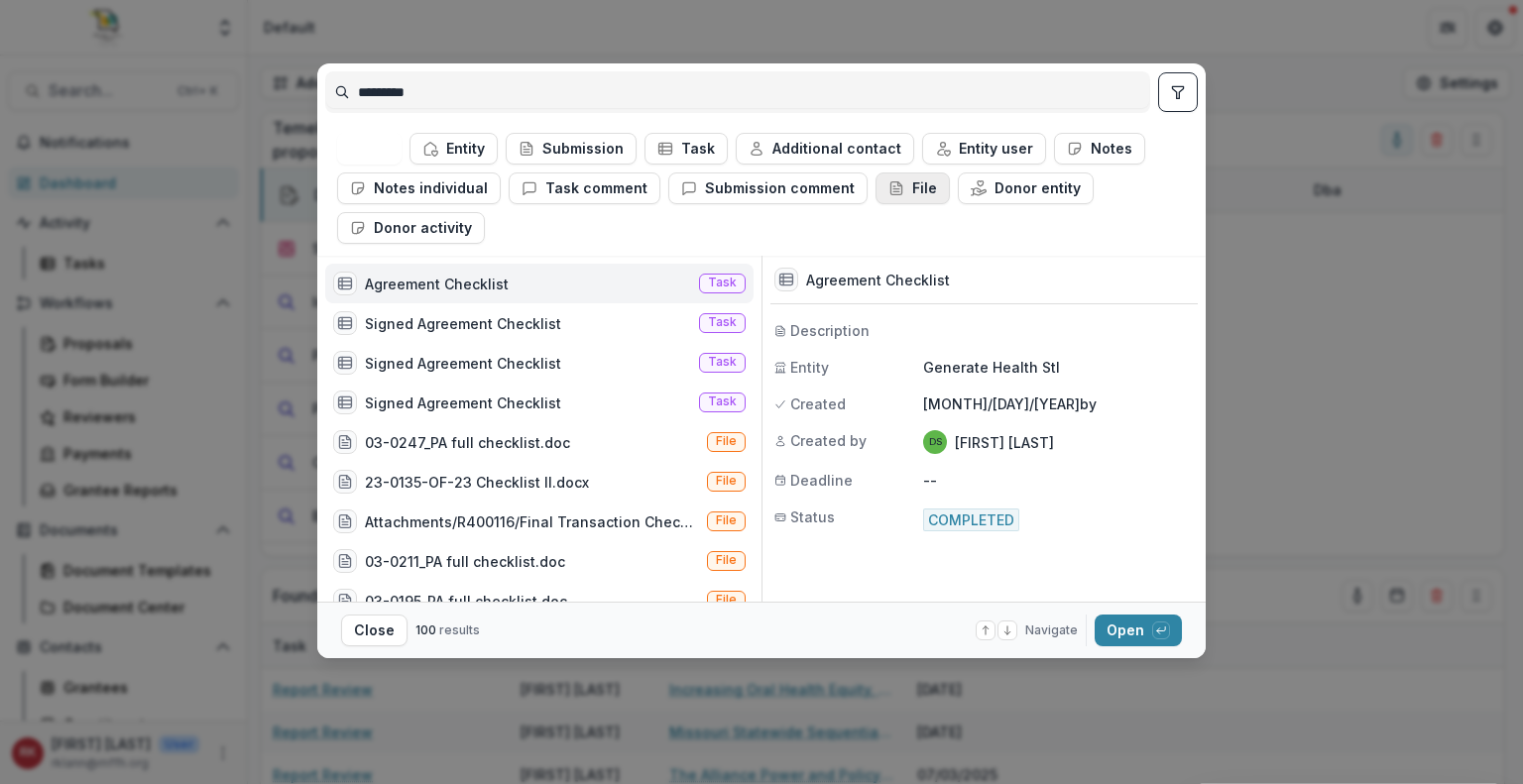 click 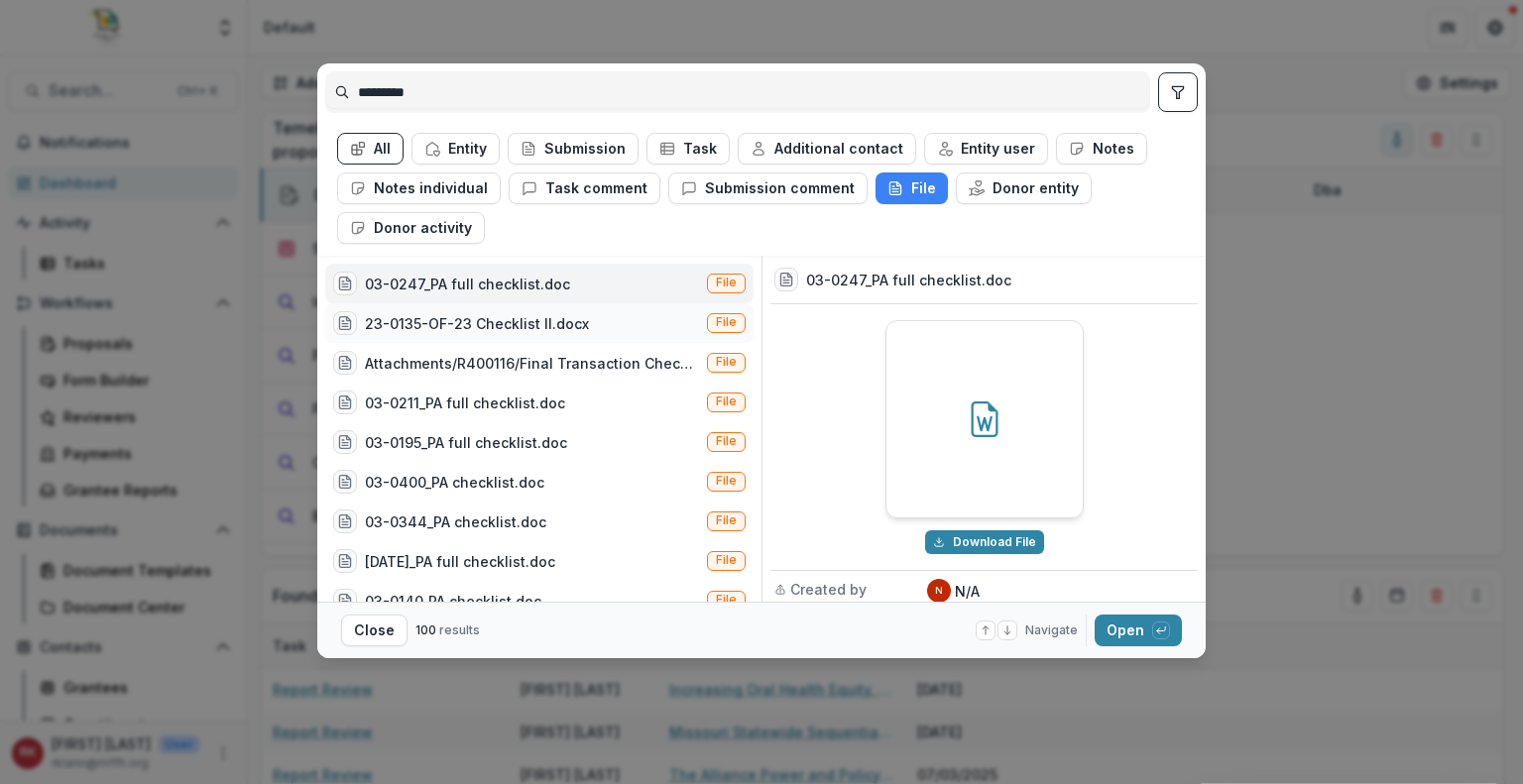 click on "23-0135-OF-23 Checklist II.docx" at bounding box center (477, 323) 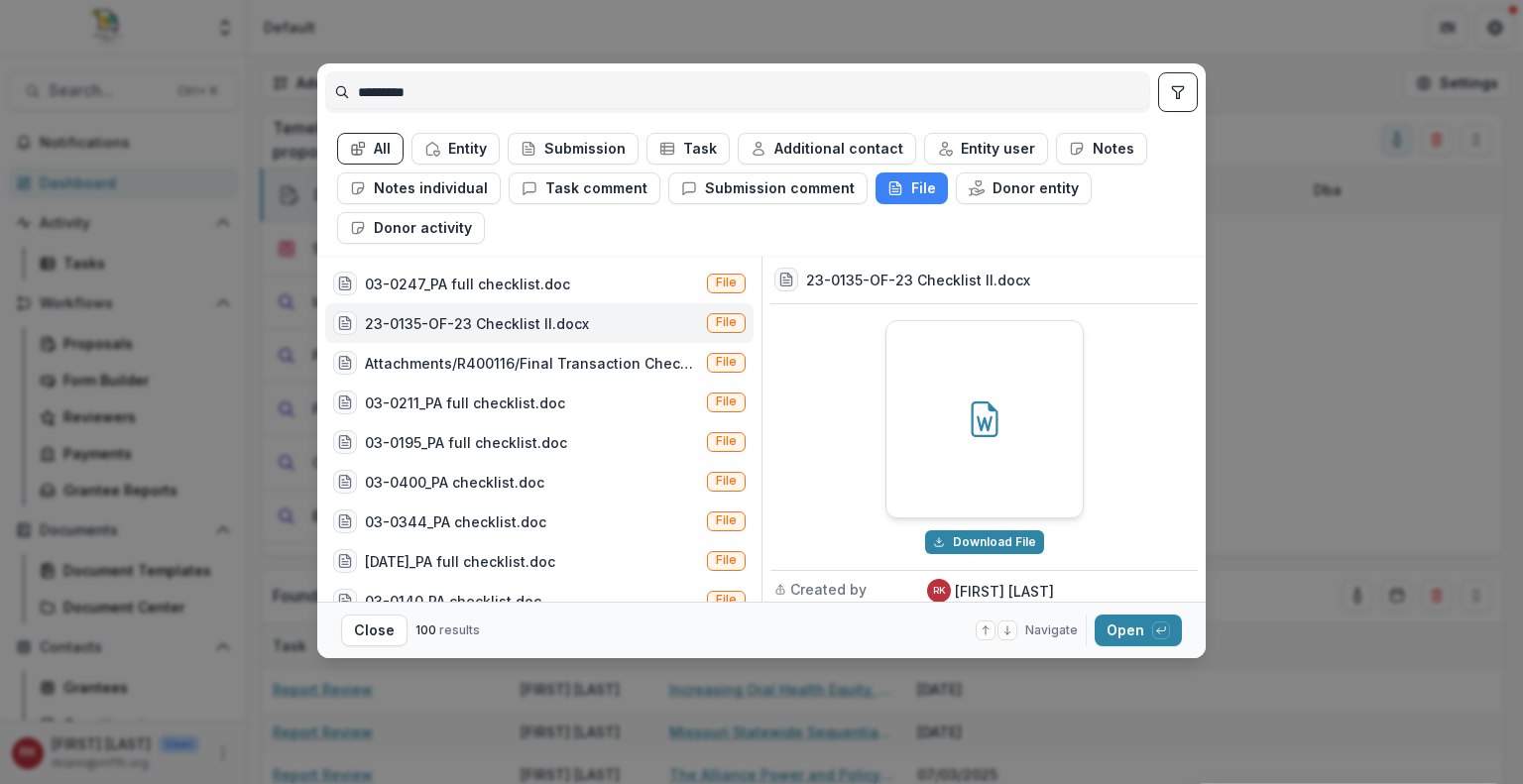 click on "23-0135-OF-23 Checklist II.docx" at bounding box center (477, 323) 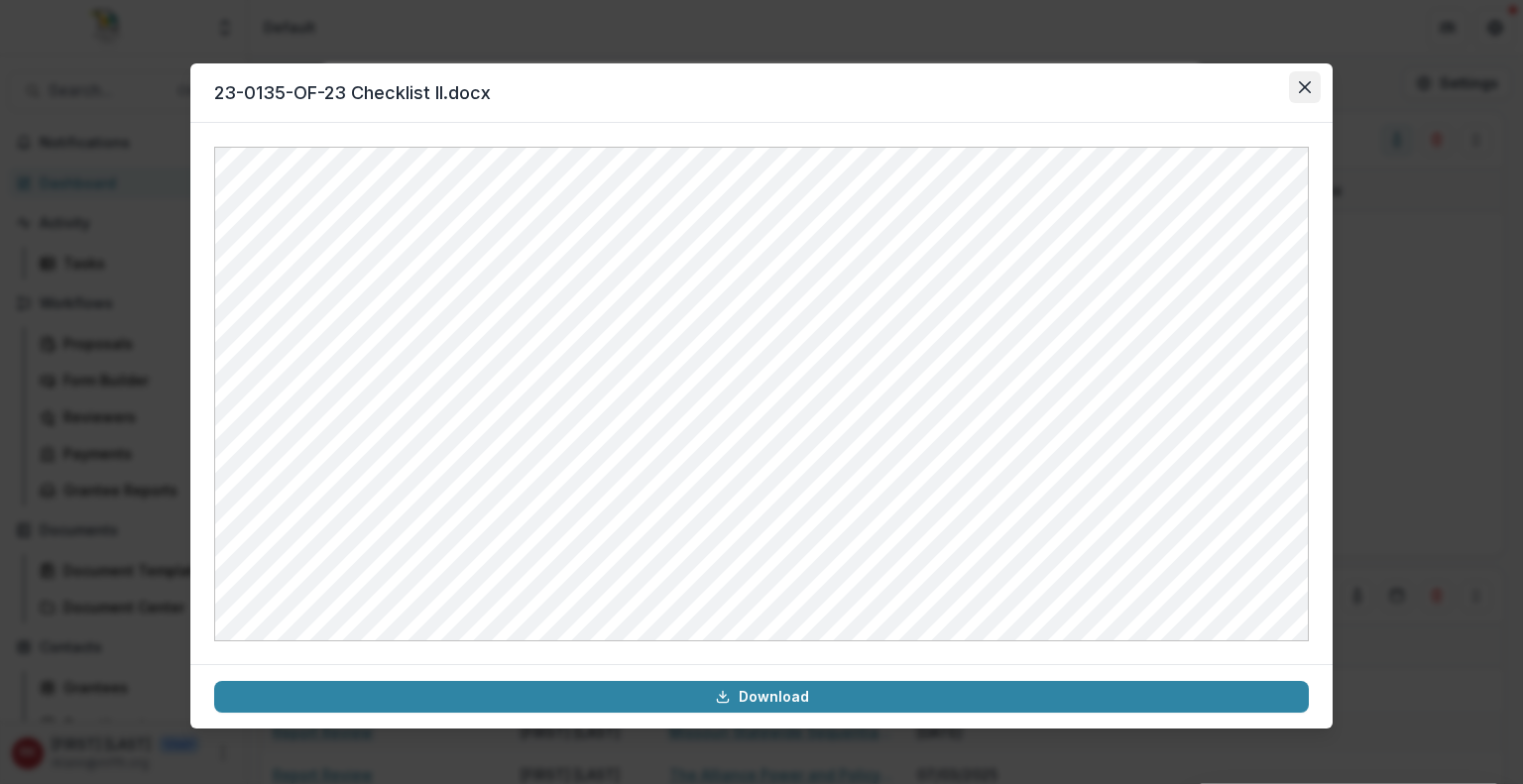 click 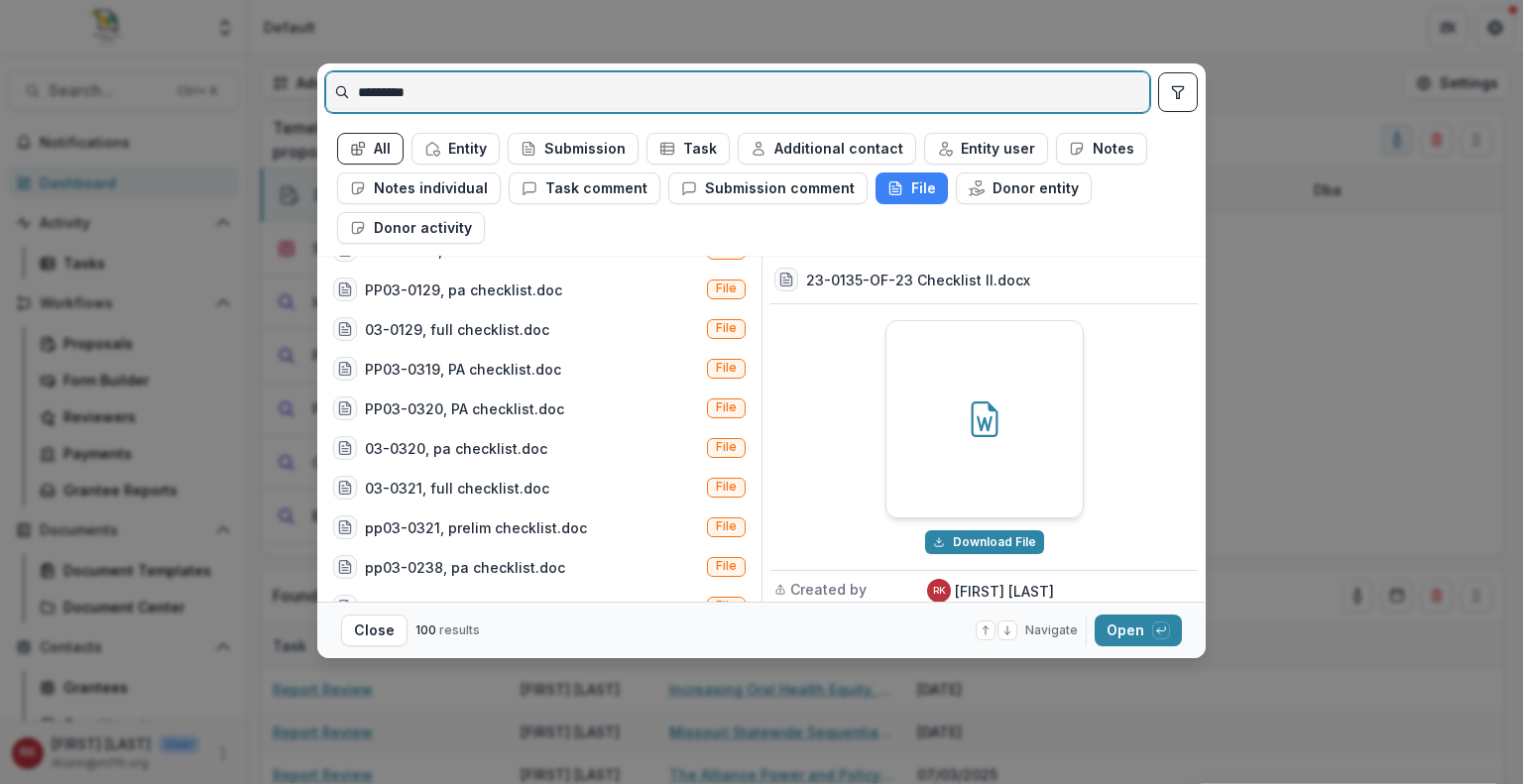 scroll, scrollTop: 3634, scrollLeft: 0, axis: vertical 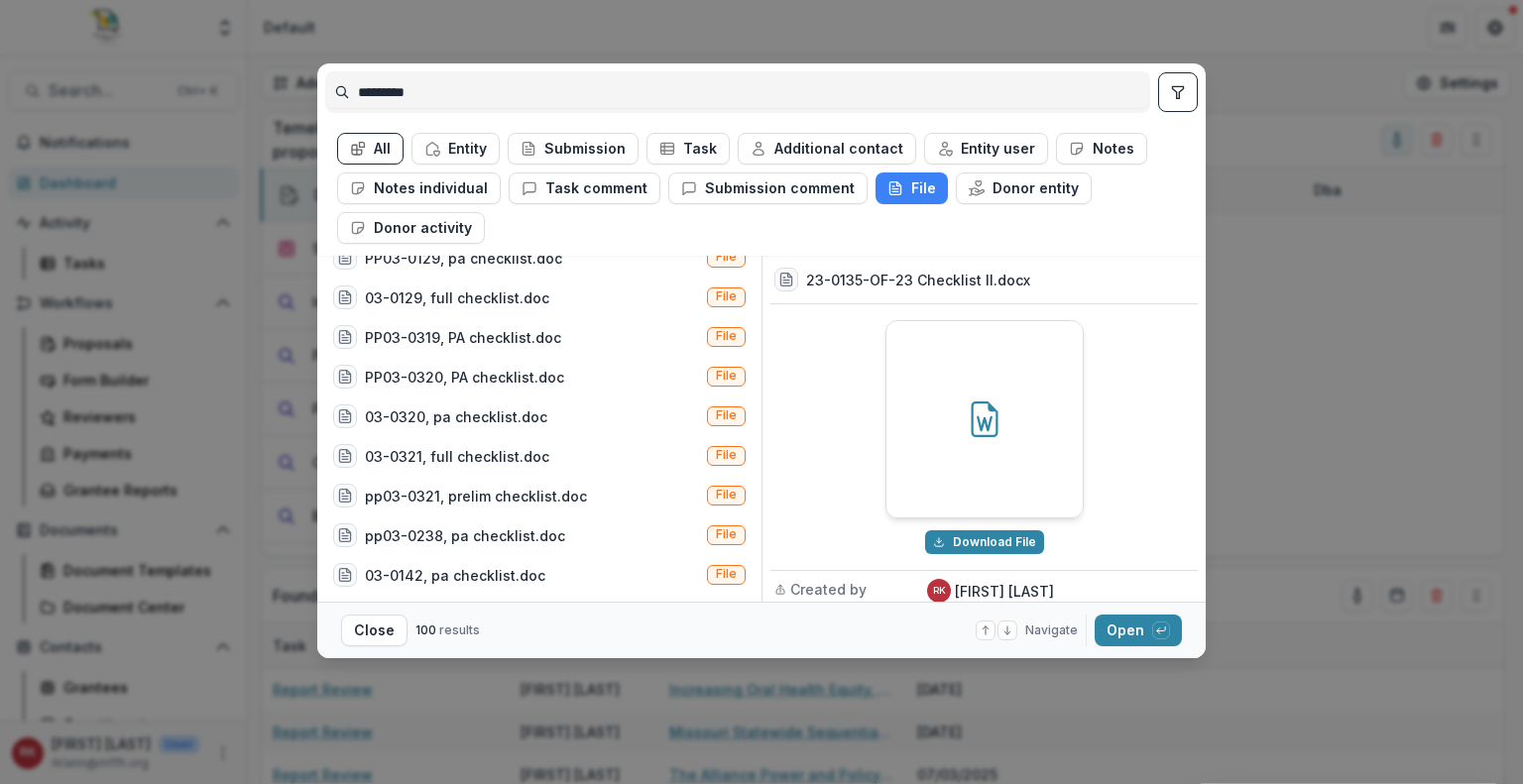 click on "********* All Entity Submission Task Additional contact Entity user Notes Notes individual Task comment Submission comment File Donor entity Donor activity [DATE], full checklist.doc File pp[DATE], pa checklist.doc File PP[DATE], PA checklist.doc File [DATE], full checklist.doc File PP[DATE], PA Checklist.doc File PP[DATE], PA checklist.doc File pp[DATE], pa checklist.doc File [DATE], full checklist.doc File pp[DATE], pa checklist.doc File PP[DATE], PA checklist.doc File [DATE], pa checklist.doc File PP[DATE], PA checklist.doc File PP[DATE], PA checklist.doc File [DATE], pa checklist.doc File PP[DATE], PA checklist.doc File PP[DATE], pa checklist.doc File [DATE], full checklist.doc File PP[DATE], PA checklist.doc File PP[DATE], PA checklist.doc File [DATE], pa checklist.doc File [DATE], full checklist.doc File pp[DATE], prelim checklist.doc File pp[DATE], pa checklist.doc File [DATE], pa checklist.doc File [DATE] Checklist II.docx Download File Created by RK [FIRST] [LAST] Private" at bounding box center (762, 392) 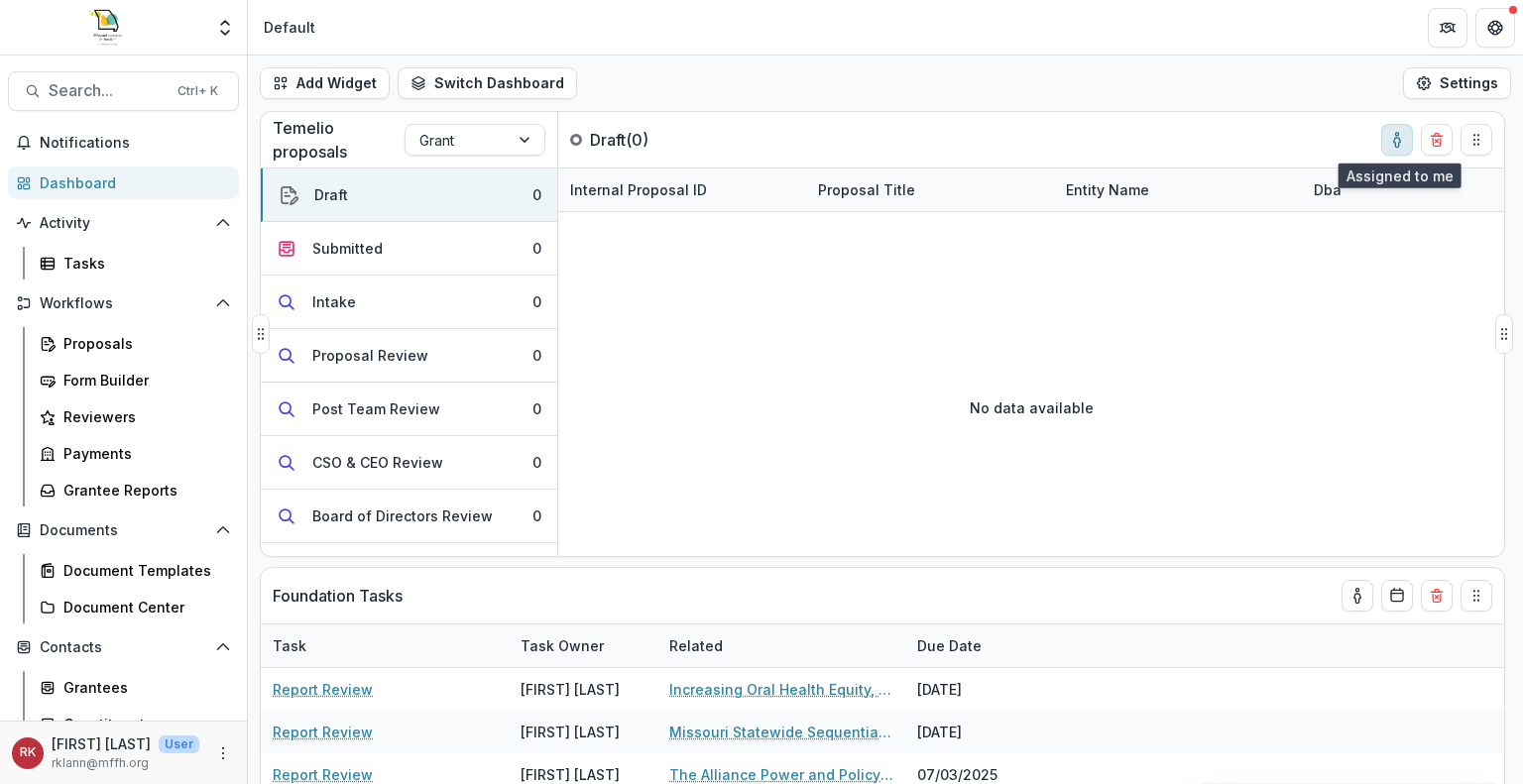 click at bounding box center (1397, 140) 